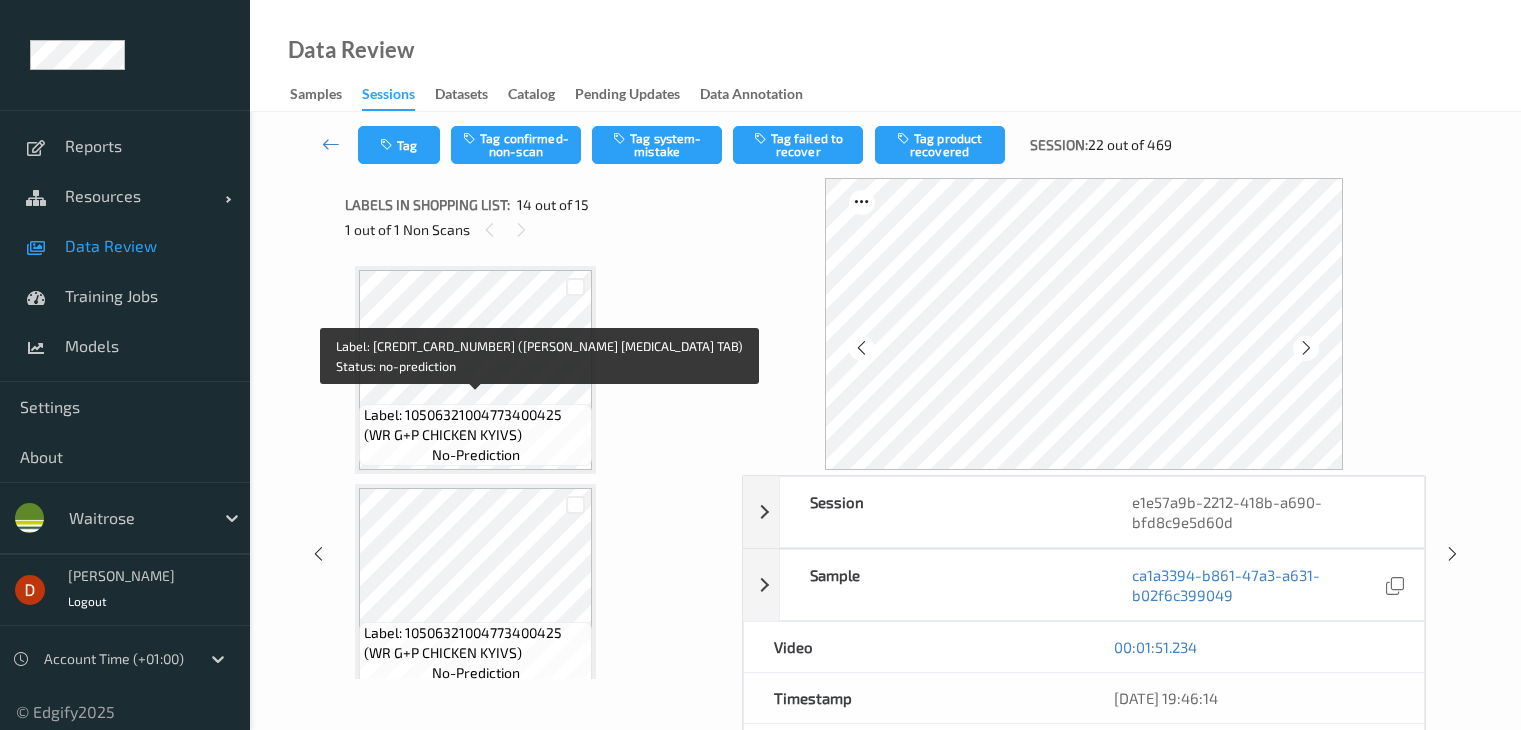 scroll, scrollTop: 100, scrollLeft: 0, axis: vertical 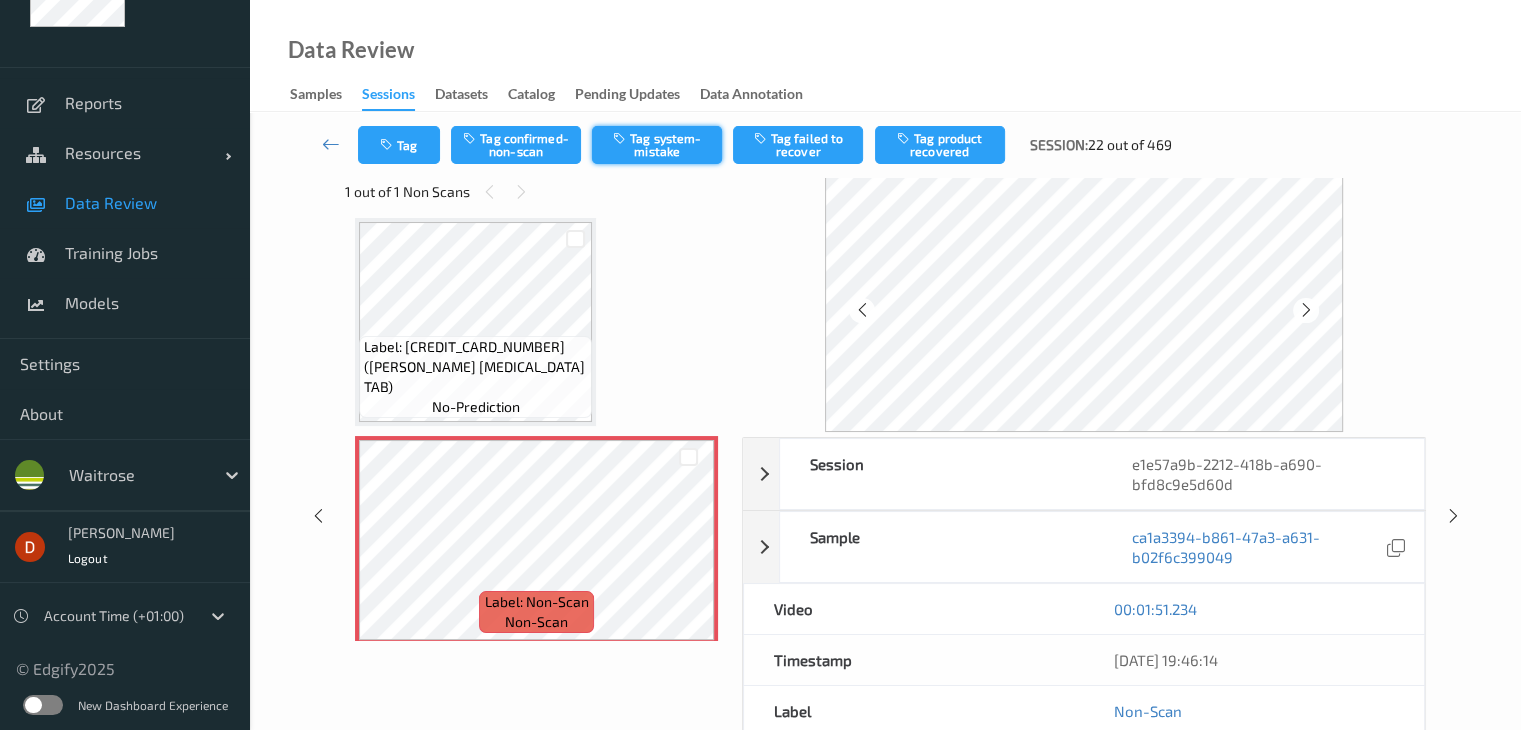 click on "Tag   system-mistake" at bounding box center [657, 145] 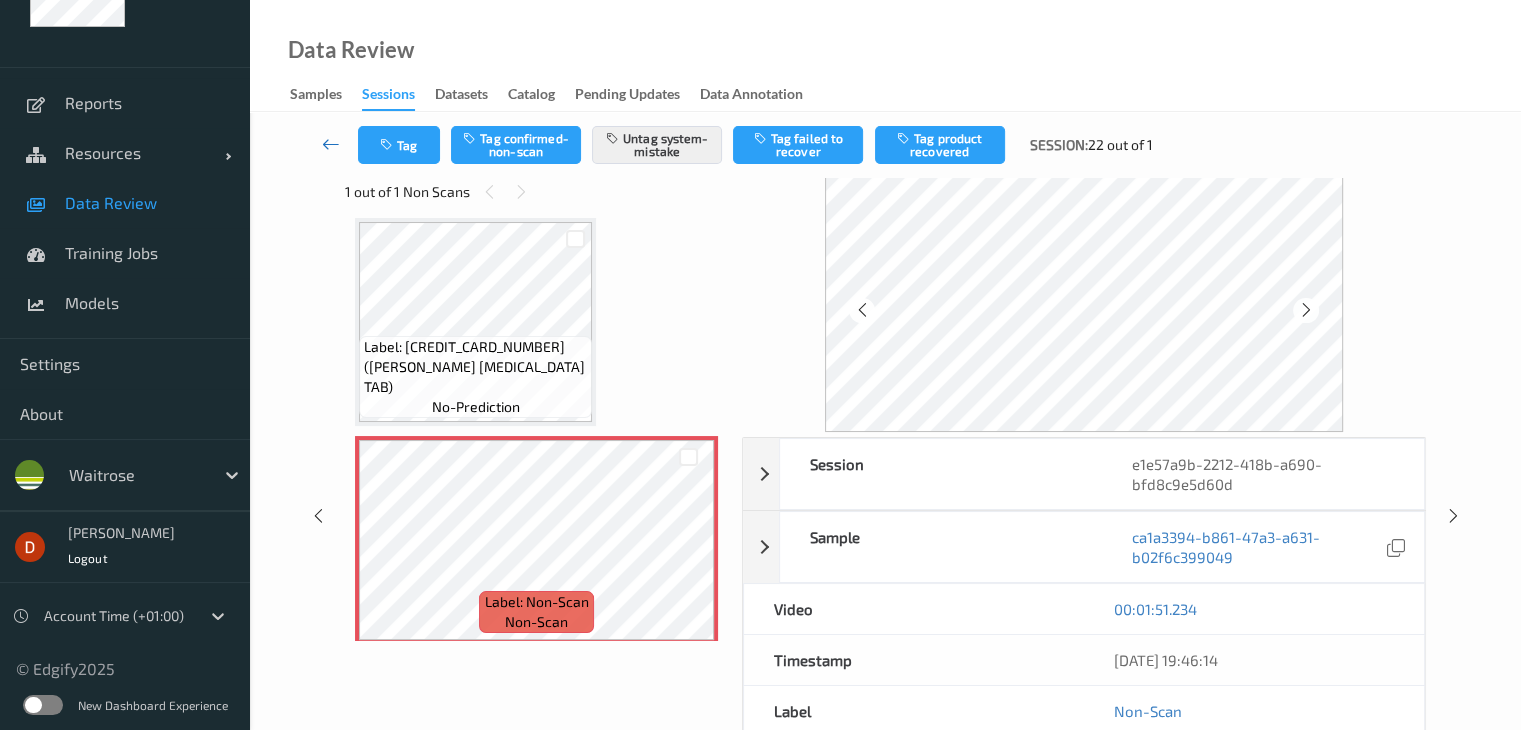 click at bounding box center [331, 144] 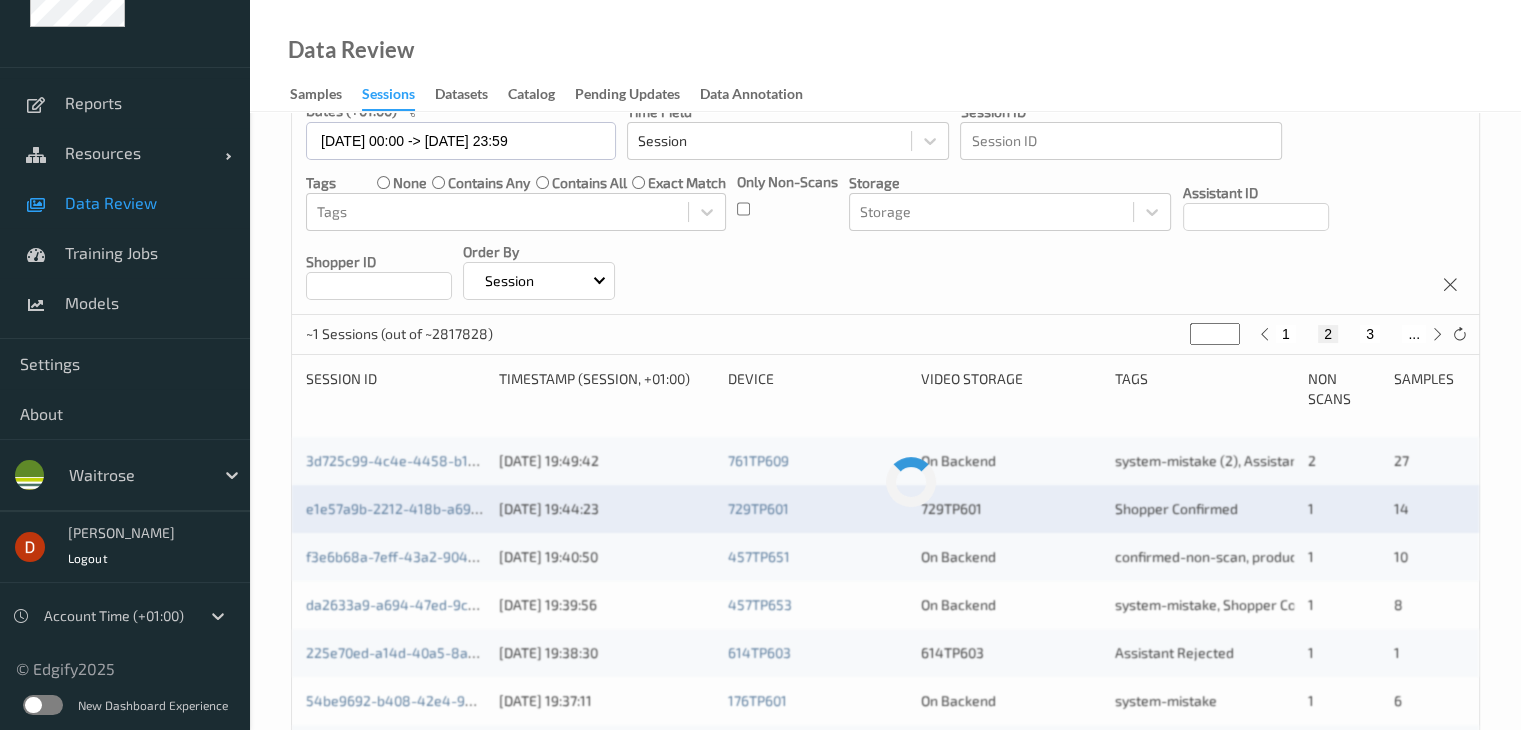 scroll, scrollTop: 400, scrollLeft: 0, axis: vertical 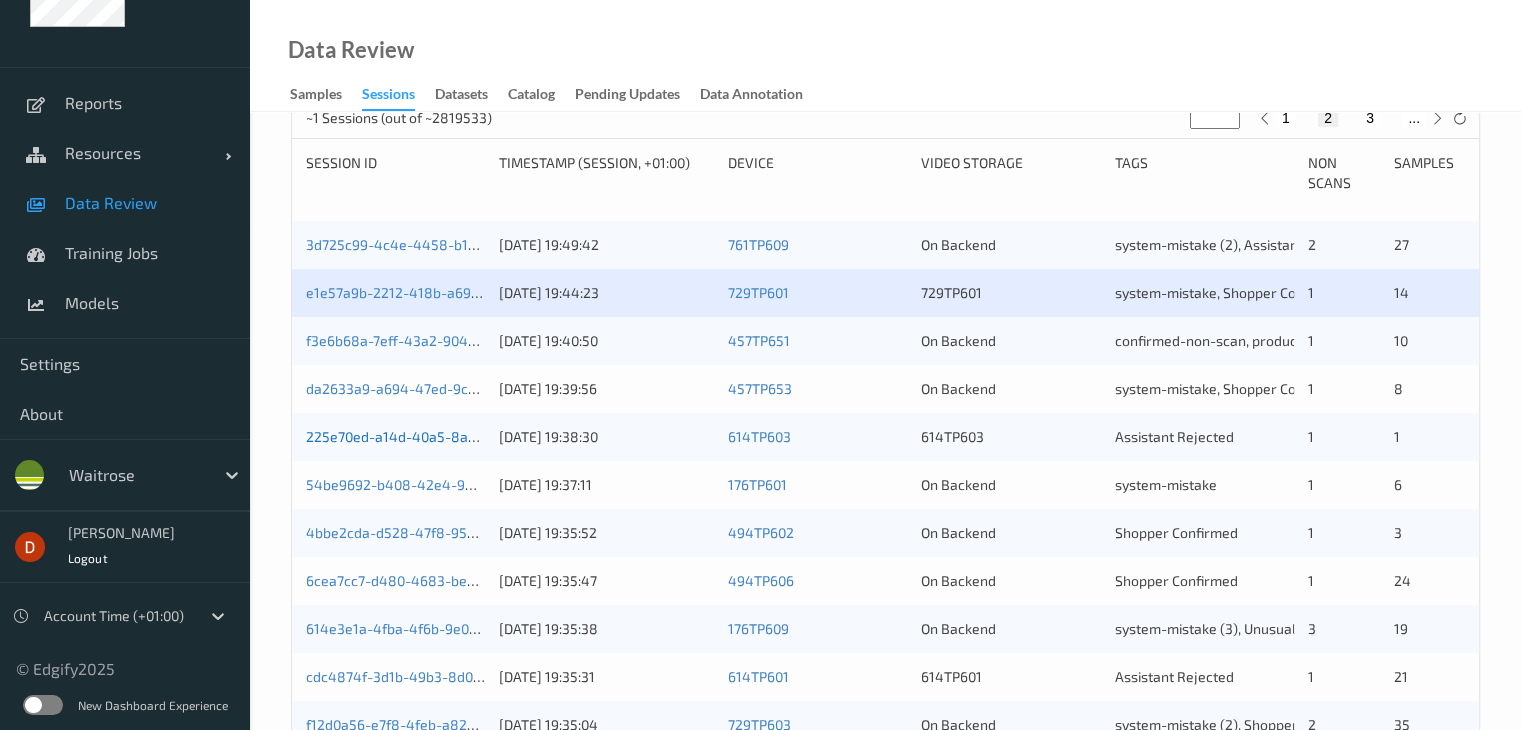 click on "225e70ed-a14d-40a5-8a7c-af6ddc08a2e7" at bounding box center [443, 436] 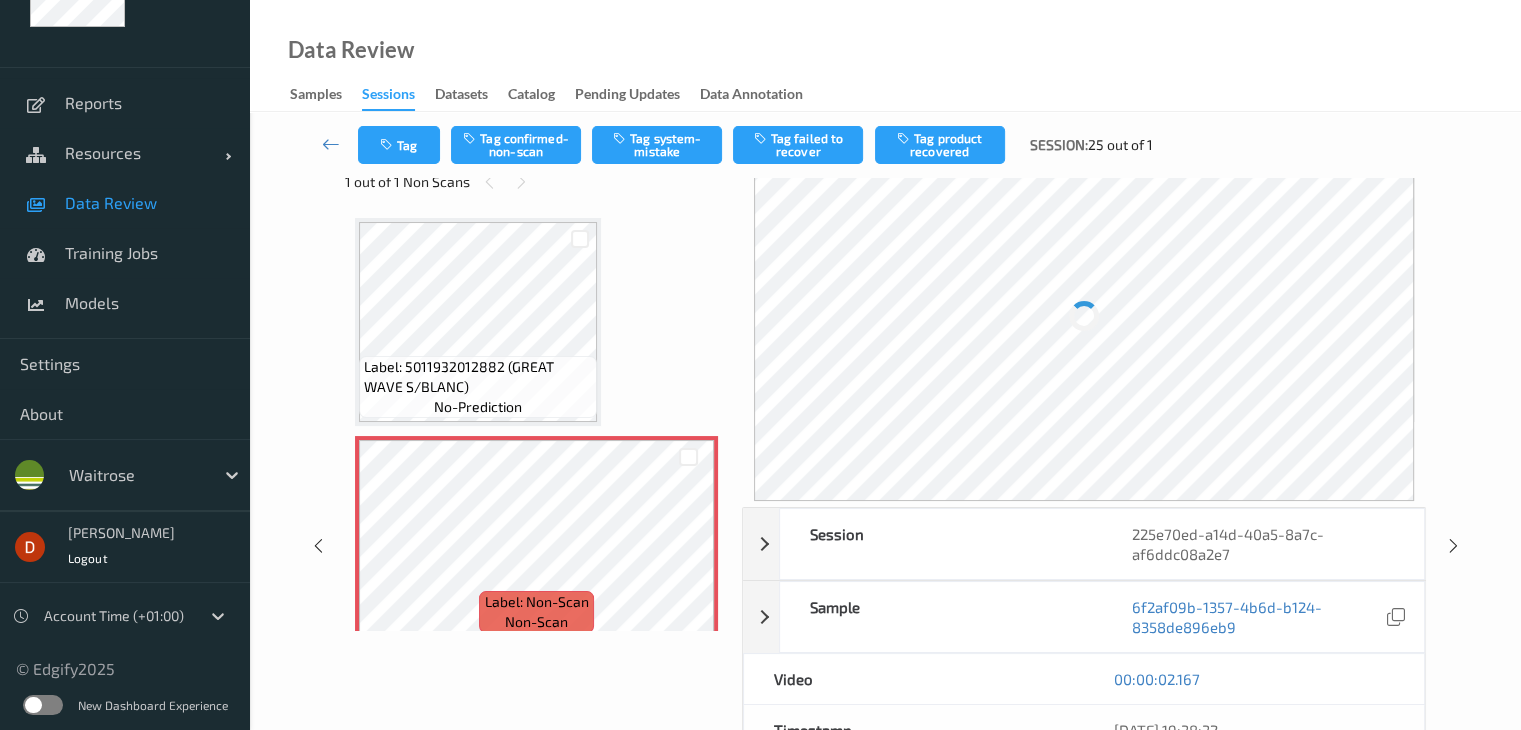 scroll, scrollTop: 17, scrollLeft: 0, axis: vertical 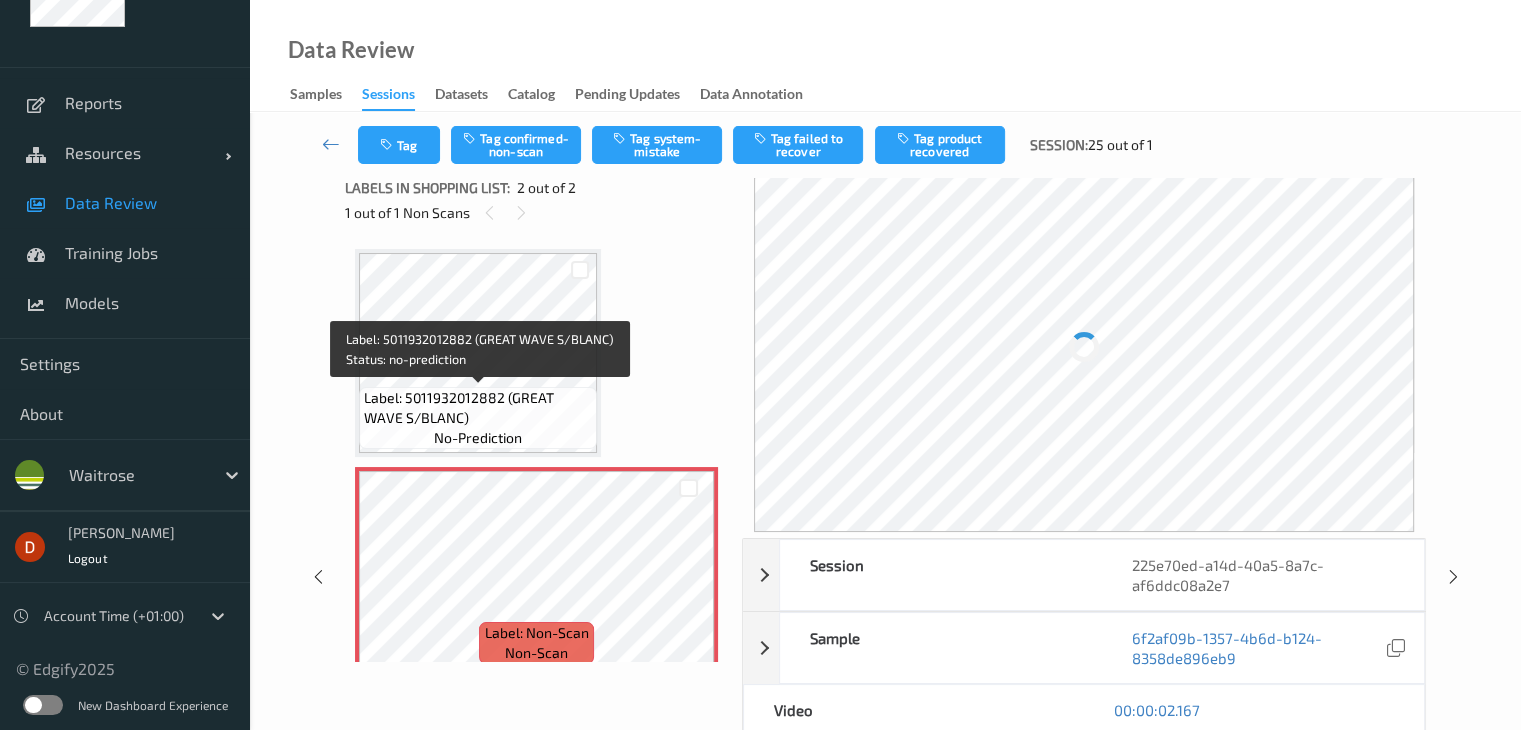 click on "Label: 5011932012882 (GREAT WAVE S/BLANC)" at bounding box center (478, 408) 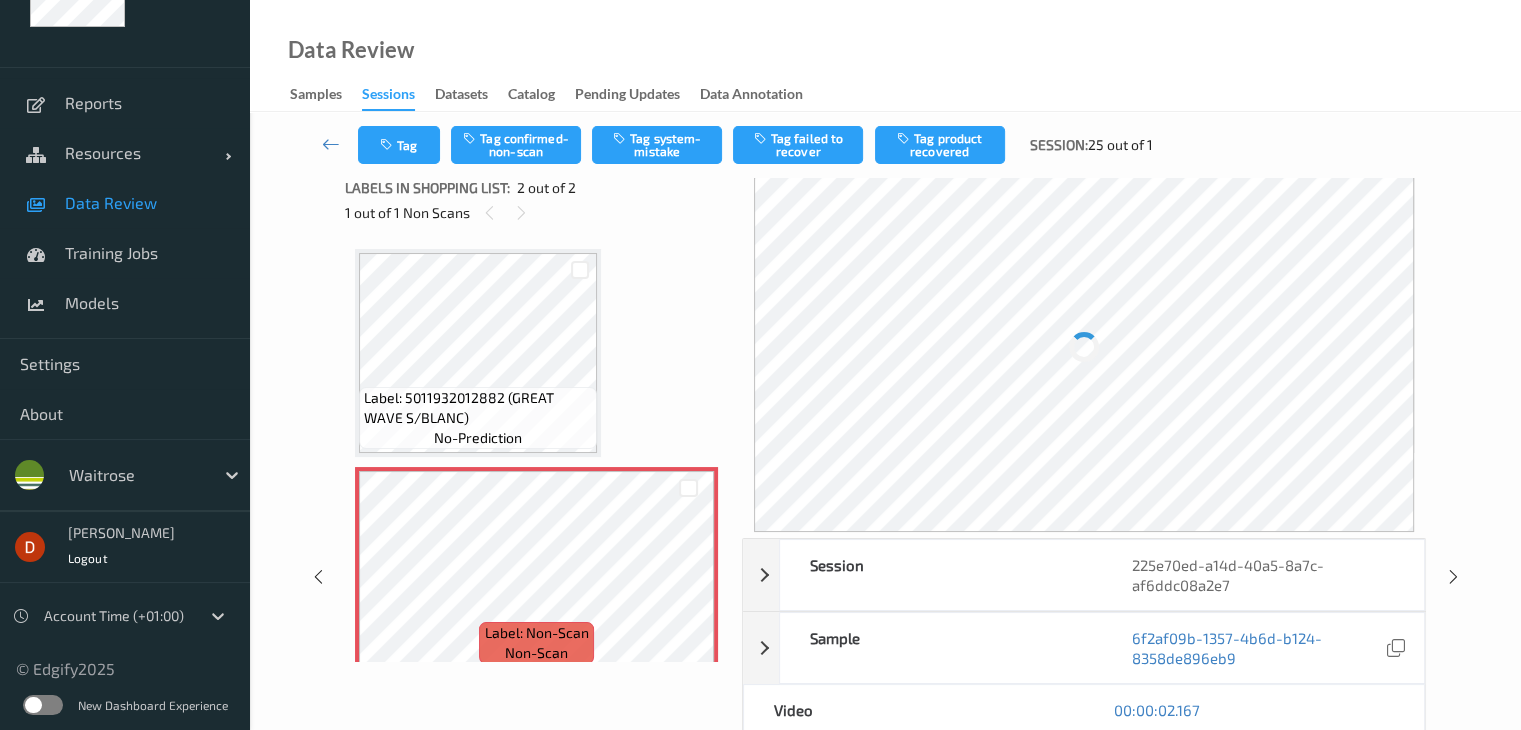 scroll, scrollTop: 23, scrollLeft: 0, axis: vertical 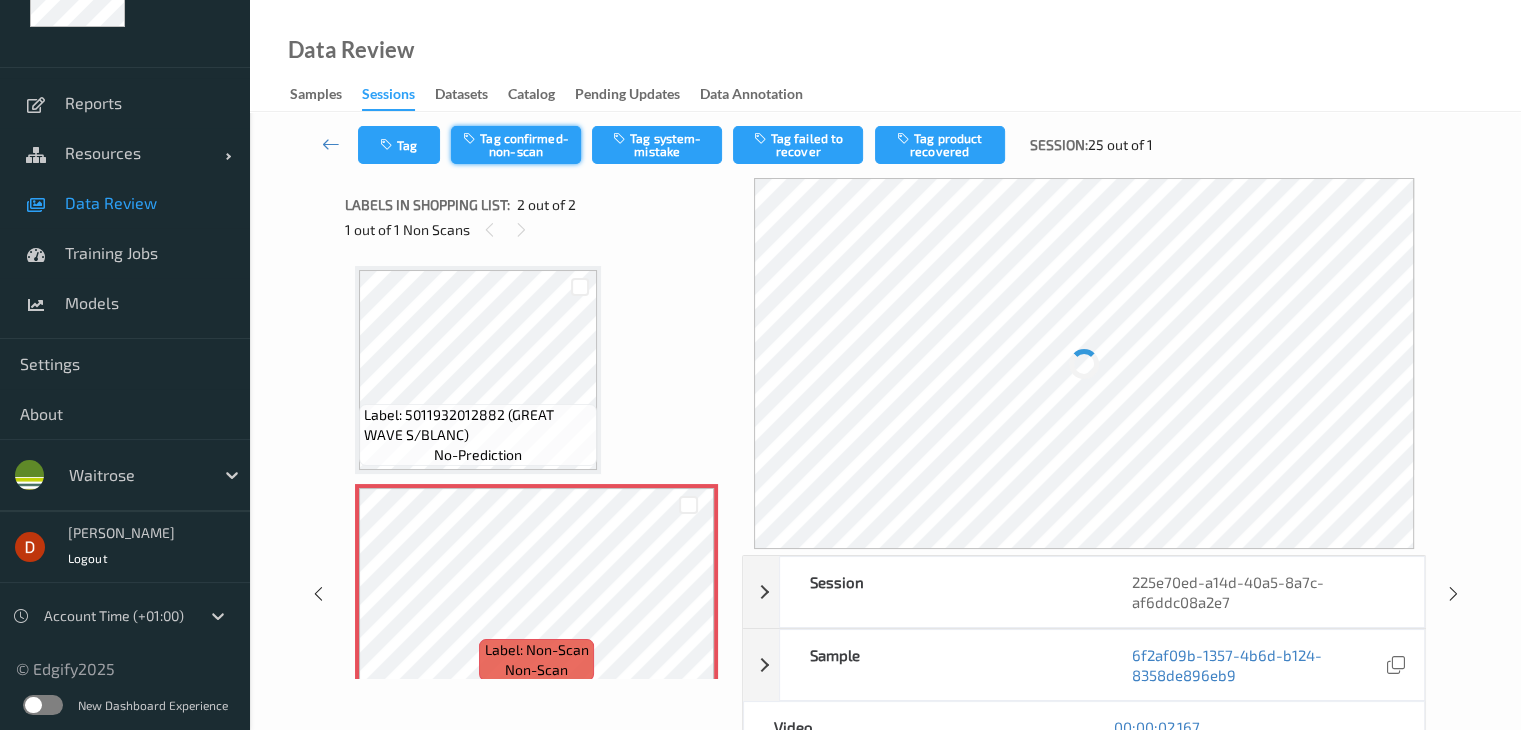 click on "Tag   confirmed-non-scan" at bounding box center (516, 145) 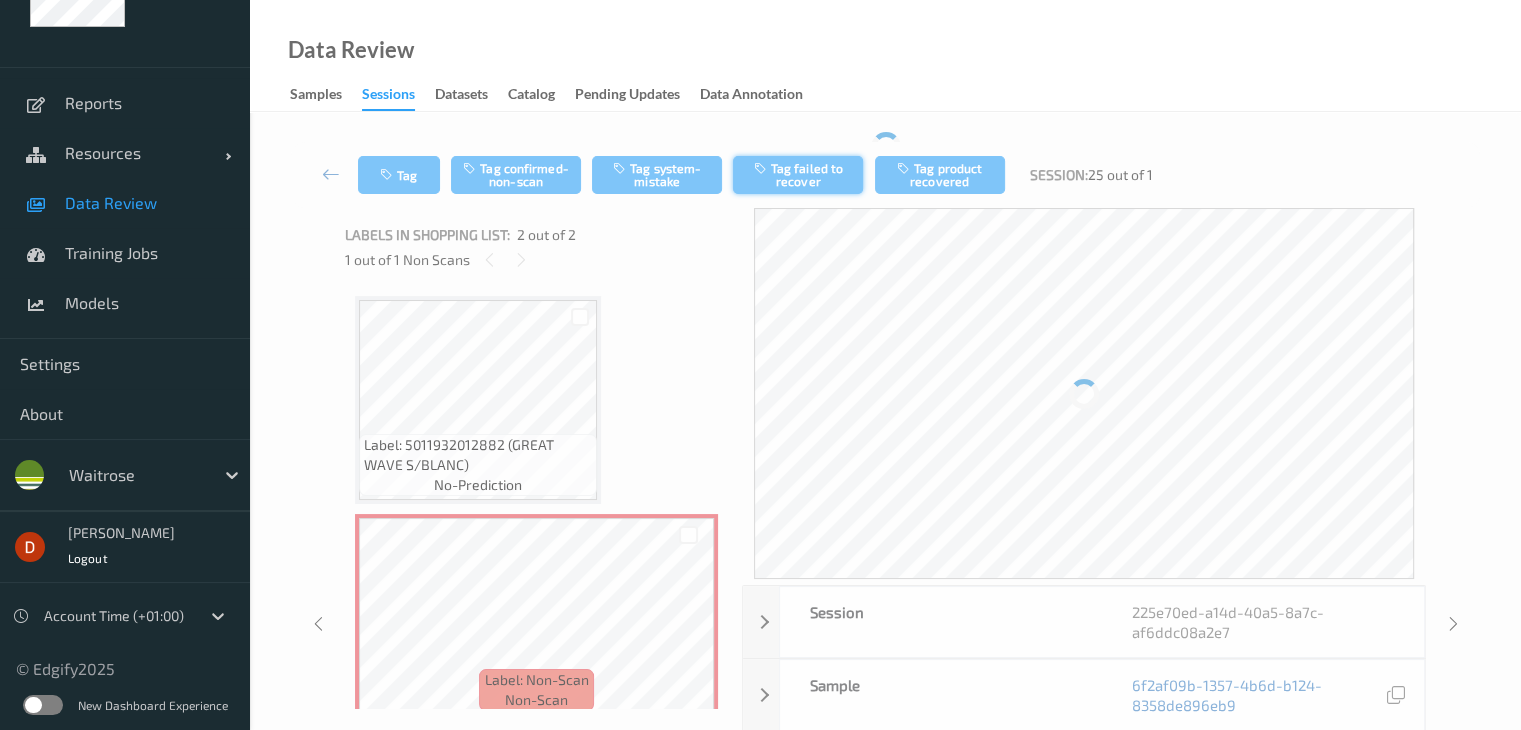 click on "Tag   failed to recover" at bounding box center (798, 175) 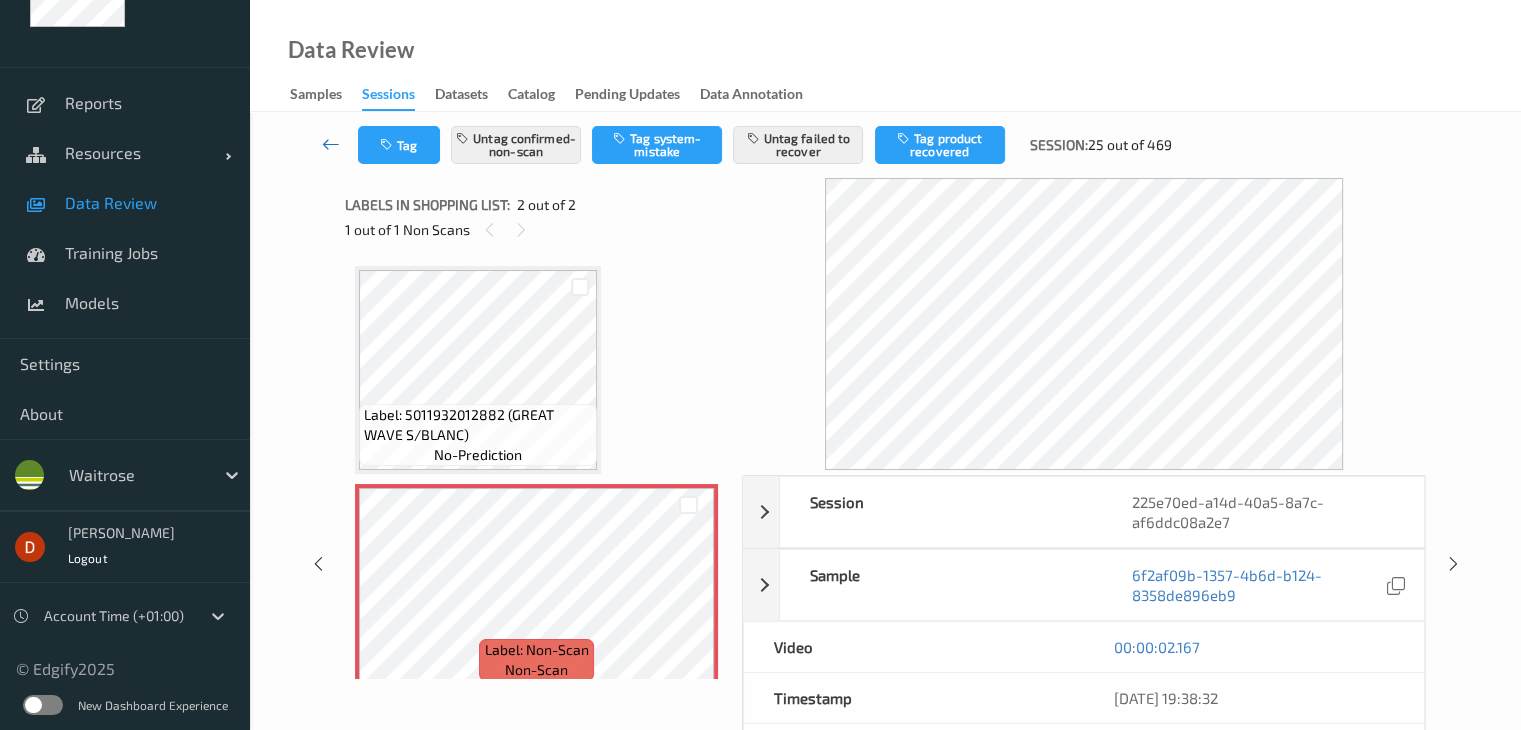 click at bounding box center (331, 144) 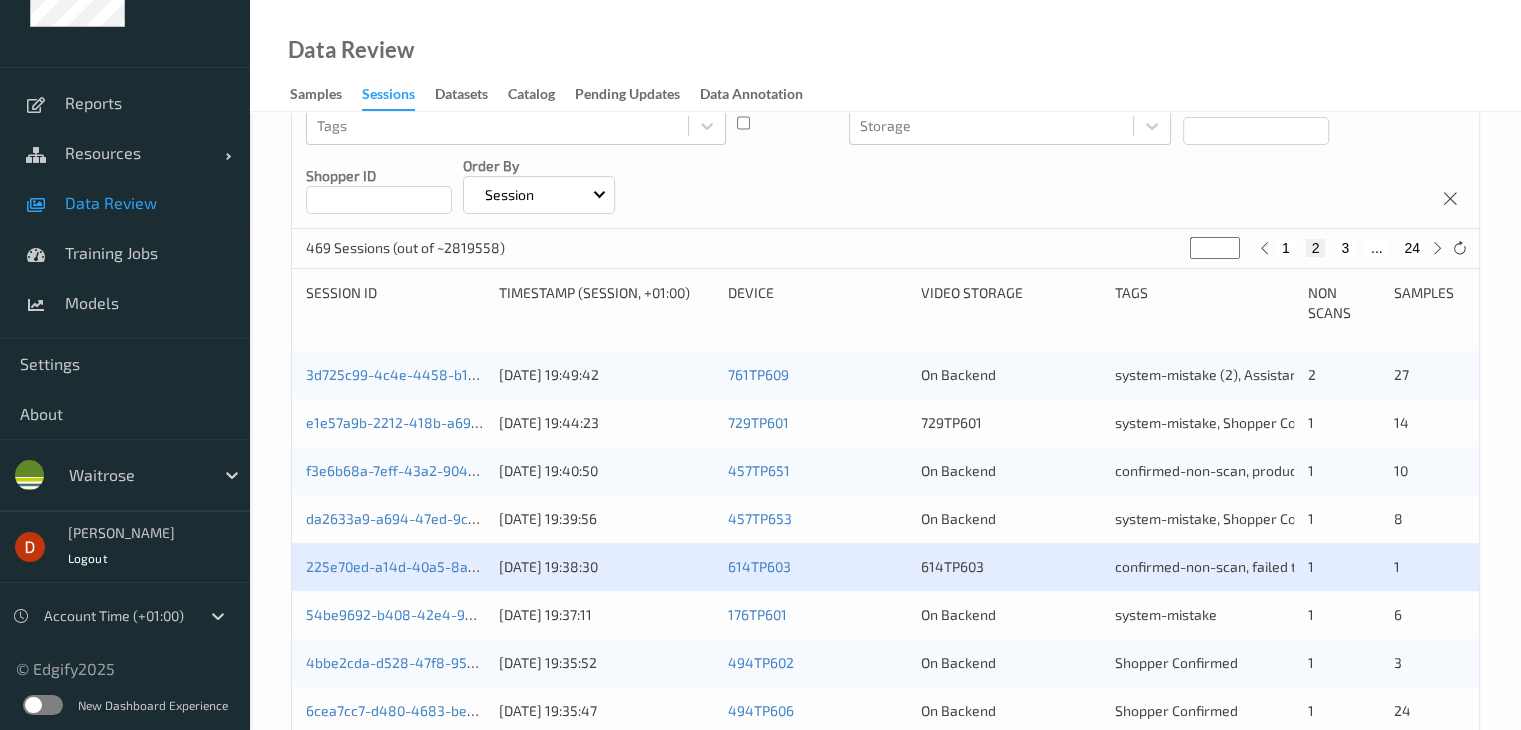 scroll, scrollTop: 300, scrollLeft: 0, axis: vertical 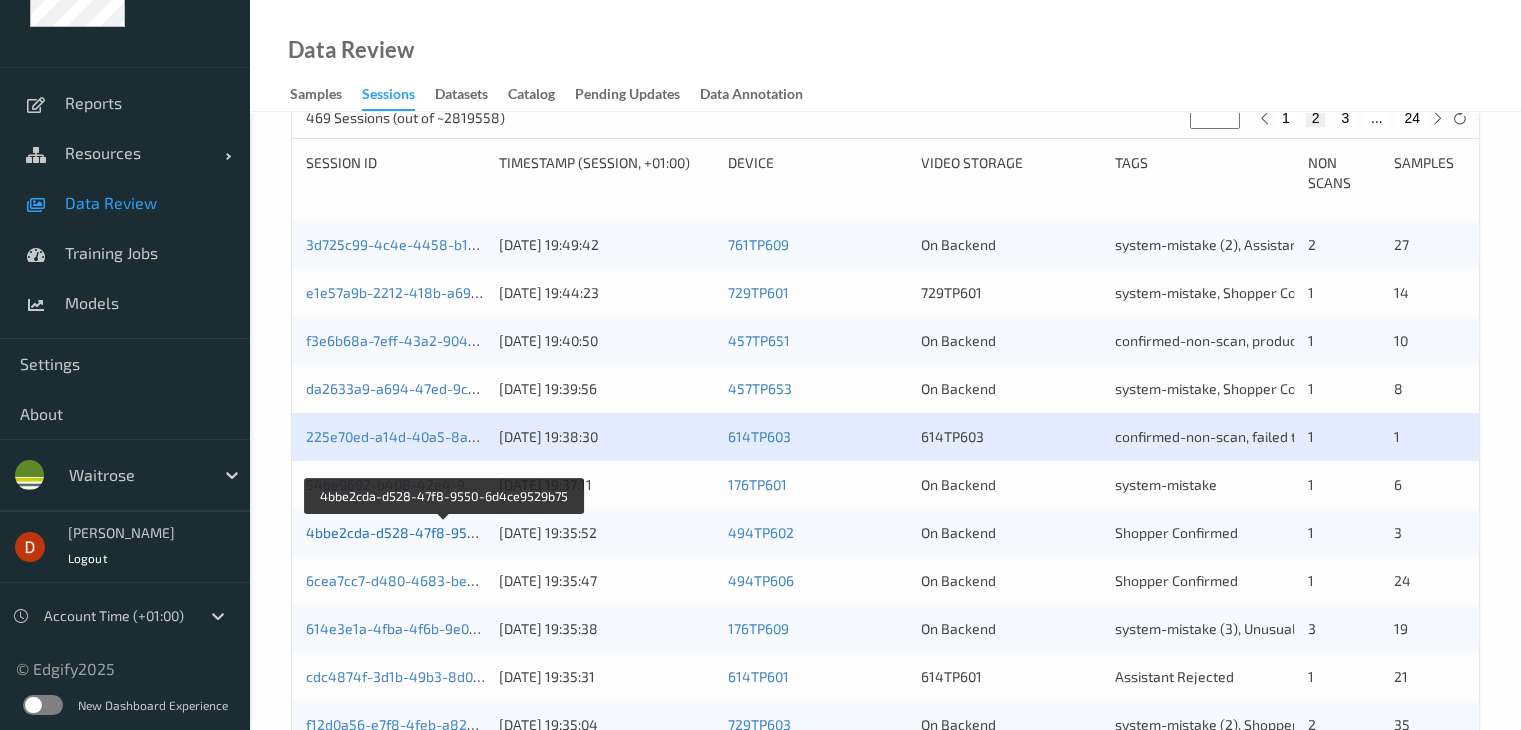 click on "4bbe2cda-d528-47f8-9550-6d4ce9529b75" at bounding box center (445, 532) 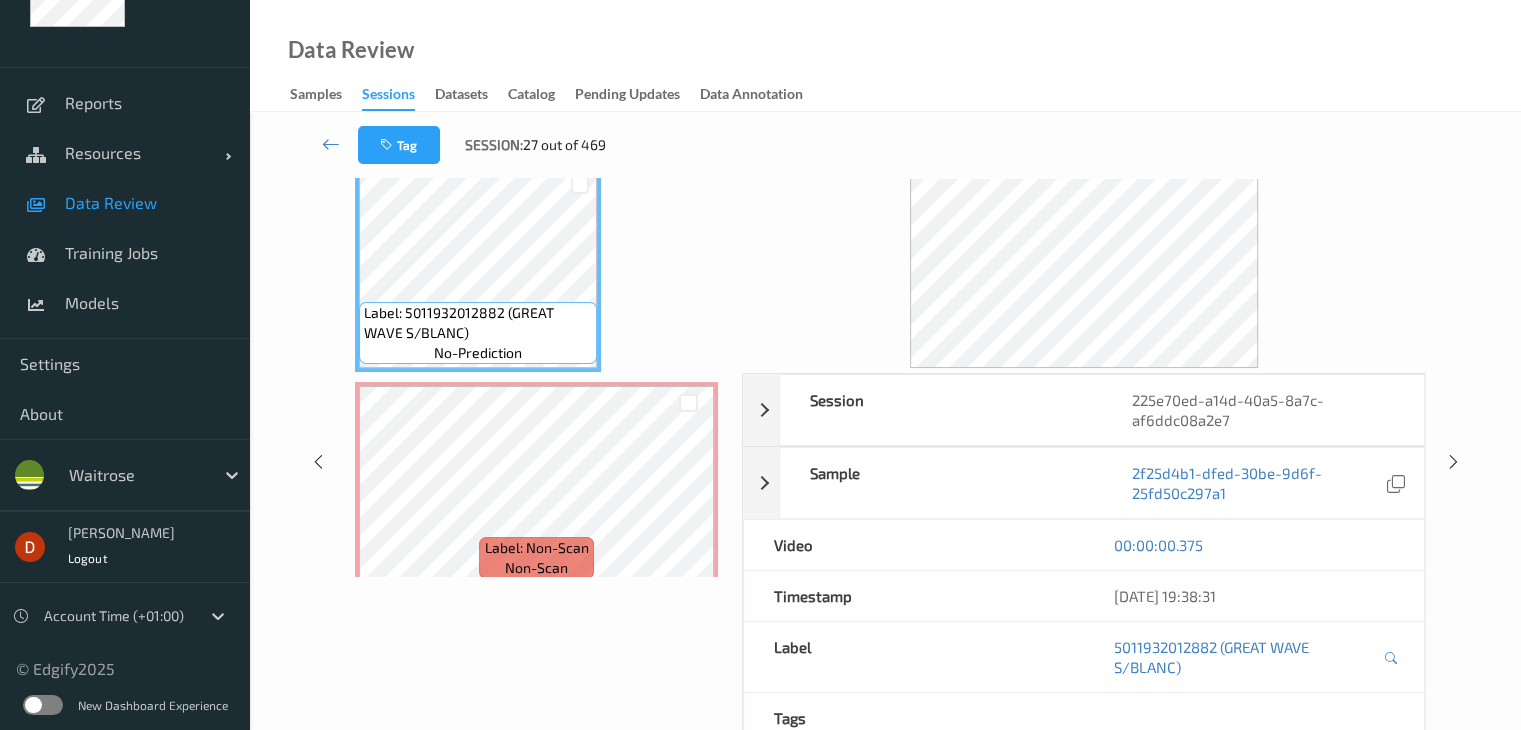 scroll, scrollTop: 0, scrollLeft: 0, axis: both 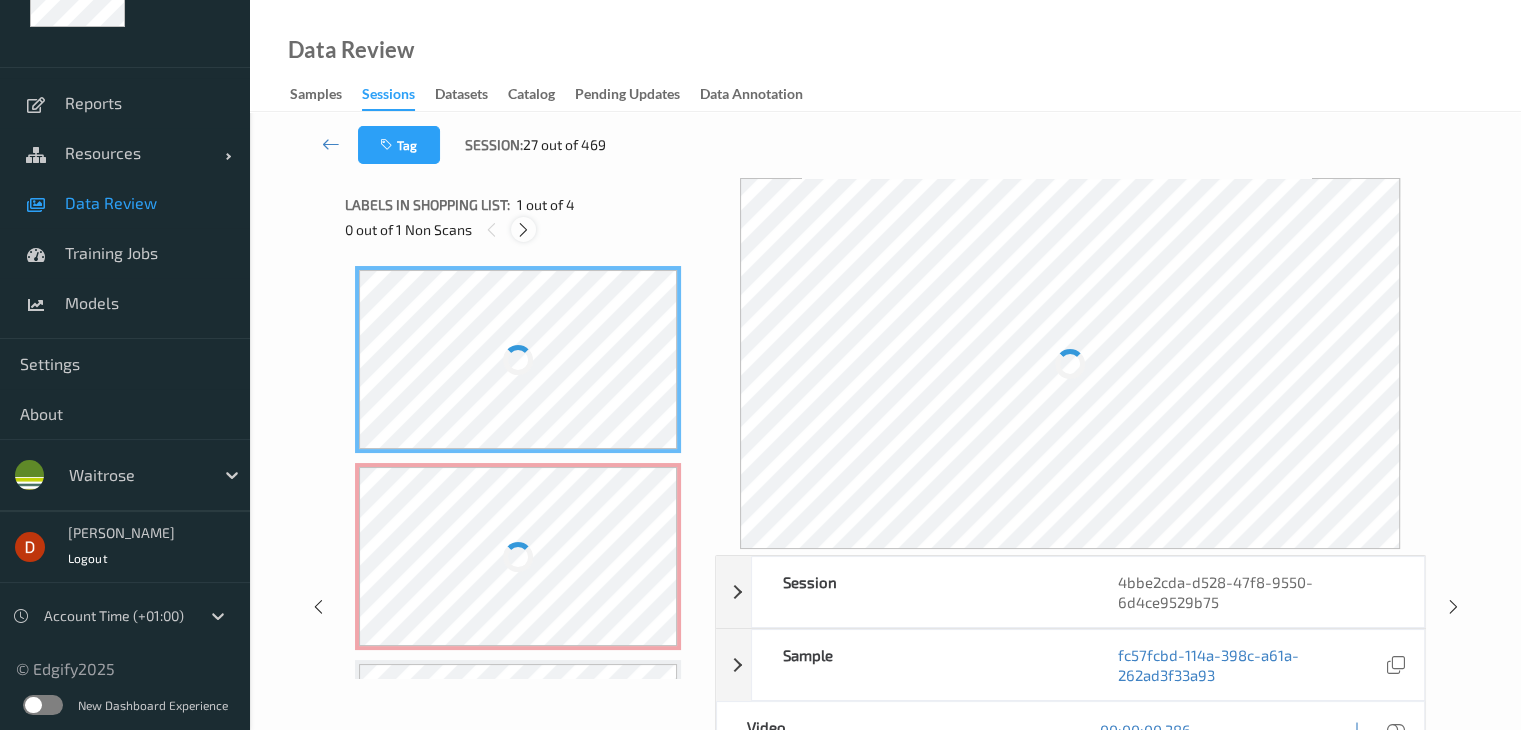 click at bounding box center [523, 230] 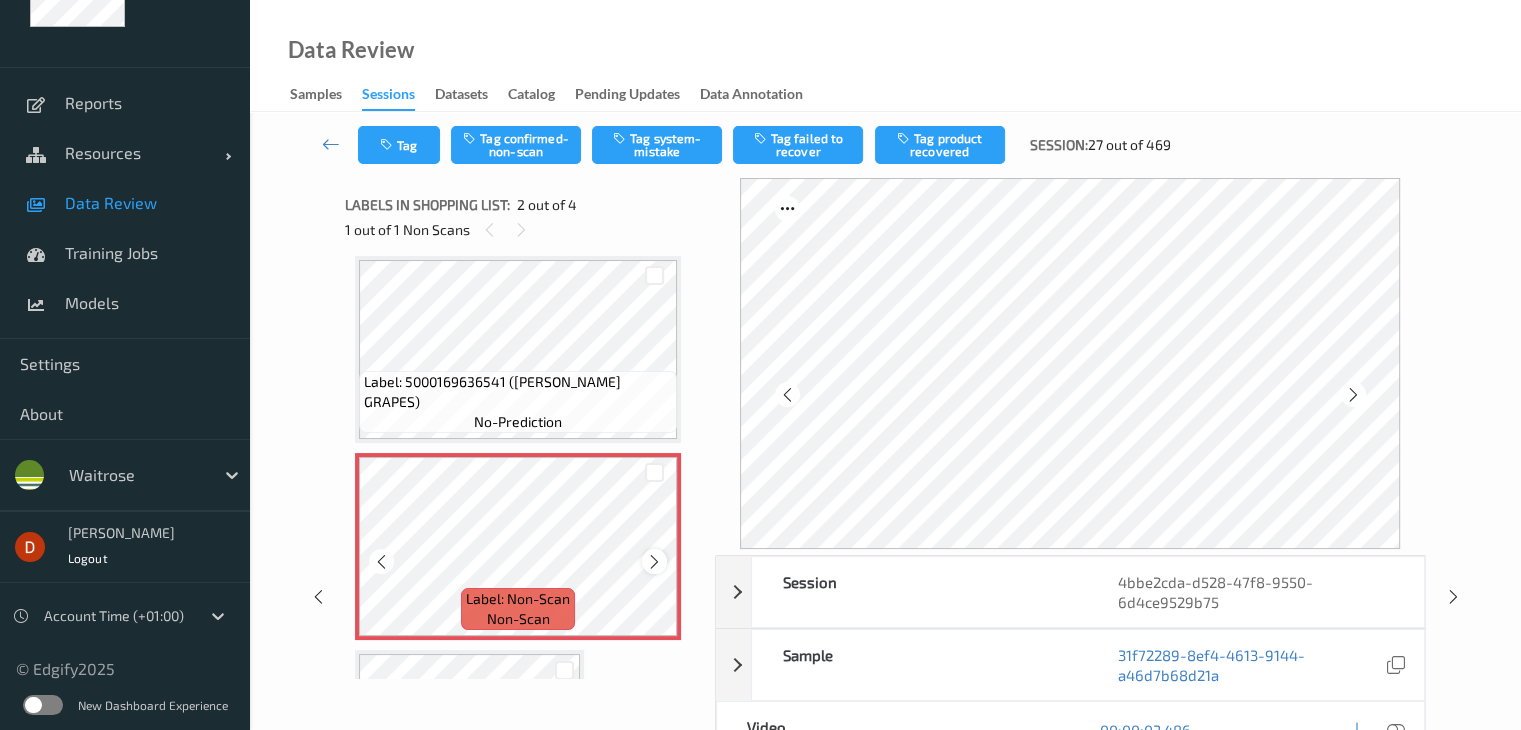 click at bounding box center (654, 562) 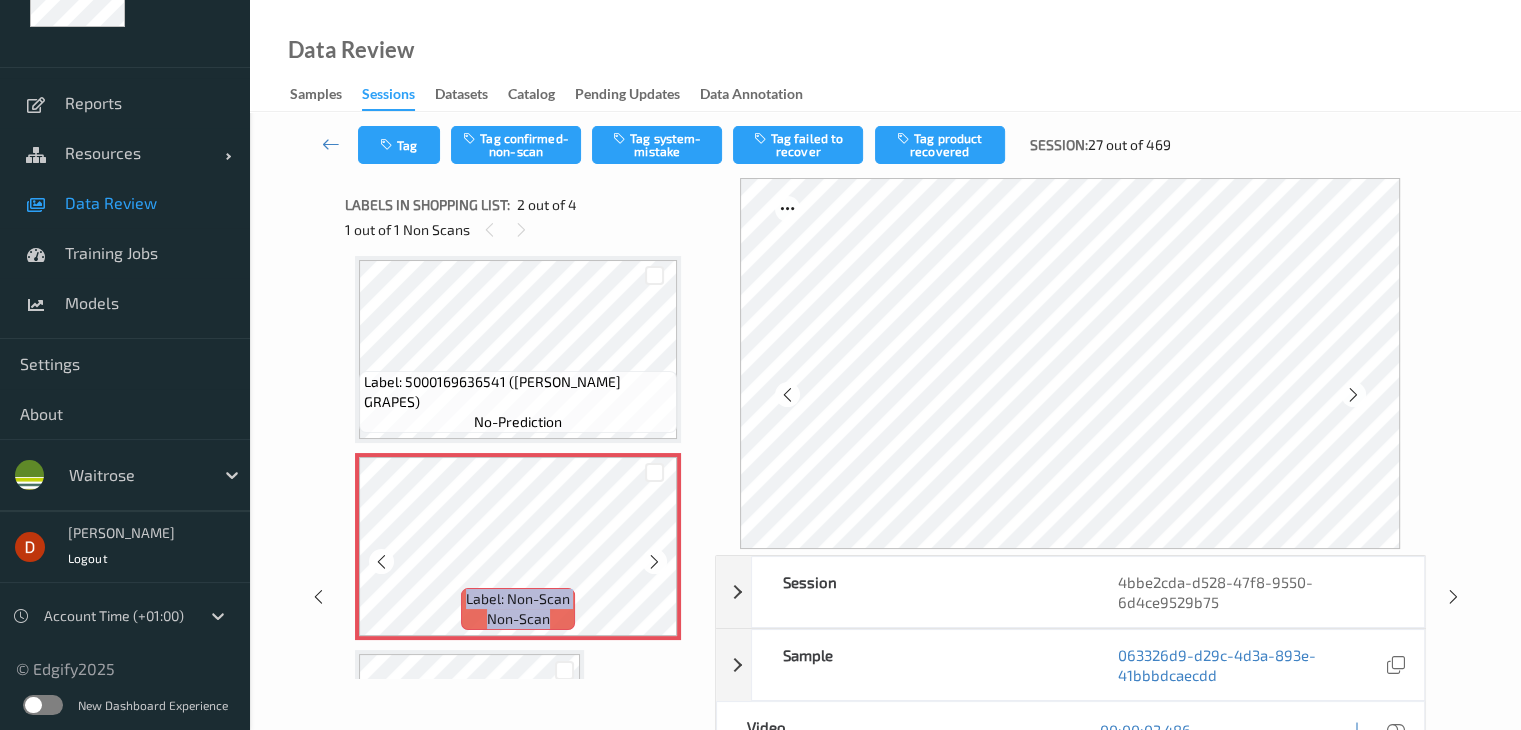 click at bounding box center (654, 562) 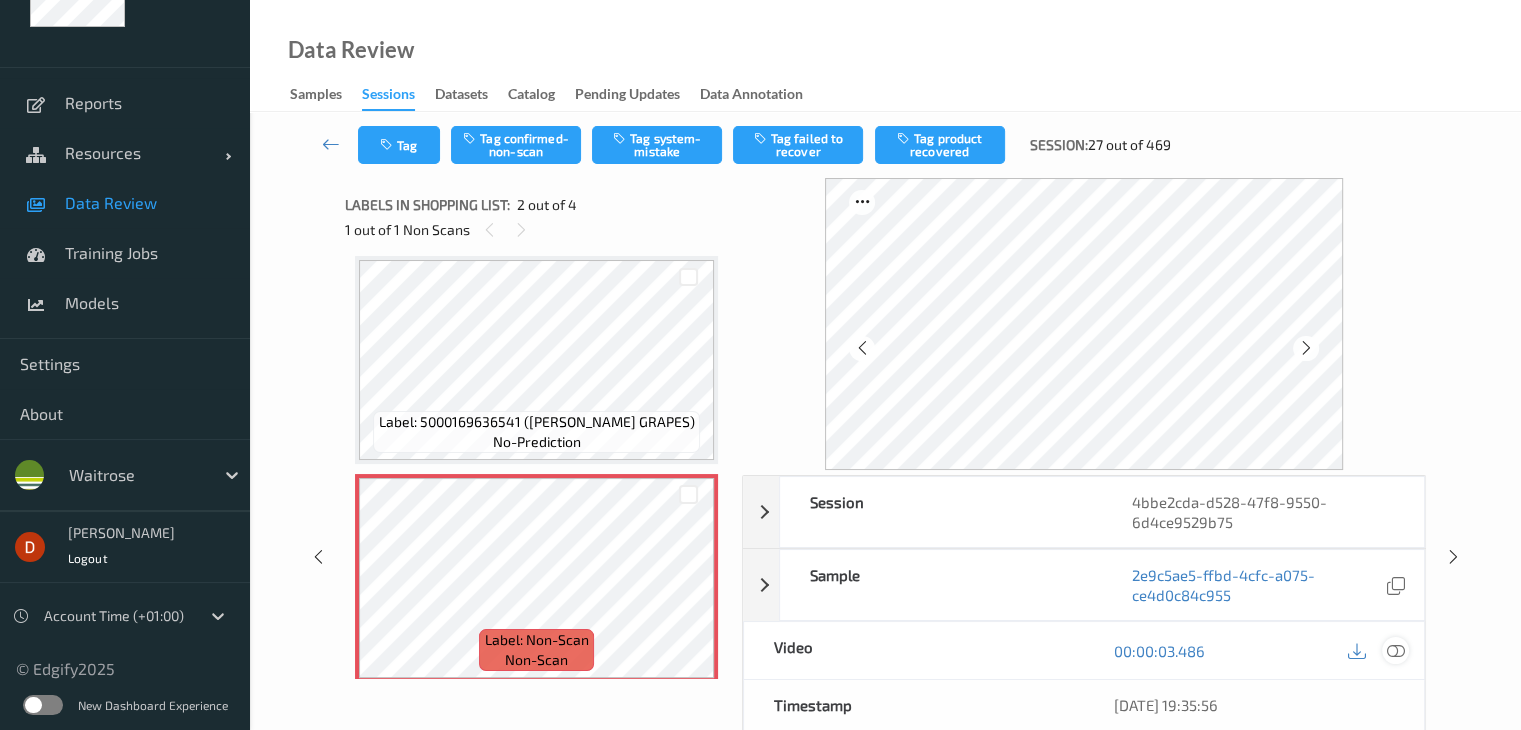 click at bounding box center [1395, 651] 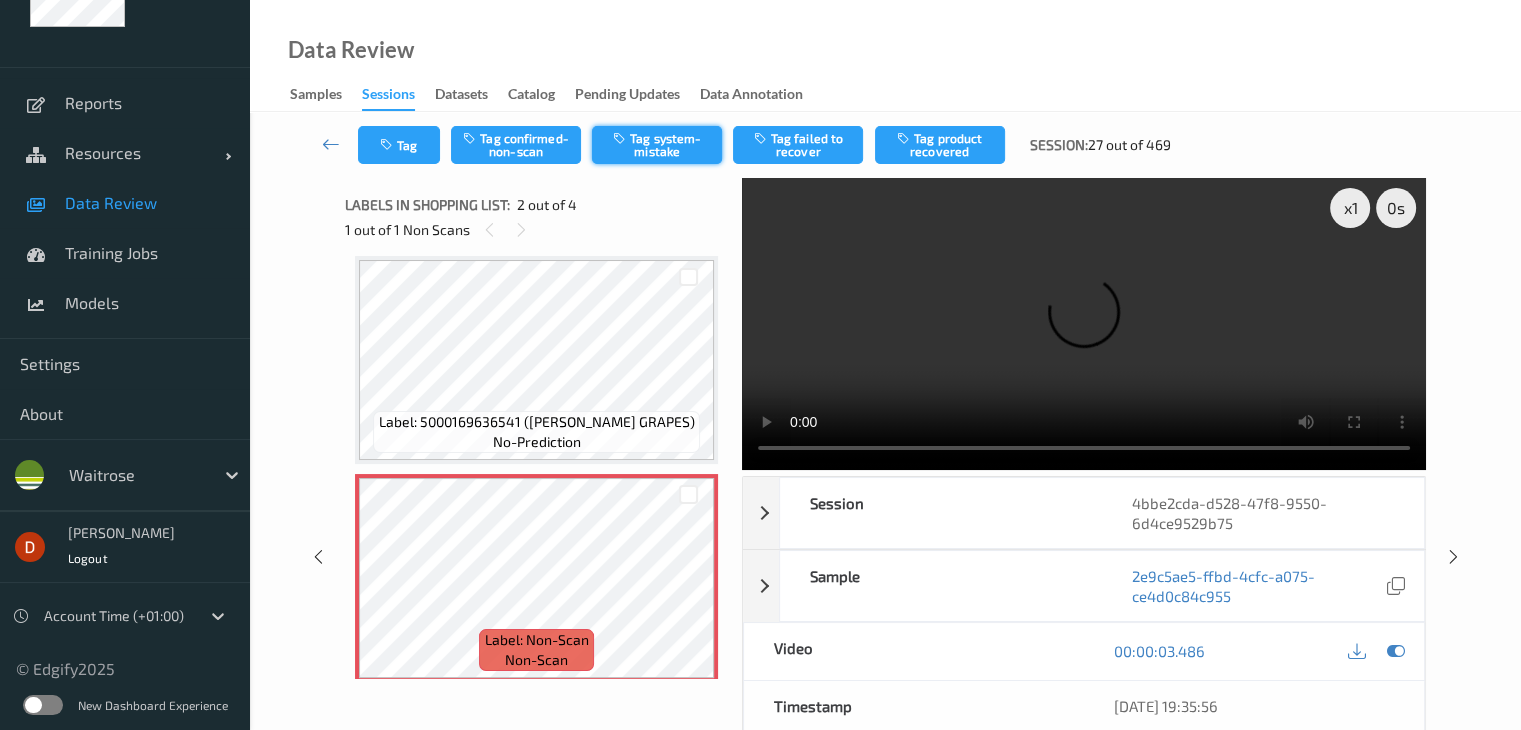 click on "Tag   system-mistake" at bounding box center [657, 145] 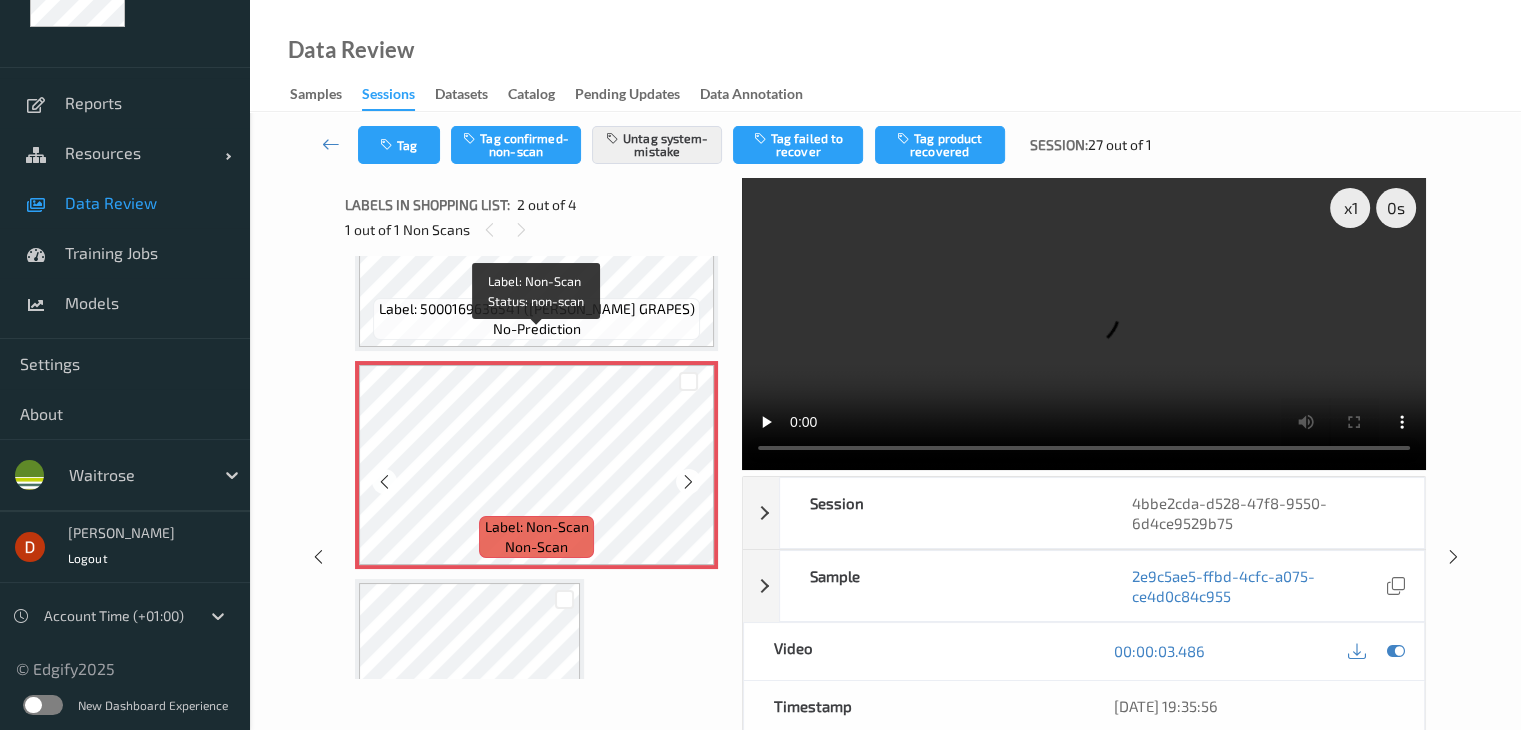 scroll, scrollTop: 110, scrollLeft: 0, axis: vertical 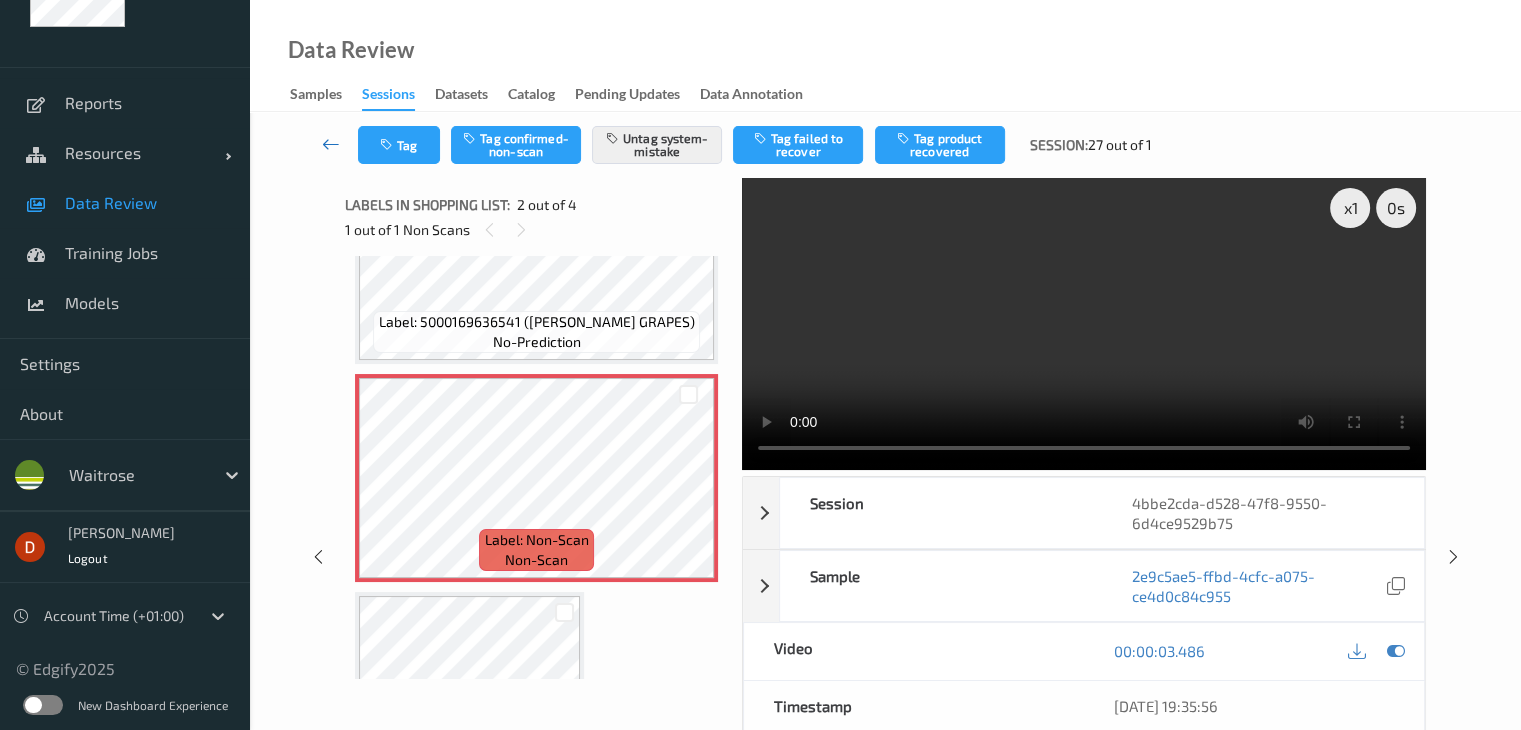 click at bounding box center (331, 144) 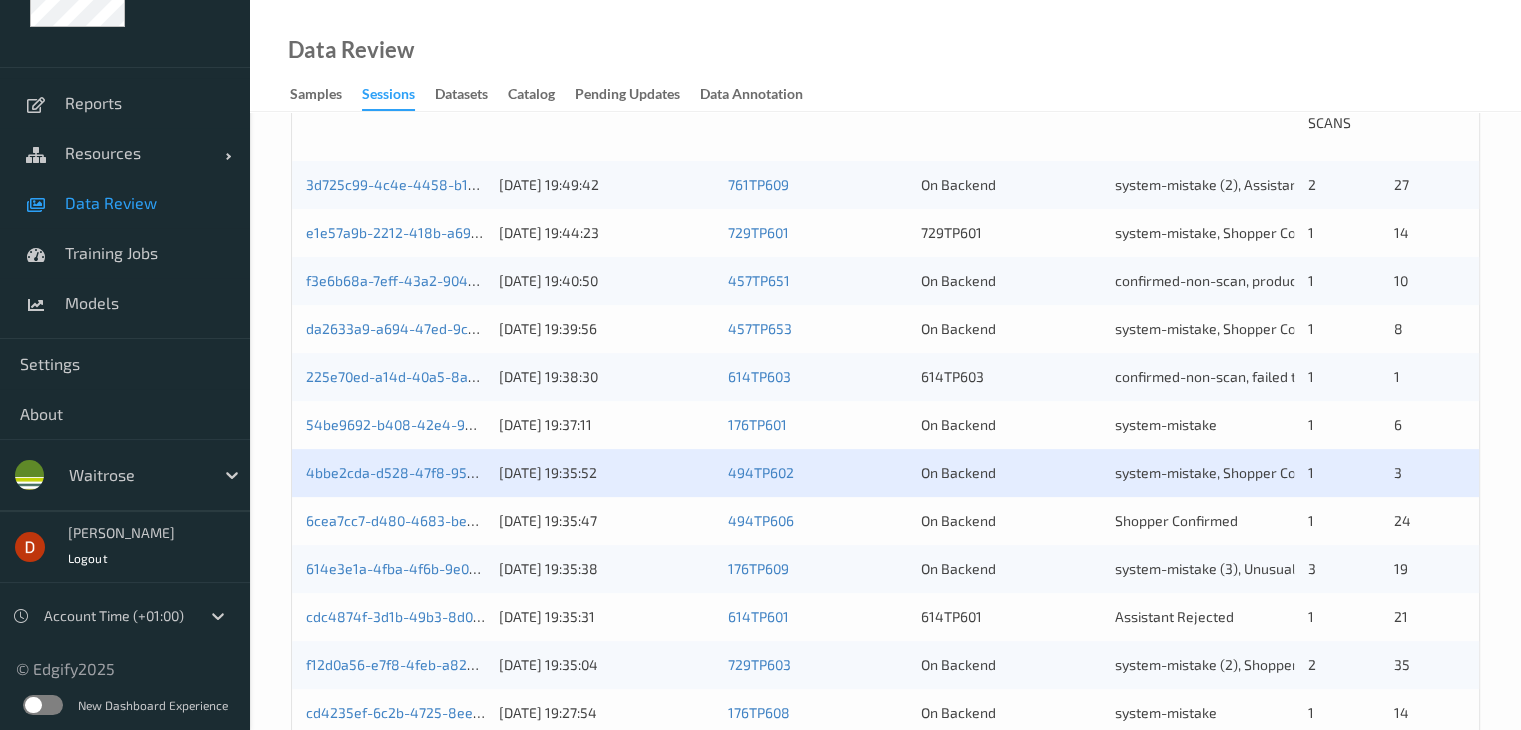 scroll, scrollTop: 500, scrollLeft: 0, axis: vertical 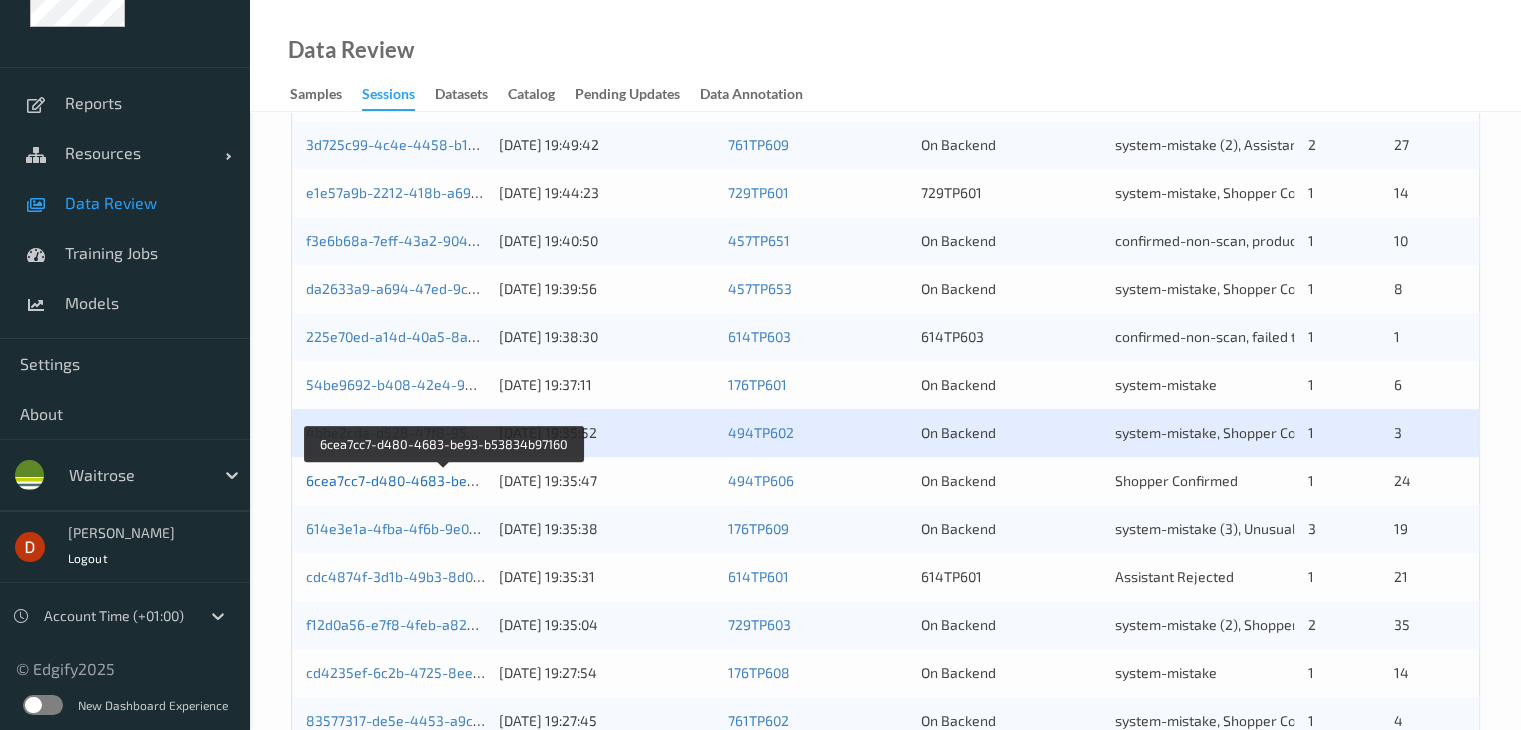 click on "6cea7cc7-d480-4683-be93-b53834b97160" at bounding box center [445, 480] 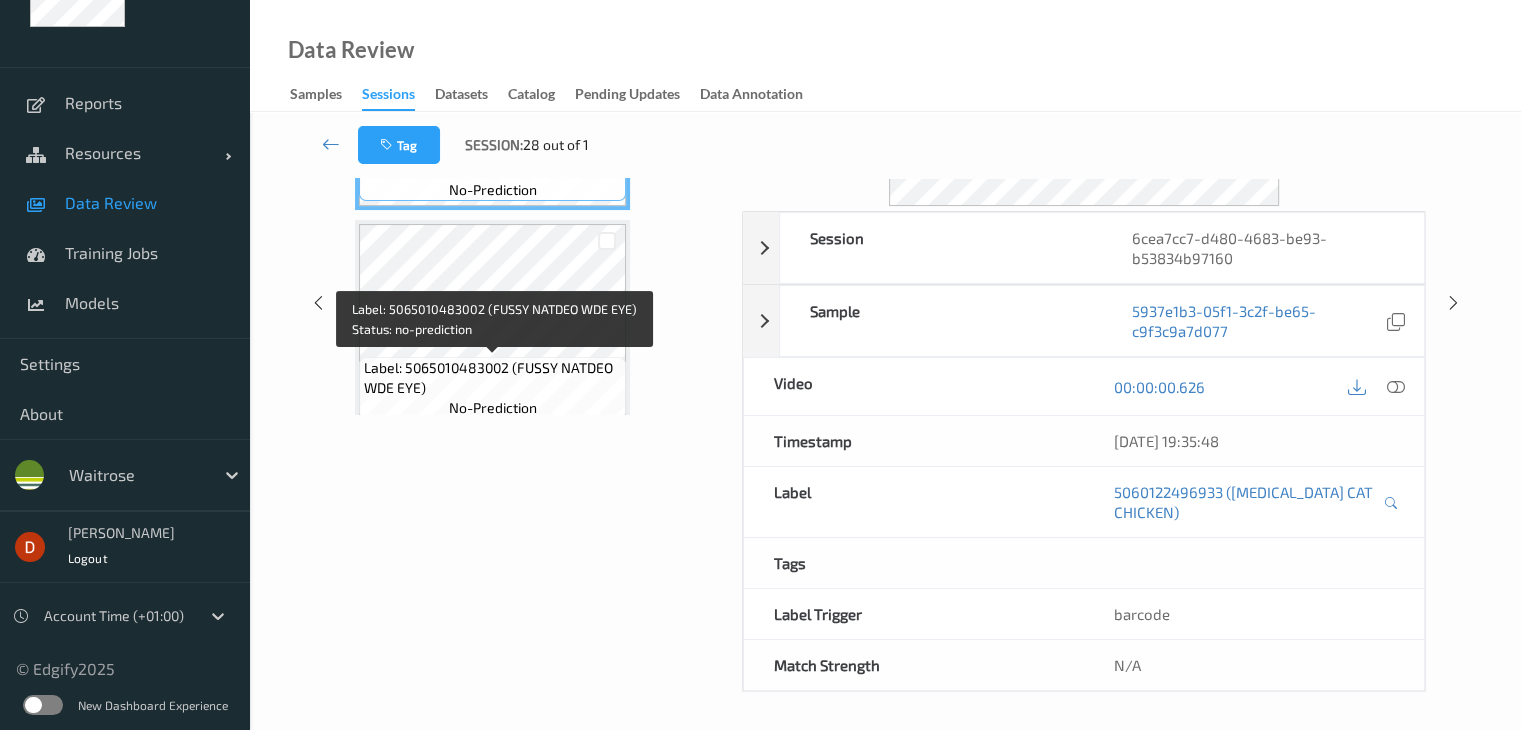 scroll, scrollTop: 0, scrollLeft: 0, axis: both 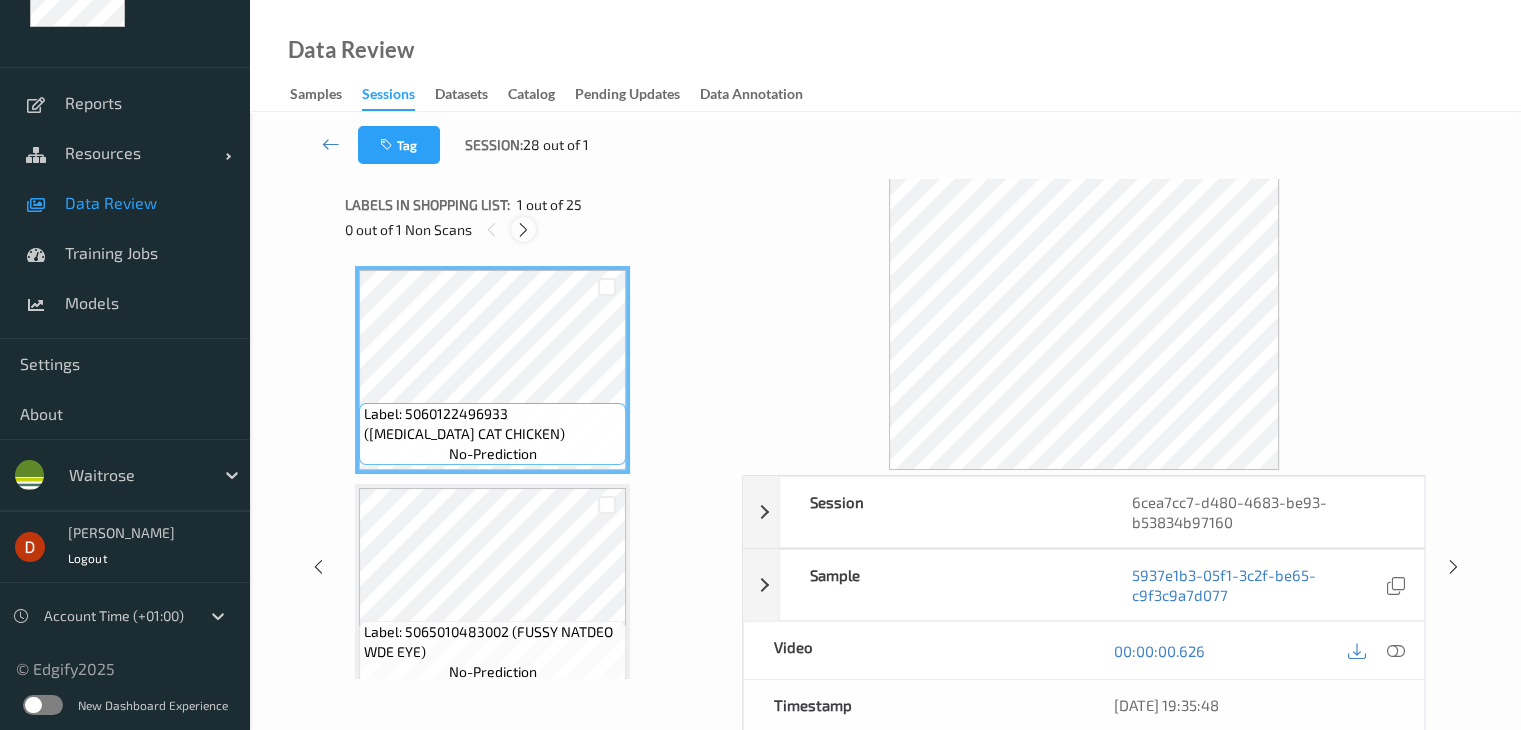 click at bounding box center (523, 230) 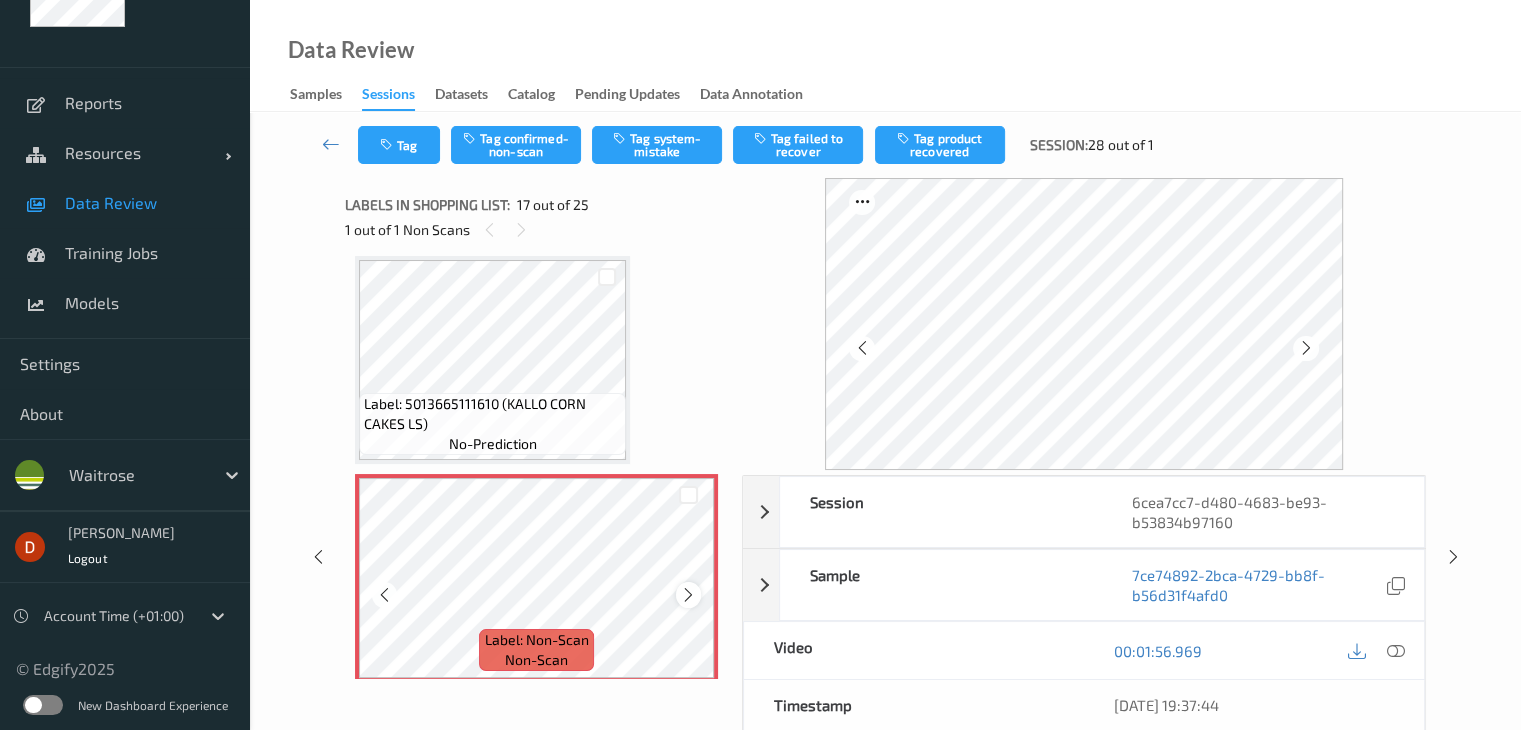 click at bounding box center (688, 595) 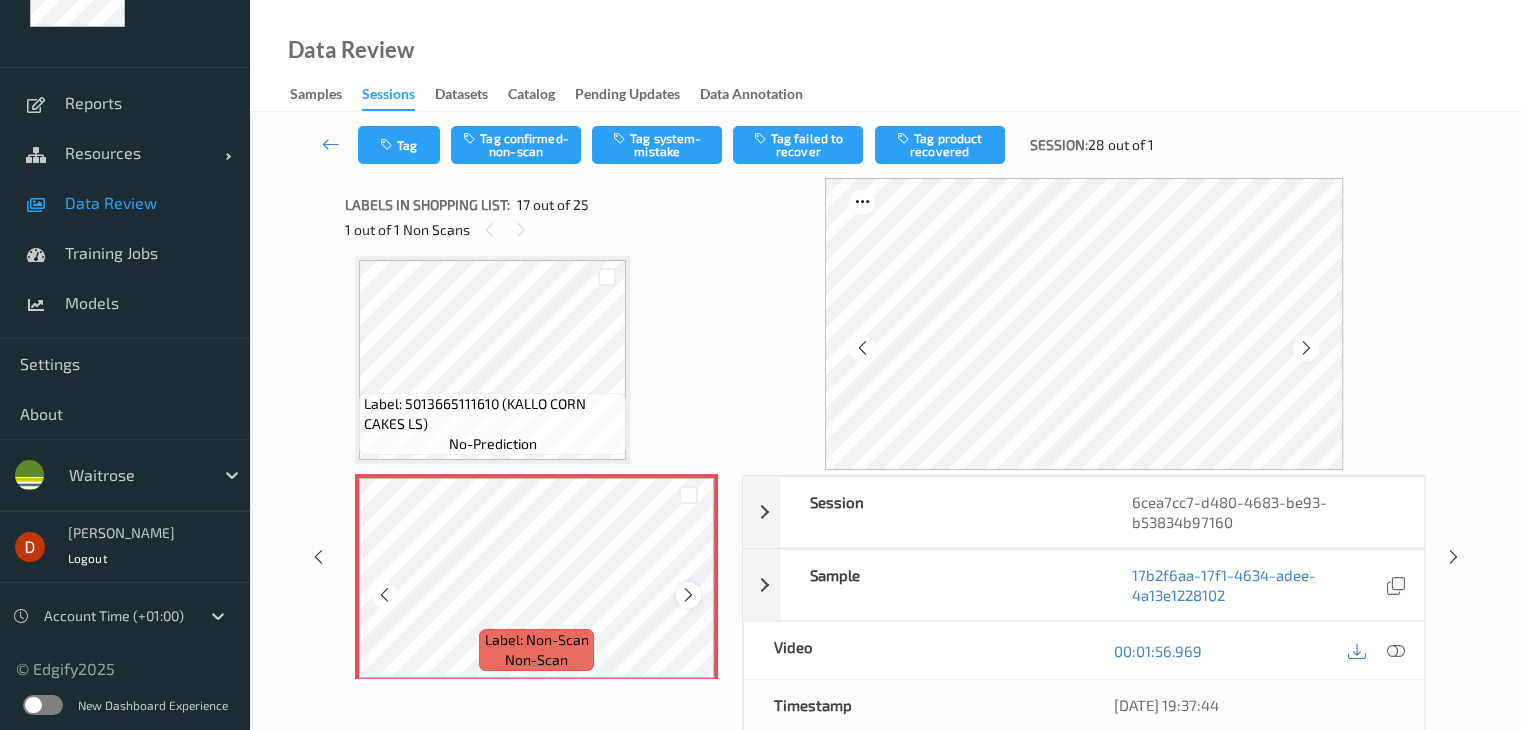 click at bounding box center [688, 595] 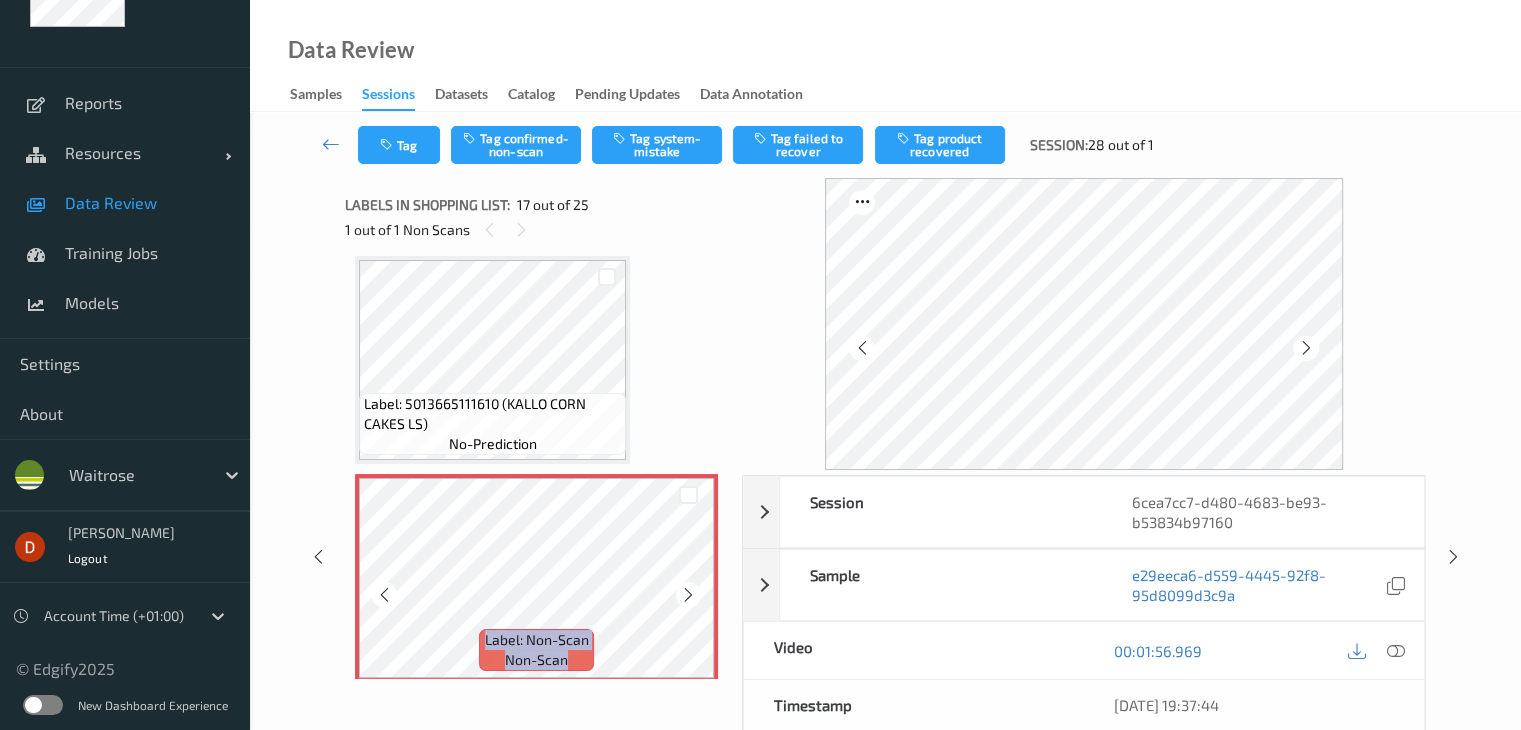 click at bounding box center (688, 595) 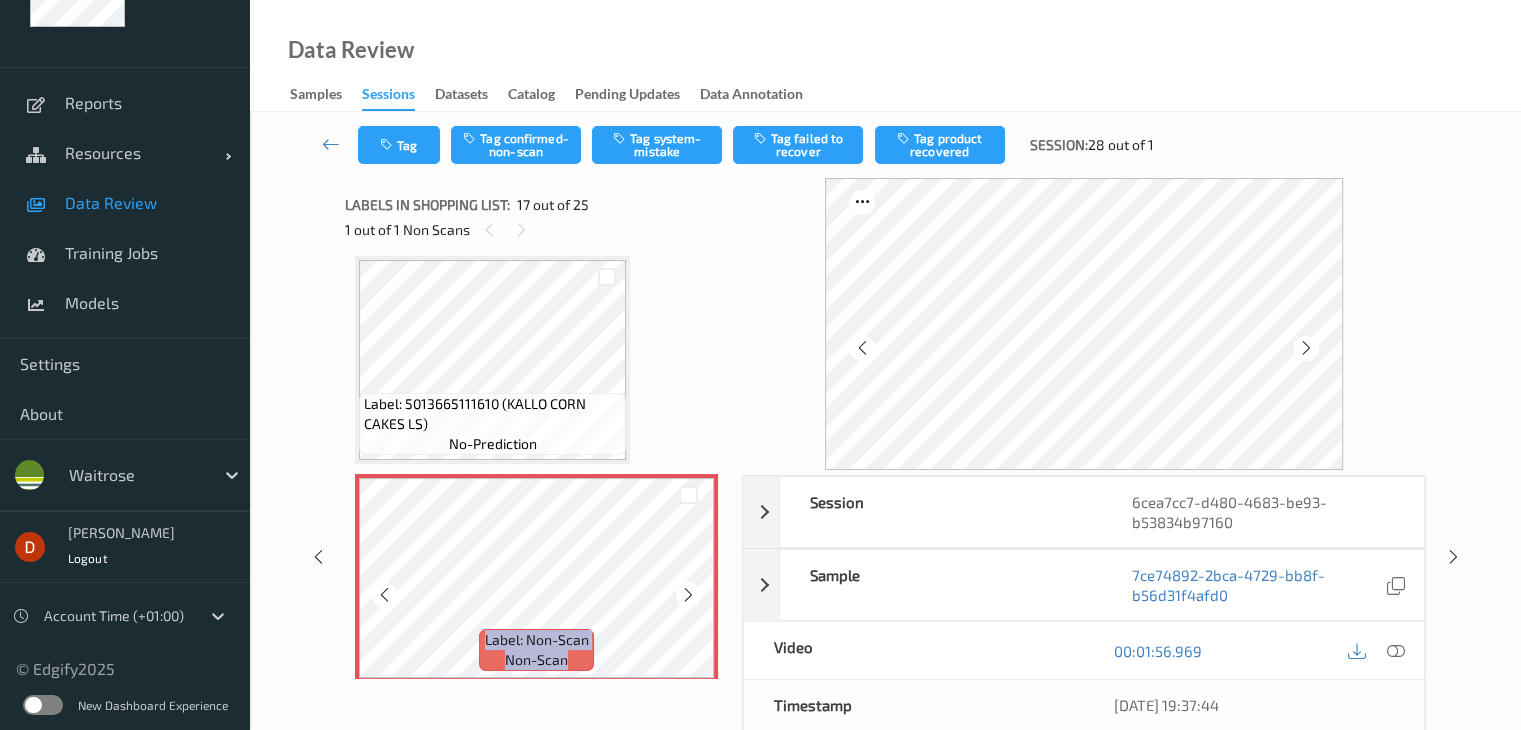 click at bounding box center [688, 595] 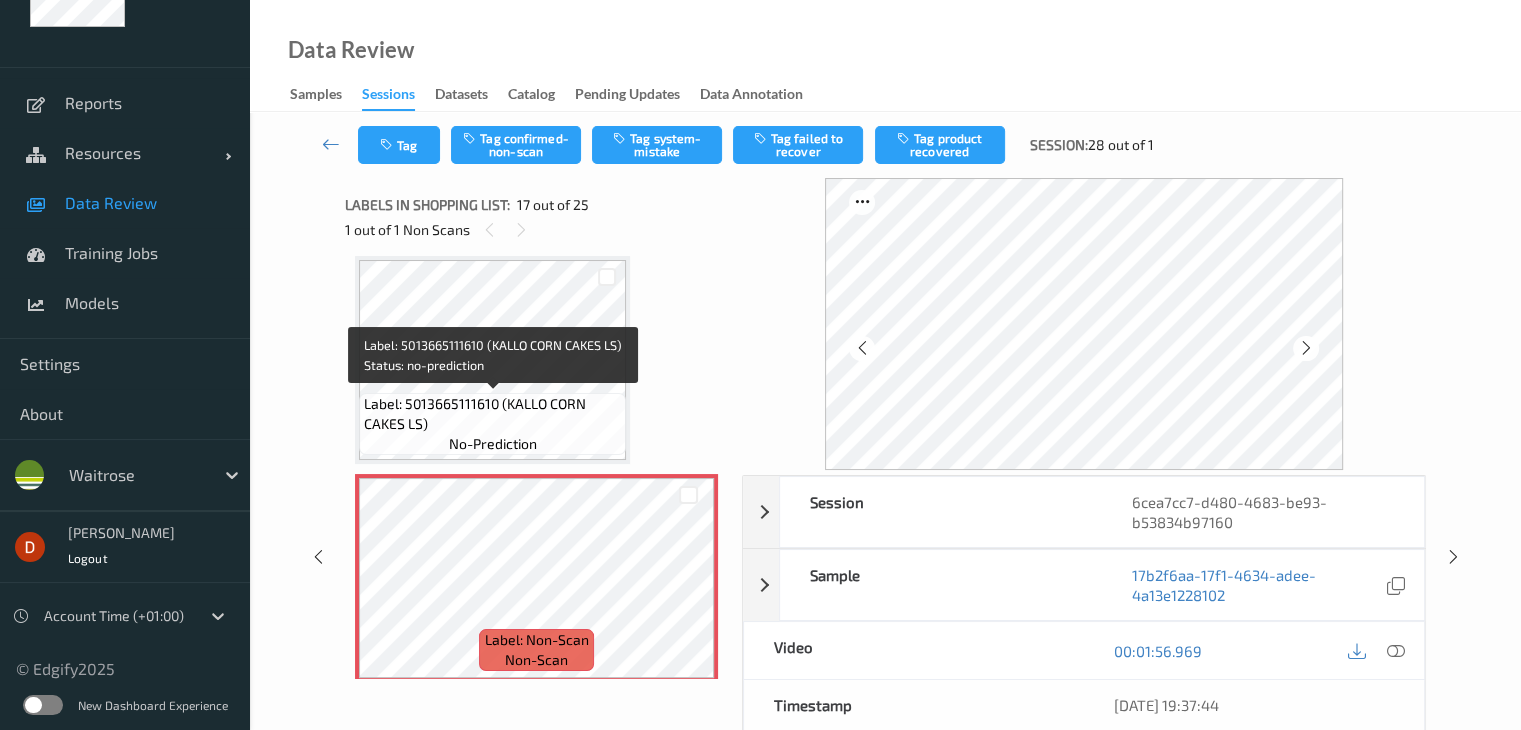 click on "Label: 5013665111610 (KALLO CORN CAKES LS)" at bounding box center (492, 414) 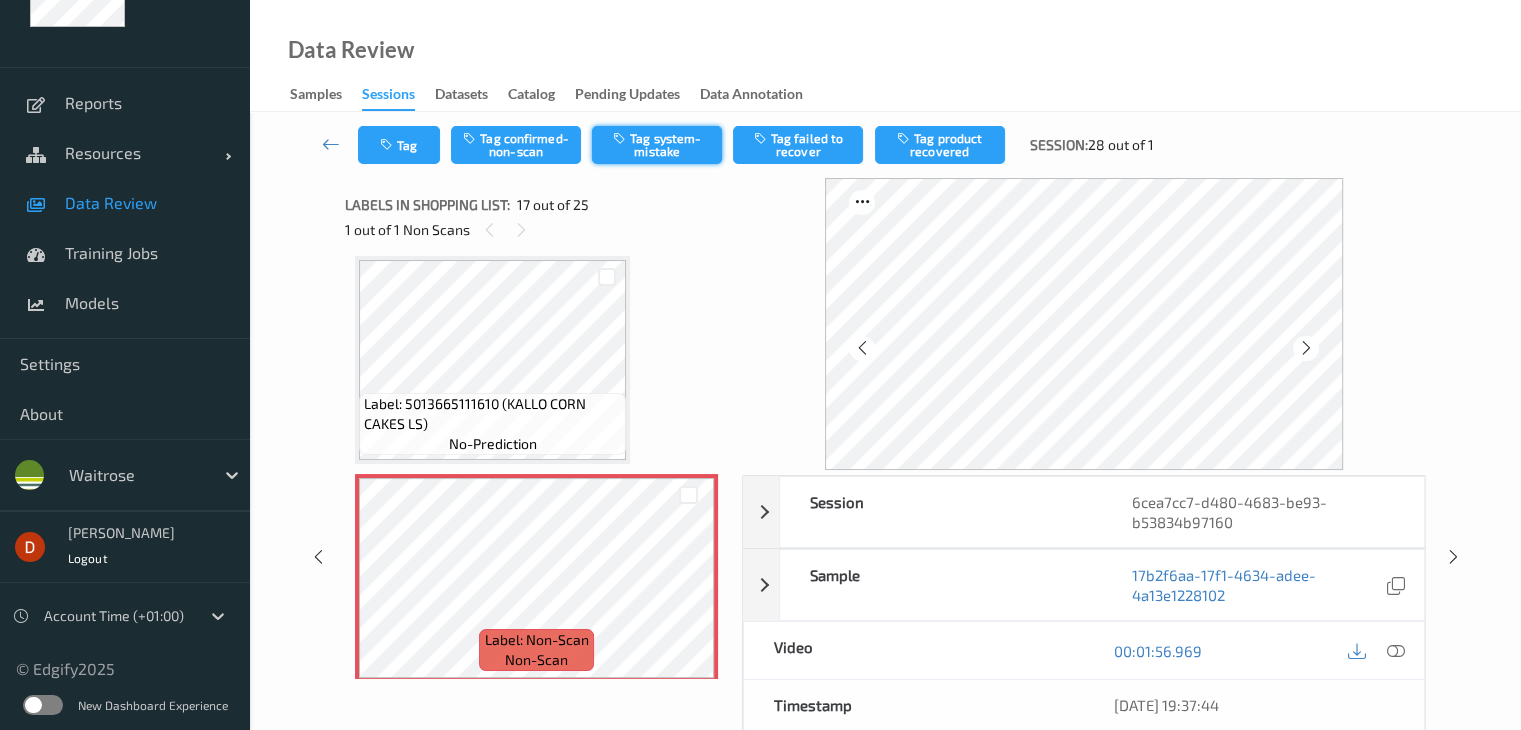 click on "Tag   system-mistake" at bounding box center [657, 145] 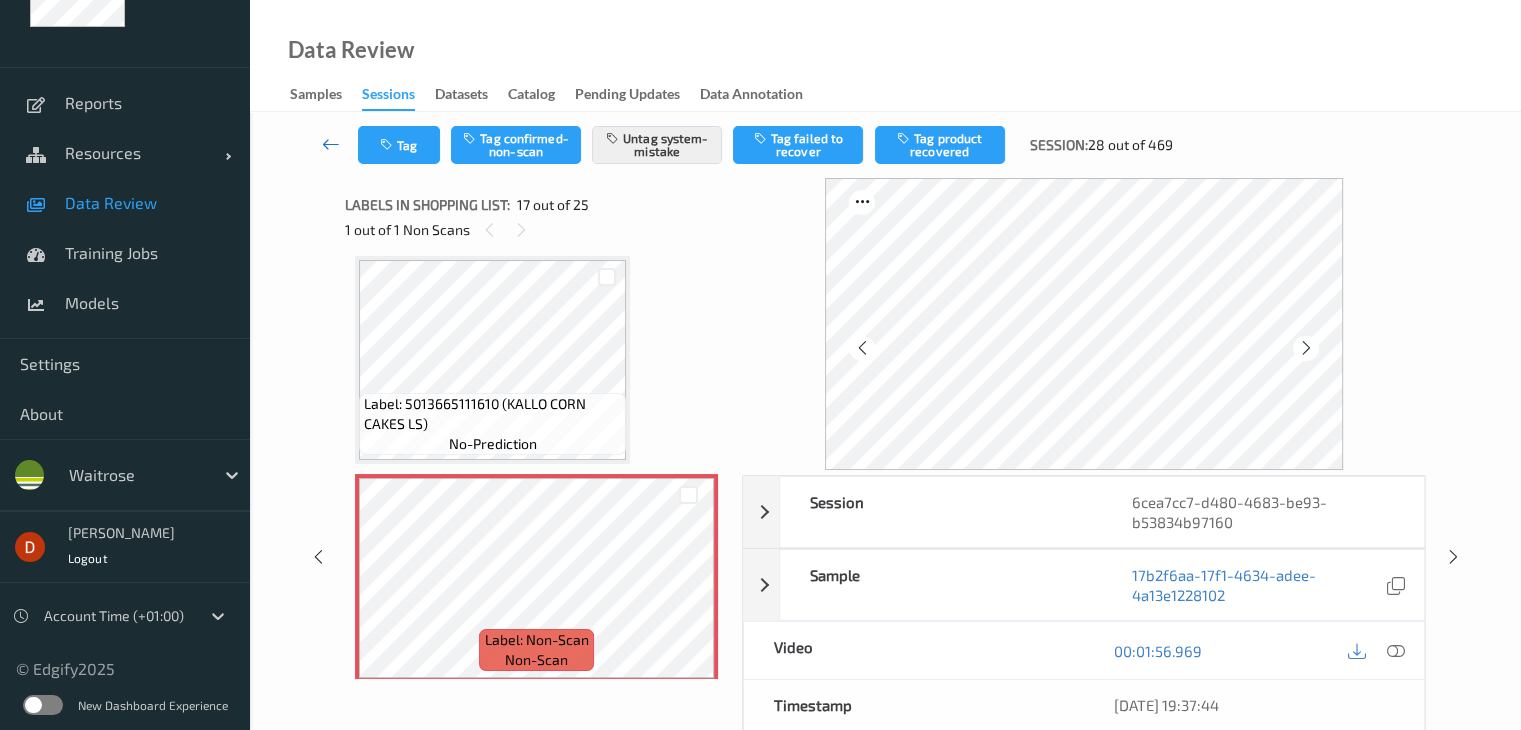click at bounding box center (331, 144) 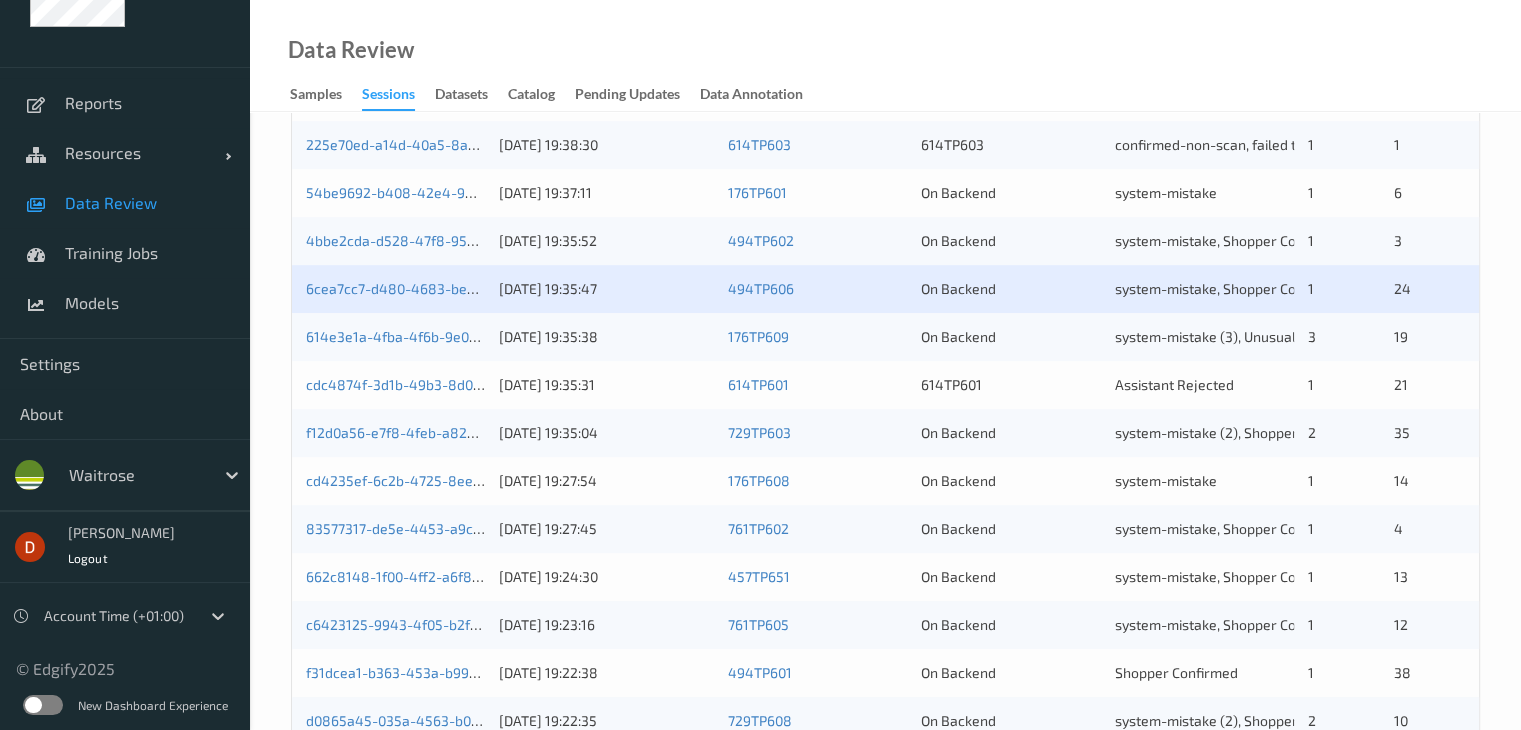 scroll, scrollTop: 700, scrollLeft: 0, axis: vertical 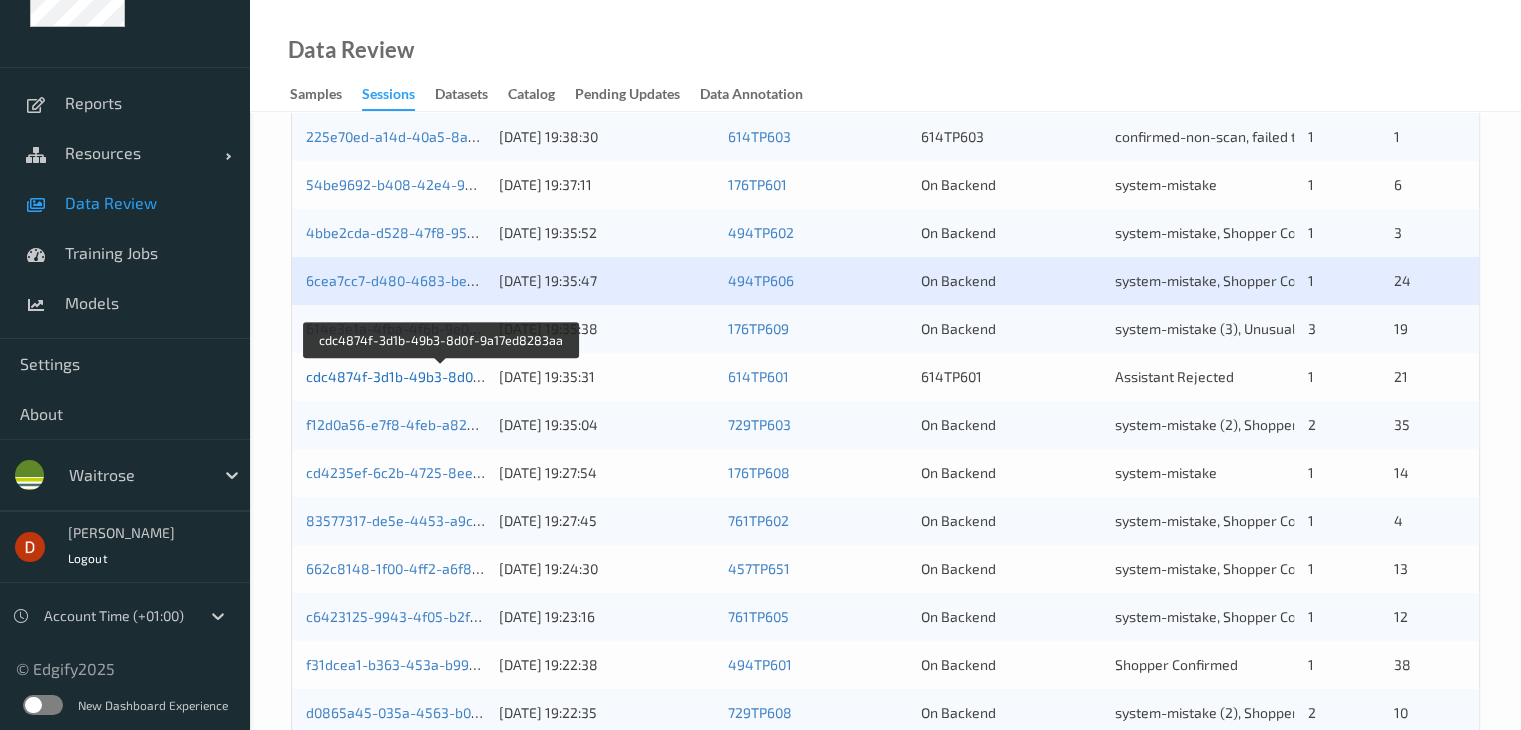 click on "cdc4874f-3d1b-49b3-8d0f-9a17ed8283aa" at bounding box center (442, 376) 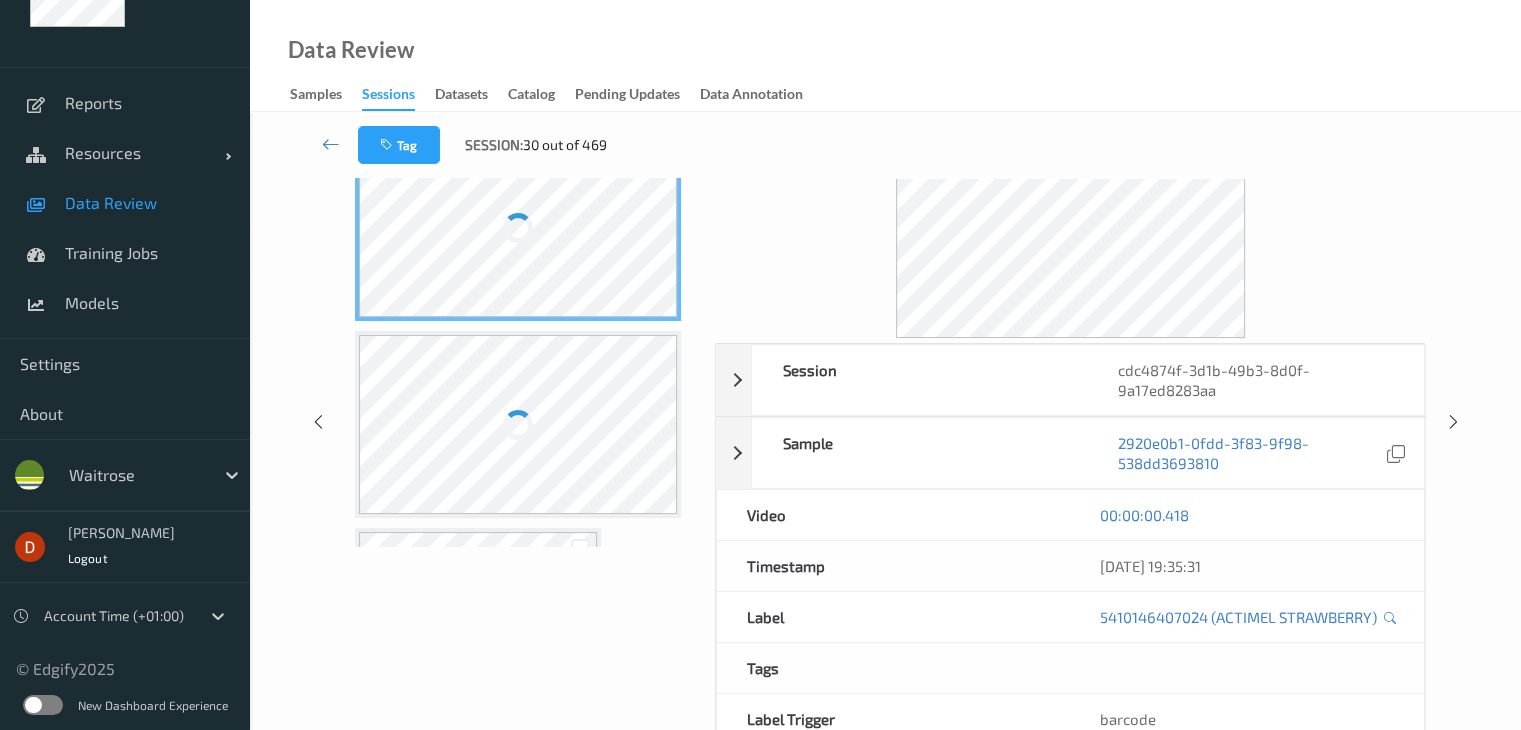 scroll, scrollTop: 0, scrollLeft: 0, axis: both 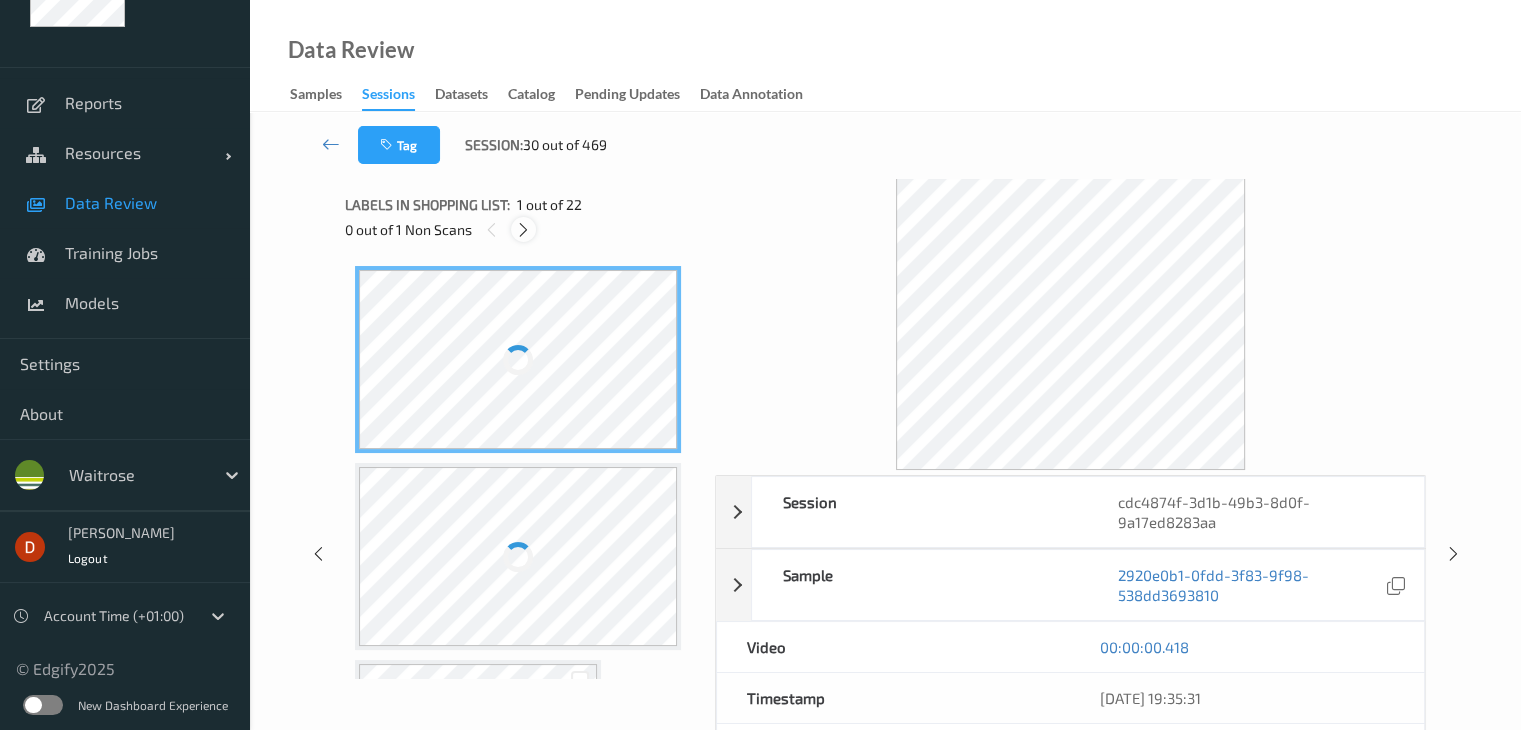 click at bounding box center (523, 230) 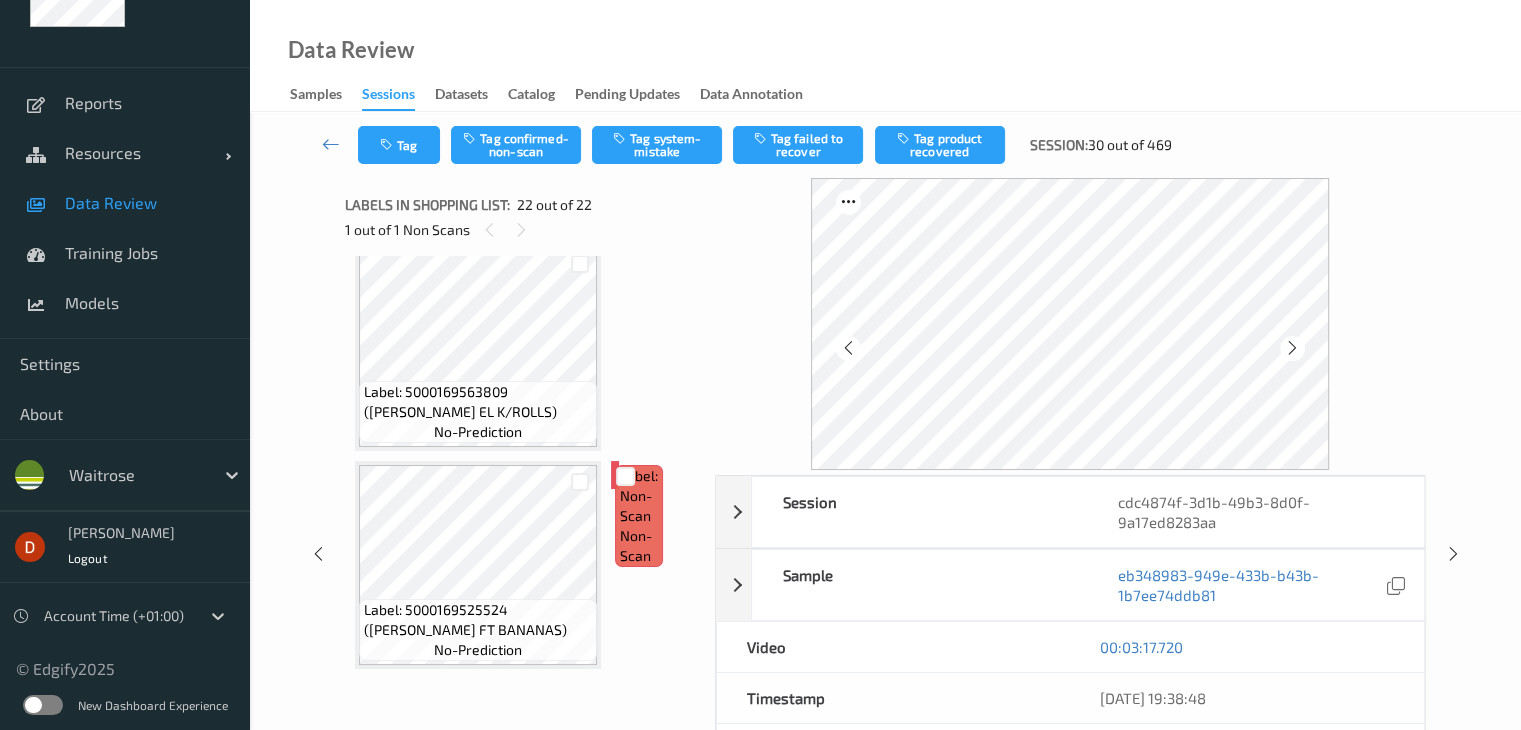 scroll, scrollTop: 4362, scrollLeft: 0, axis: vertical 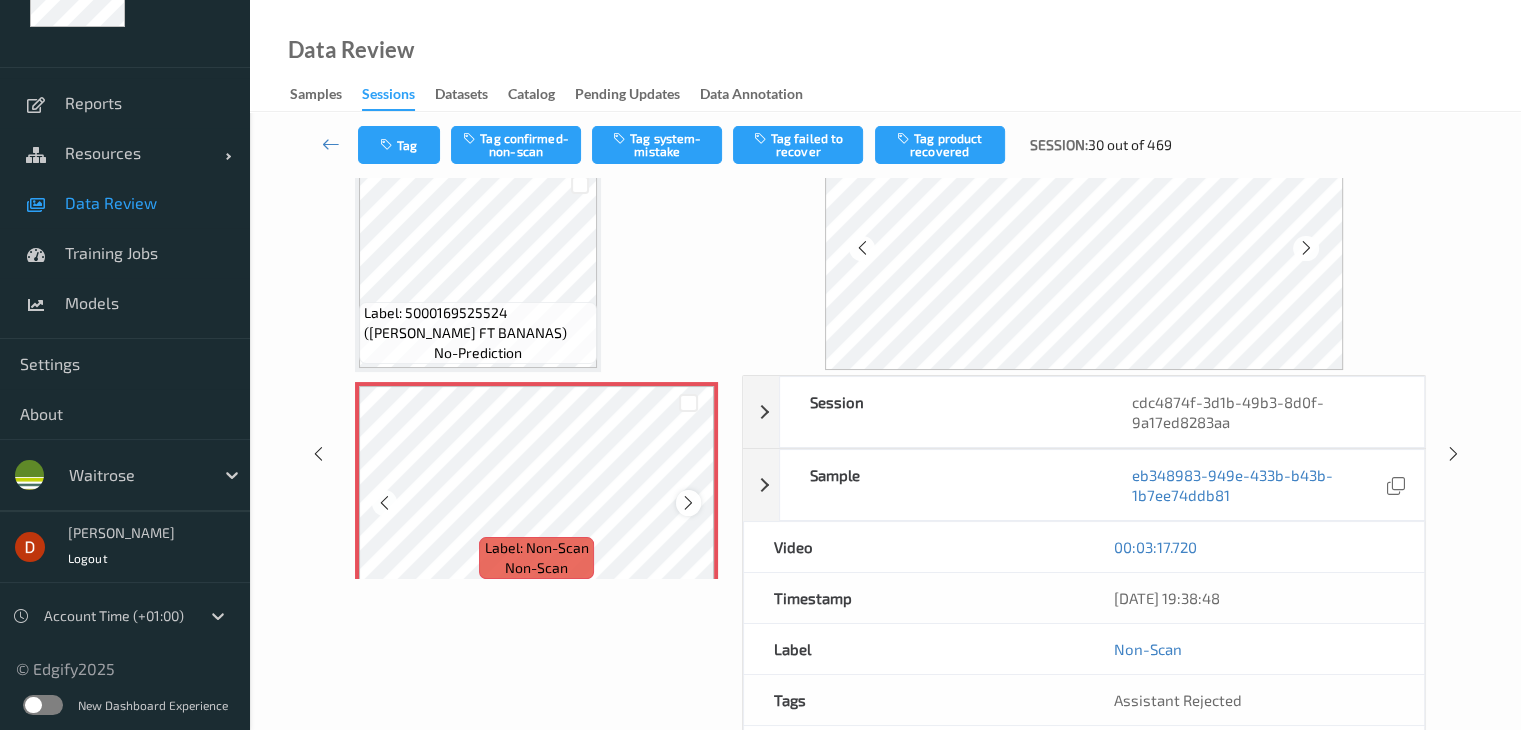 click at bounding box center (688, 503) 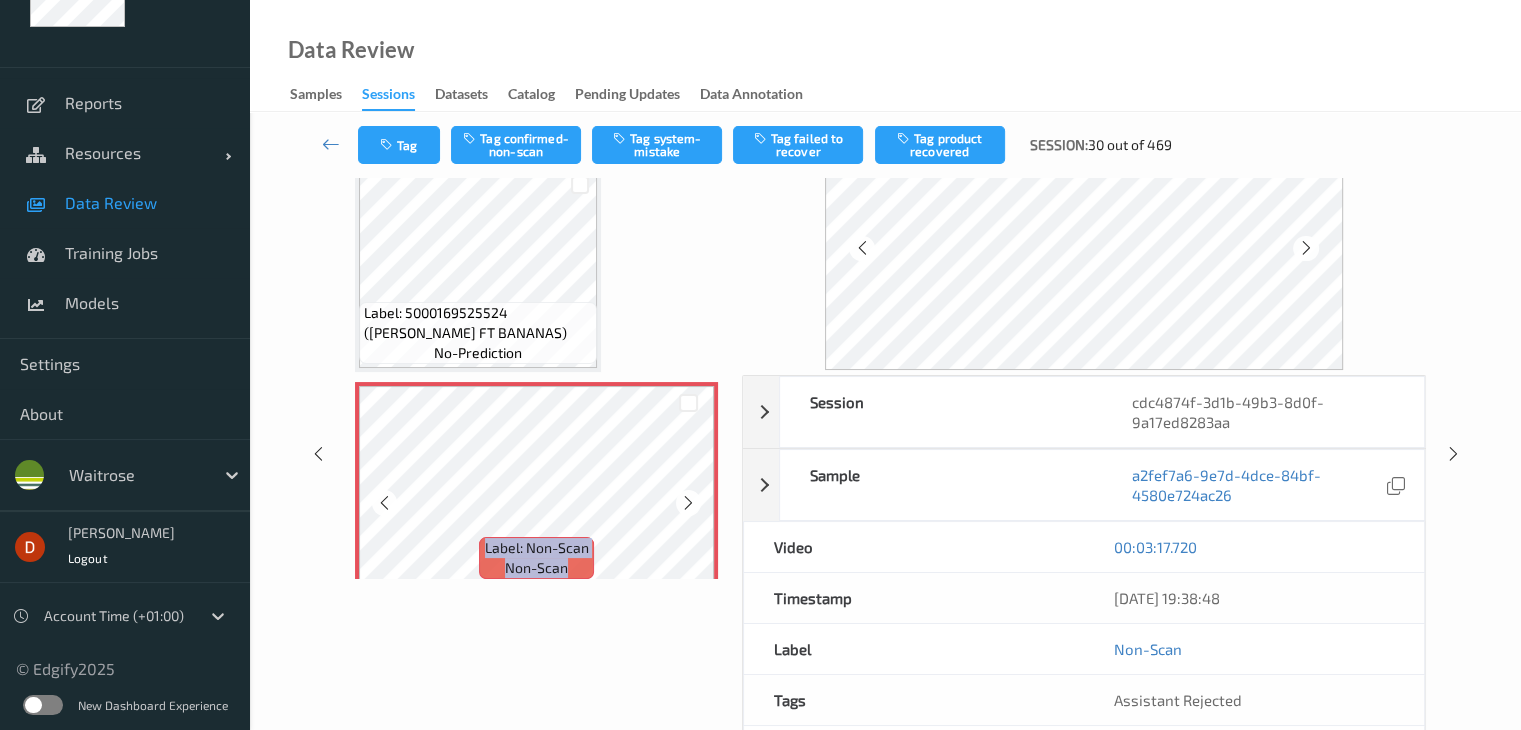 click at bounding box center (688, 503) 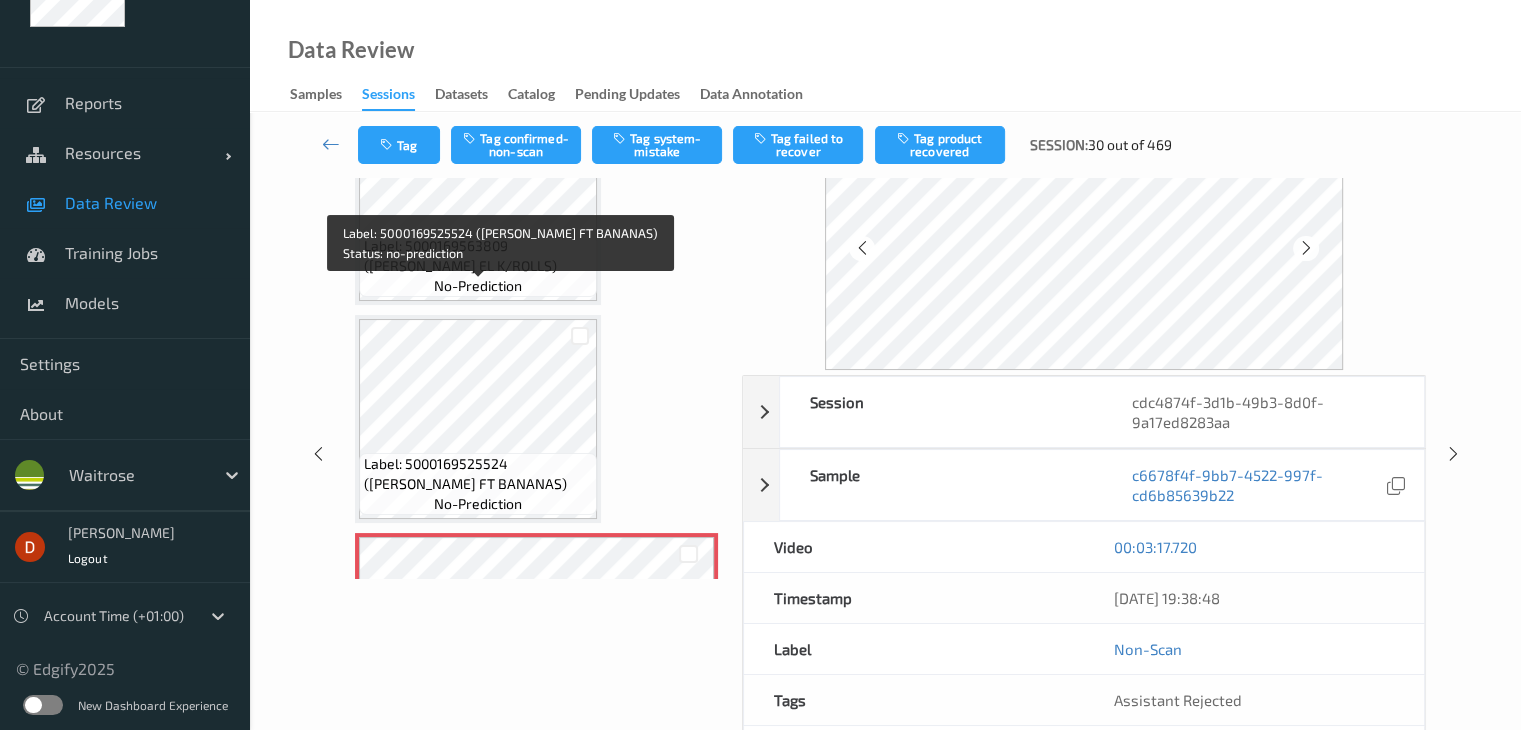 scroll, scrollTop: 4383, scrollLeft: 0, axis: vertical 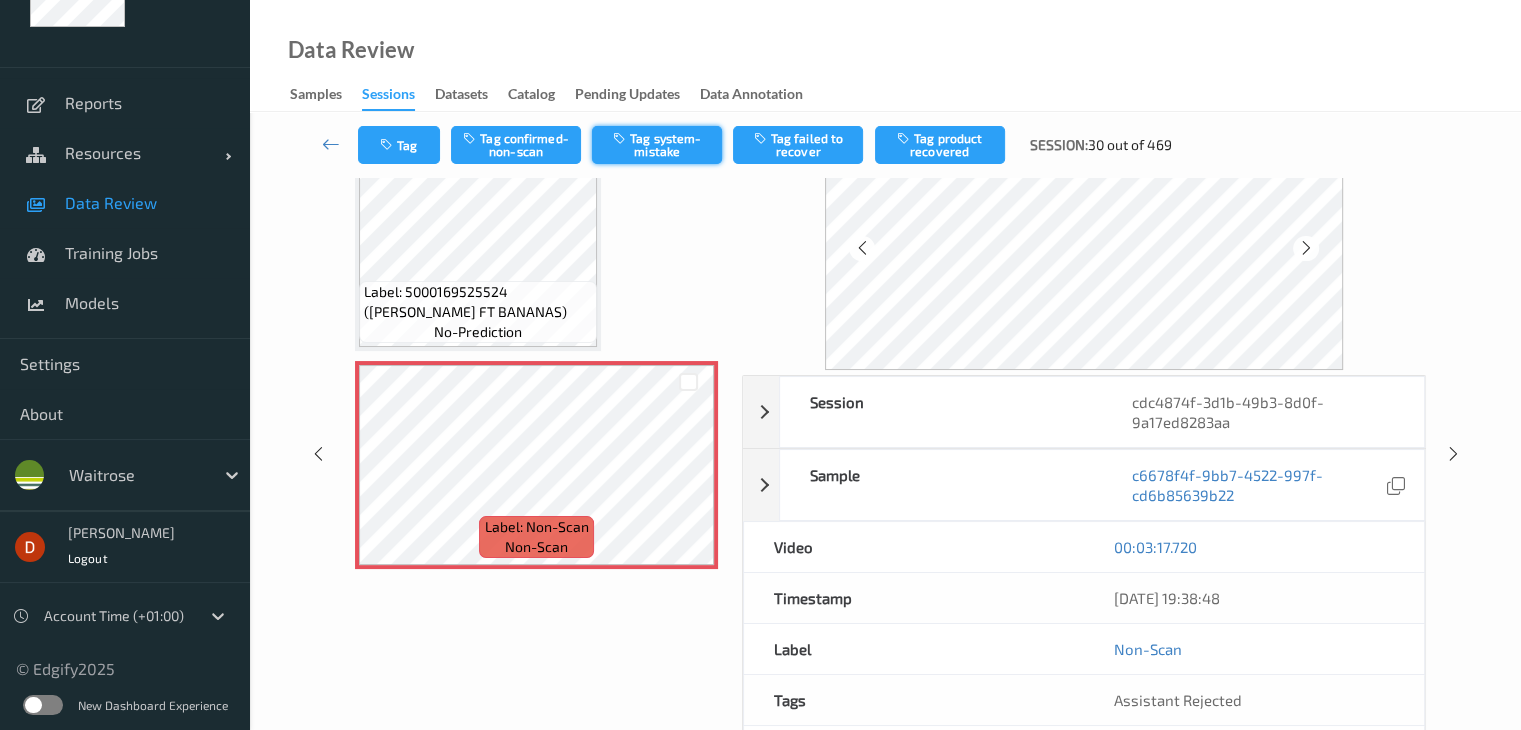 click on "Tag   system-mistake" at bounding box center (657, 145) 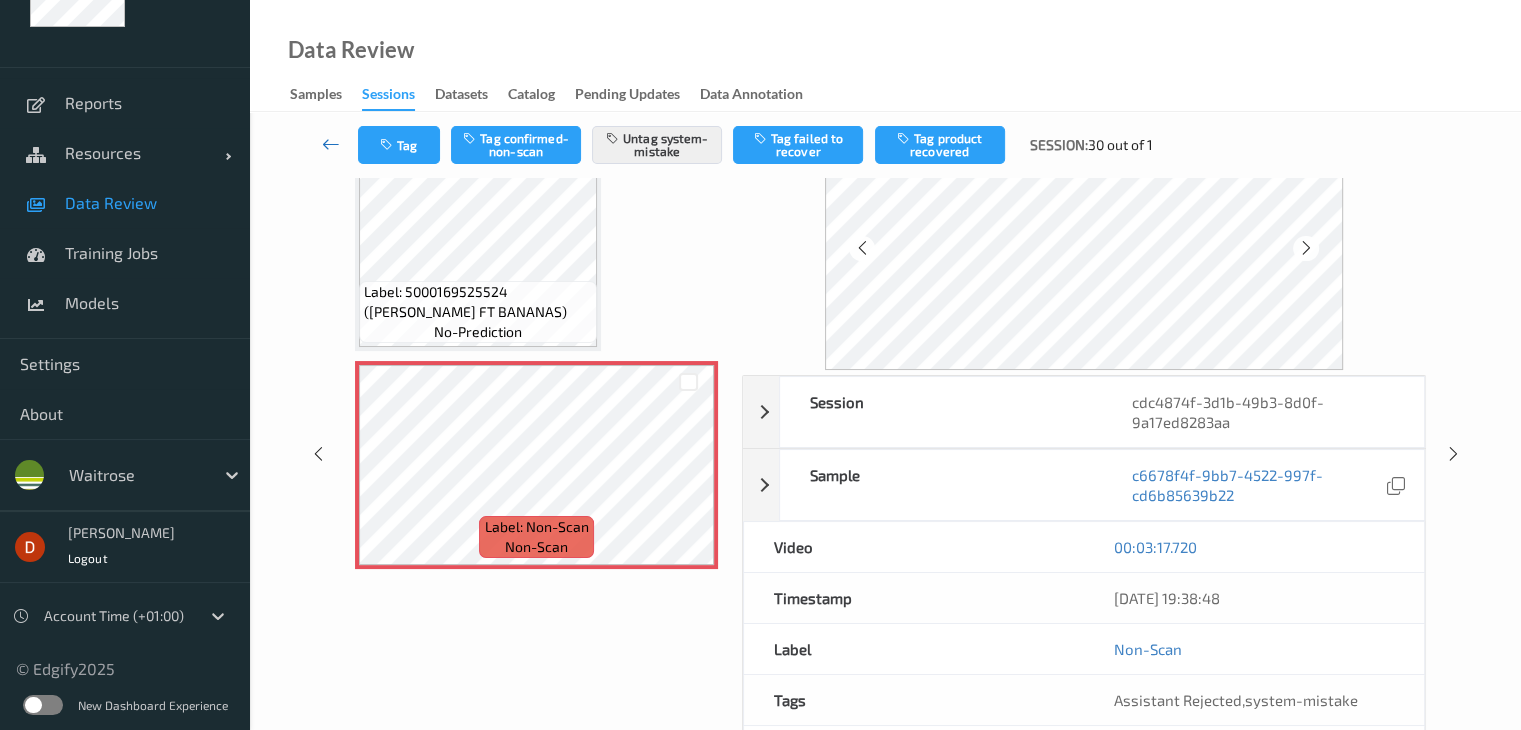 click at bounding box center (331, 144) 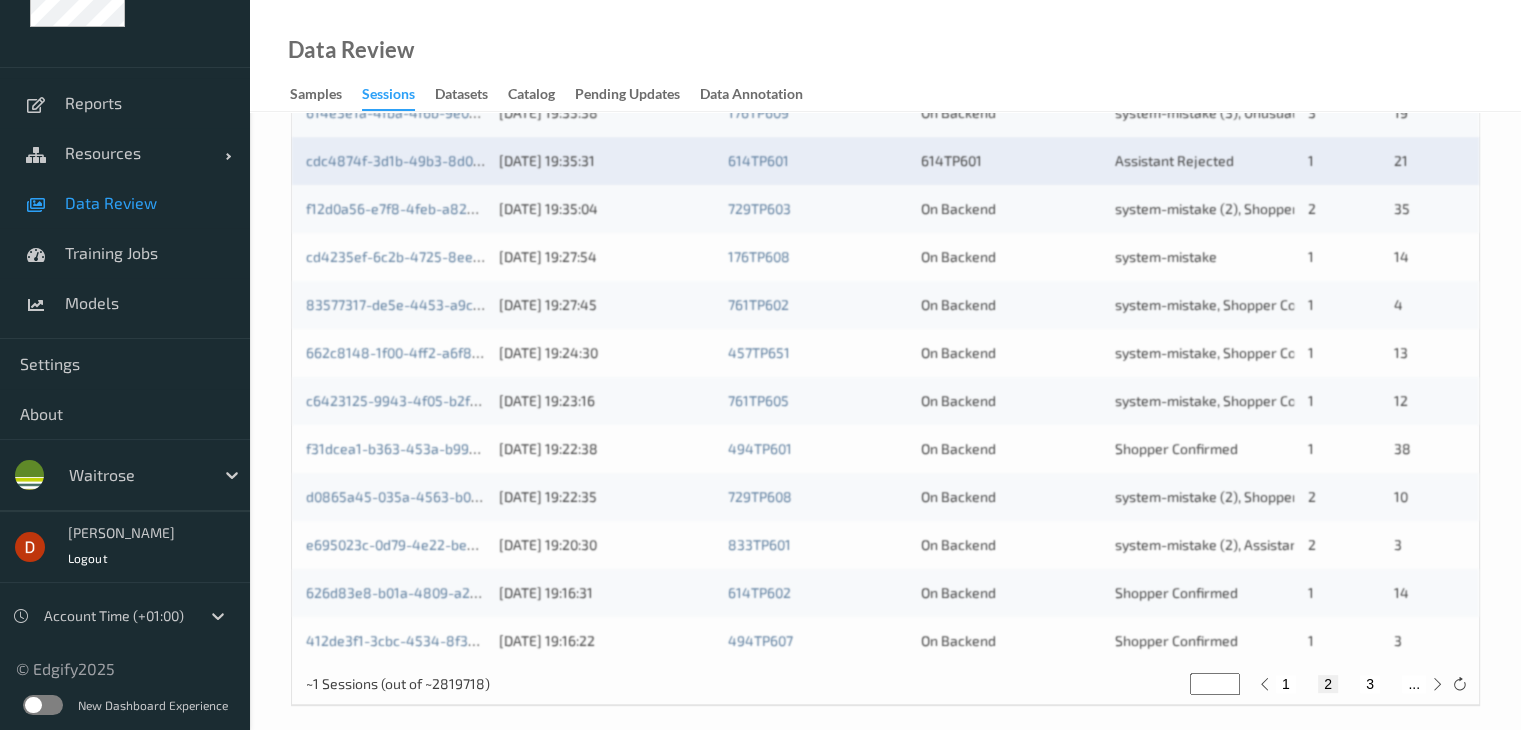 scroll, scrollTop: 932, scrollLeft: 0, axis: vertical 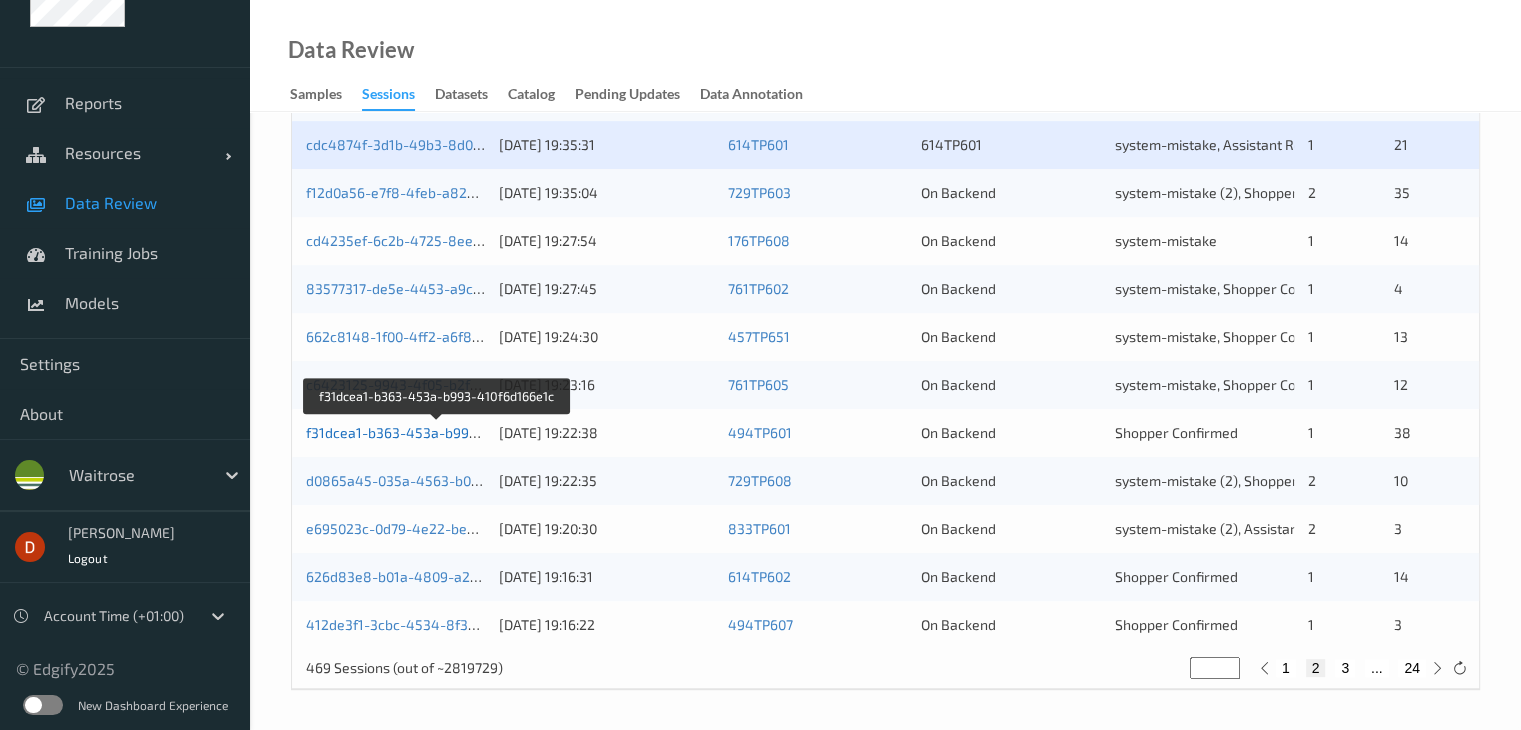 click on "f31dcea1-b363-453a-b993-410f6d166e1c" at bounding box center [438, 432] 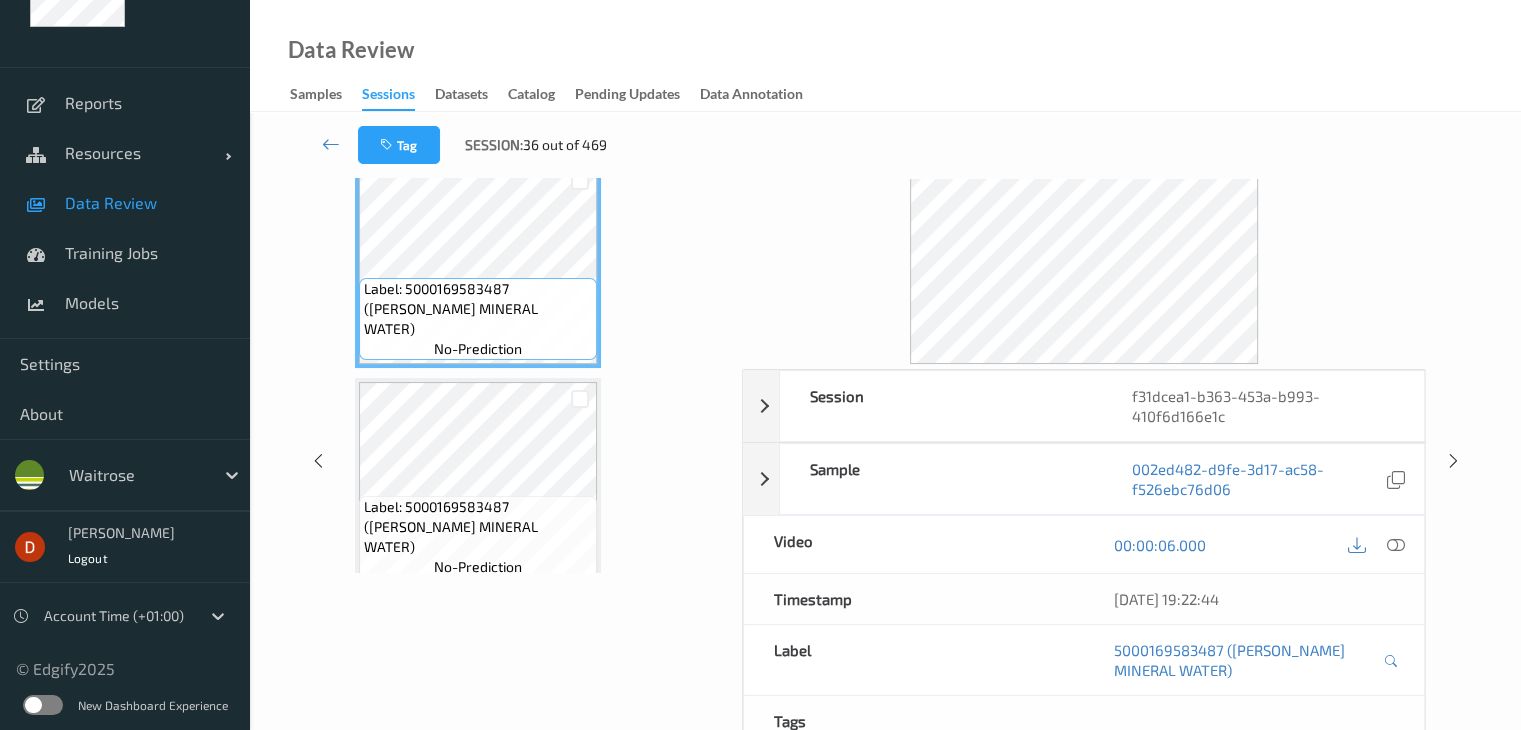 scroll, scrollTop: 0, scrollLeft: 0, axis: both 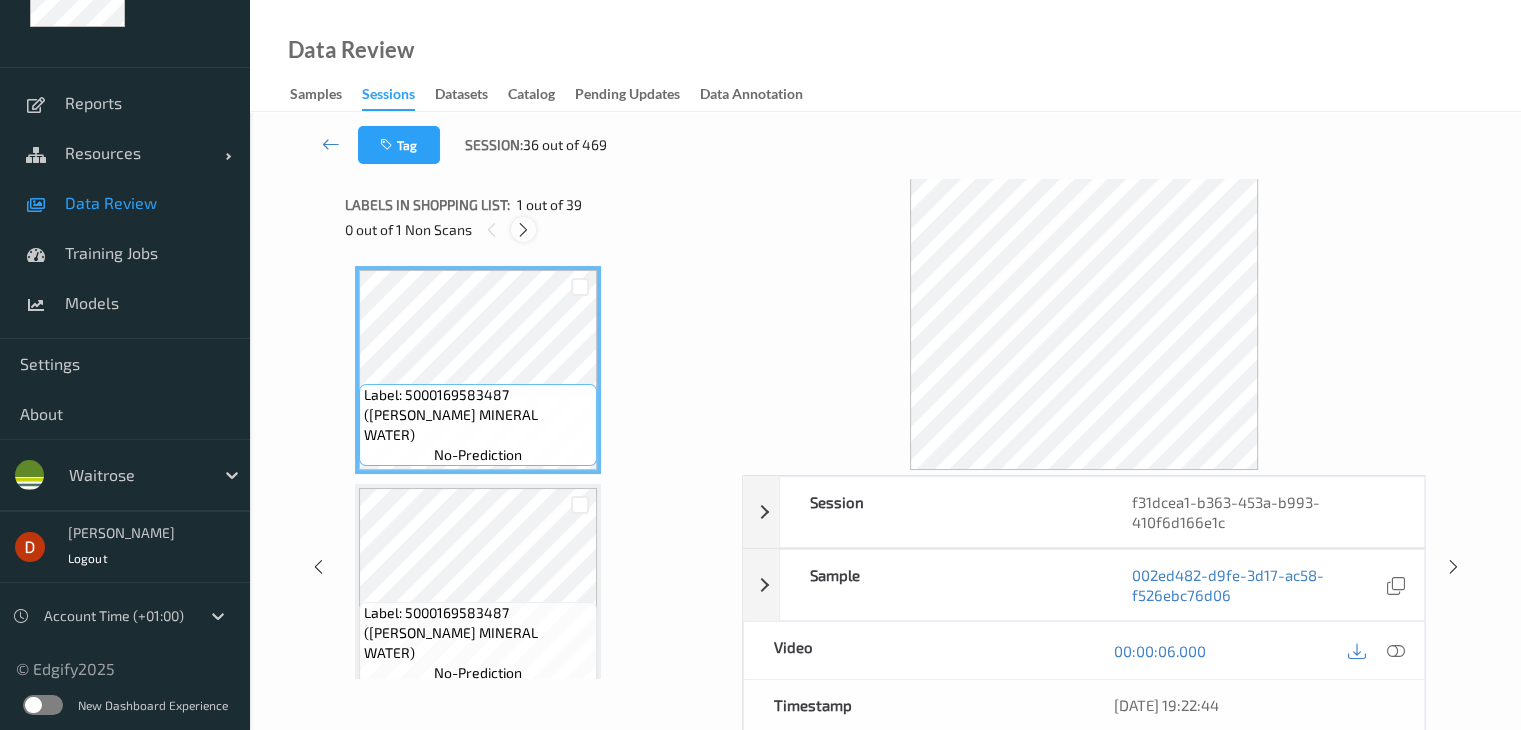 click at bounding box center [523, 230] 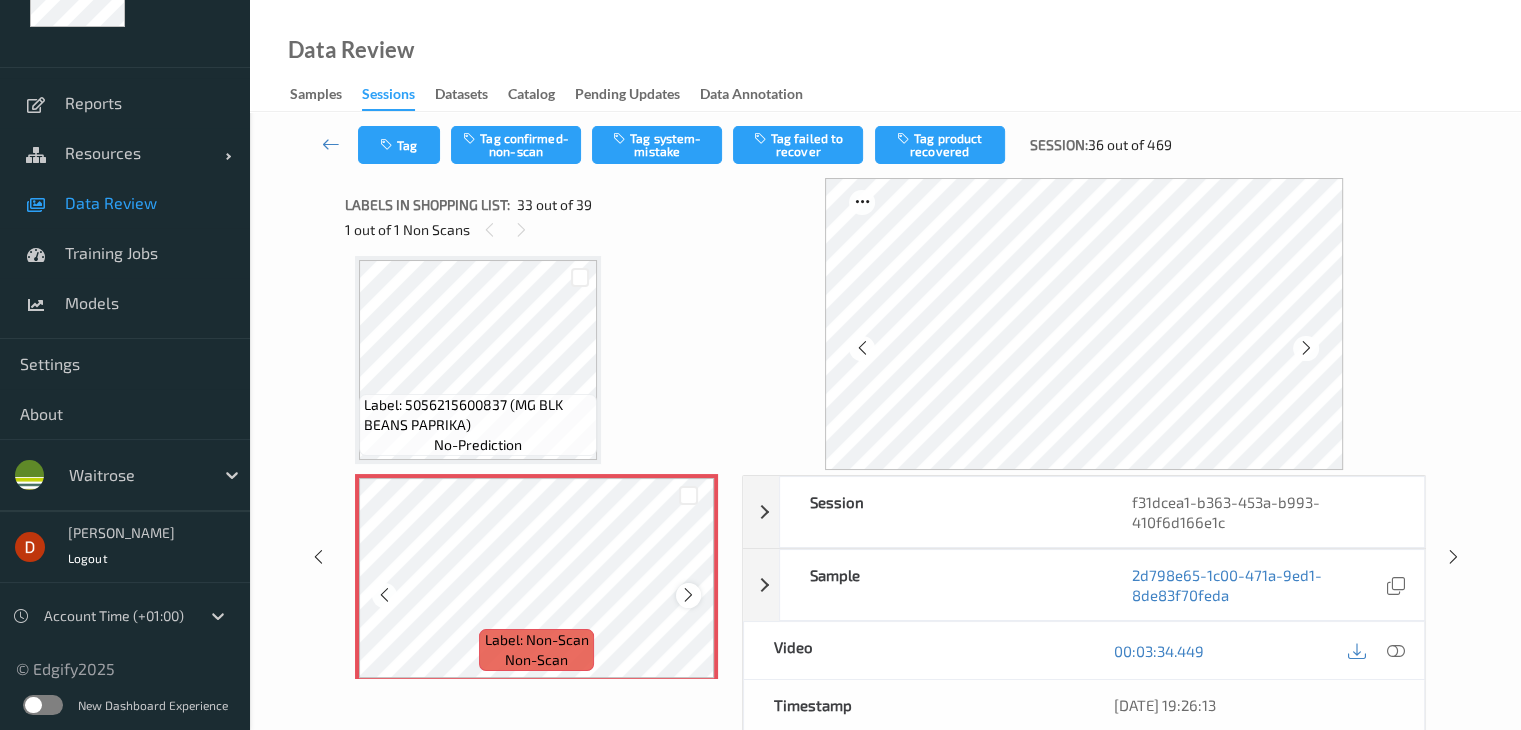 click at bounding box center [688, 595] 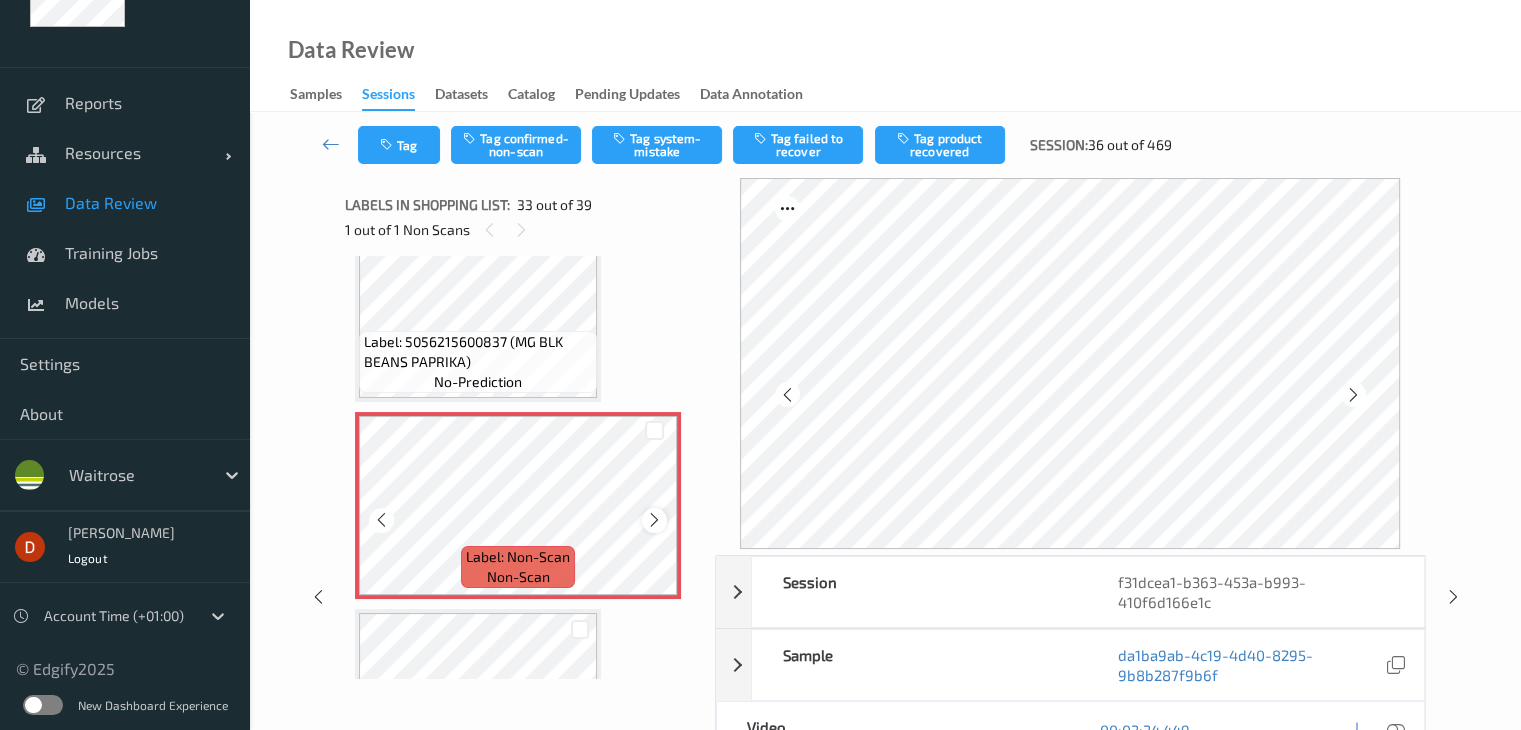 click at bounding box center (654, 520) 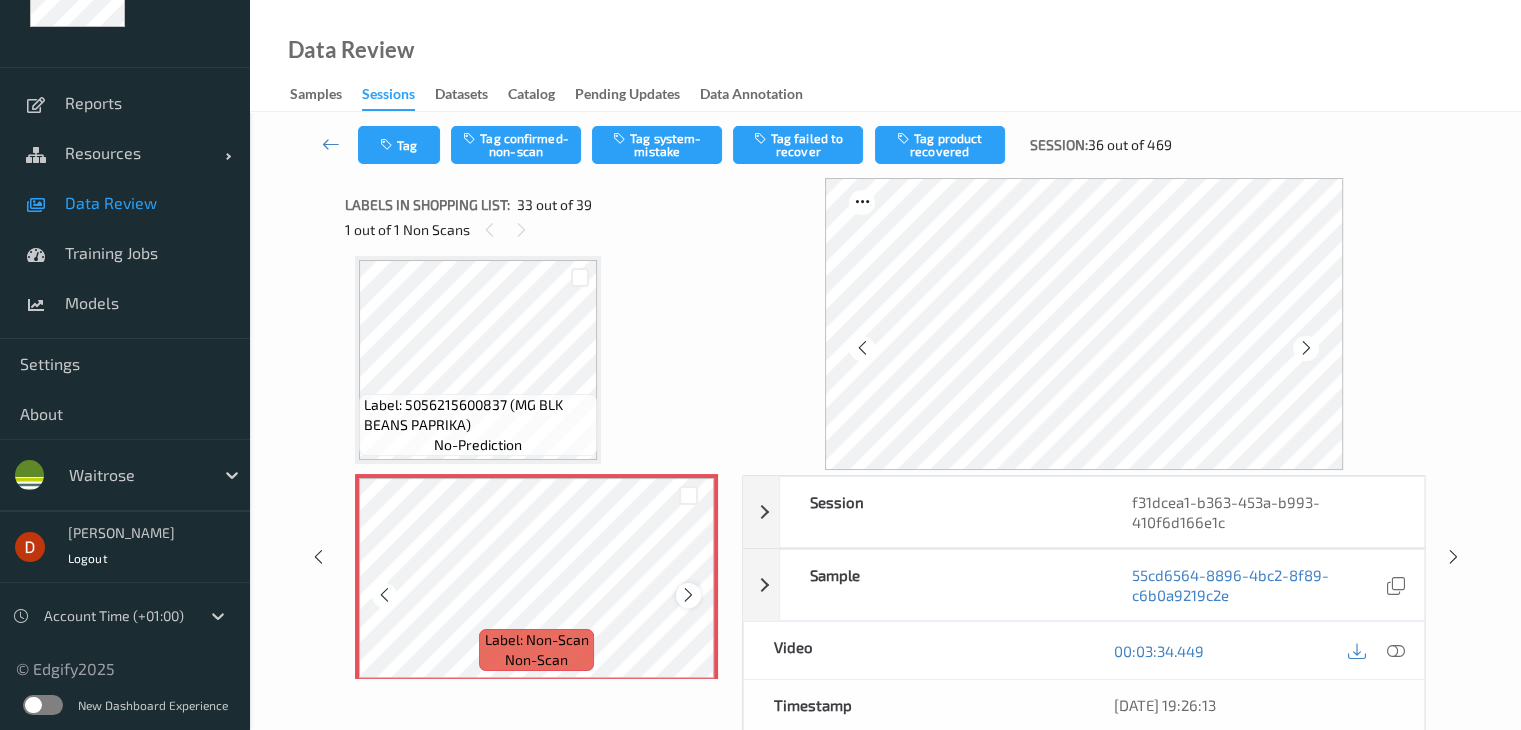 click at bounding box center (688, 595) 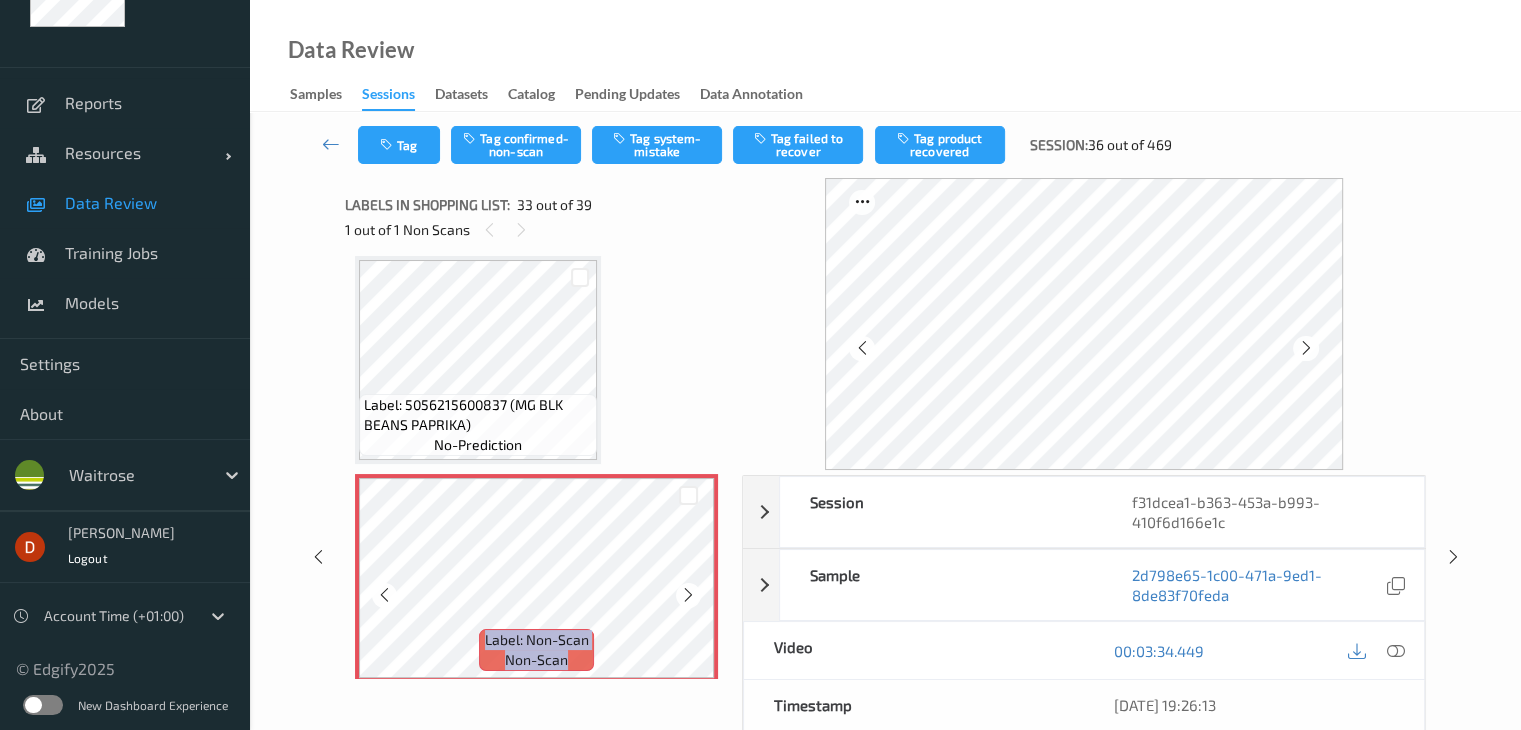 click at bounding box center [688, 595] 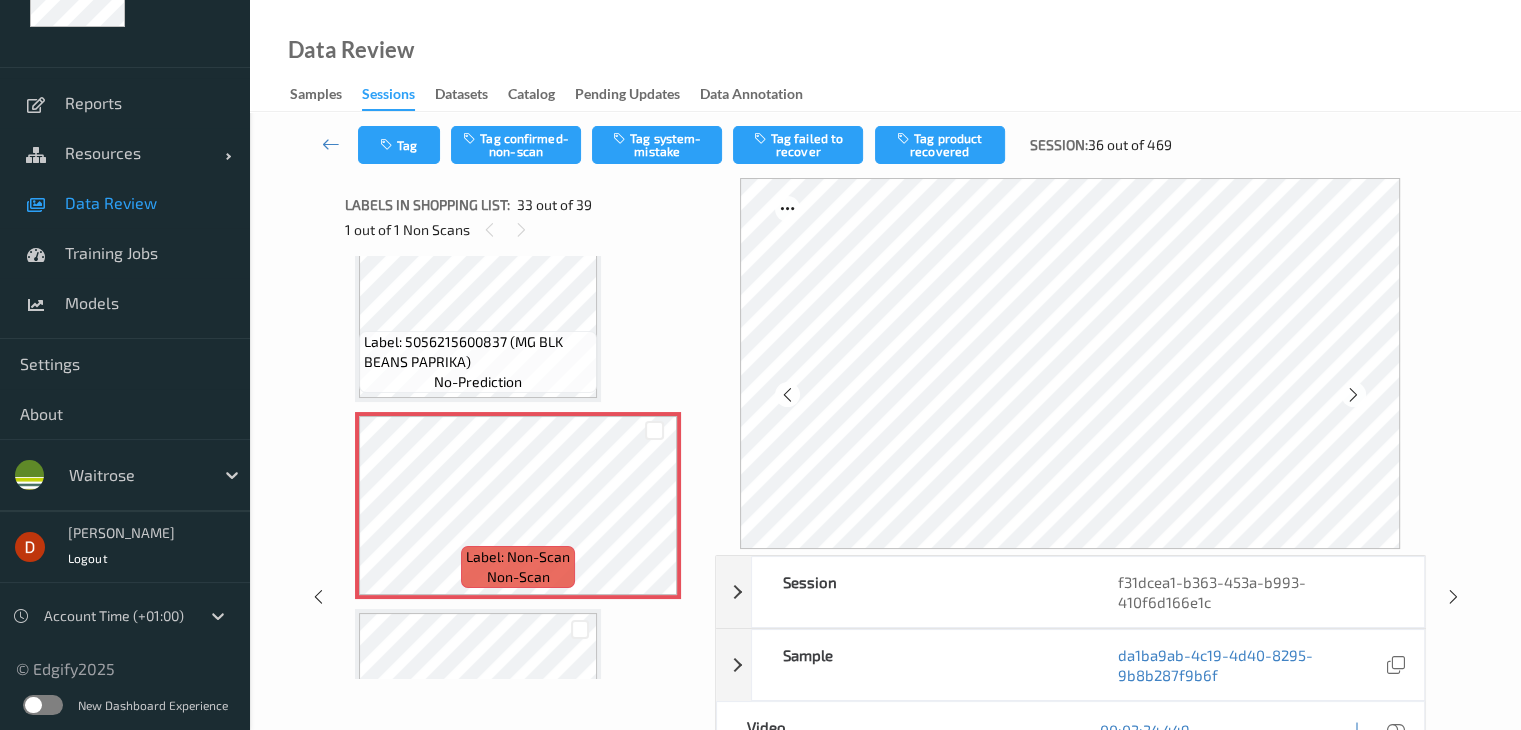 click on "Label: 5000169583487 ([PERSON_NAME] MINERAL WATER) no-prediction Label: 5000169583487 ([PERSON_NAME] MINERAL WATER) no-prediction Label: 7394376616228 (OATLY OAT BARISTA) no-prediction Label: 7394376616228 (OATLY OAT BARISTA) no-prediction Label: 5000169153291 ([PERSON_NAME] PITTED  OLVES) no-prediction Label: 5000169153291 ([PERSON_NAME] PITTED  OLVES) no-prediction Label: 5000169153291 ([PERSON_NAME] PITTED  OLVES) no-prediction Label: 0612322000387 ([PERSON_NAME] OATCAKES) no-prediction Label: 5060482843729 (D [PERSON_NAME] PEANUT BAKES) no-prediction Label: 5060482843729 (D [PERSON_NAME] PEANUT BAKES) no-prediction Label: 5000169525524 ([PERSON_NAME] FT BANANAS) no-prediction Label: [CREDIT_CARD_NUMBER] (WBRTONS CRUMPETS 9S) no-prediction Label: 5000169555460 ([PERSON_NAME] KEDGEREE) no-prediction Label: 5000169555460 ([PERSON_NAME] KEDGEREE) no-prediction Label: 5000169555255 (WR PEA RISOTTO) no-prediction Label: 8711327673618 (SOLERO ORANGE) no-prediction Label: 8712100889288 (SOLERO EXOTIC) no-prediction Label: 8711327326750 (SOLERO RED BERRIES) no-prediction no-prediction" at bounding box center (523, 467) 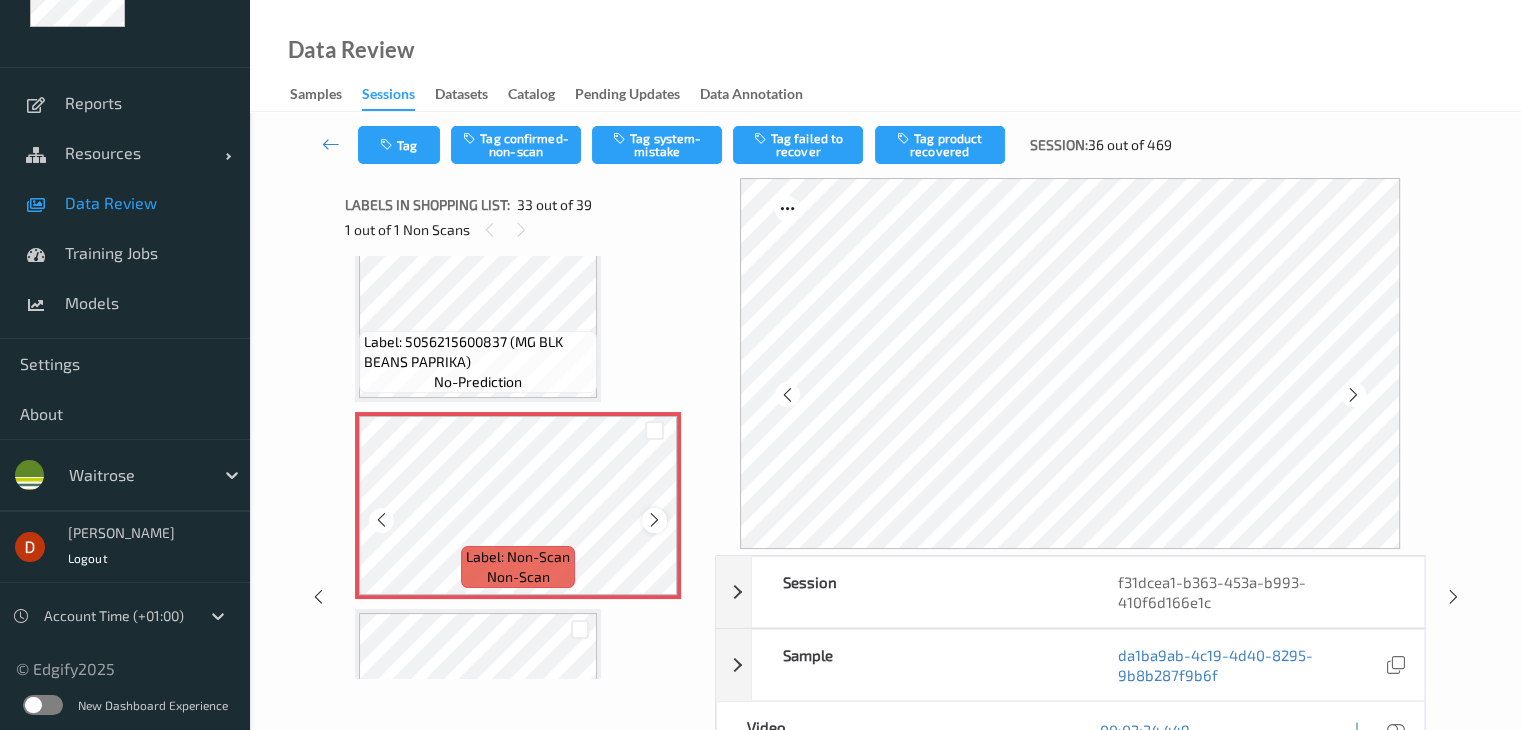 click at bounding box center (654, 520) 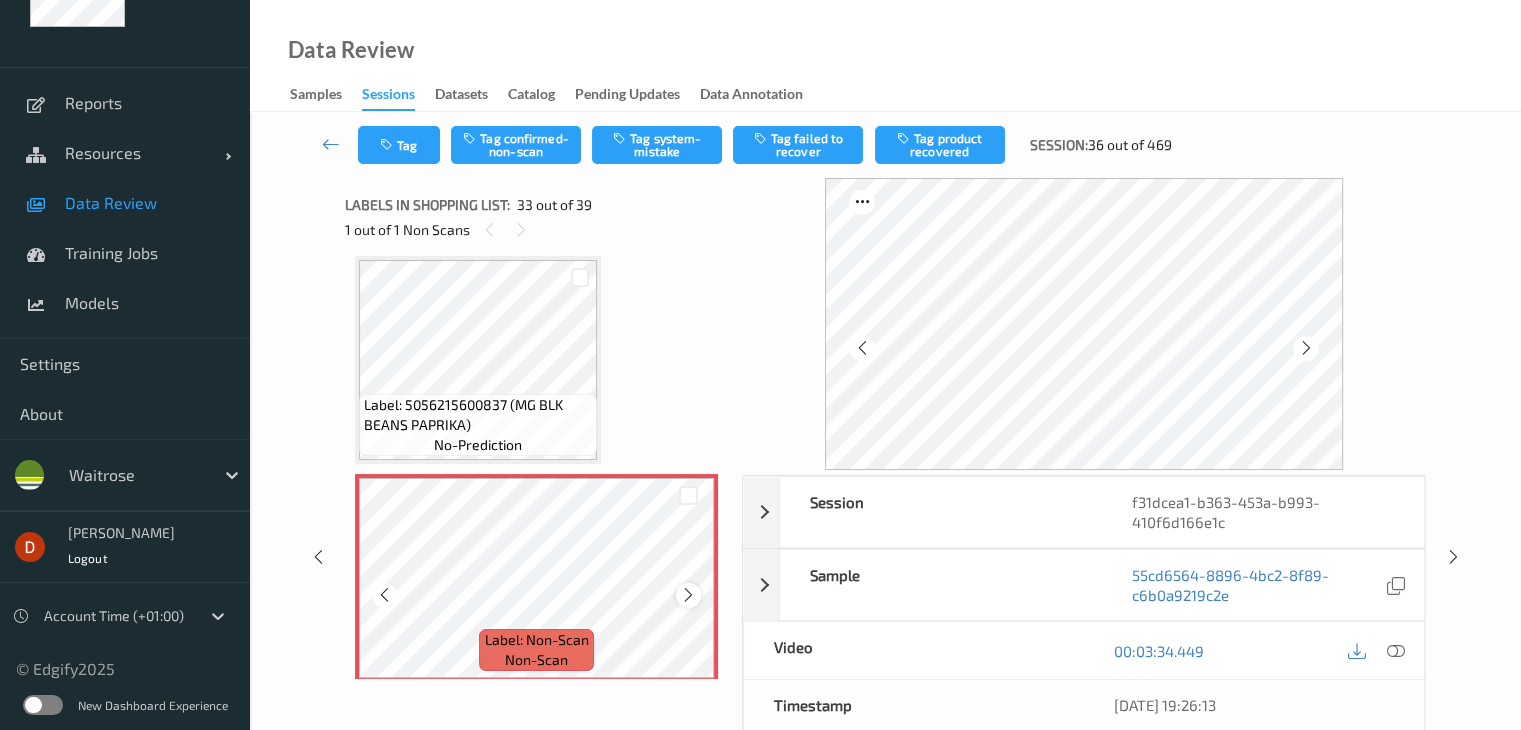 click at bounding box center [688, 595] 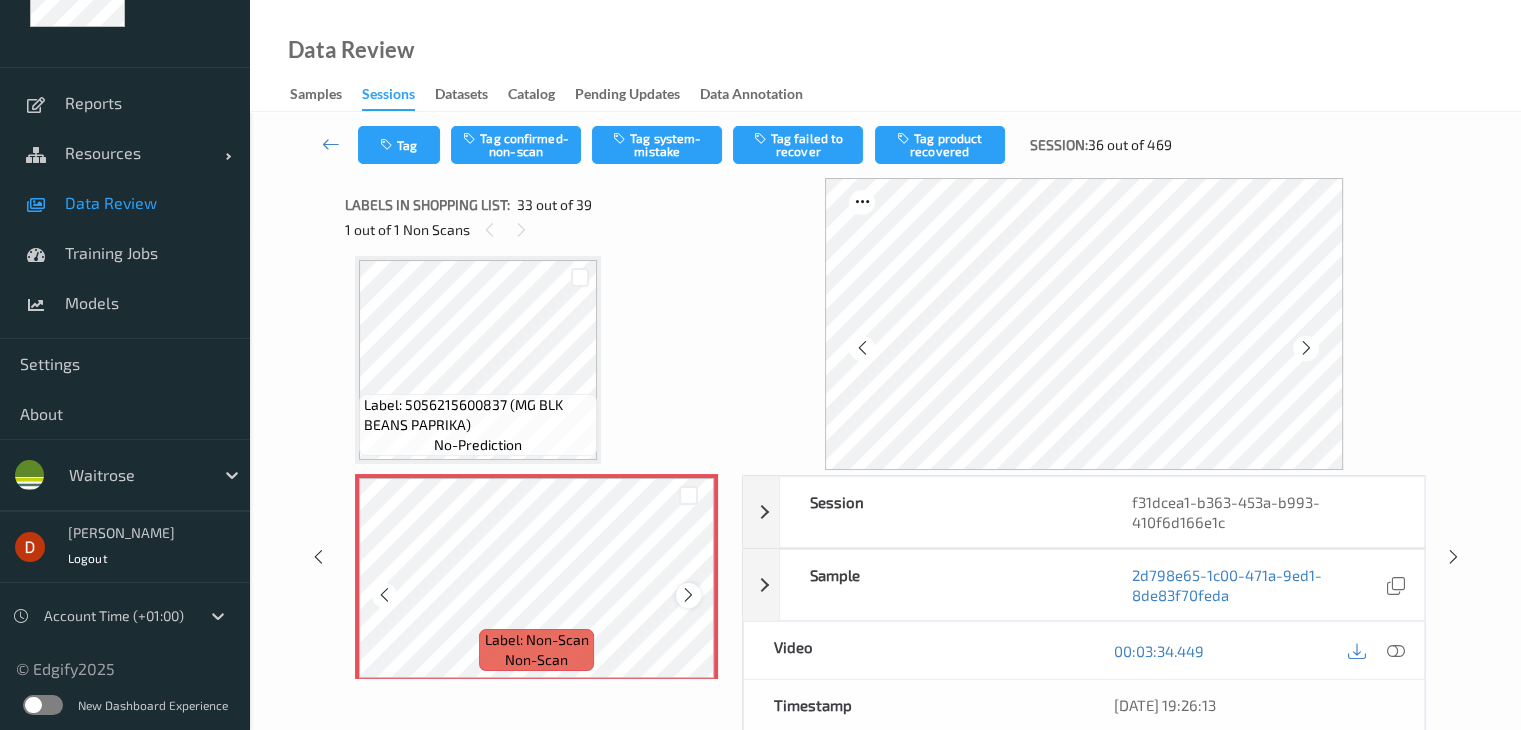 click at bounding box center (688, 595) 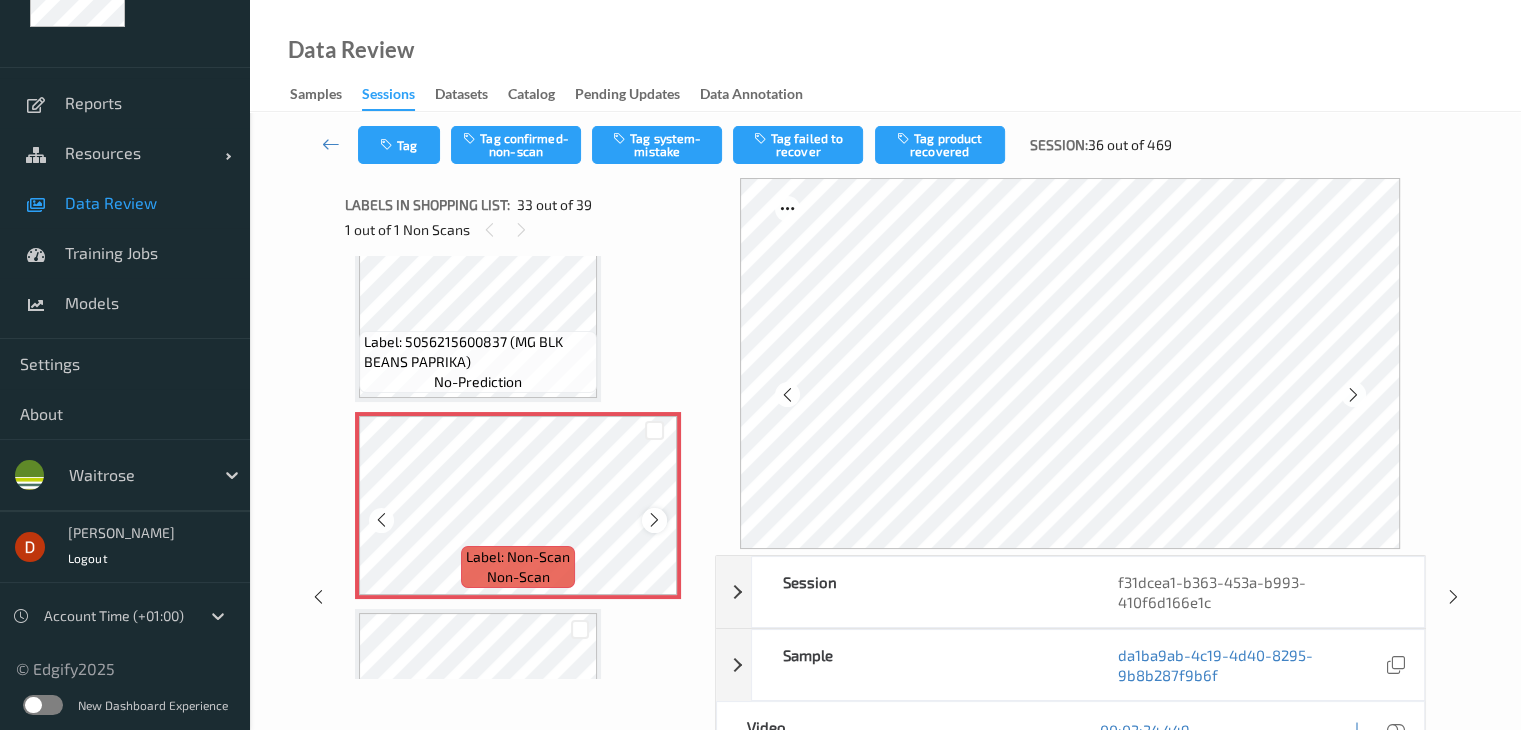 click at bounding box center (654, 520) 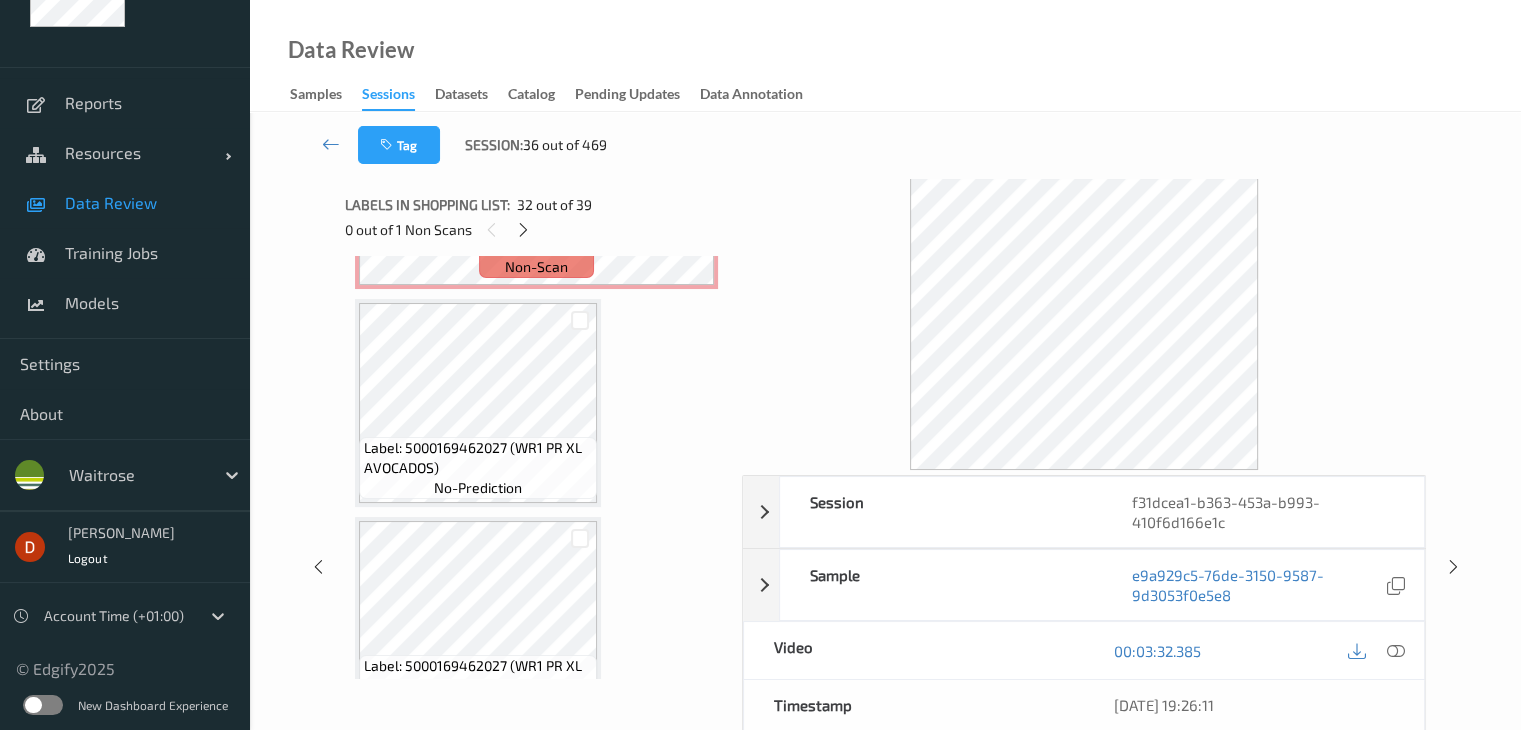 scroll, scrollTop: 7167, scrollLeft: 0, axis: vertical 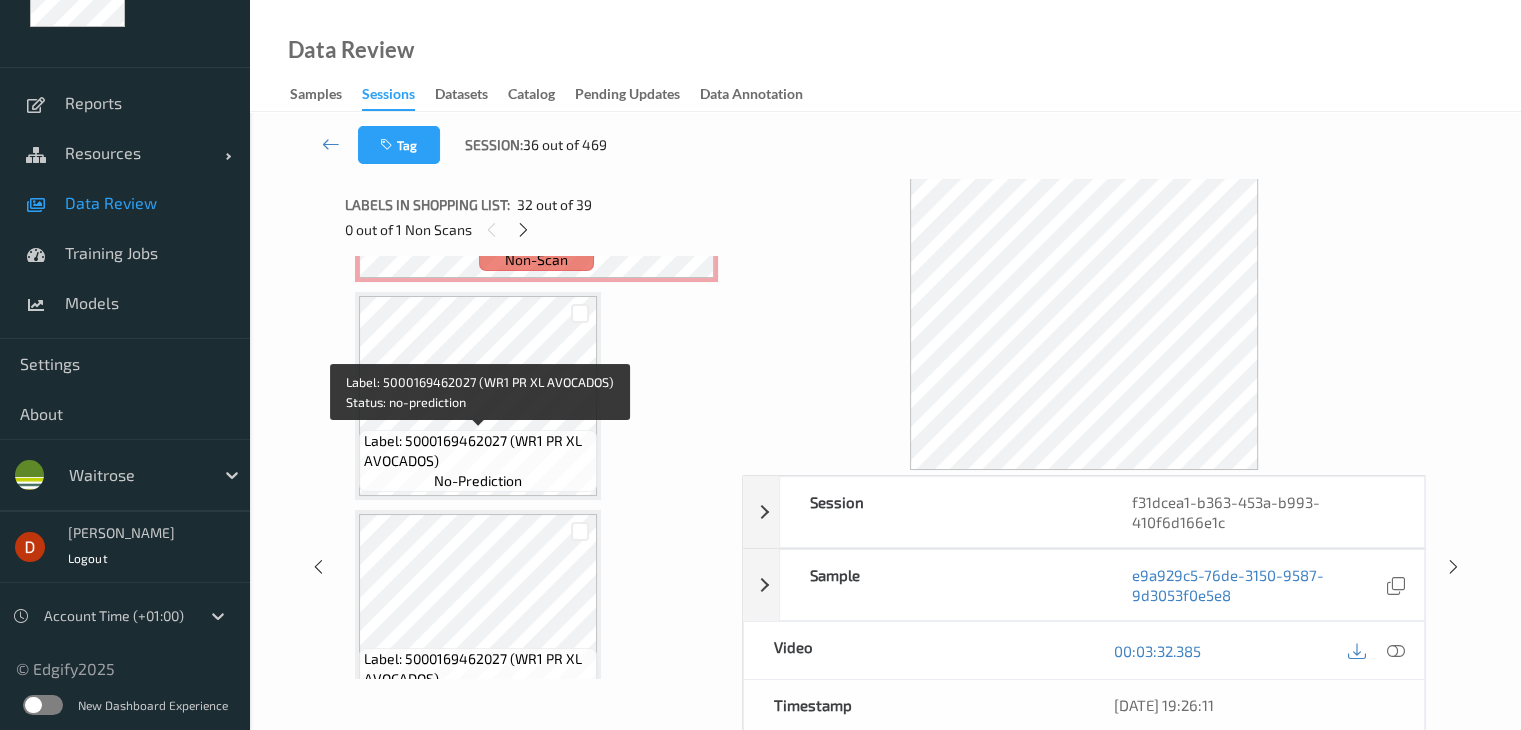 click on "Label: 5000169462027 (WR1 PR XL AVOCADOS)" at bounding box center [478, 451] 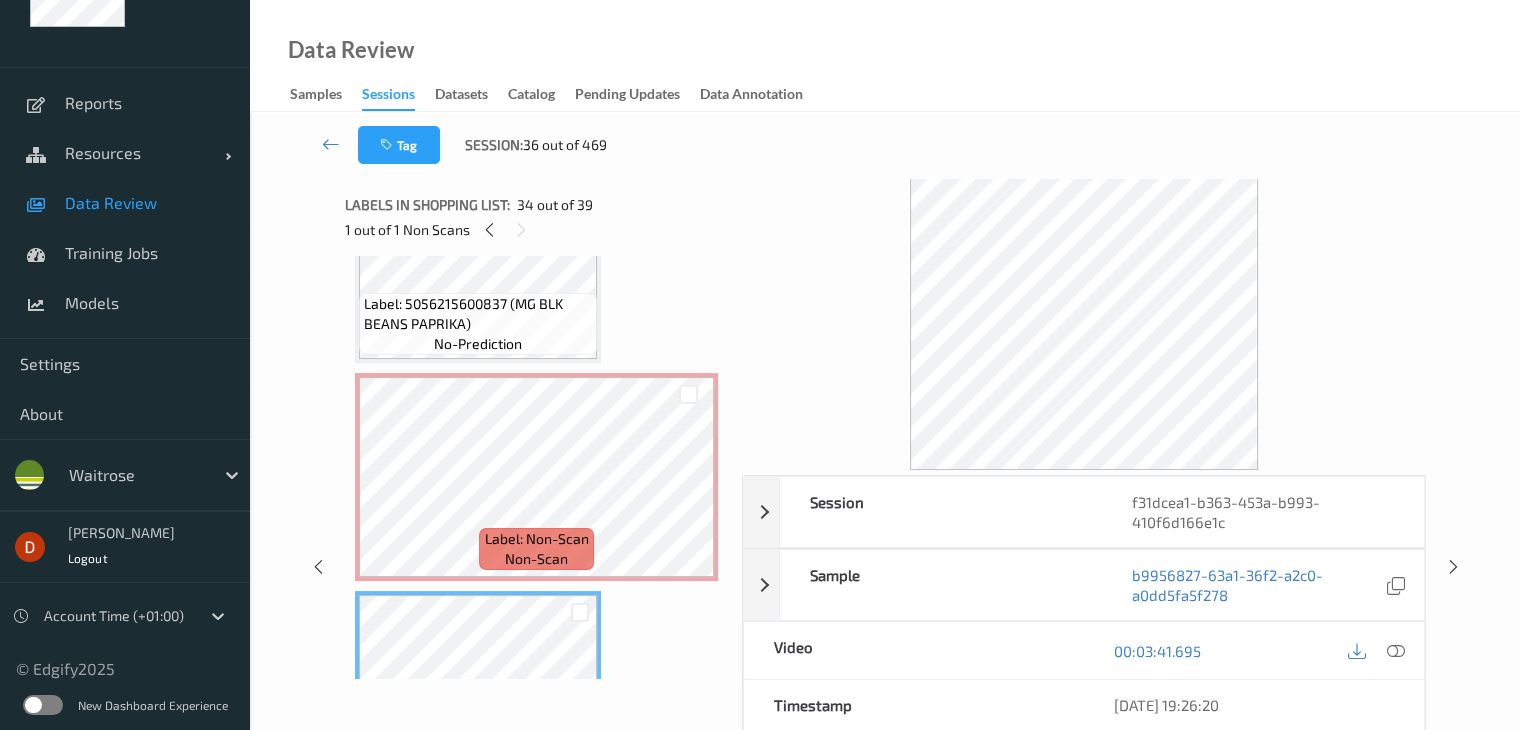 scroll, scrollTop: 6867, scrollLeft: 0, axis: vertical 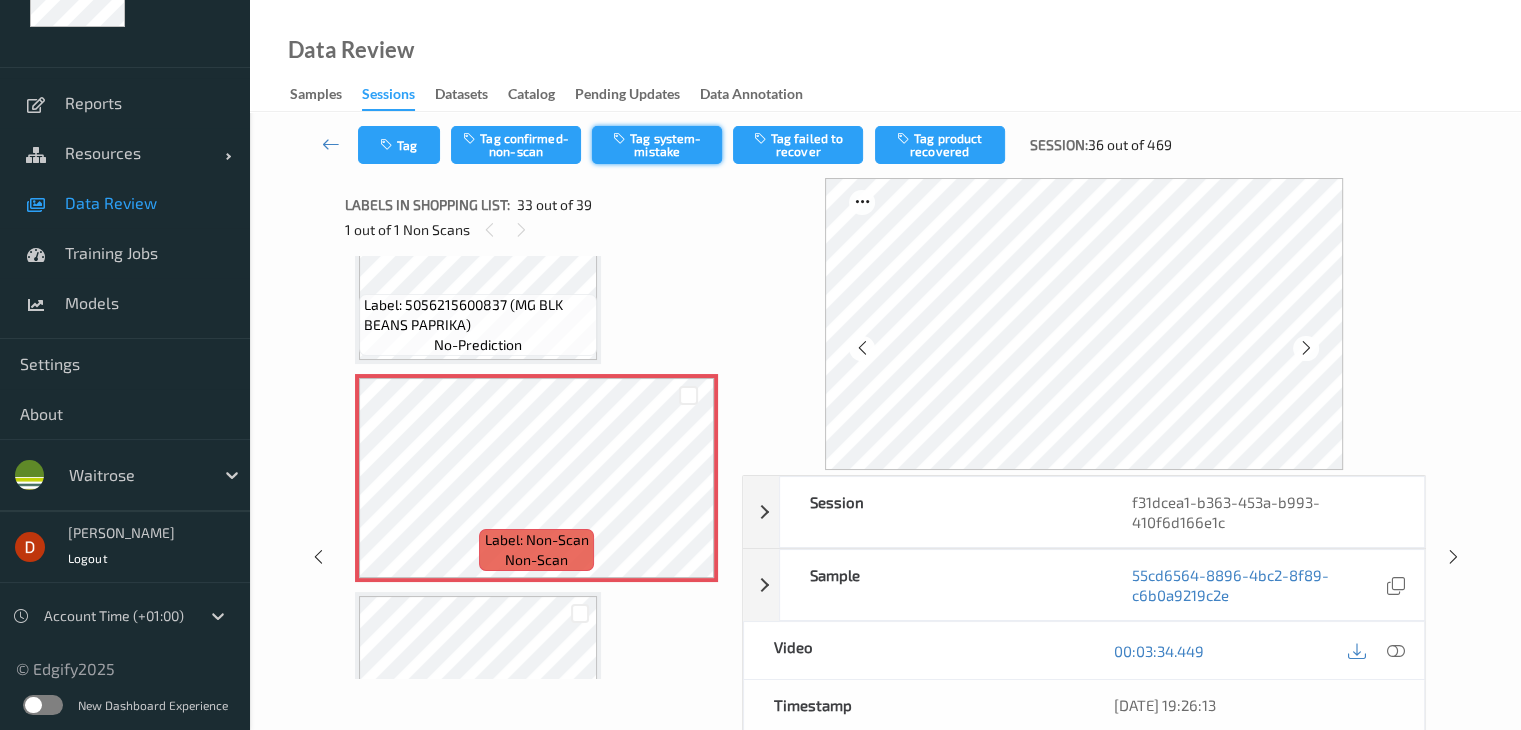 click on "Tag   system-mistake" at bounding box center [657, 145] 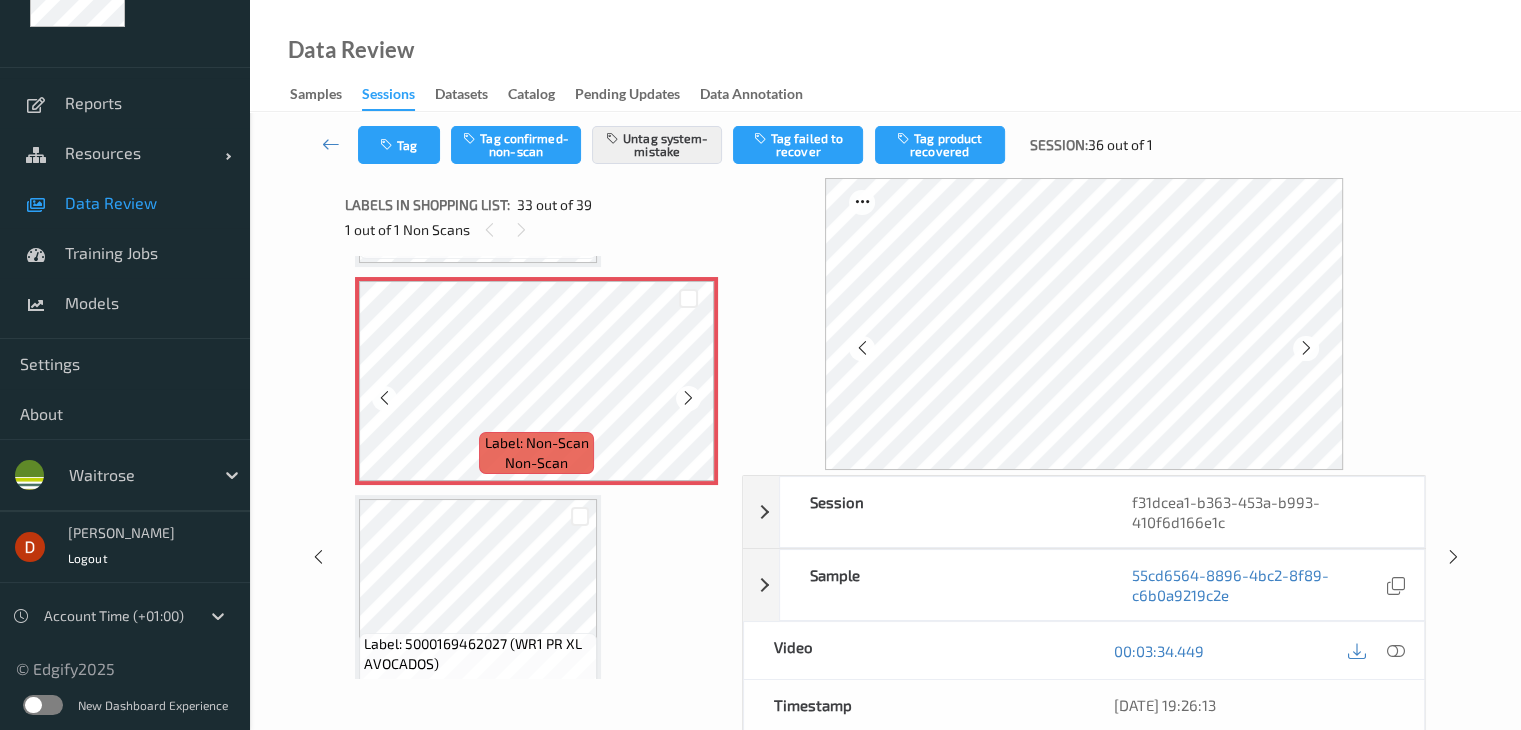 scroll, scrollTop: 7067, scrollLeft: 0, axis: vertical 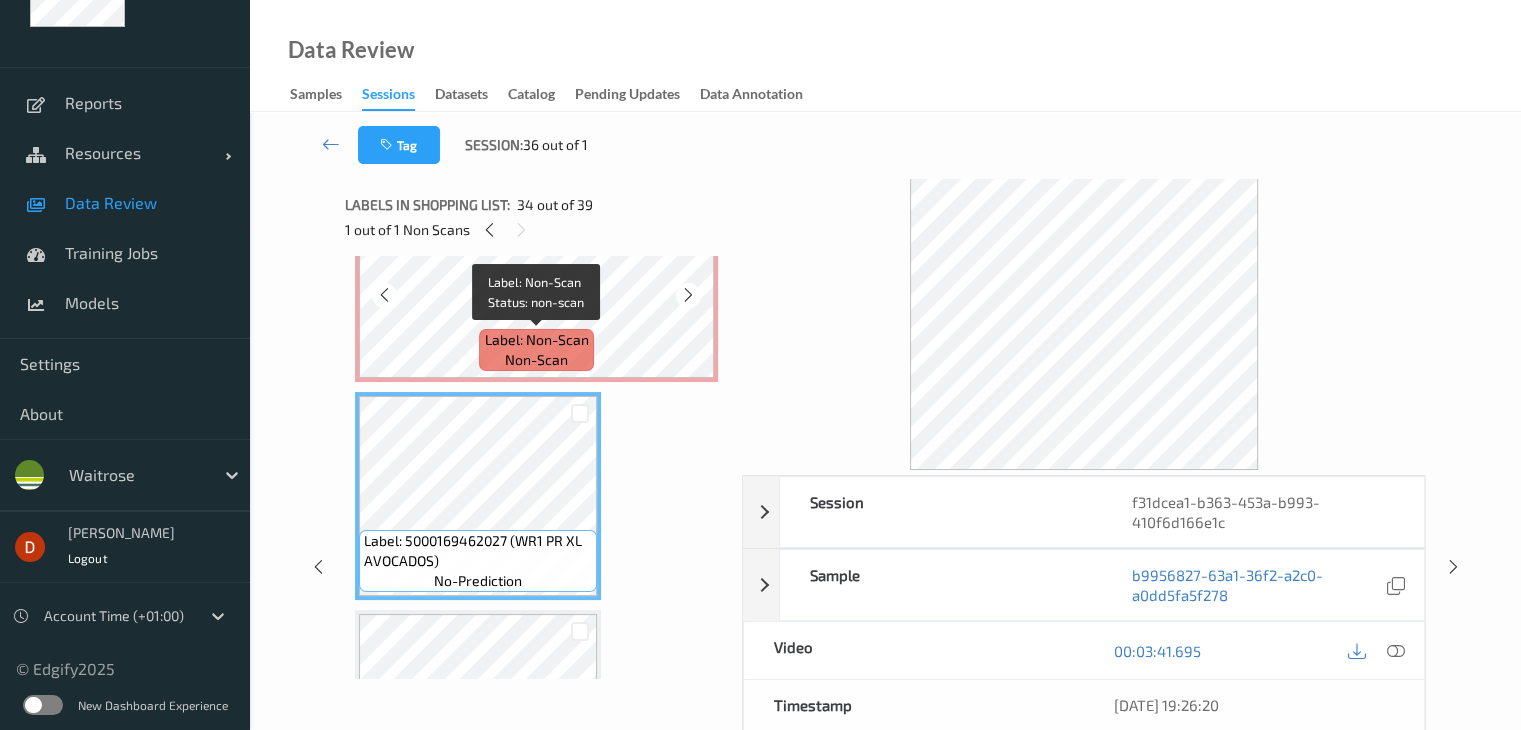 click on "Label: Non-Scan" at bounding box center [537, 340] 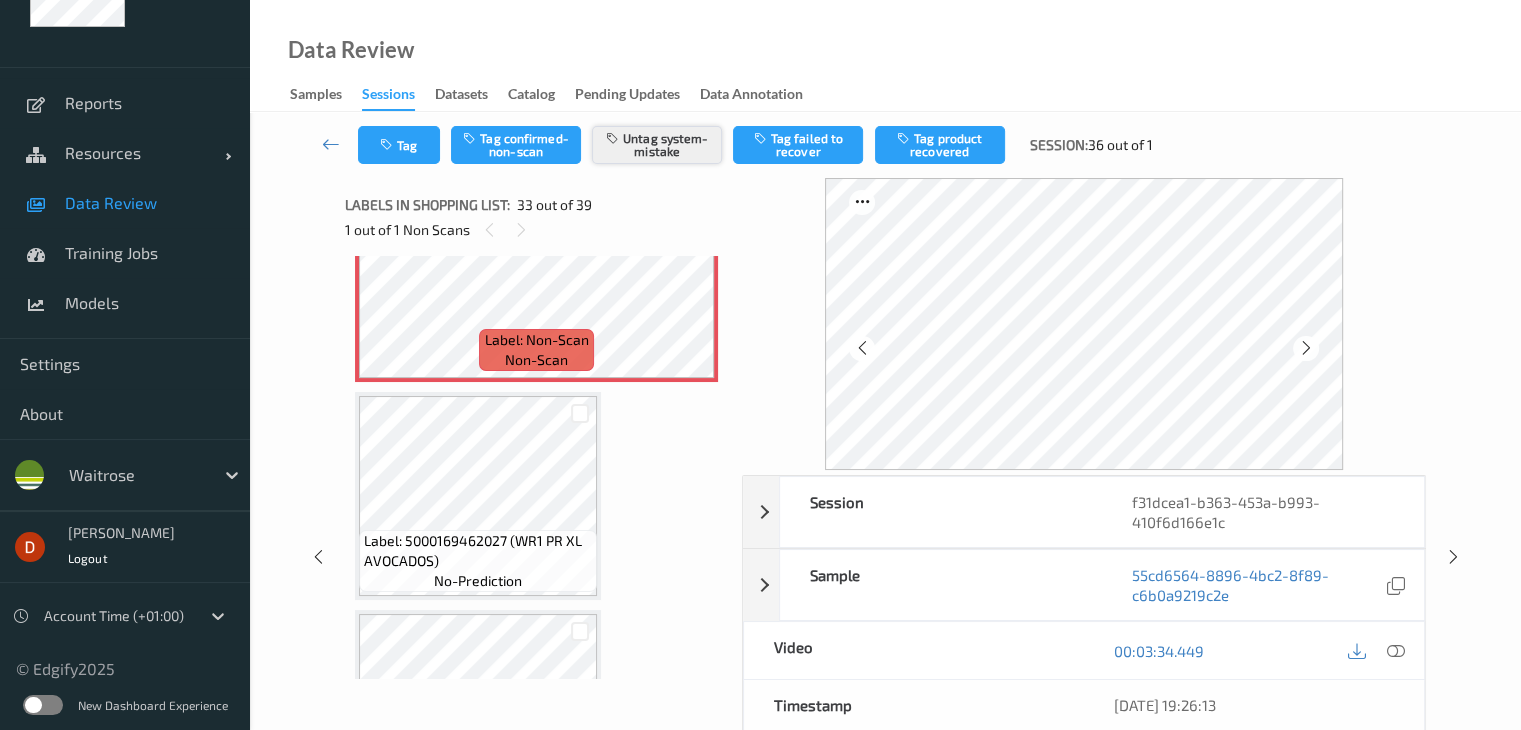 click at bounding box center [614, 138] 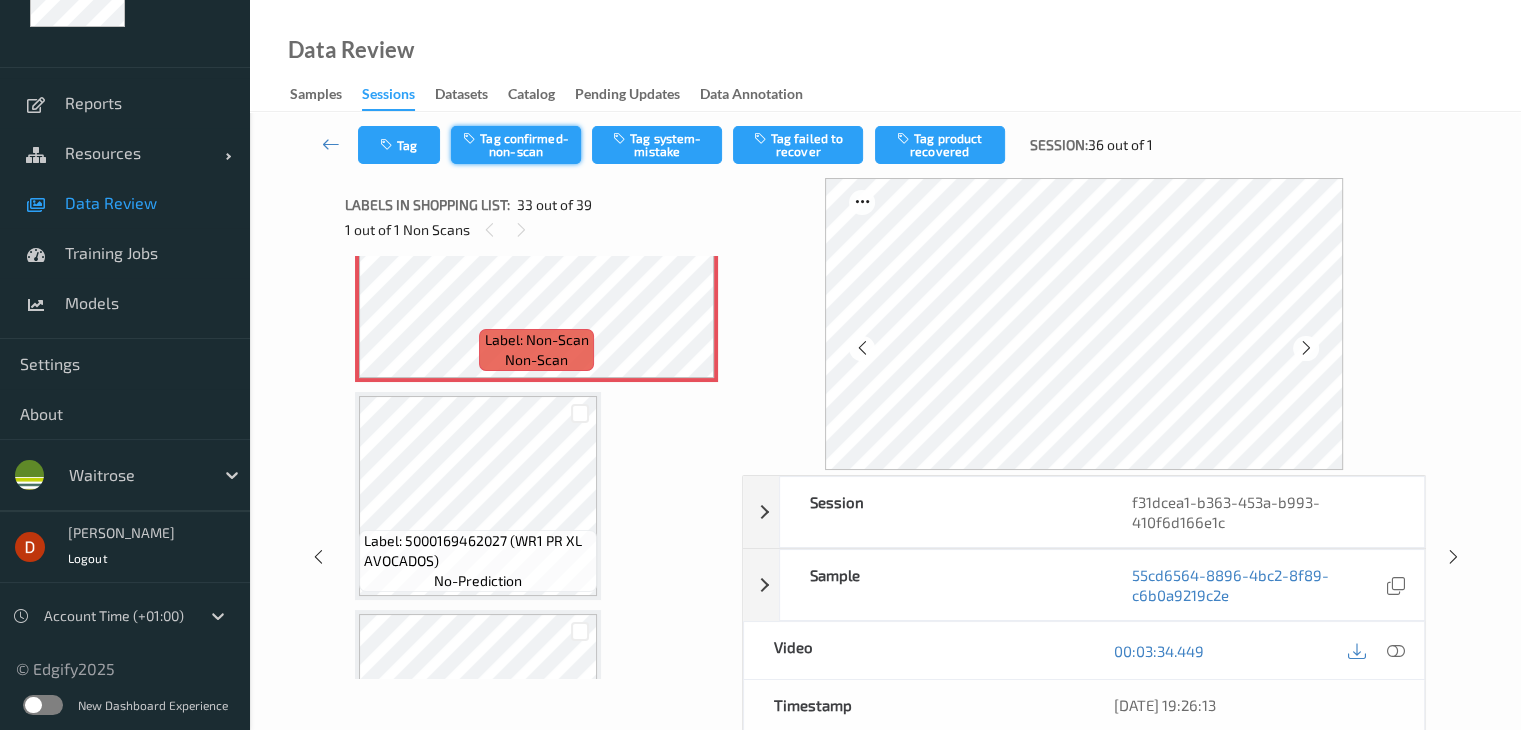 click on "Tag   confirmed-non-scan" at bounding box center (516, 145) 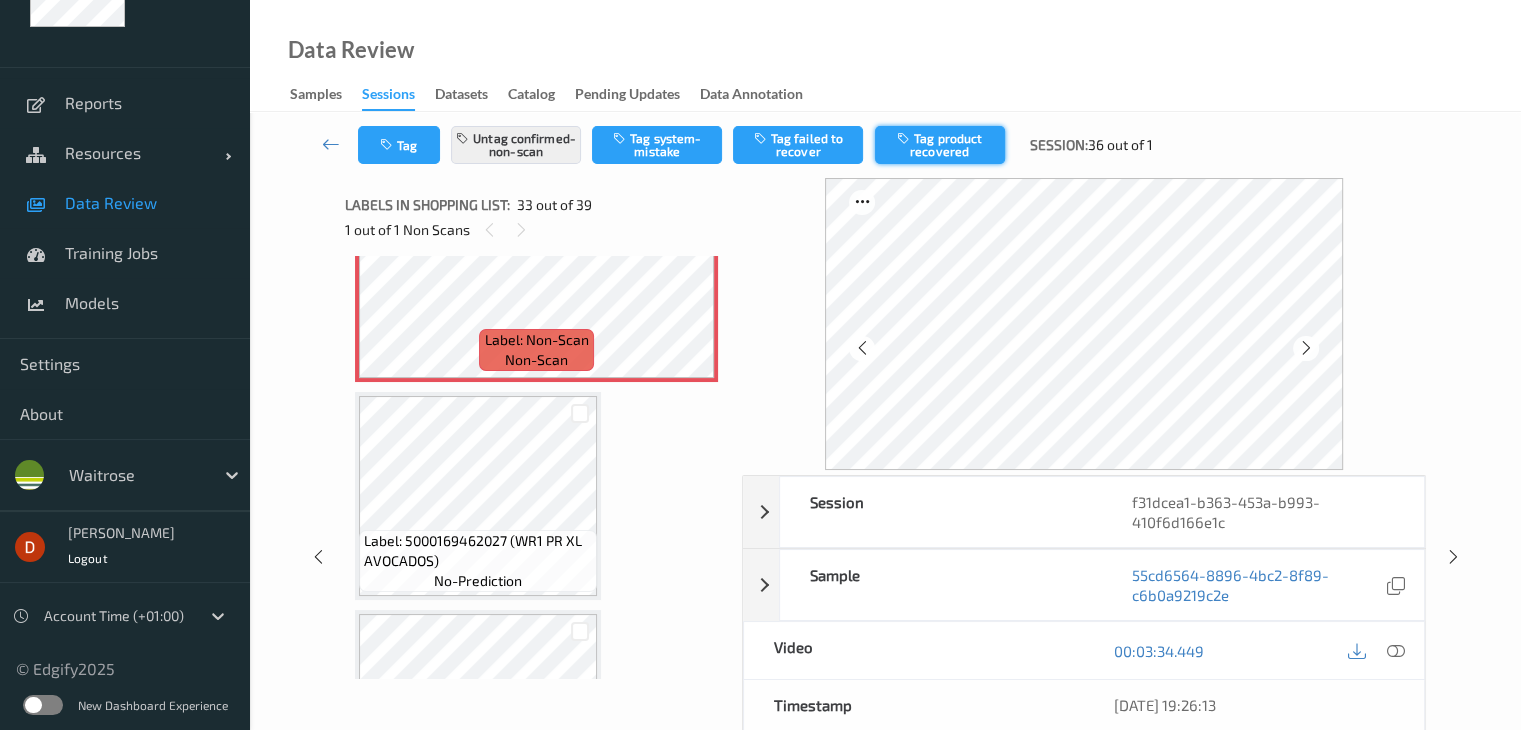 click on "Tag   product recovered" at bounding box center (940, 145) 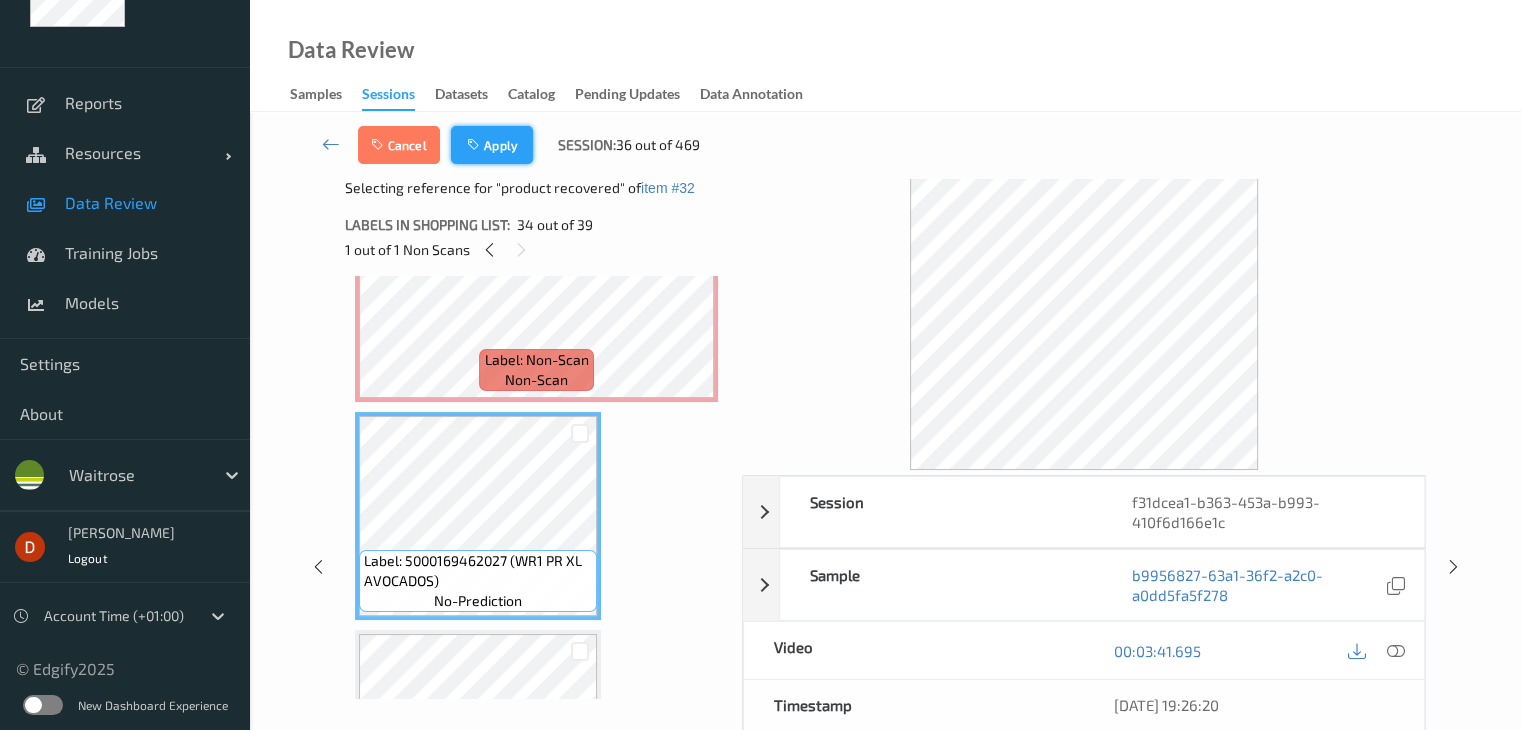 click on "Apply" at bounding box center [492, 145] 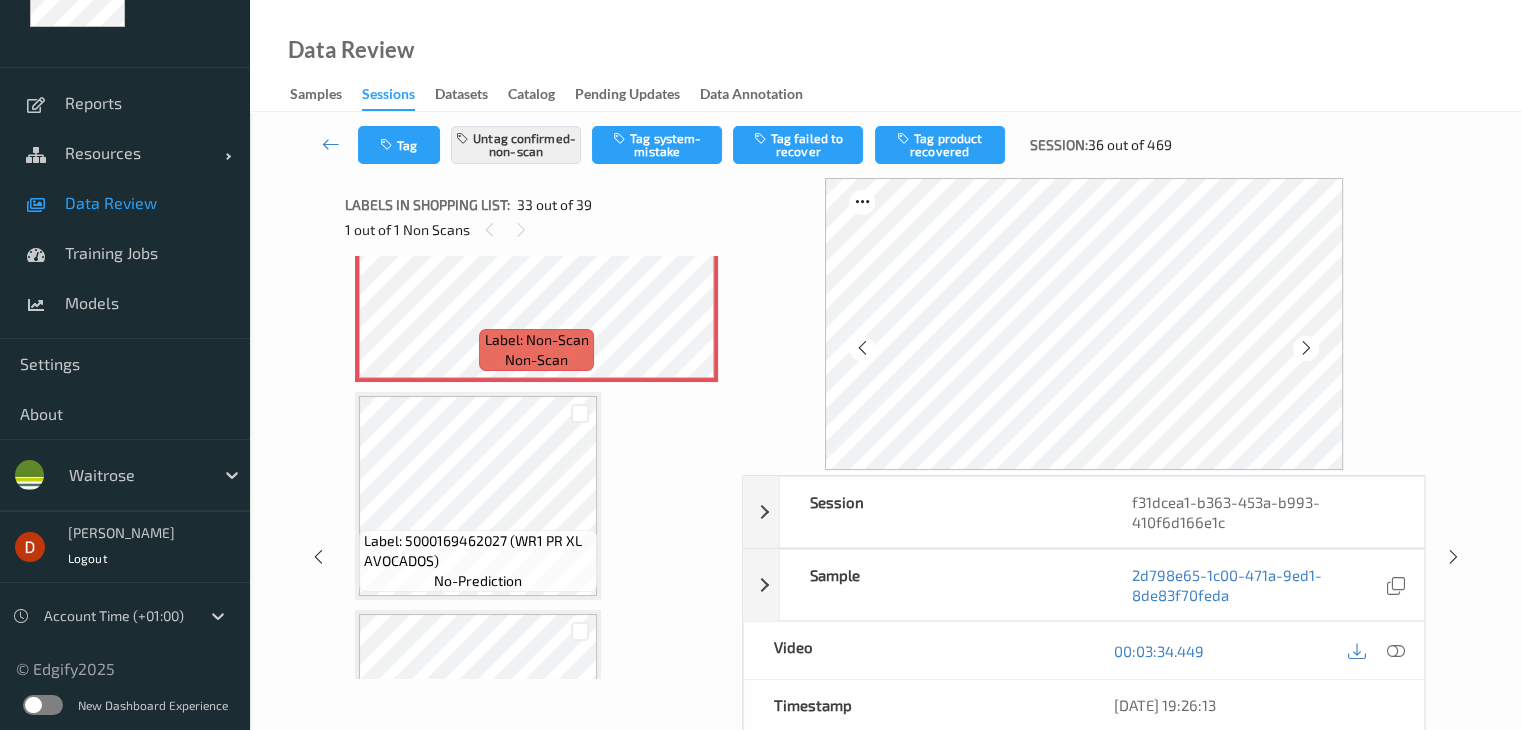 scroll, scrollTop: 6767, scrollLeft: 0, axis: vertical 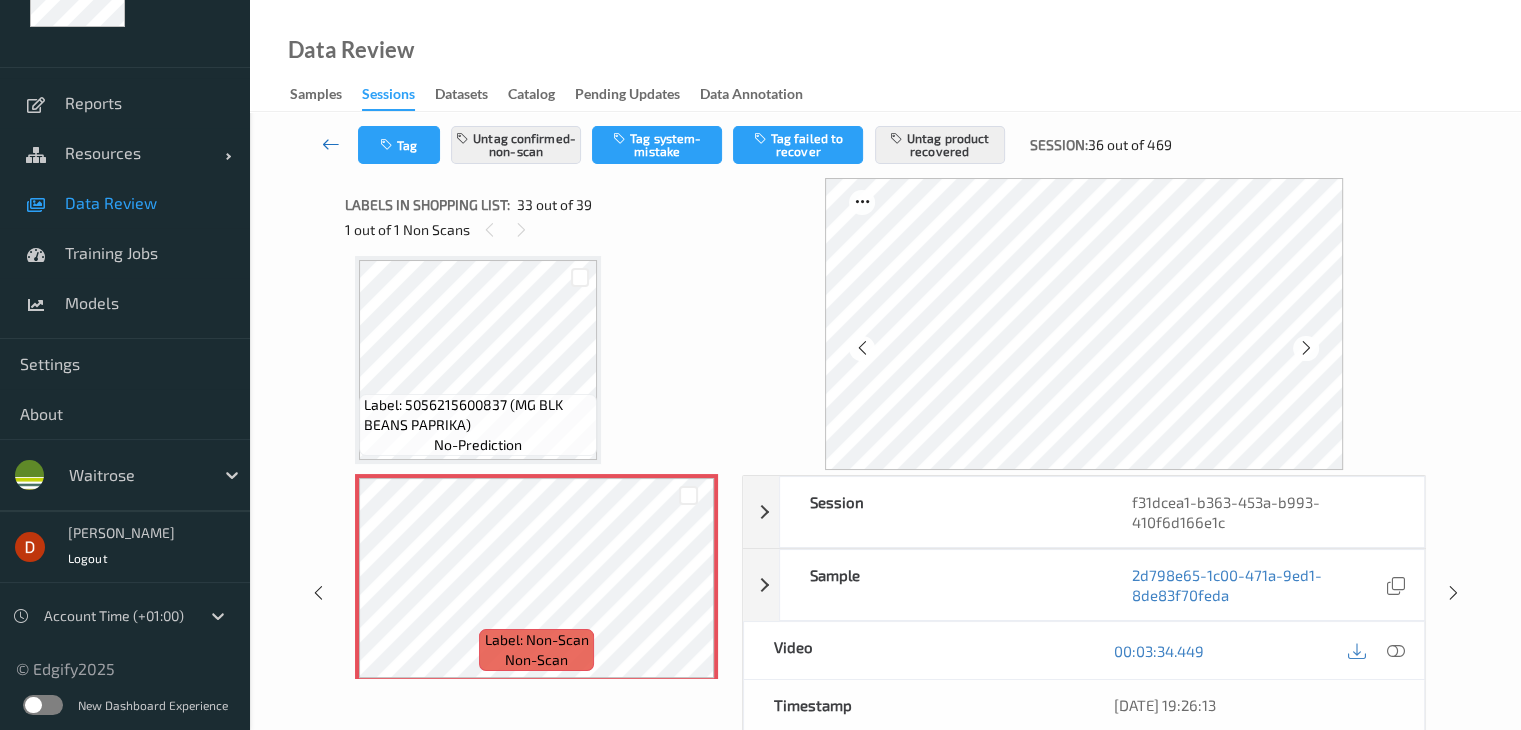click at bounding box center [331, 144] 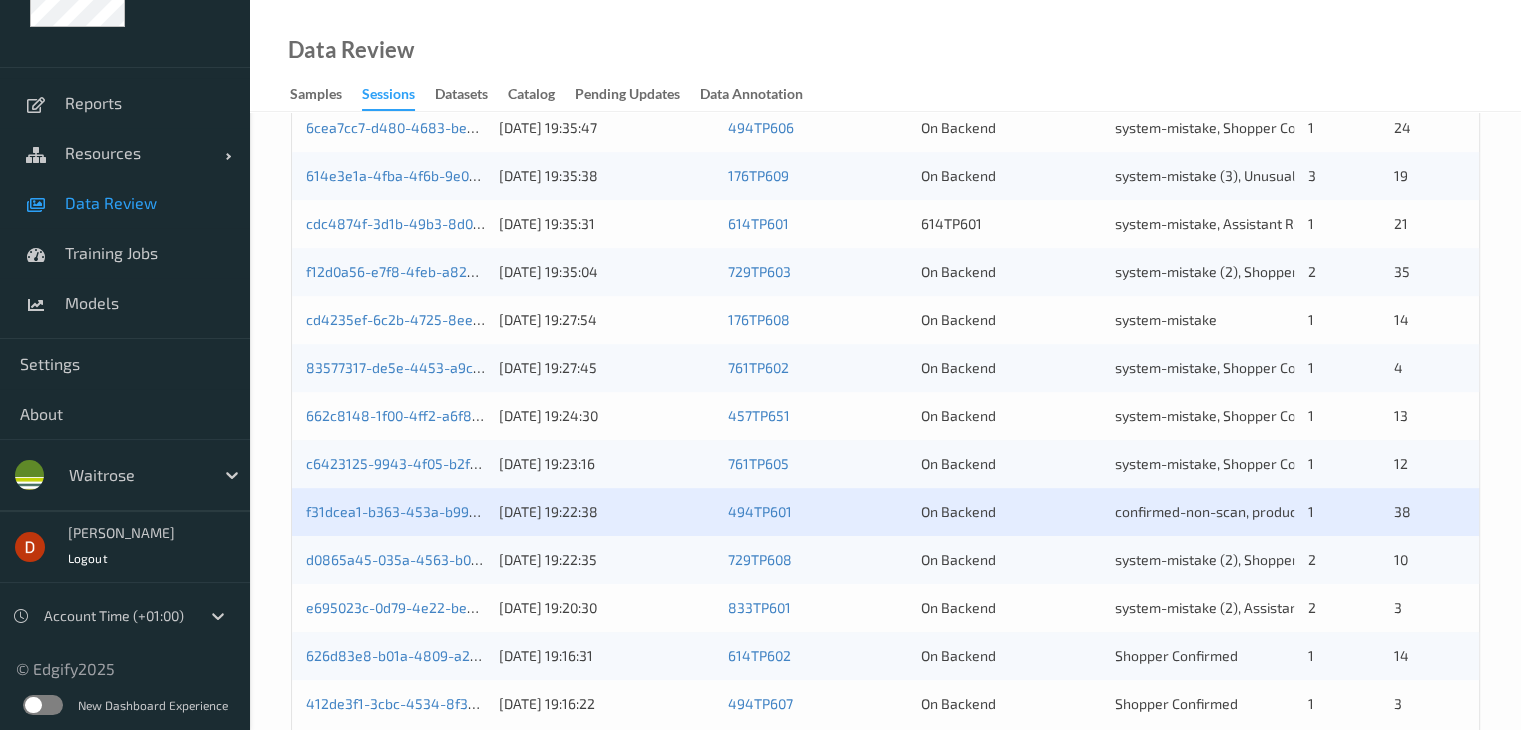 scroll, scrollTop: 900, scrollLeft: 0, axis: vertical 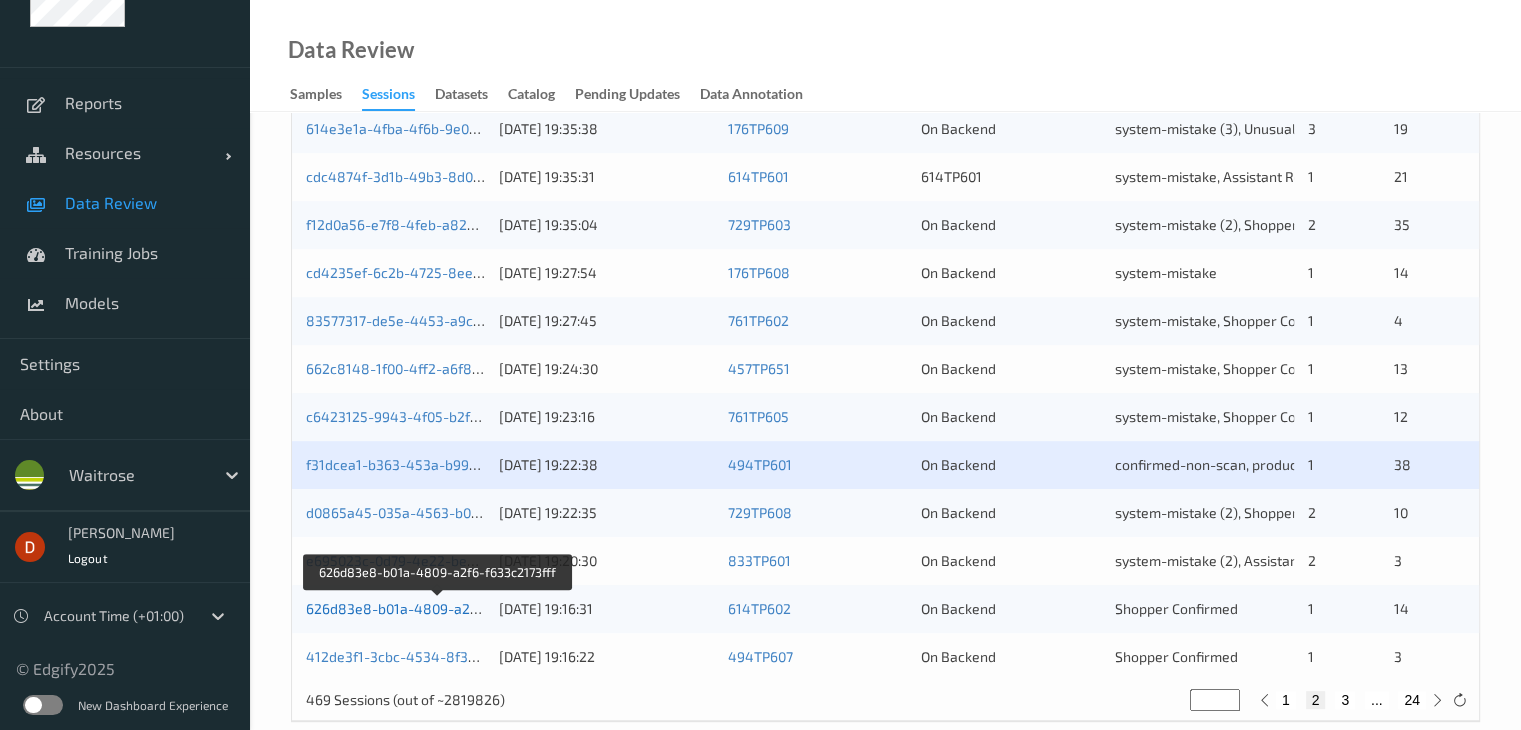 click on "626d83e8-b01a-4809-a2f6-f633c2173fff" at bounding box center [437, 608] 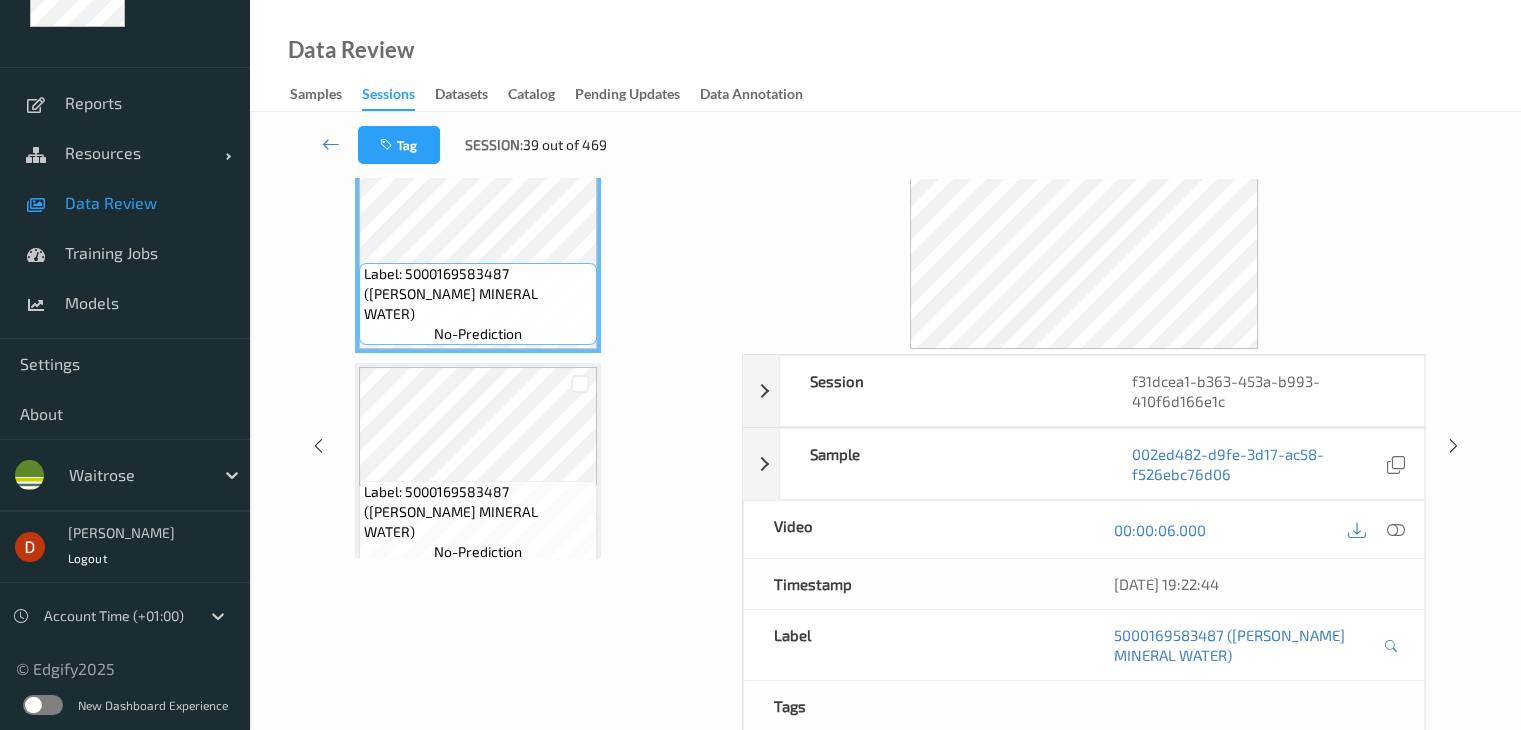 scroll, scrollTop: 0, scrollLeft: 0, axis: both 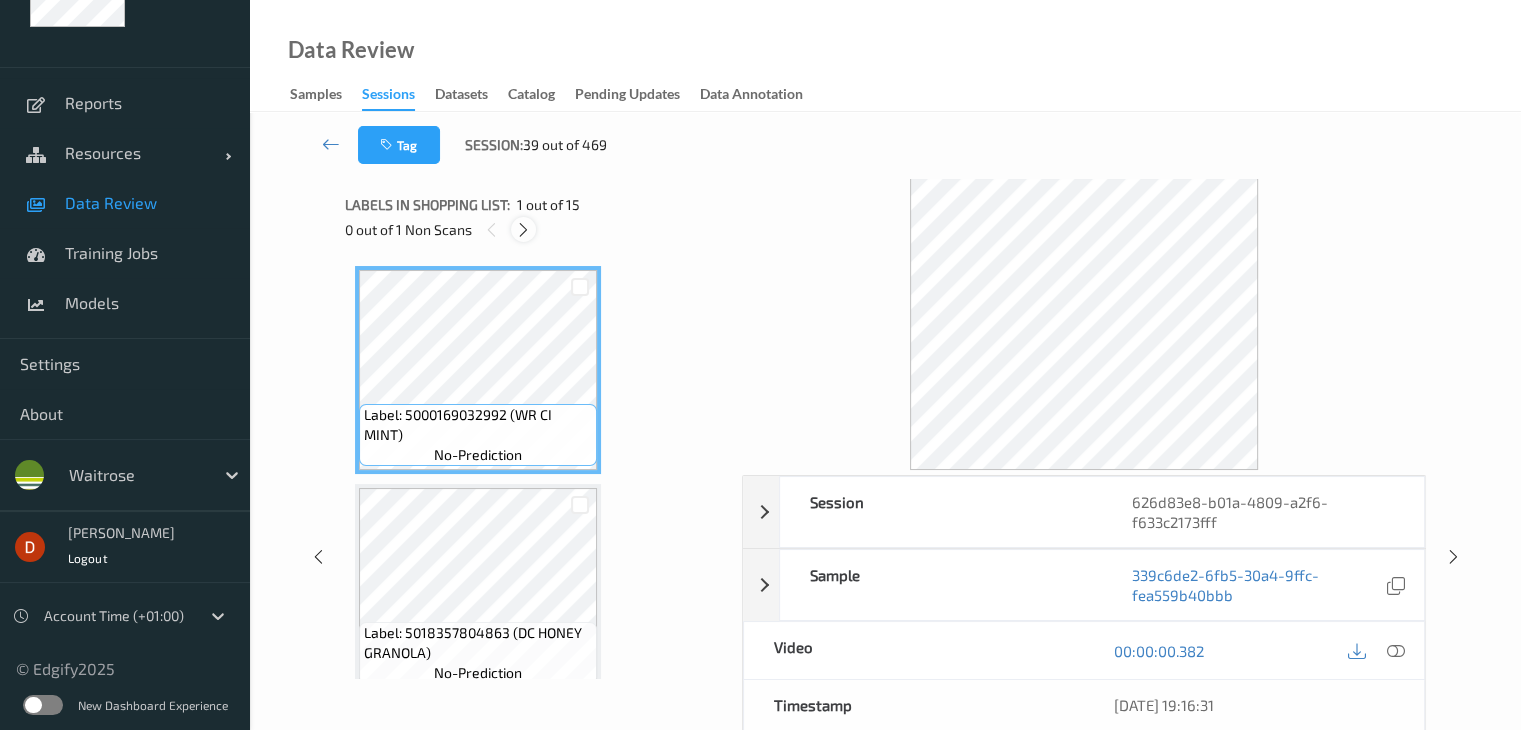 click at bounding box center (523, 230) 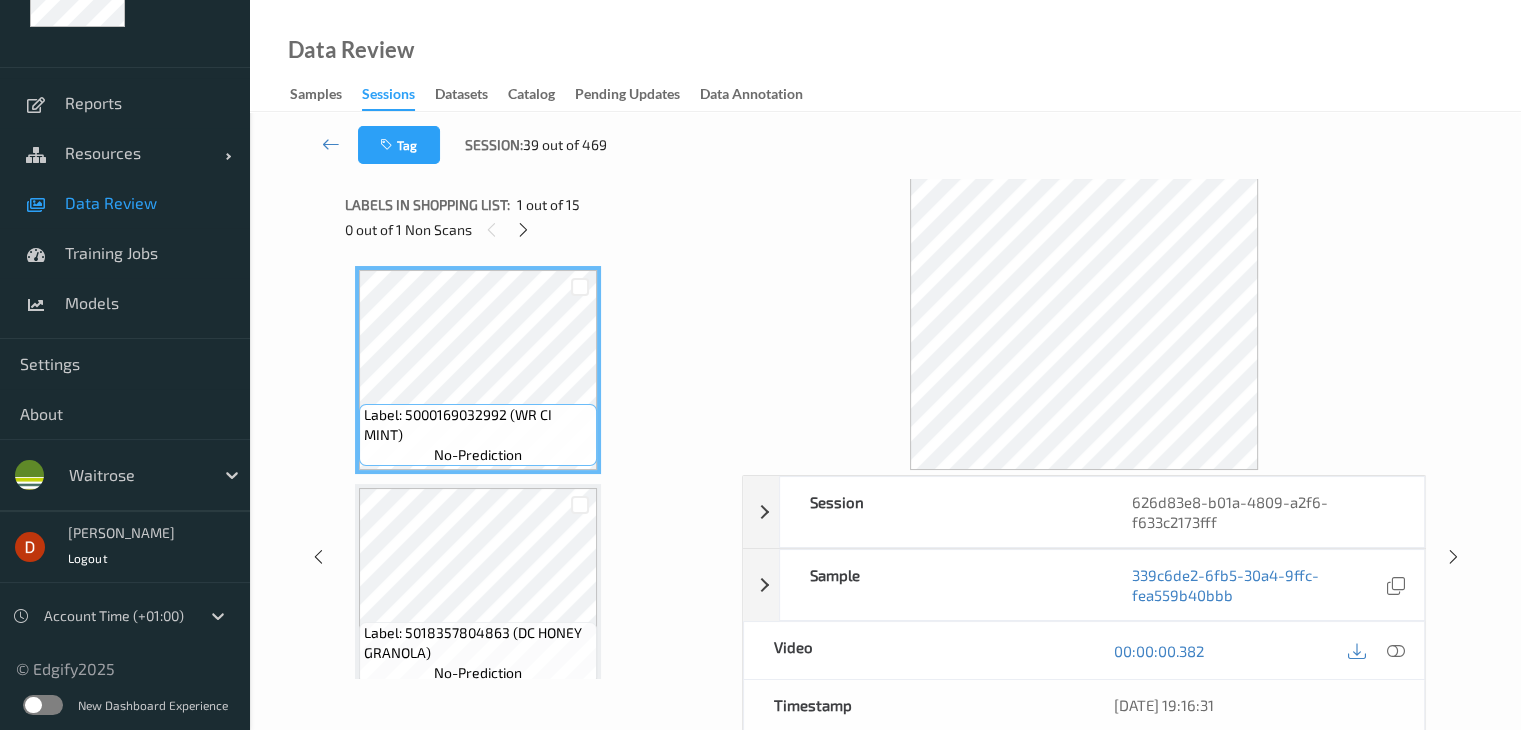 scroll, scrollTop: 664, scrollLeft: 0, axis: vertical 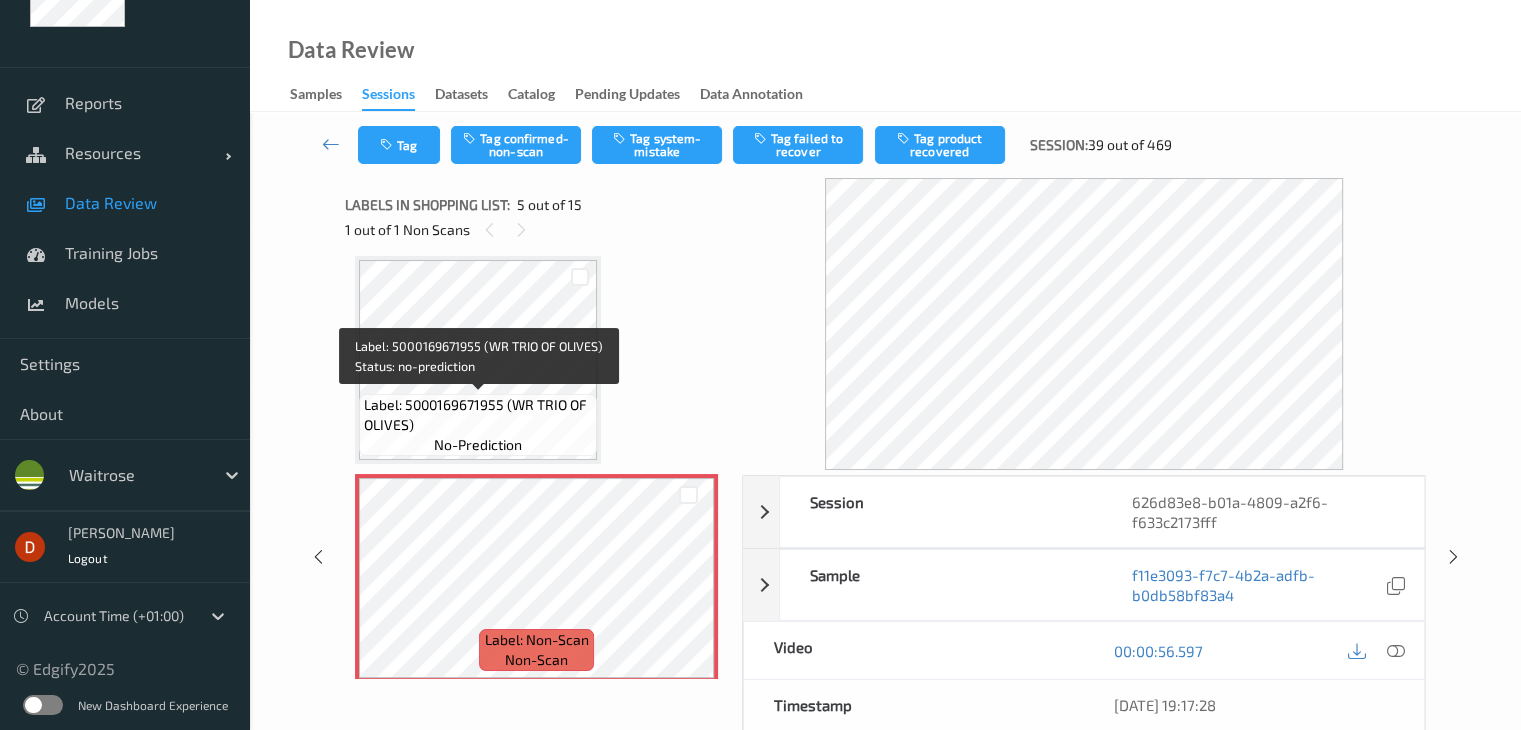 click on "Label: 5000169671955 (WR TRIO OF OLIVES)" at bounding box center (478, 415) 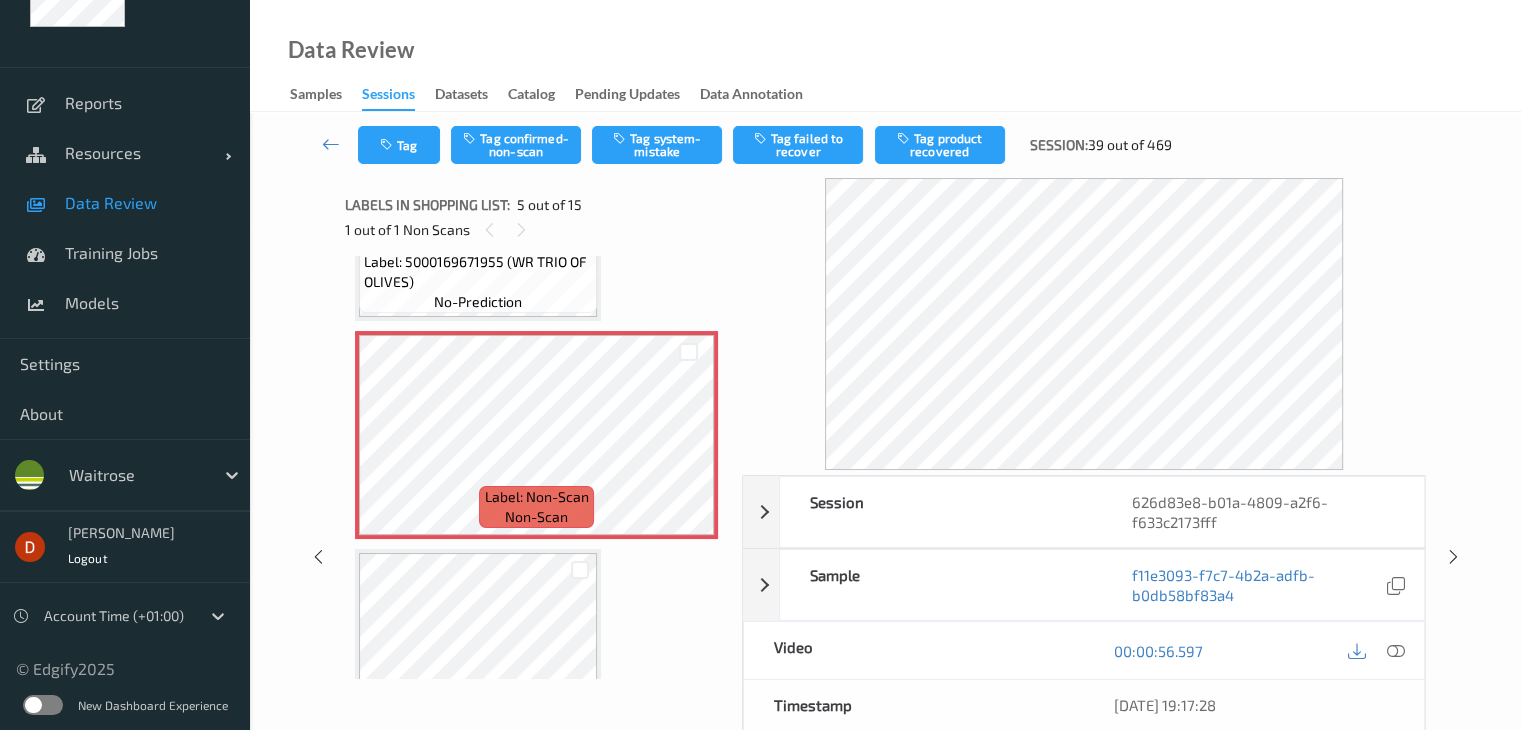 scroll, scrollTop: 864, scrollLeft: 0, axis: vertical 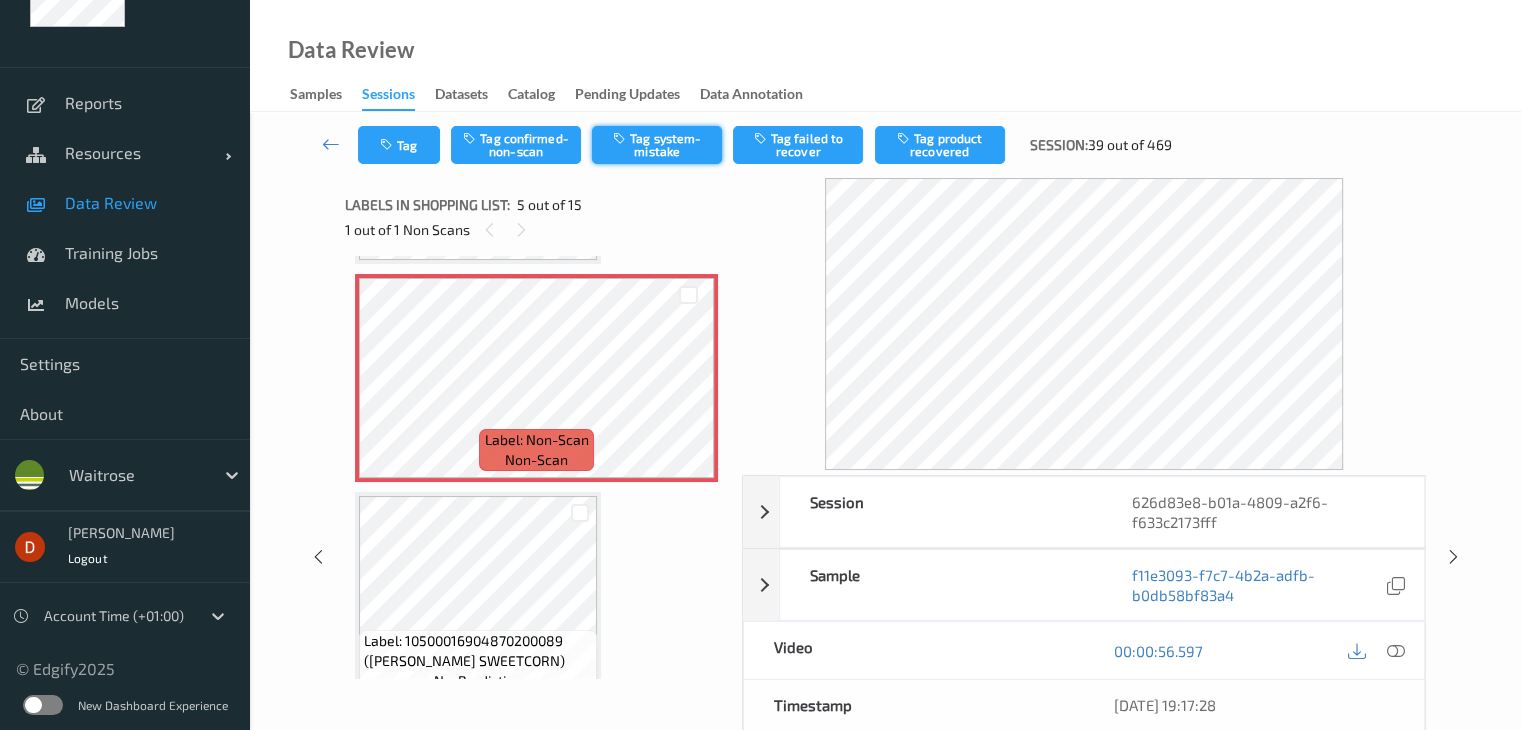 click on "Tag   system-mistake" at bounding box center (657, 145) 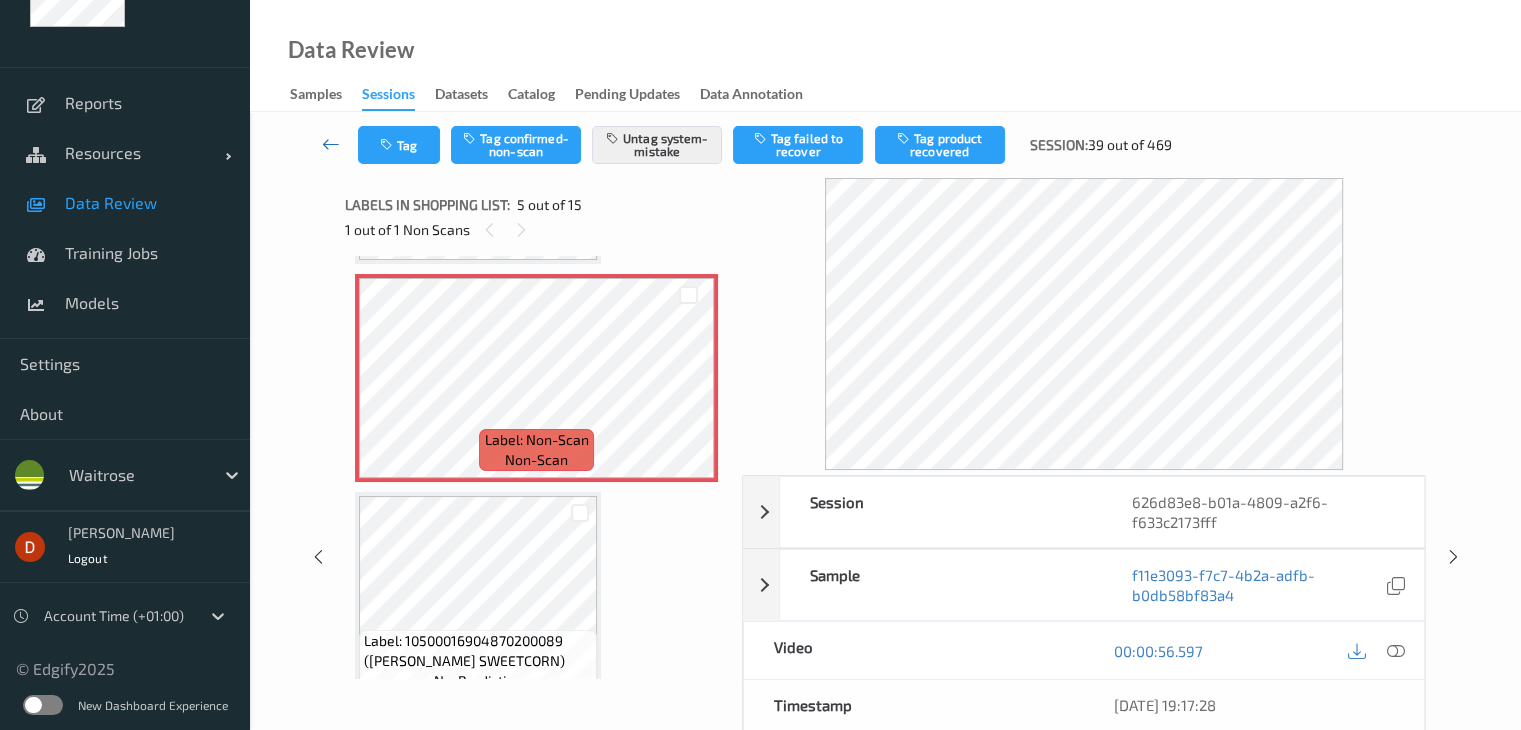 click at bounding box center (331, 144) 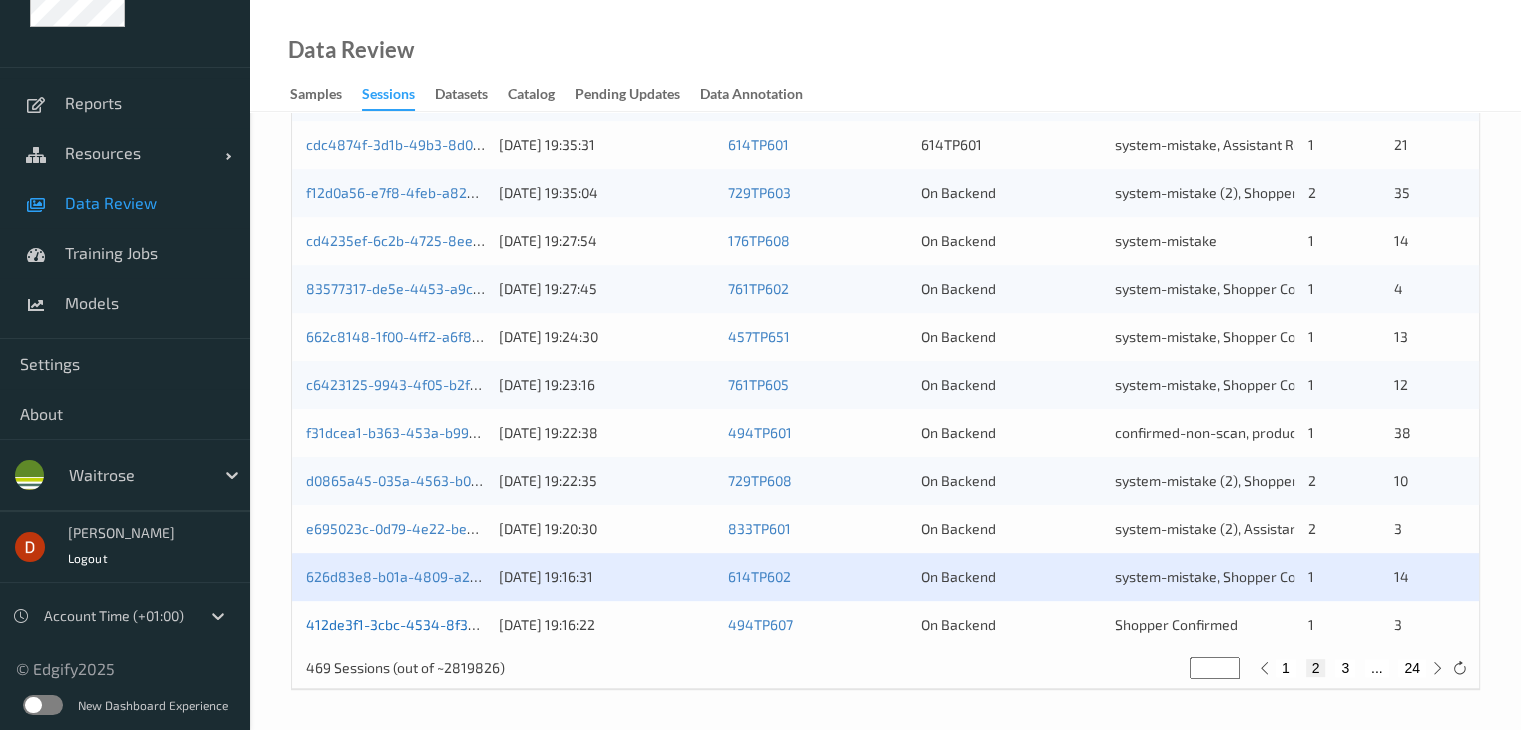 click on "412de3f1-3cbc-4534-8f35-1e9a7669e9c1" at bounding box center (439, 624) 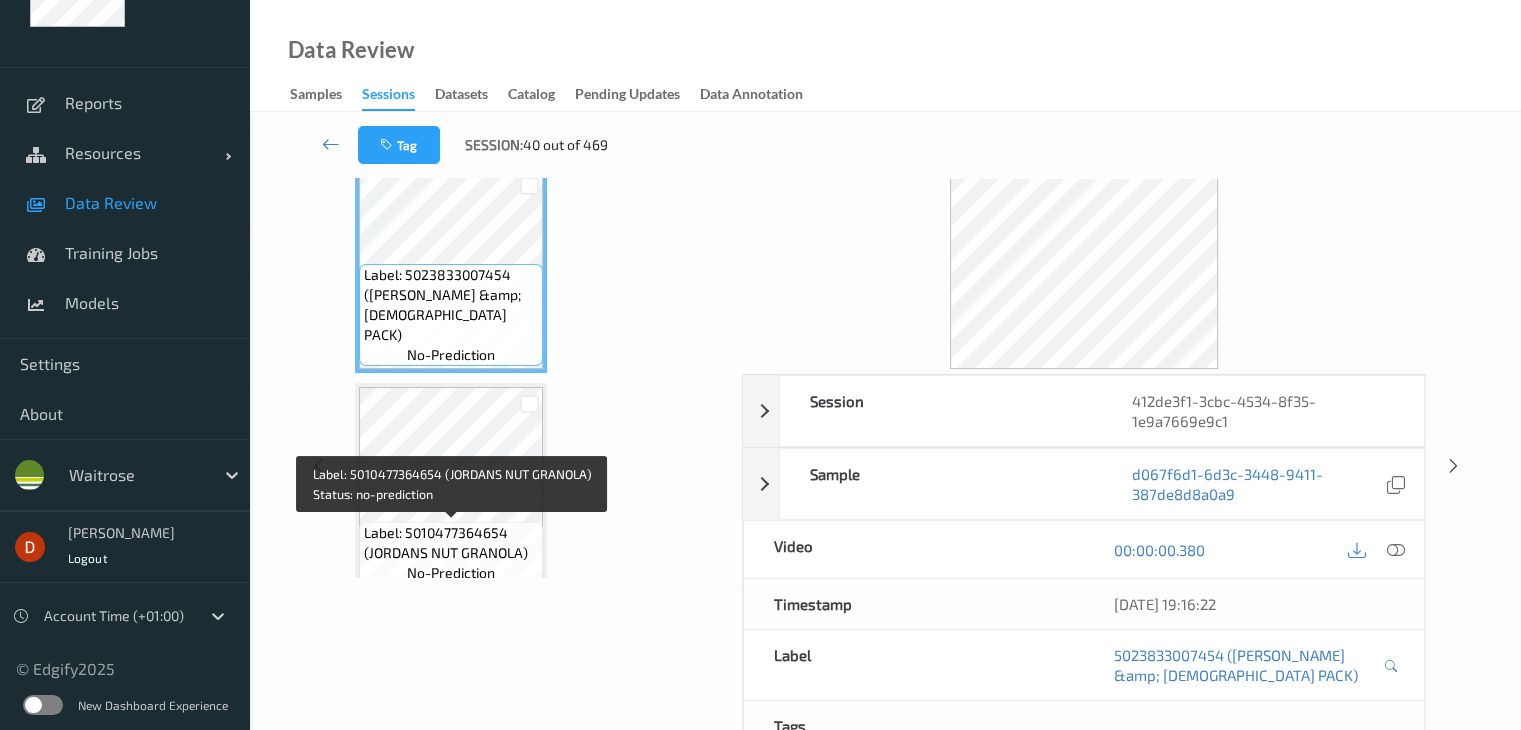 scroll, scrollTop: 0, scrollLeft: 0, axis: both 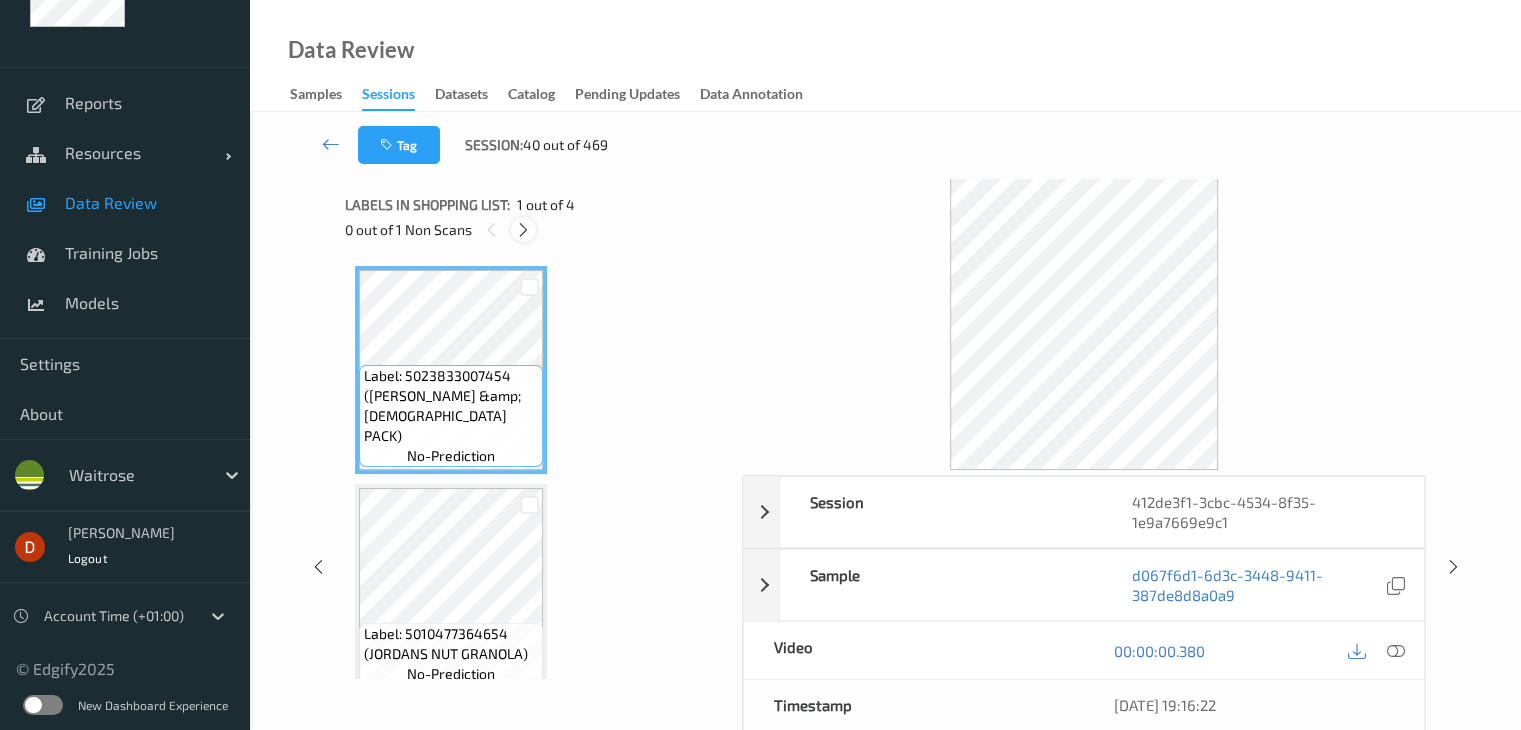 click at bounding box center (523, 230) 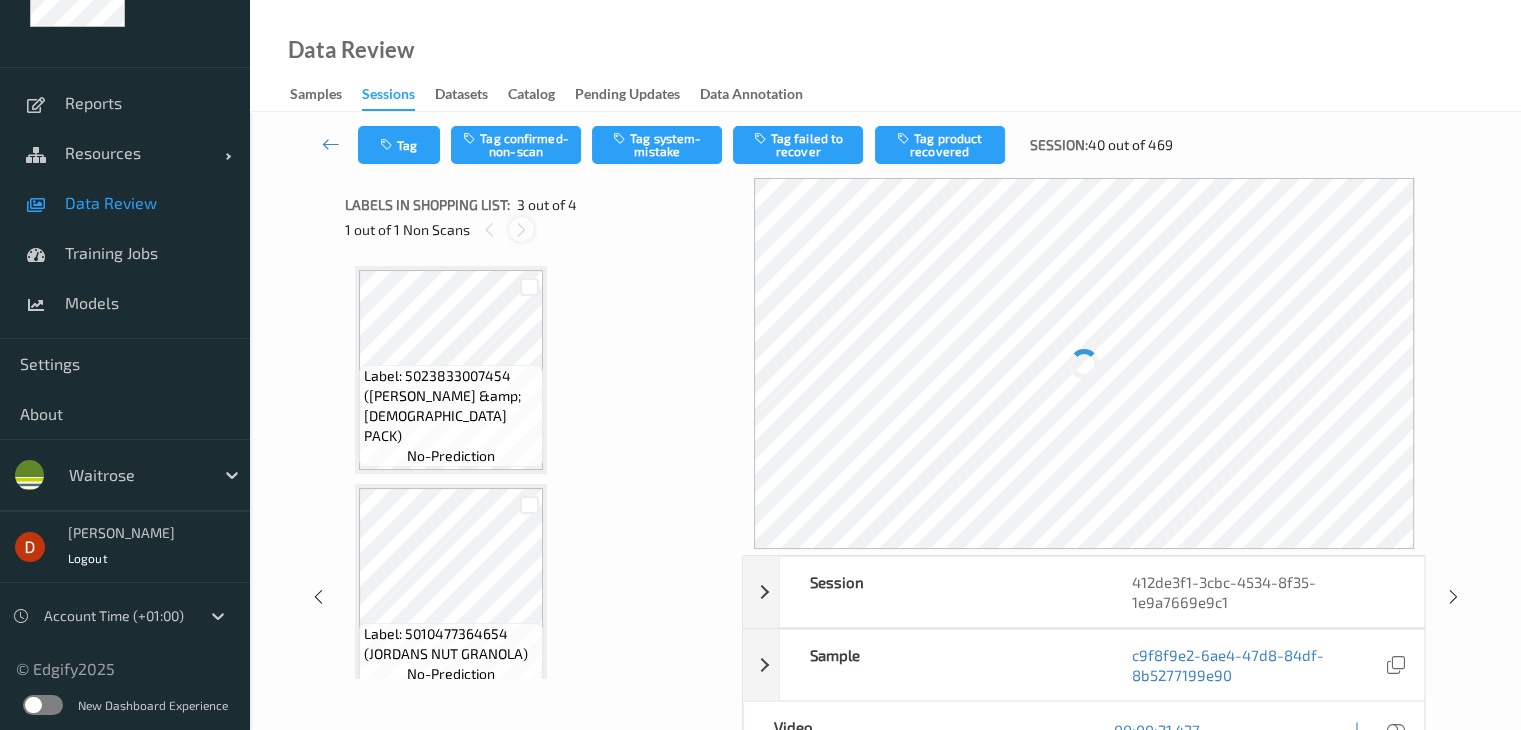 scroll, scrollTop: 228, scrollLeft: 0, axis: vertical 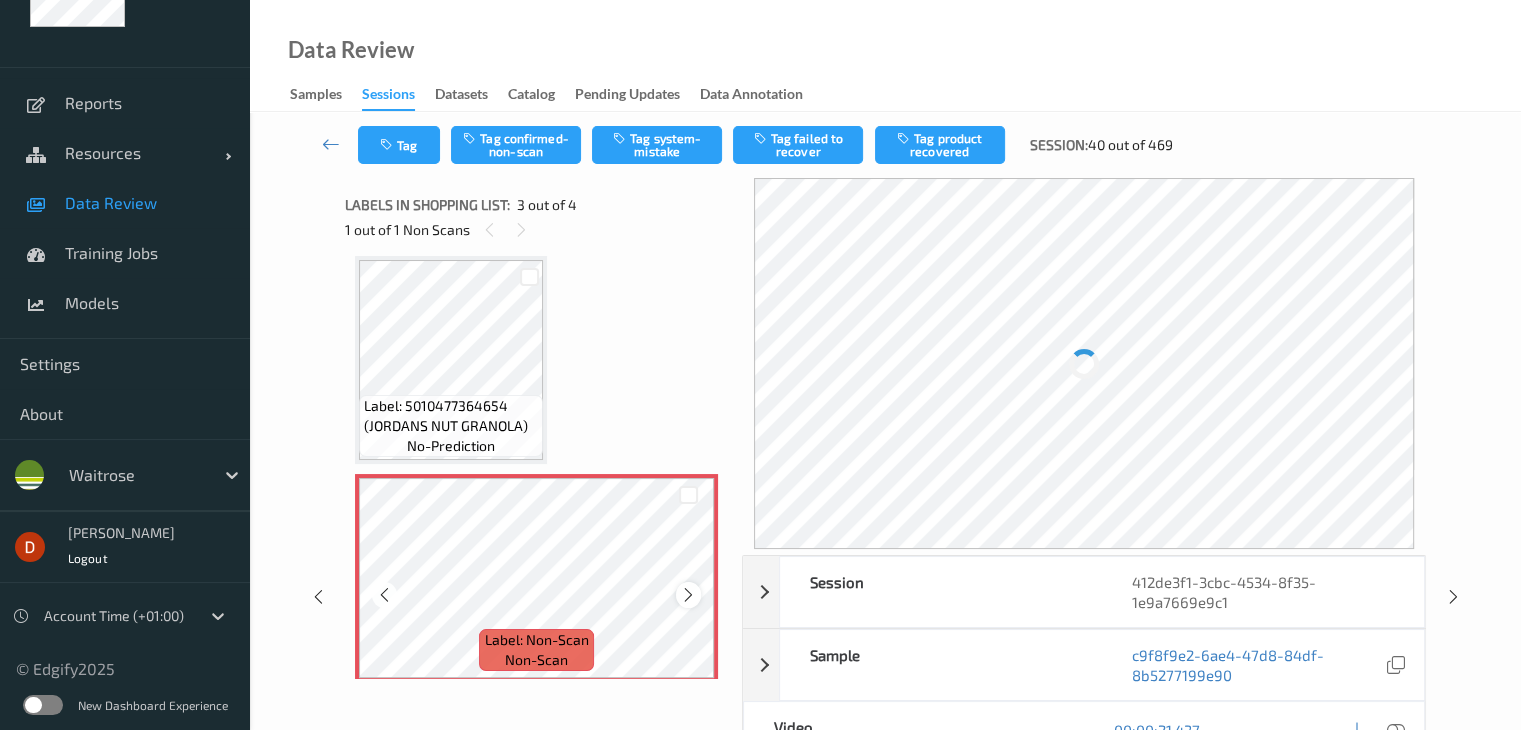 click at bounding box center [688, 595] 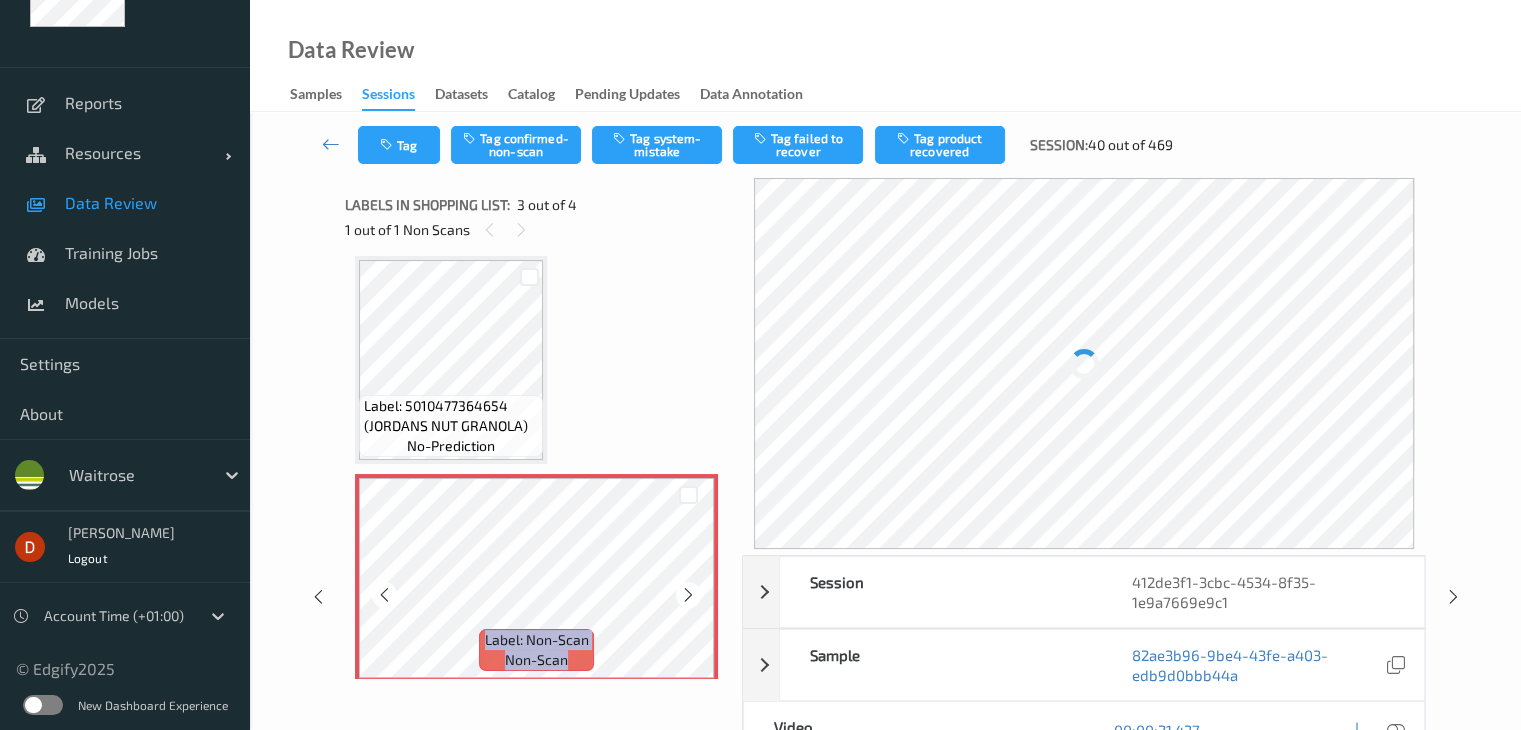 click at bounding box center [688, 595] 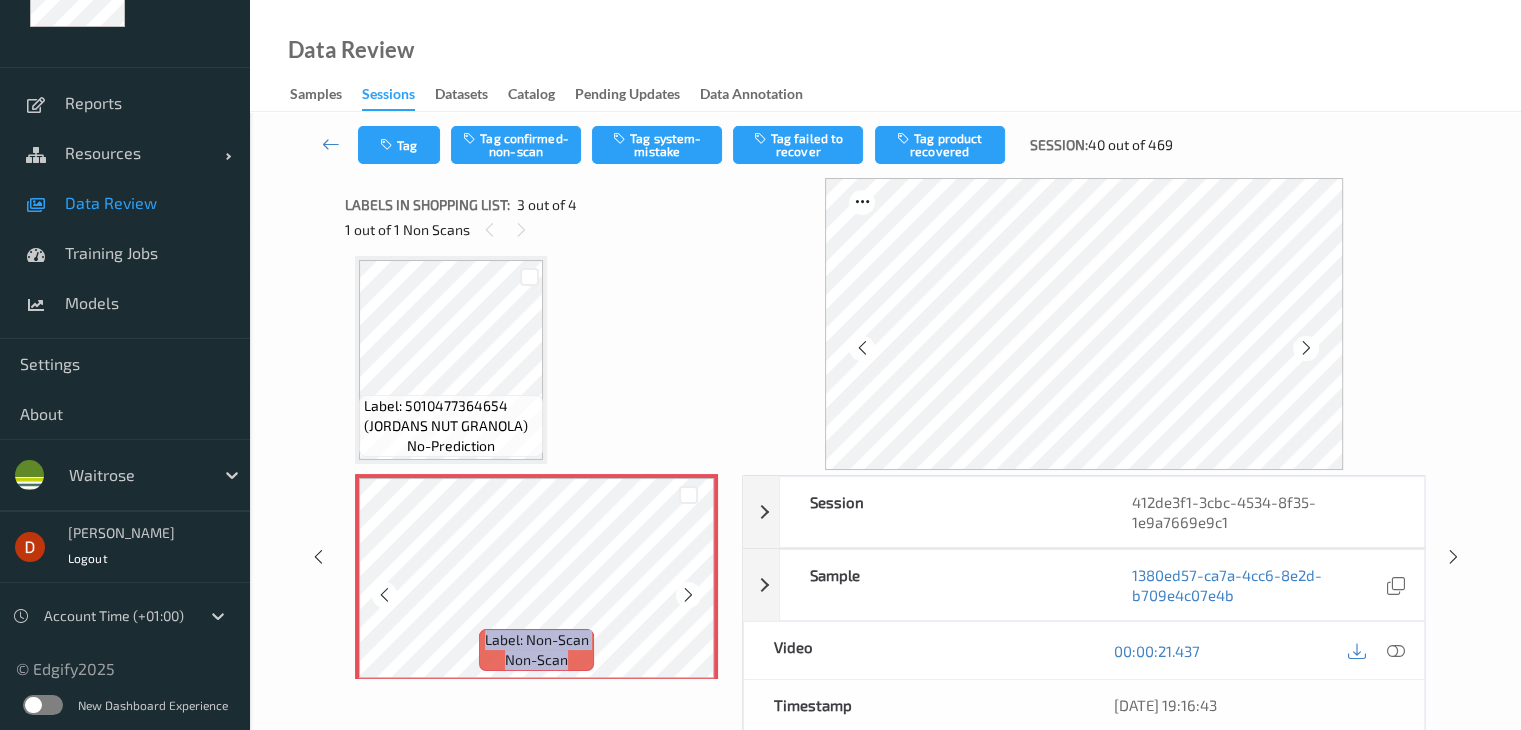 click at bounding box center [688, 595] 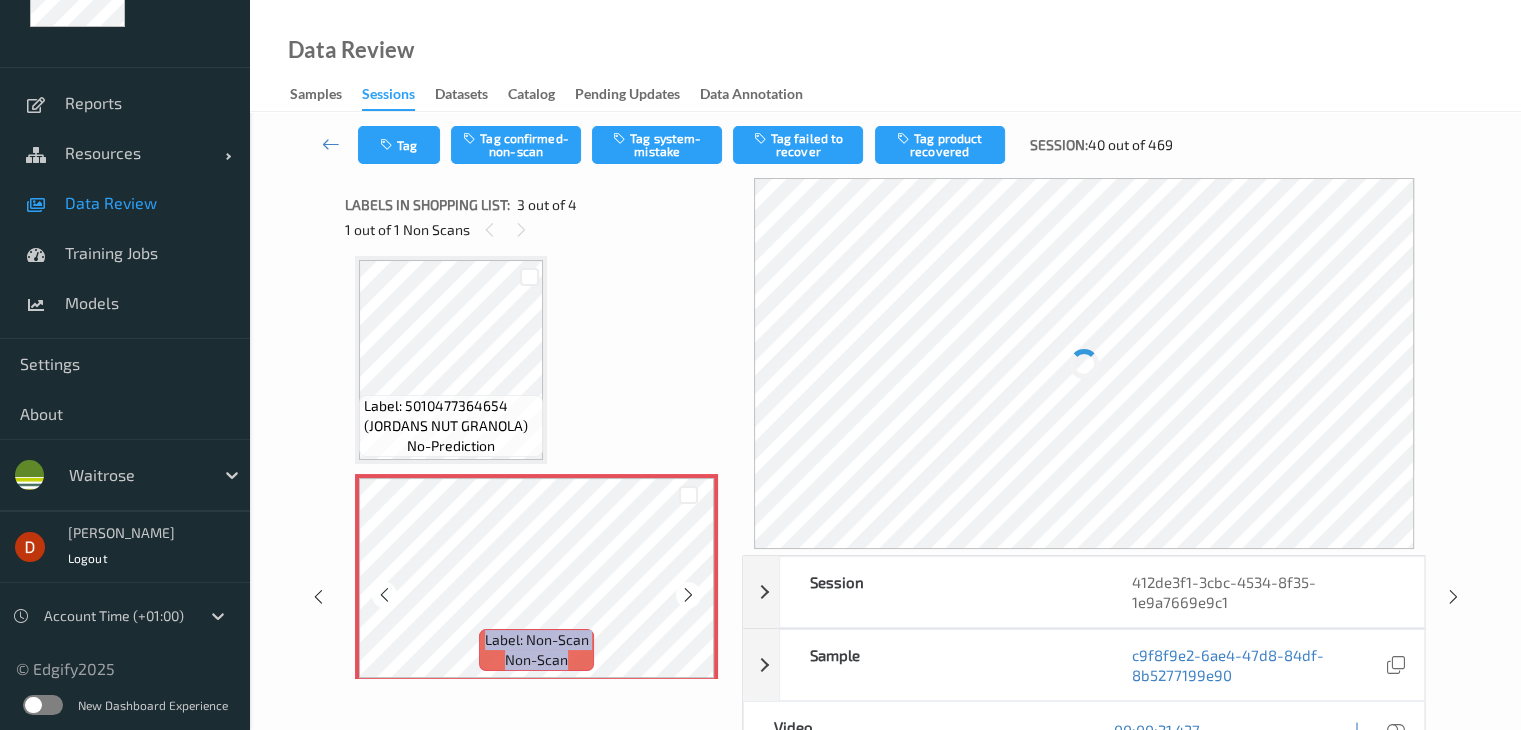 click at bounding box center (688, 595) 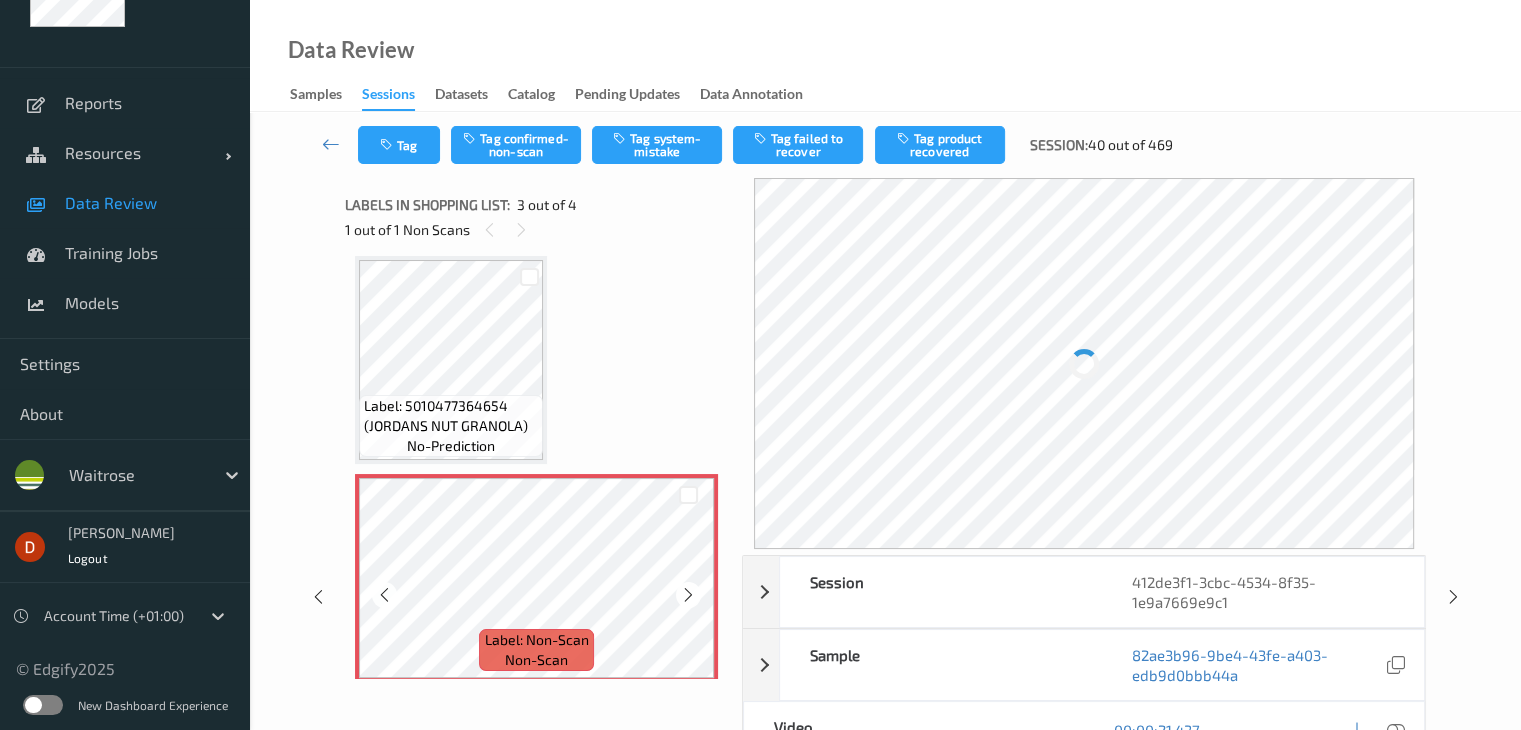 click at bounding box center [688, 595] 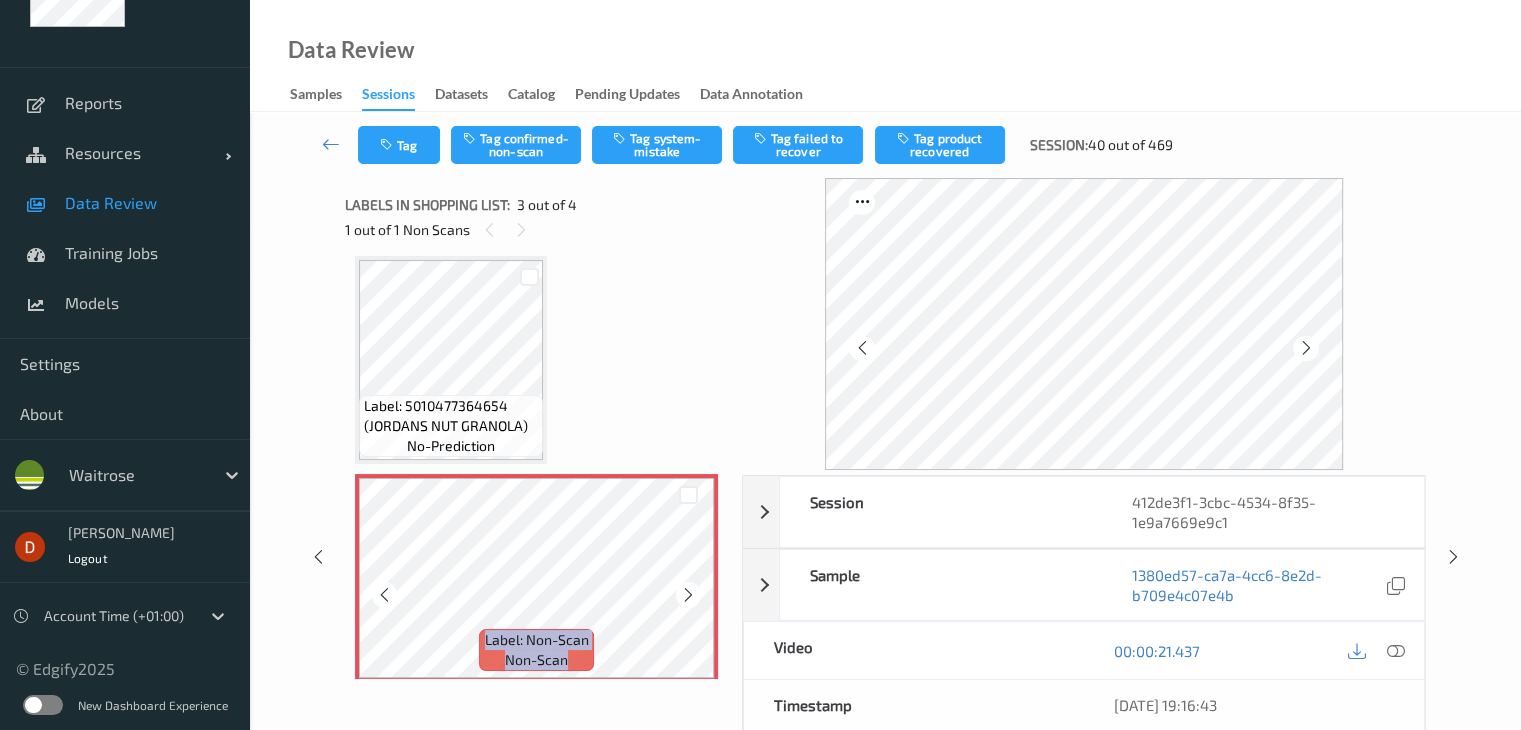 click at bounding box center (688, 595) 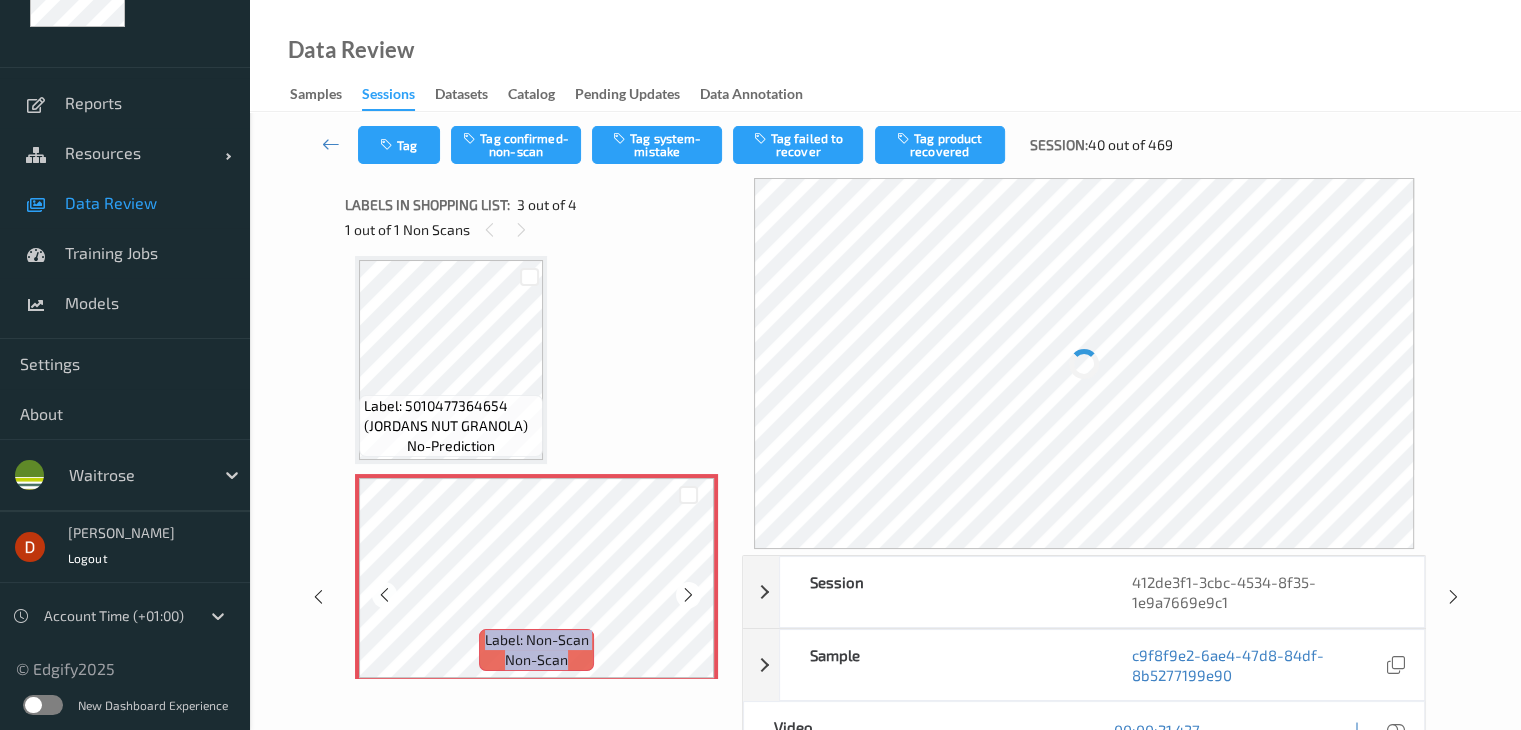 click at bounding box center [688, 595] 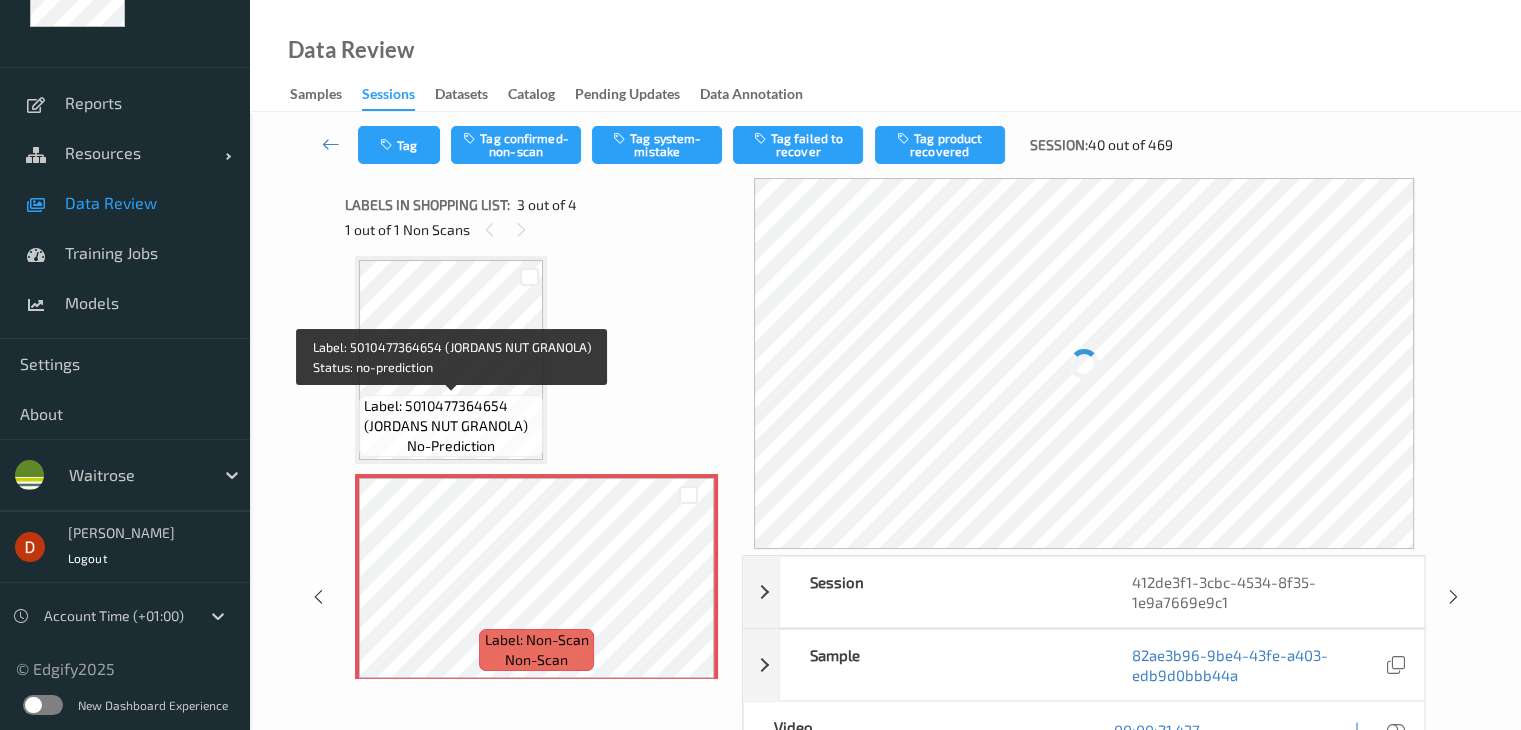 click on "Label: 5010477364654 (JORDANS NUT GRANOLA)" at bounding box center [451, 416] 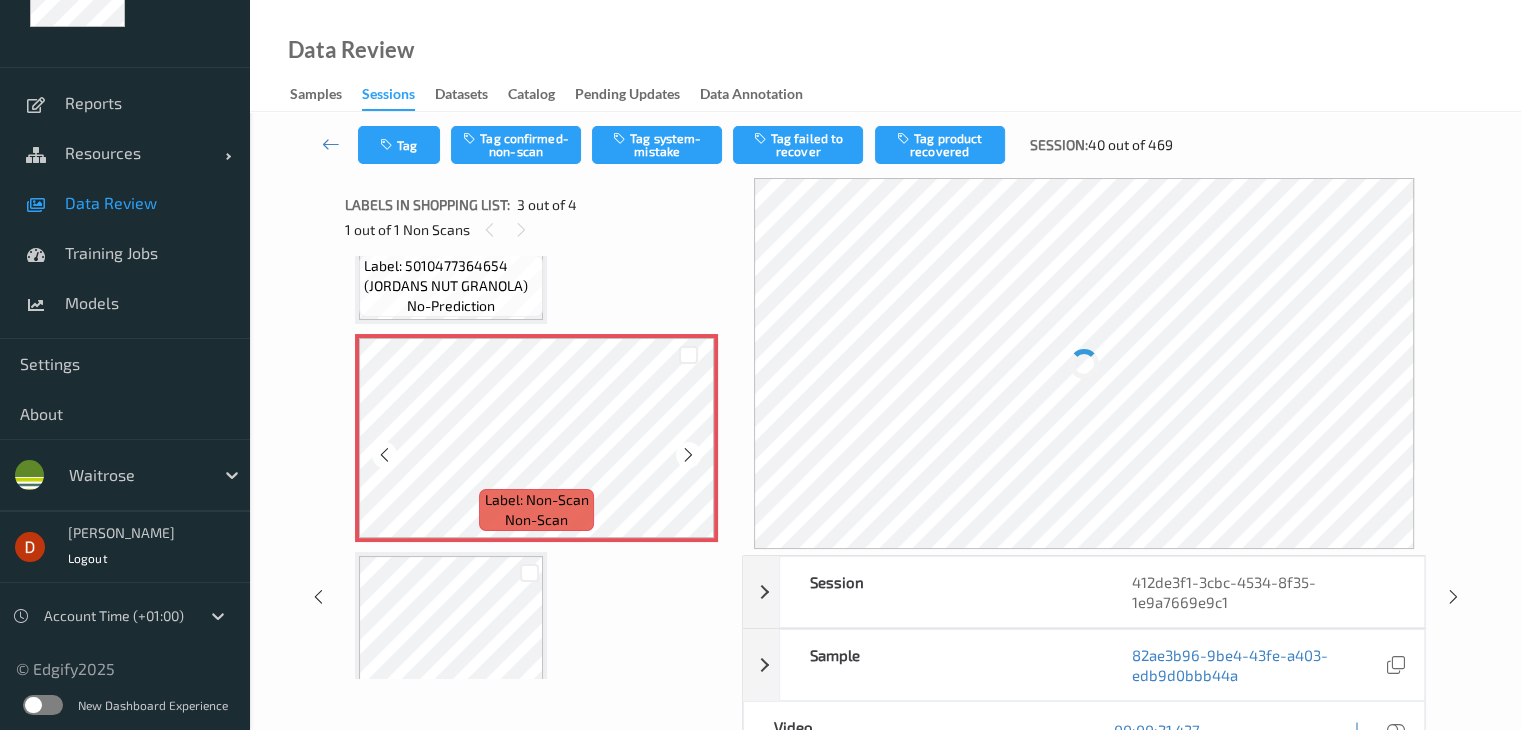 scroll, scrollTop: 459, scrollLeft: 0, axis: vertical 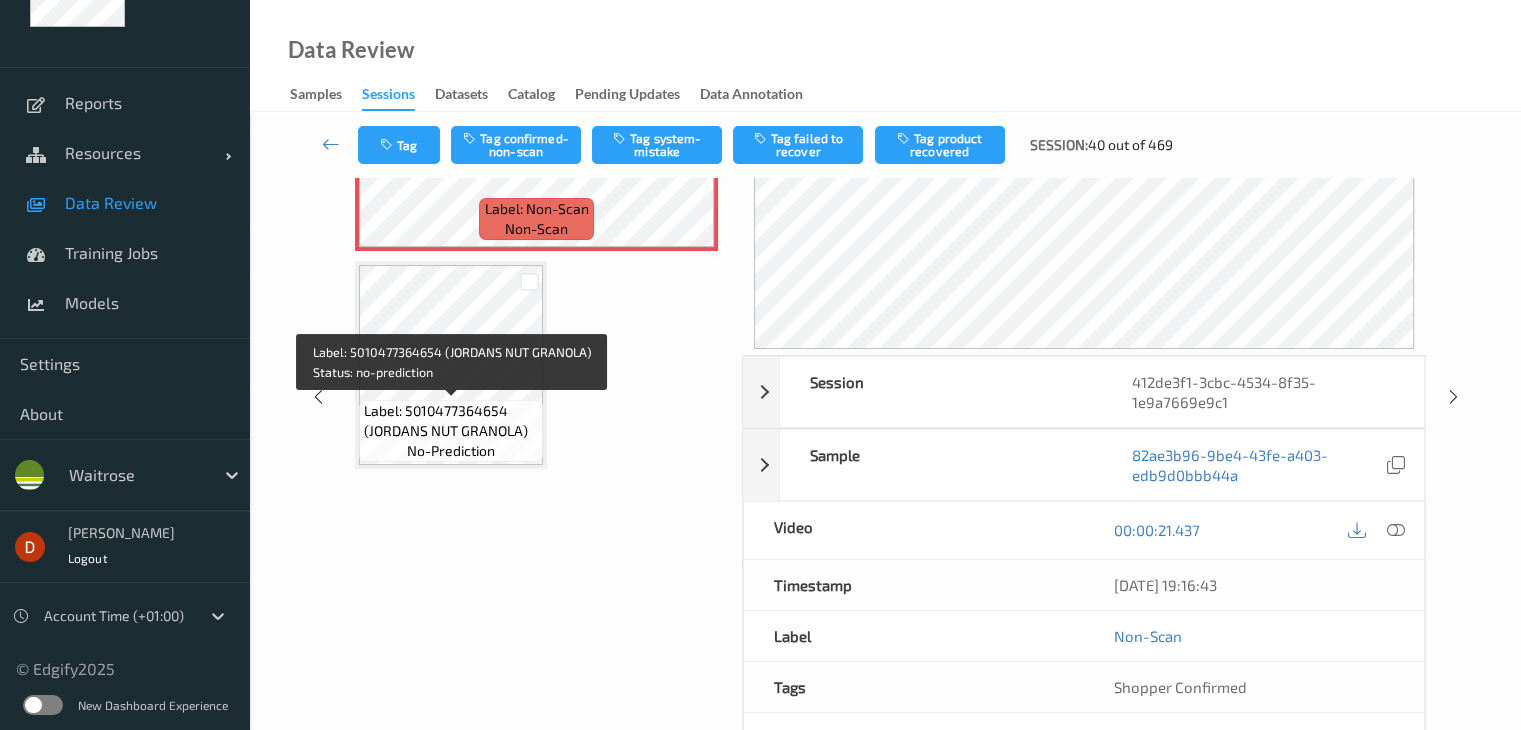 click on "Label: 5010477364654 (JORDANS NUT GRANOLA)" at bounding box center [451, 421] 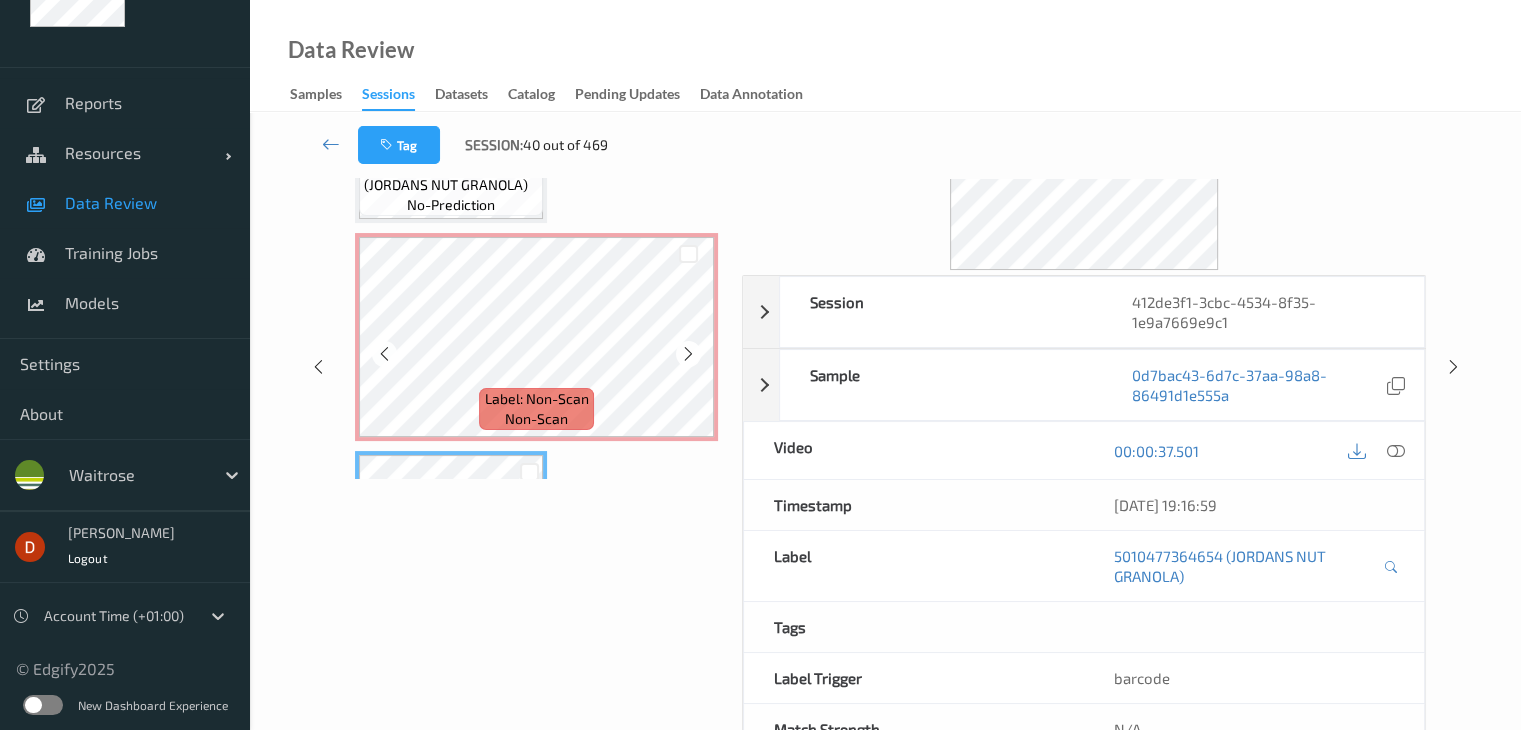 scroll, scrollTop: 259, scrollLeft: 0, axis: vertical 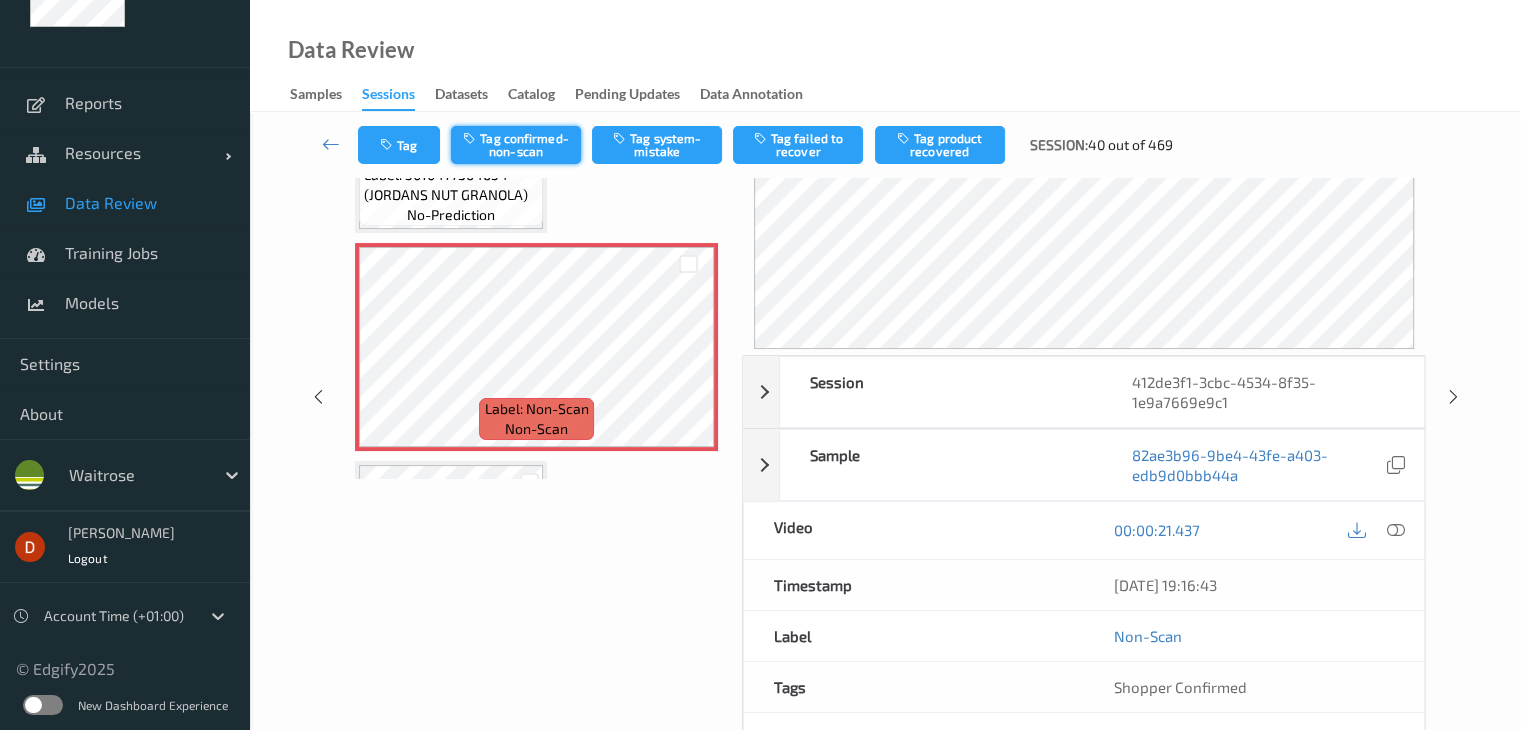 click on "Tag   confirmed-non-scan" at bounding box center [516, 145] 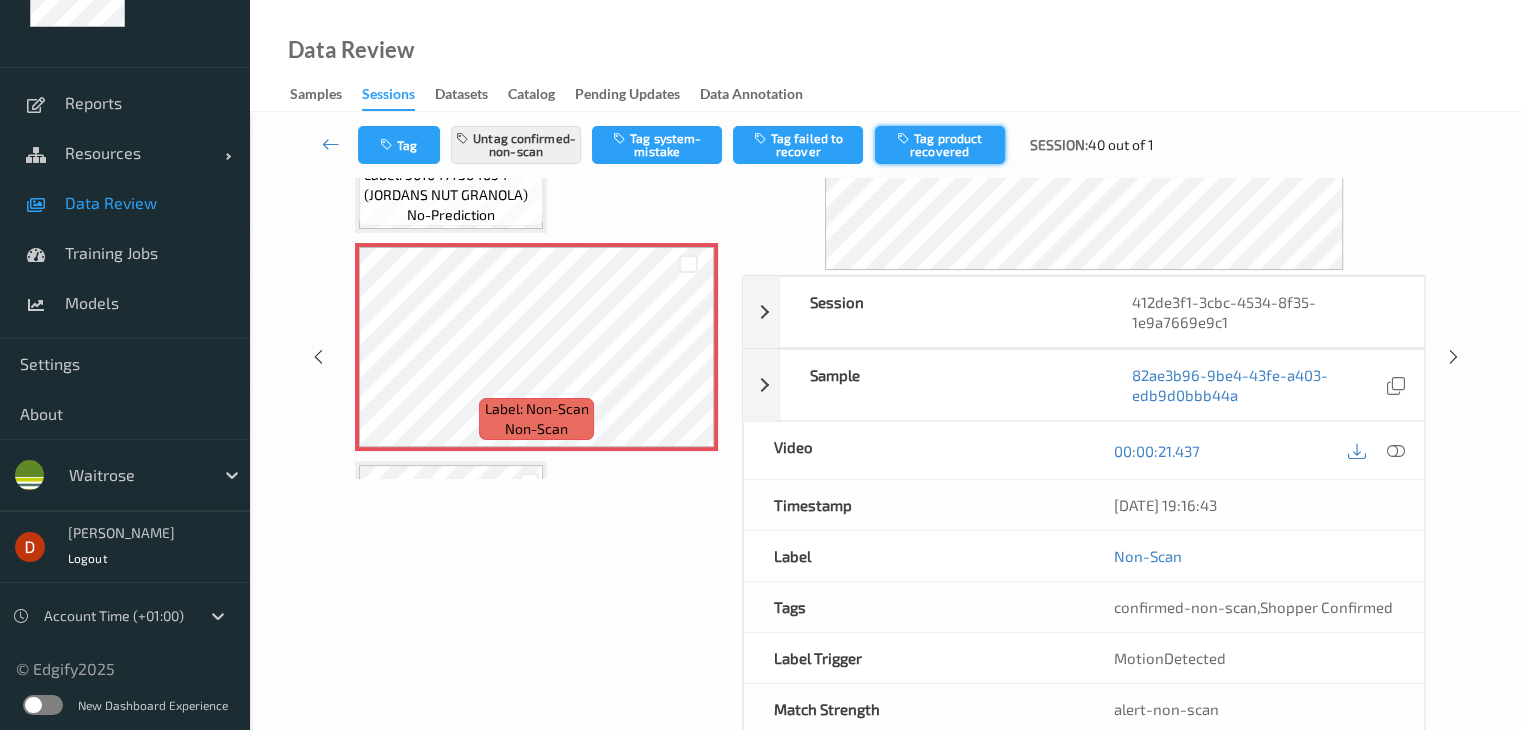 click on "Tag   product recovered" at bounding box center (940, 145) 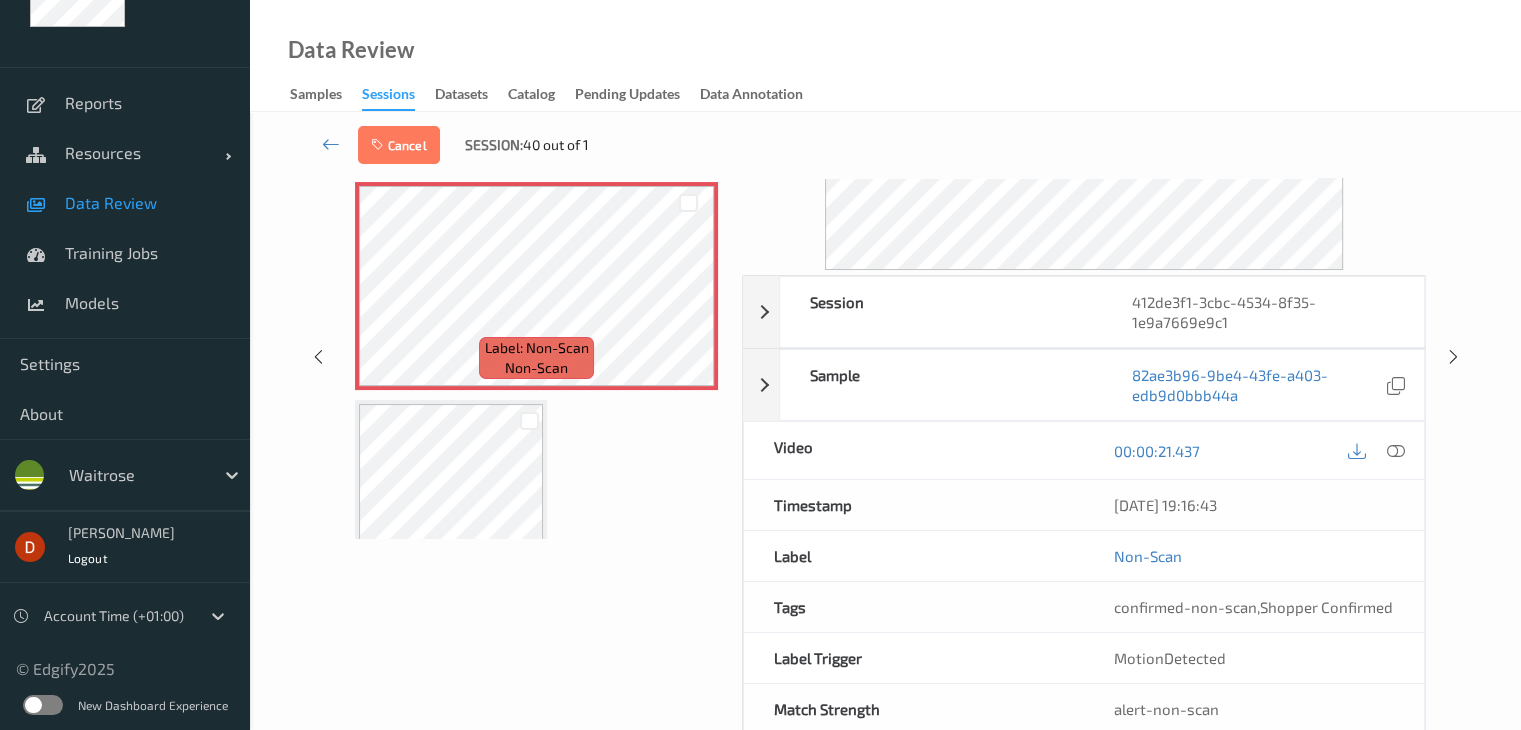 scroll, scrollTop: 459, scrollLeft: 0, axis: vertical 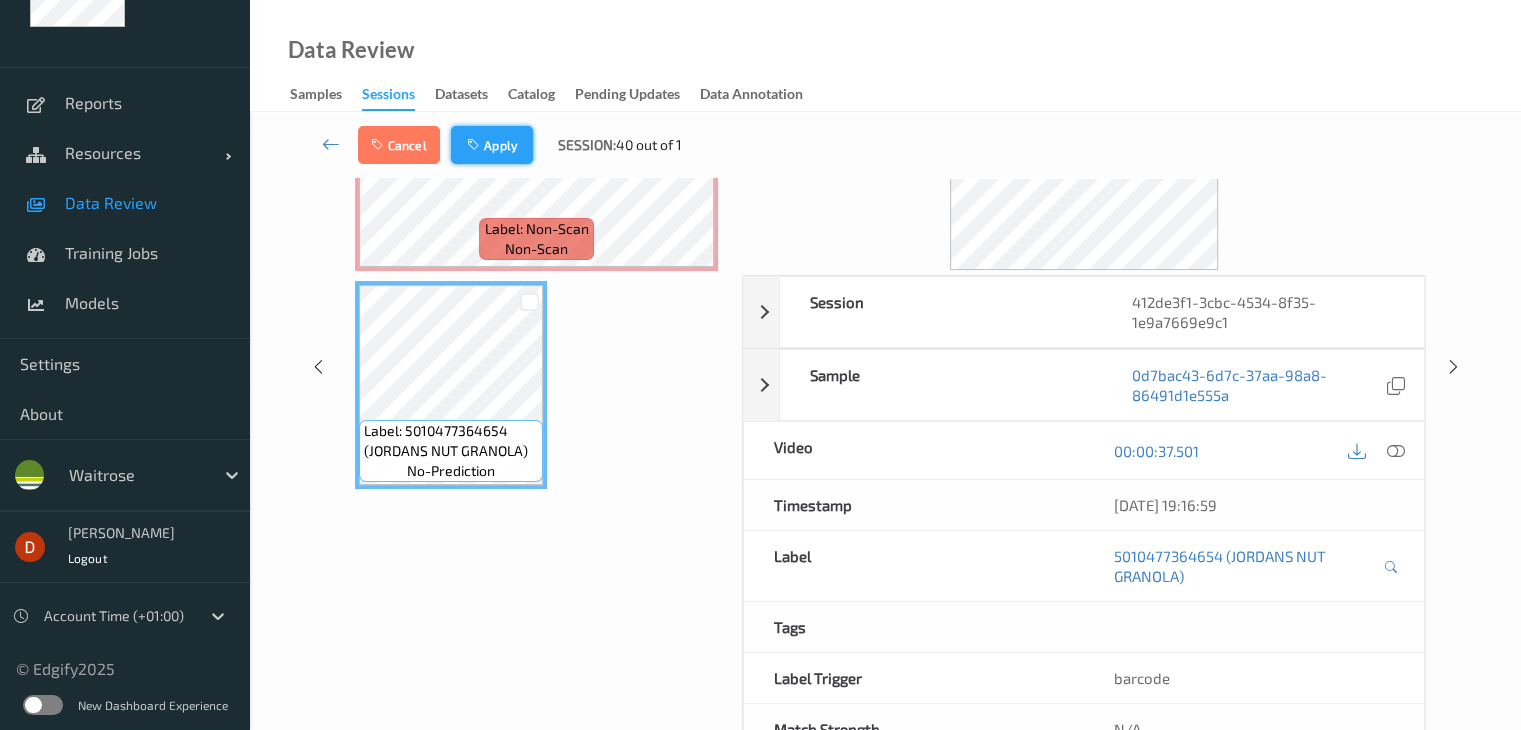 click on "Apply" at bounding box center [492, 145] 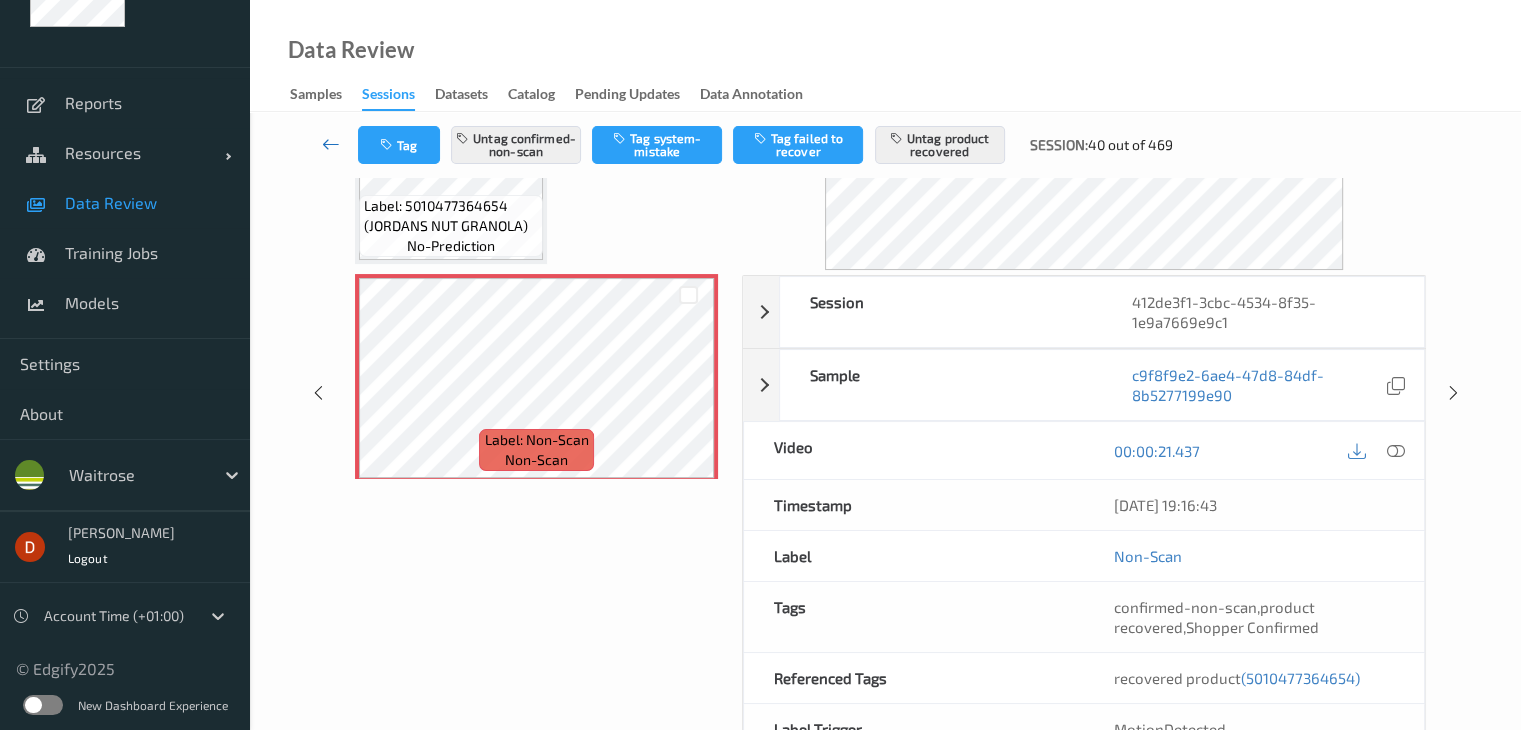 click at bounding box center (331, 144) 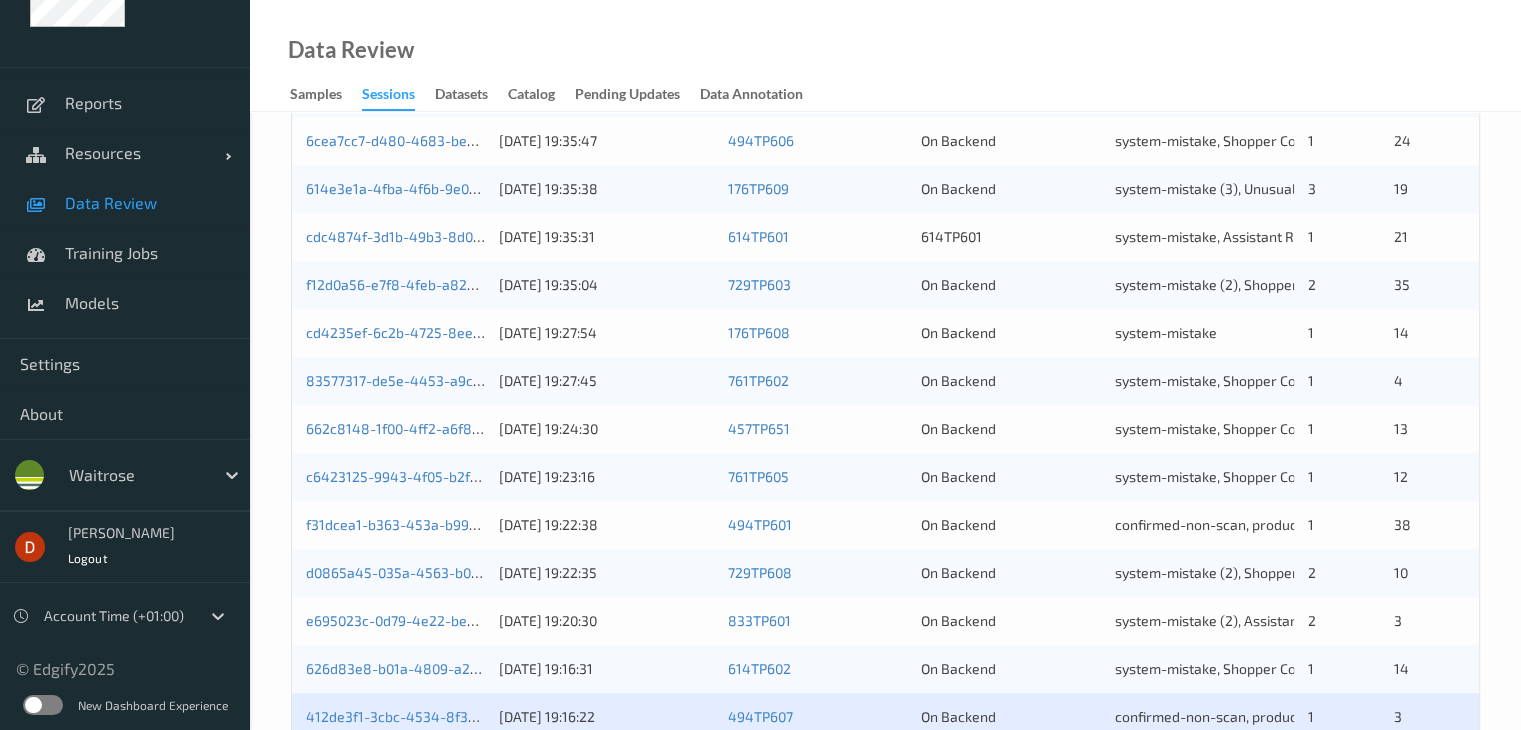 scroll, scrollTop: 932, scrollLeft: 0, axis: vertical 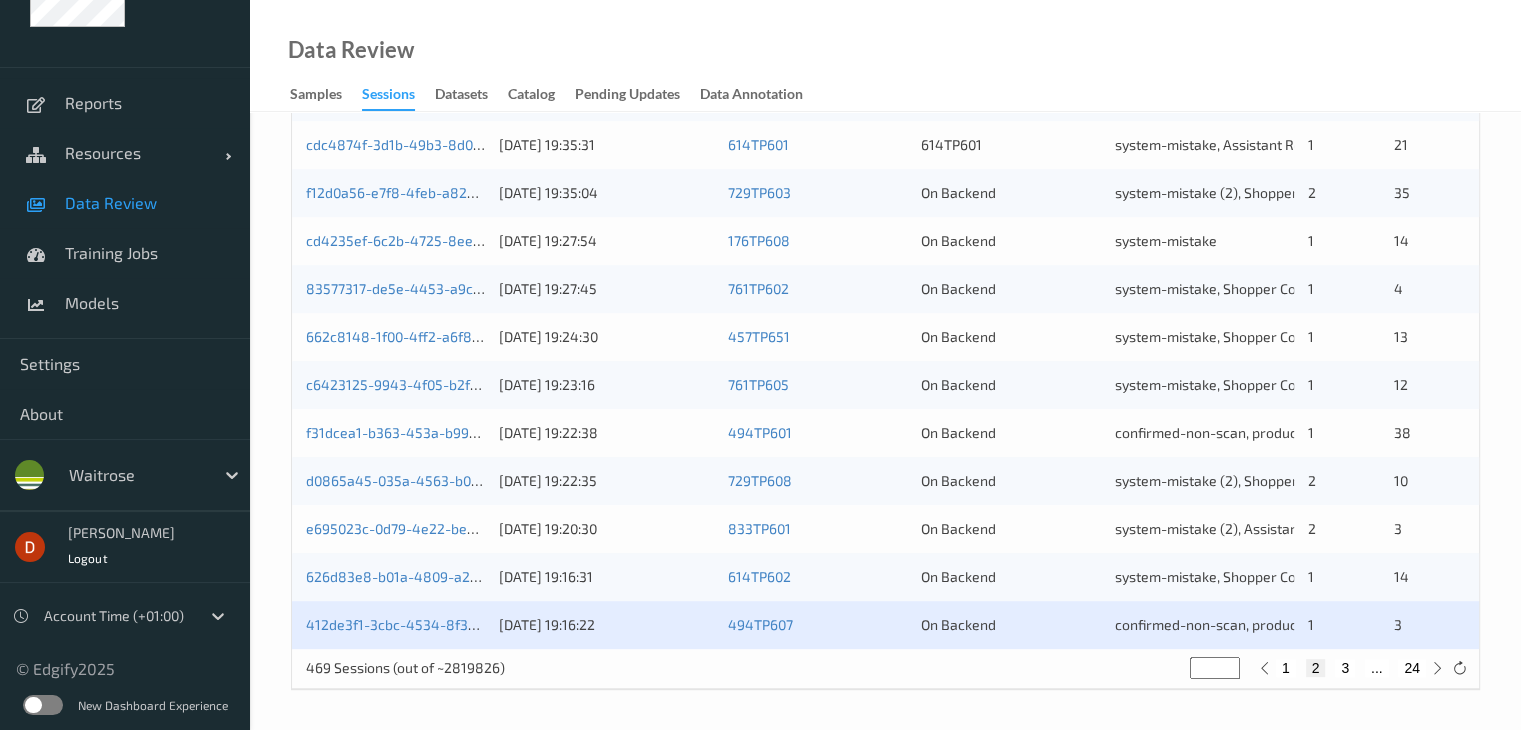 click on "1   2   3   ...   24" at bounding box center [1351, 668] 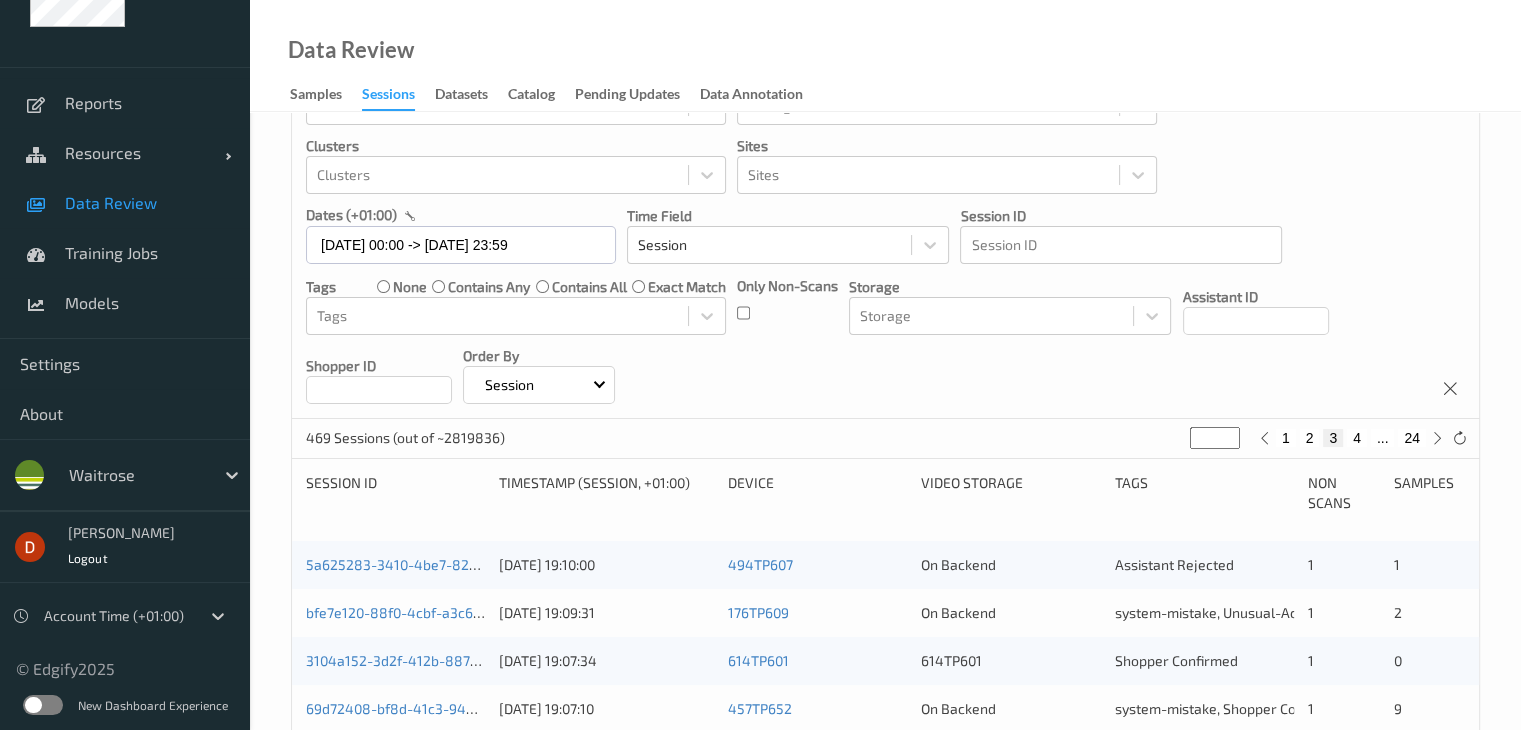 scroll, scrollTop: 200, scrollLeft: 0, axis: vertical 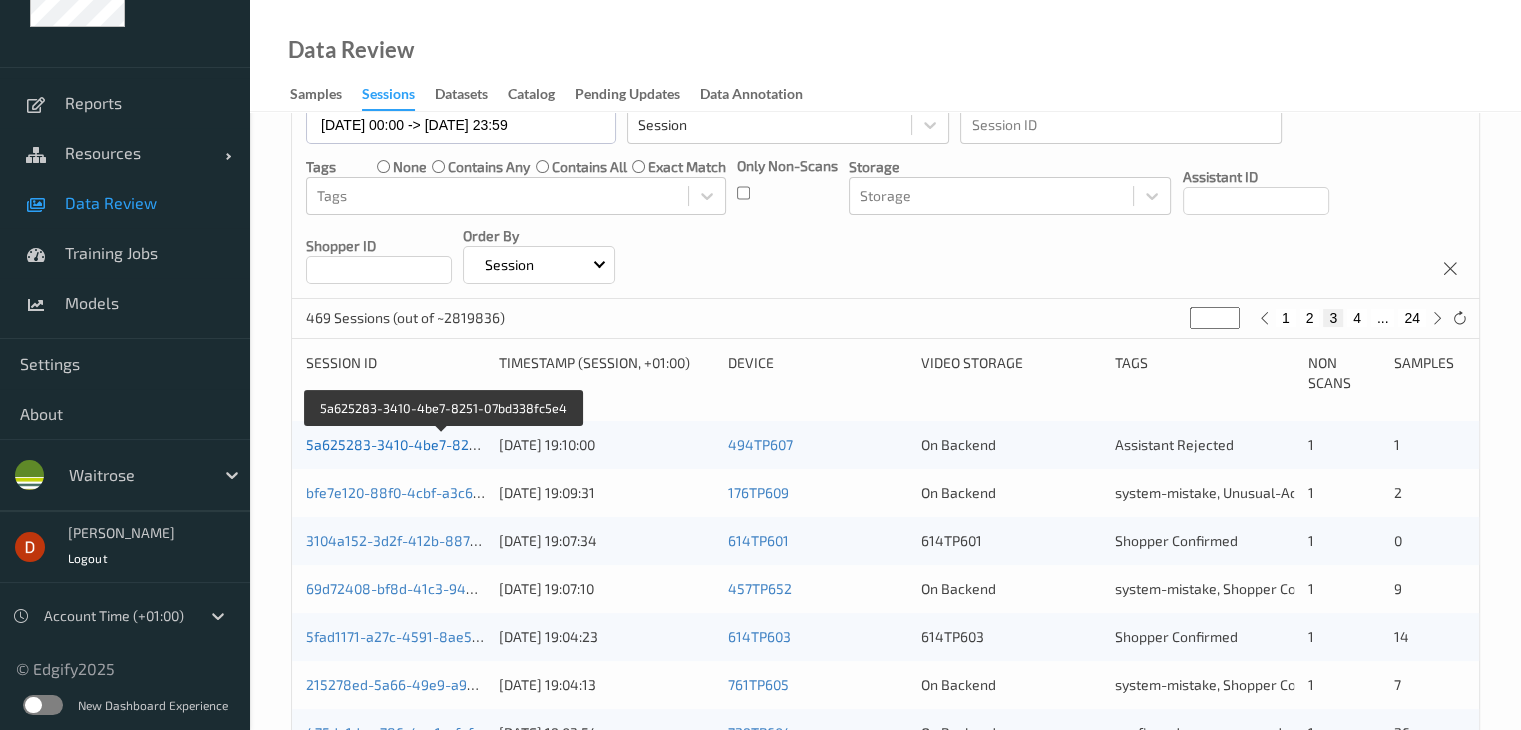 click on "5a625283-3410-4be7-8251-07bd338fc5e4" at bounding box center [444, 444] 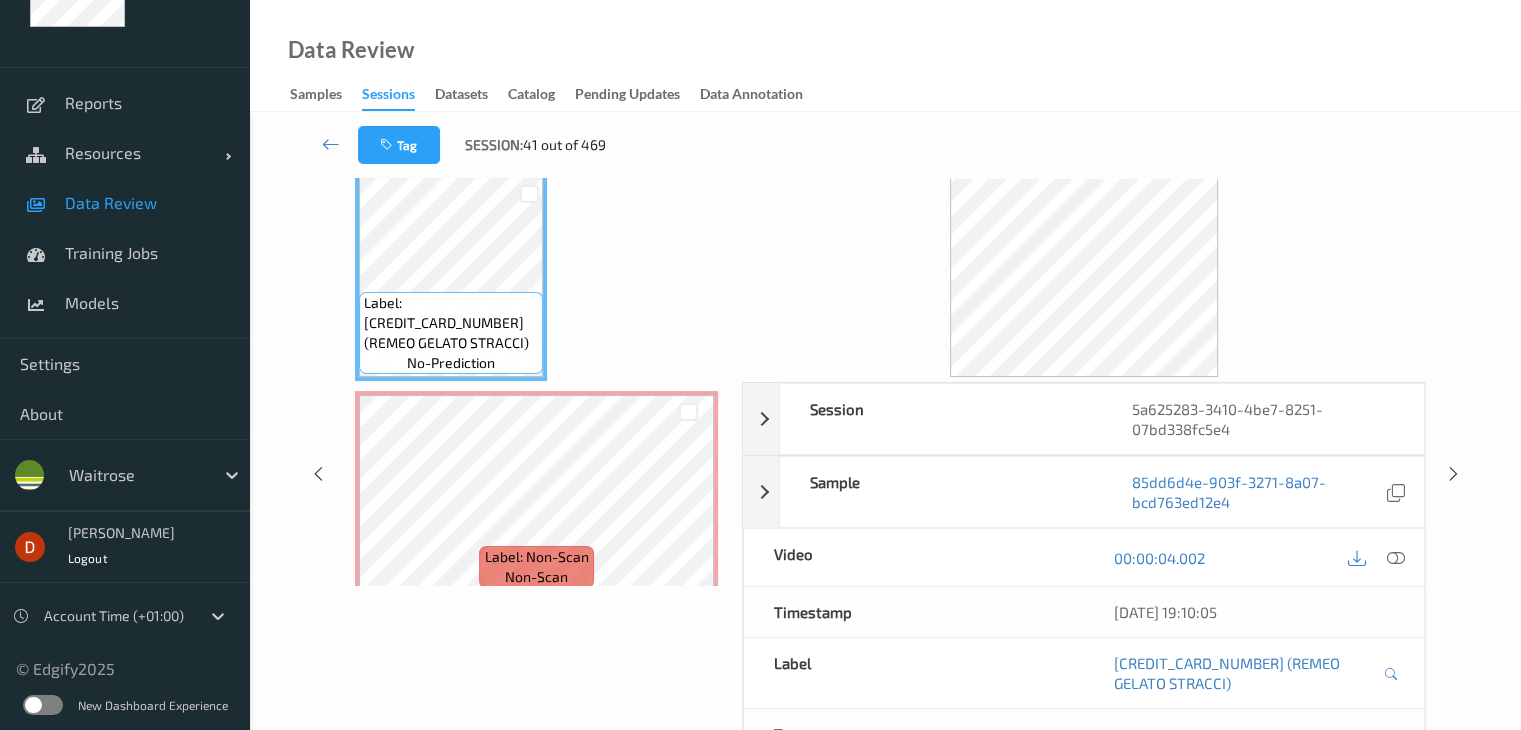 scroll, scrollTop: 0, scrollLeft: 0, axis: both 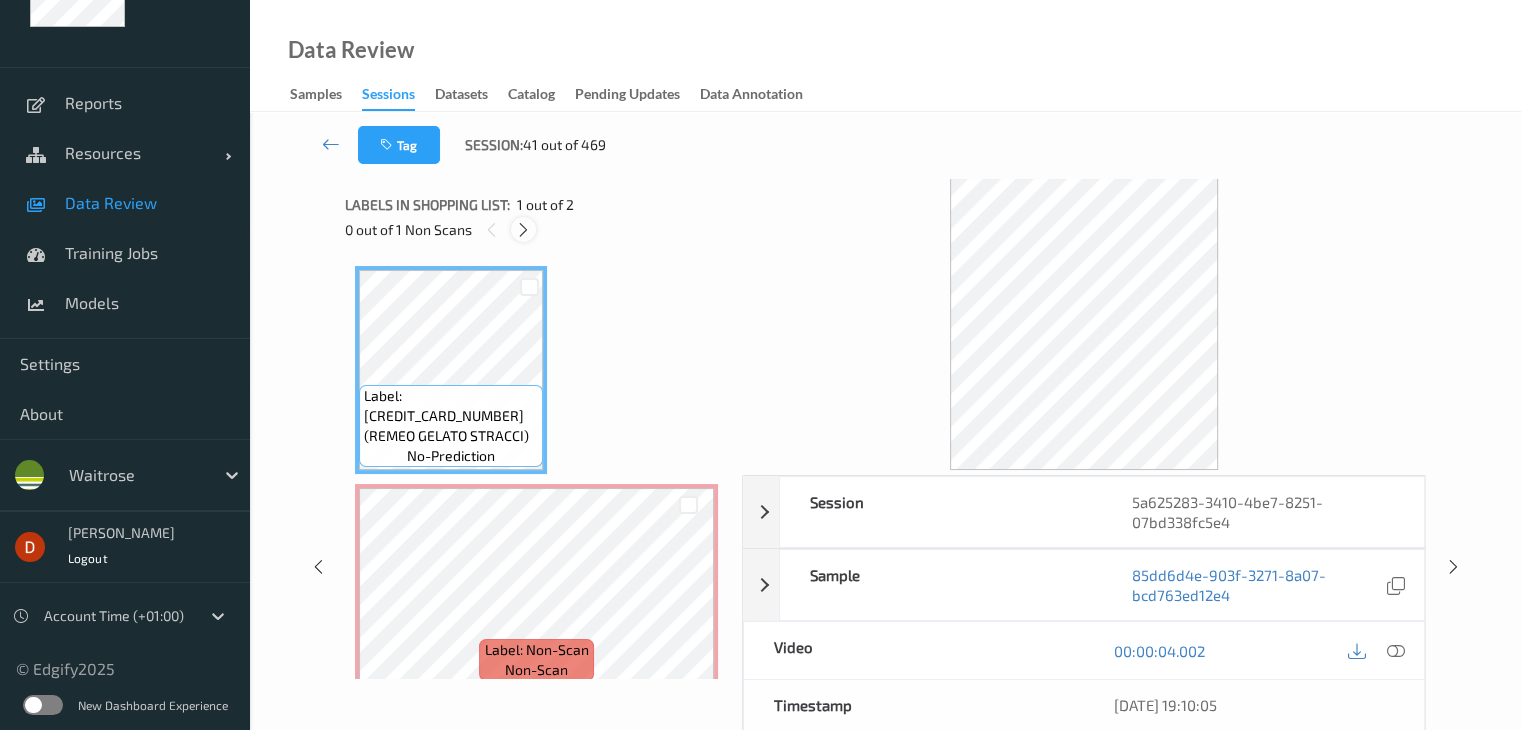 click at bounding box center [523, 229] 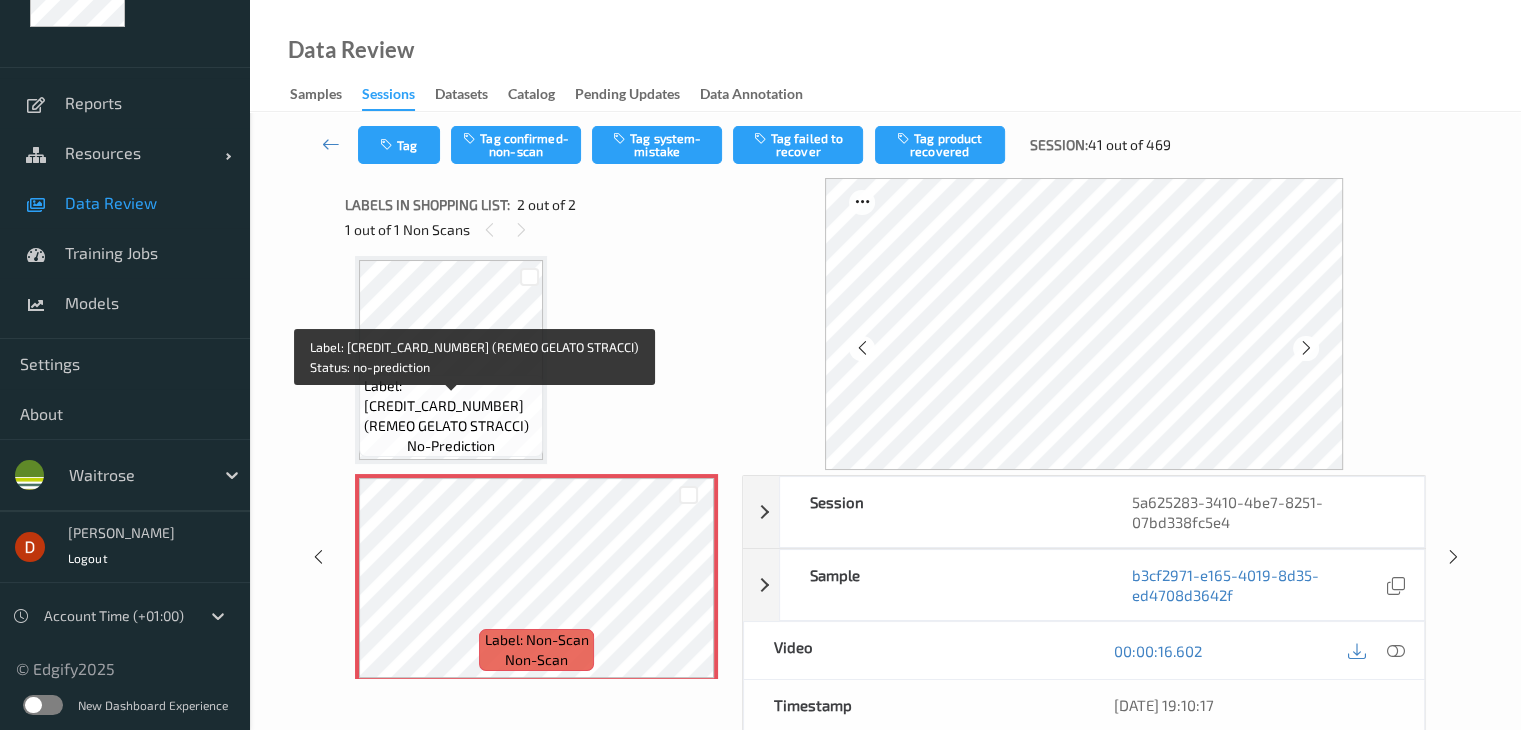 click on "Label: [CREDIT_CARD_NUMBER] (REMEO GELATO STRACCI)" at bounding box center [451, 406] 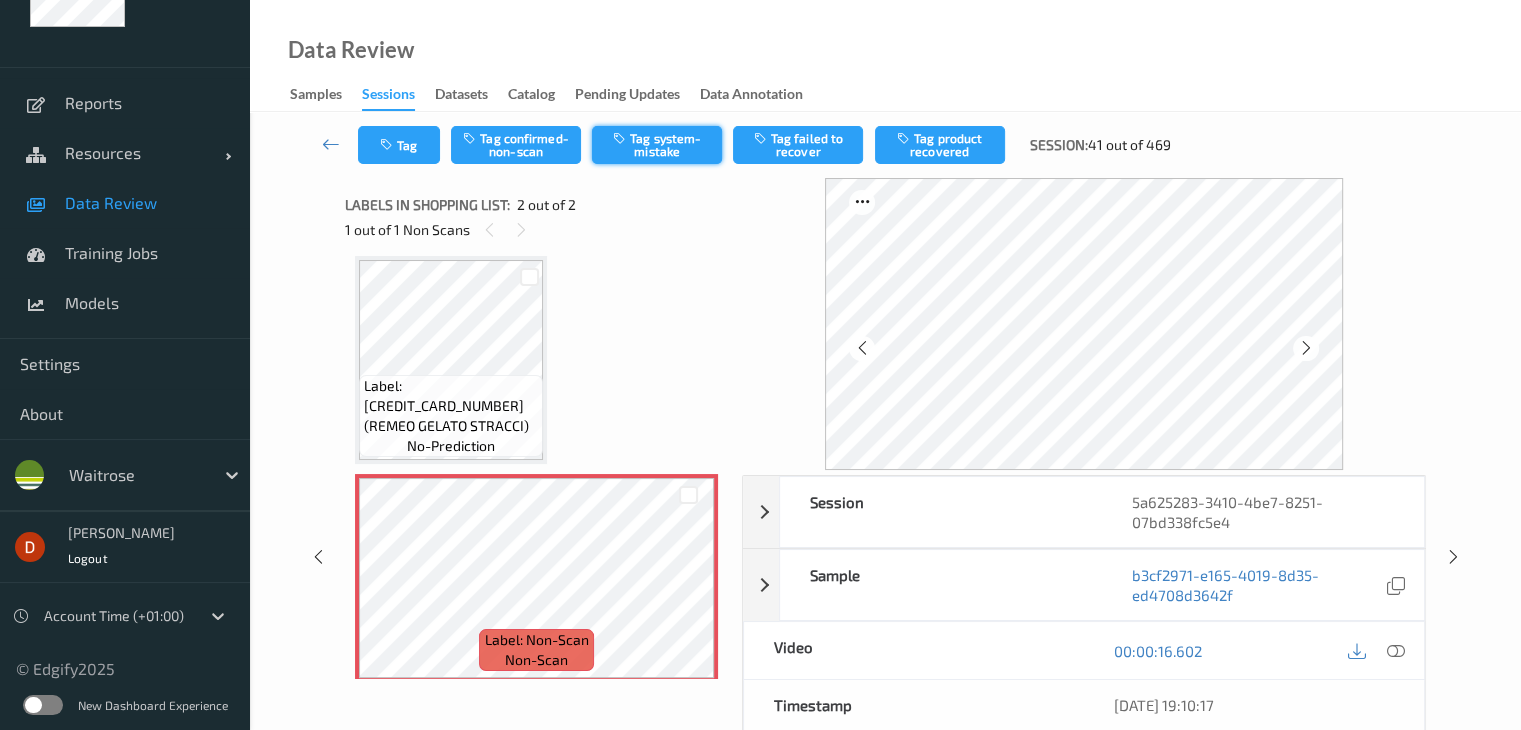 click on "Tag   system-mistake" at bounding box center [657, 145] 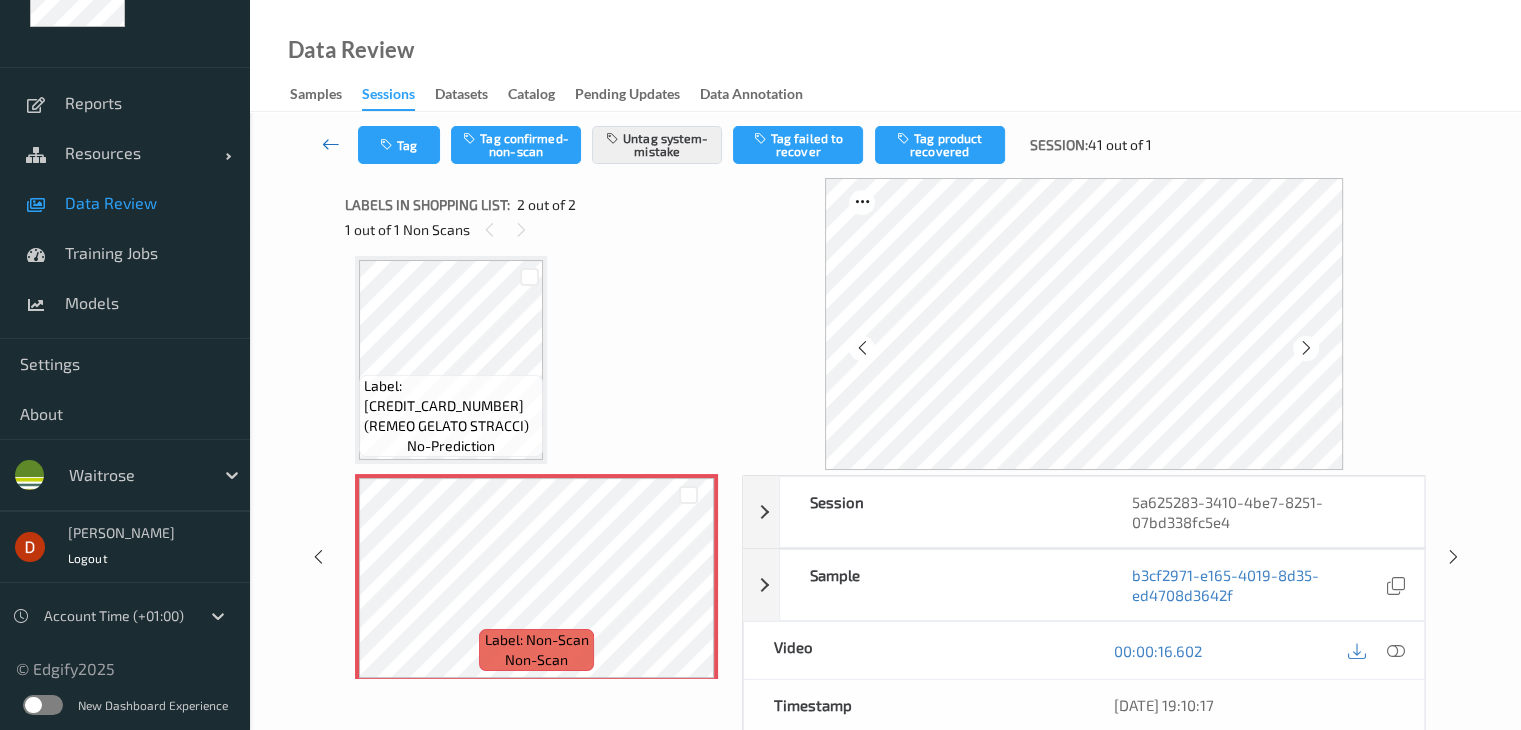 click at bounding box center [331, 145] 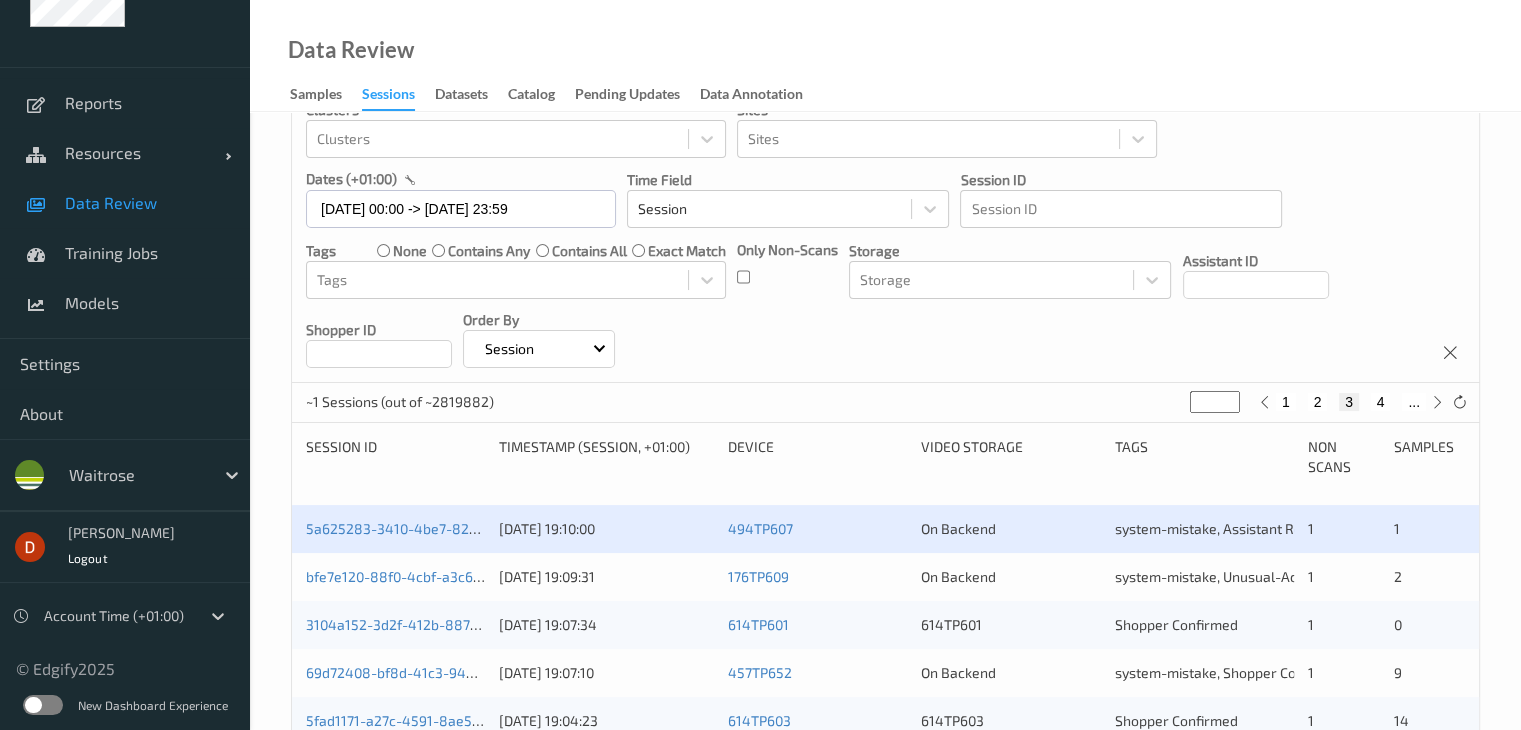 scroll, scrollTop: 300, scrollLeft: 0, axis: vertical 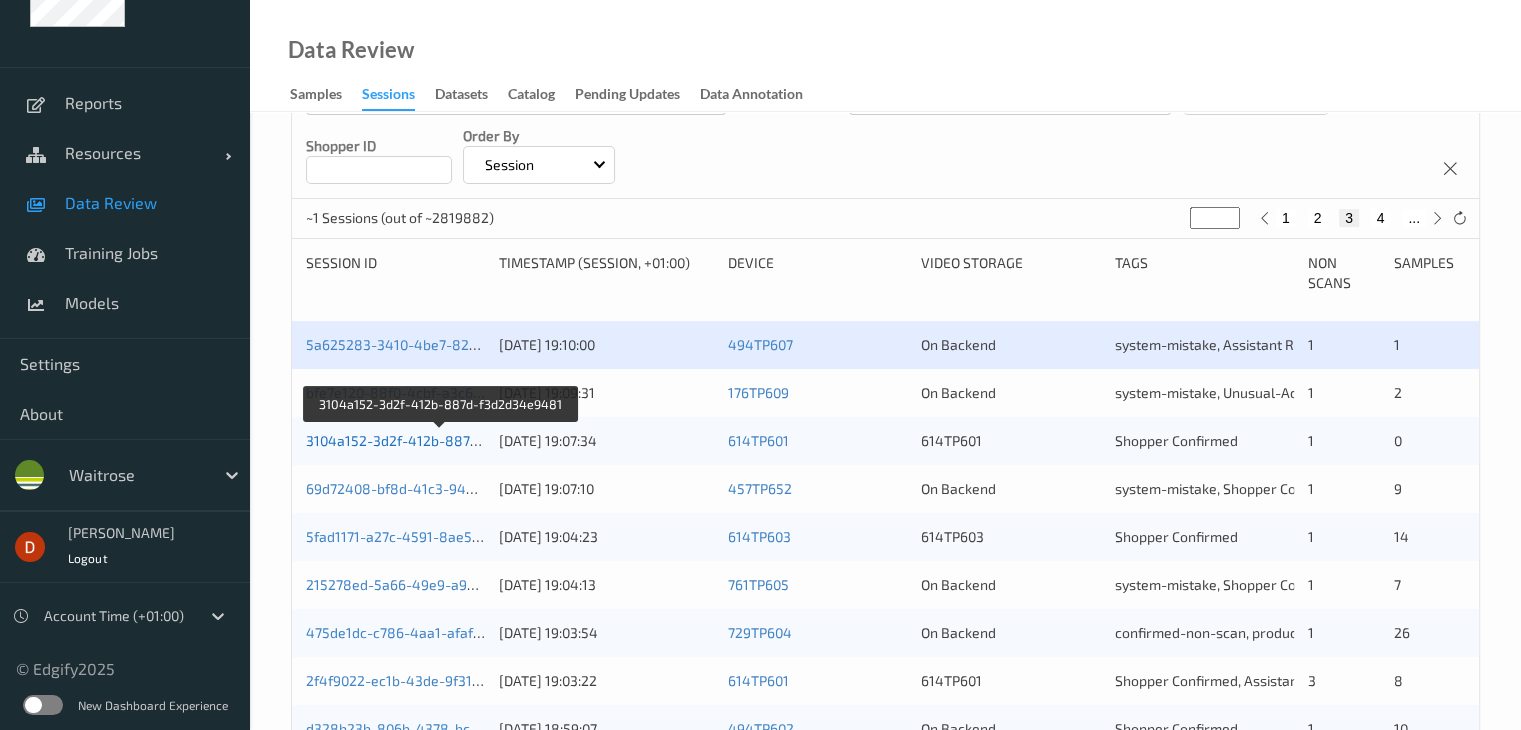 click on "3104a152-3d2f-412b-887d-f3d2d34e9481" at bounding box center (442, 440) 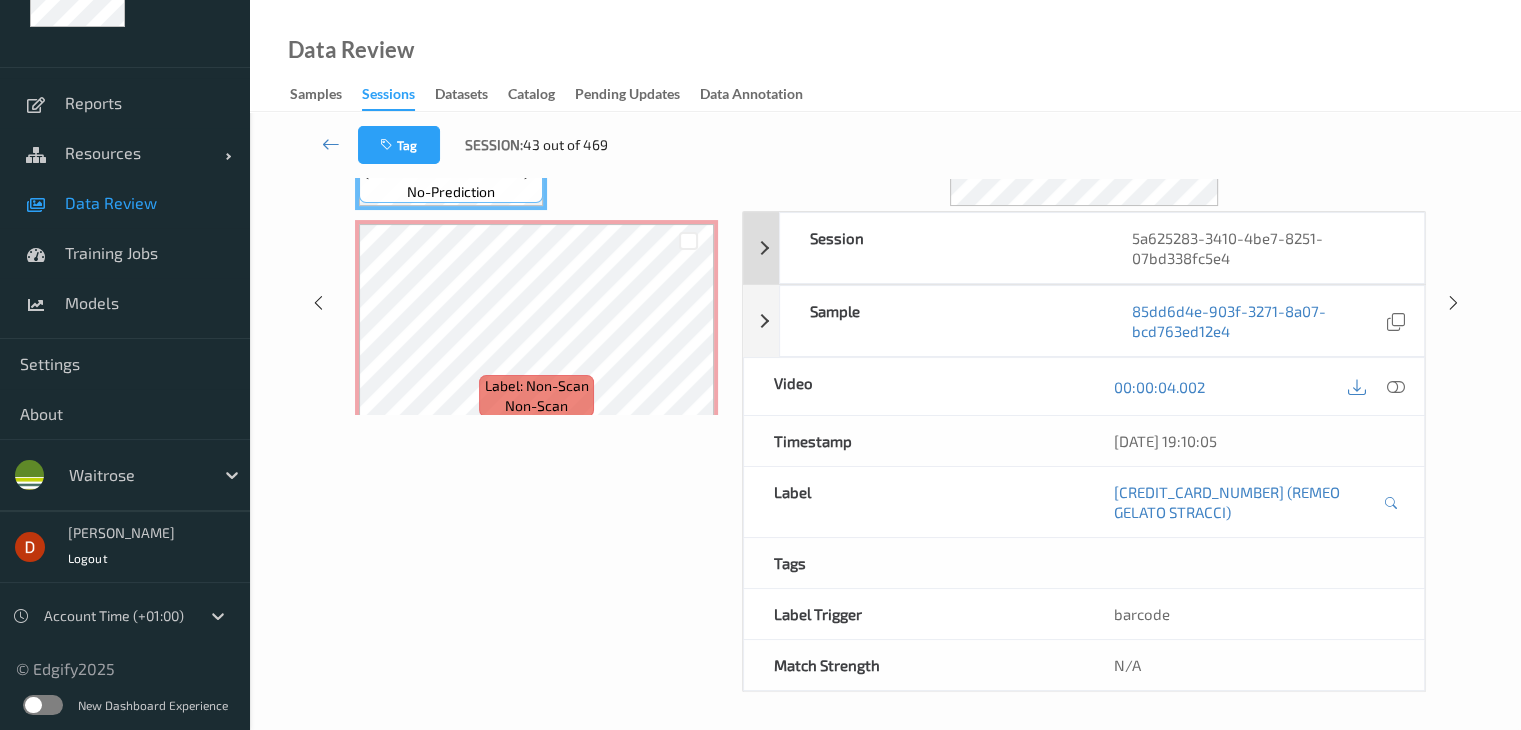 scroll, scrollTop: 0, scrollLeft: 0, axis: both 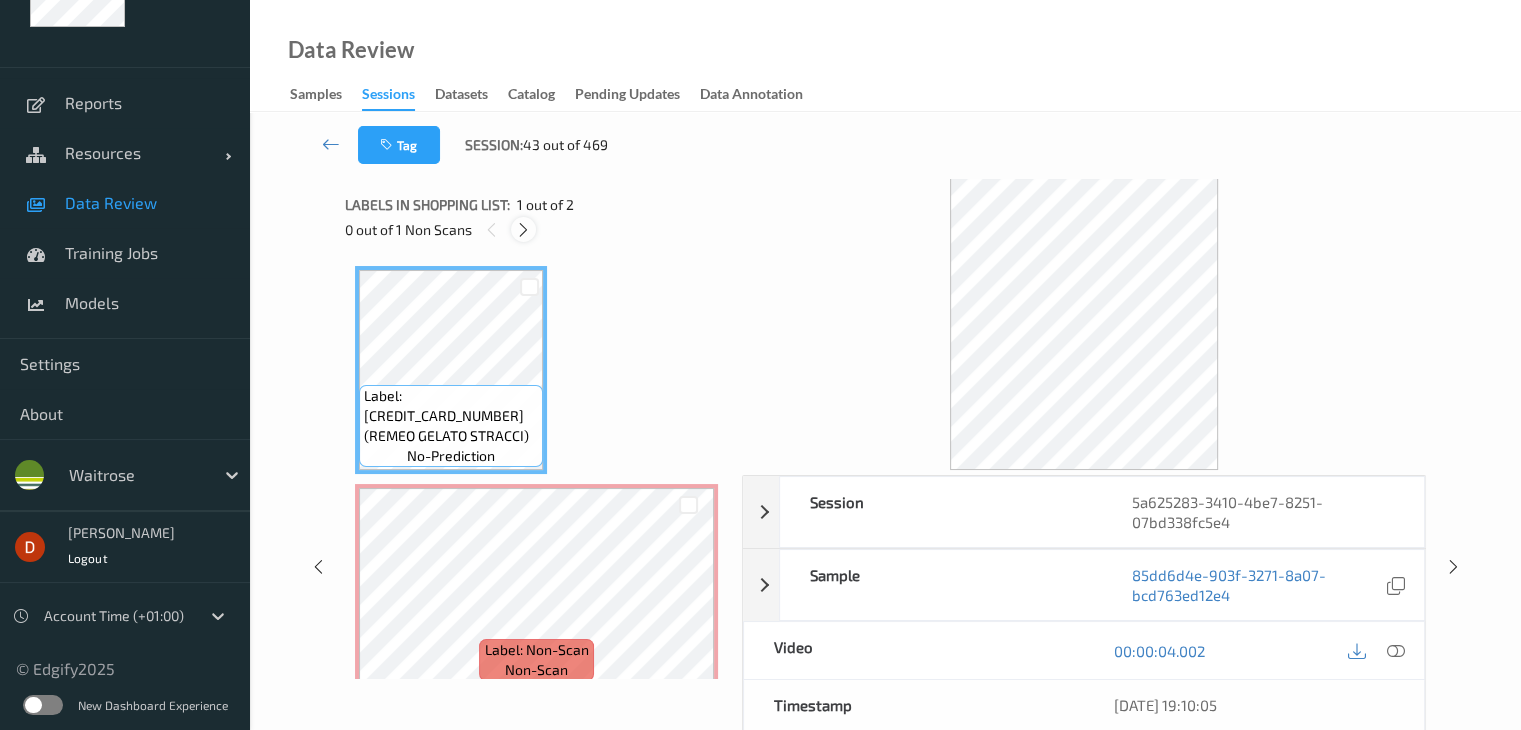 click at bounding box center (523, 230) 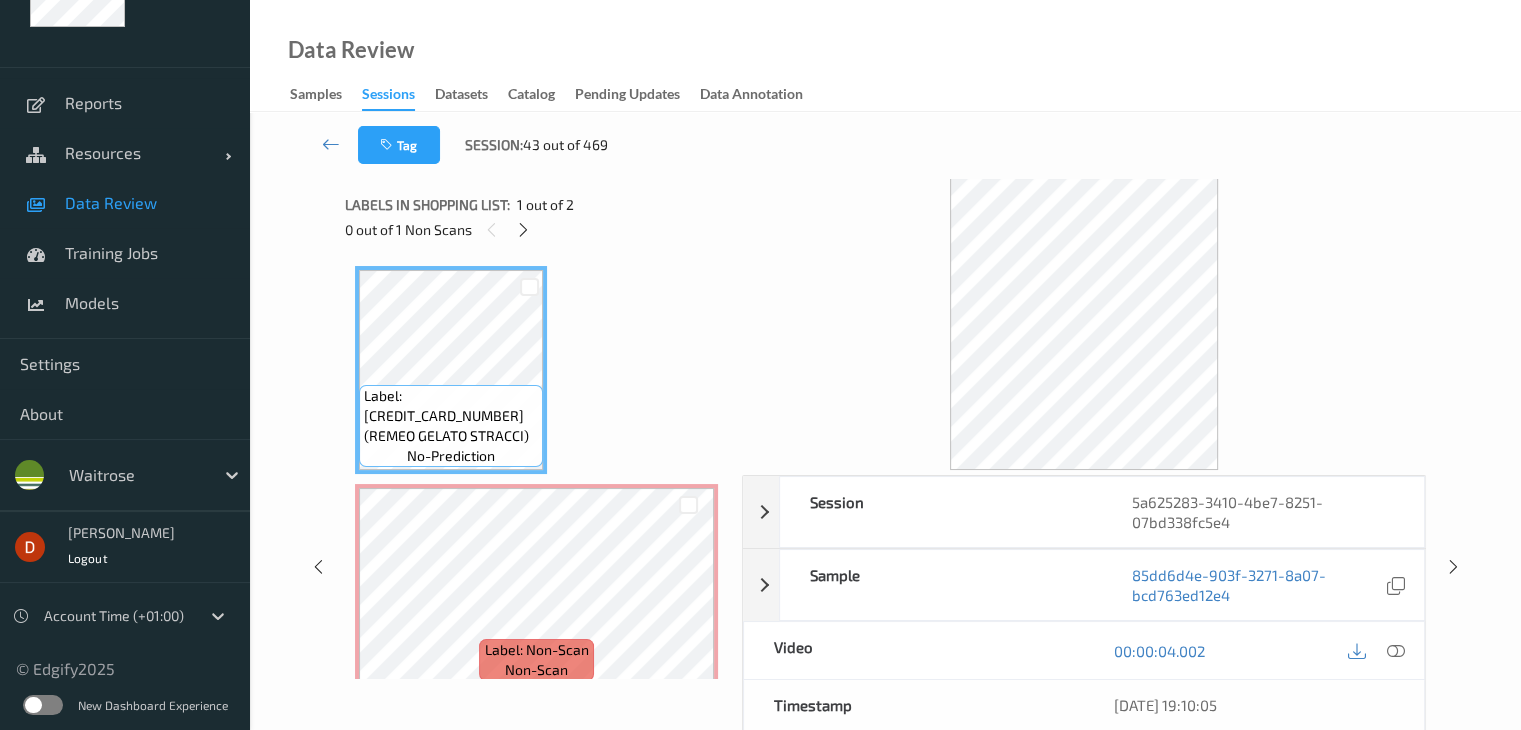 scroll, scrollTop: 10, scrollLeft: 0, axis: vertical 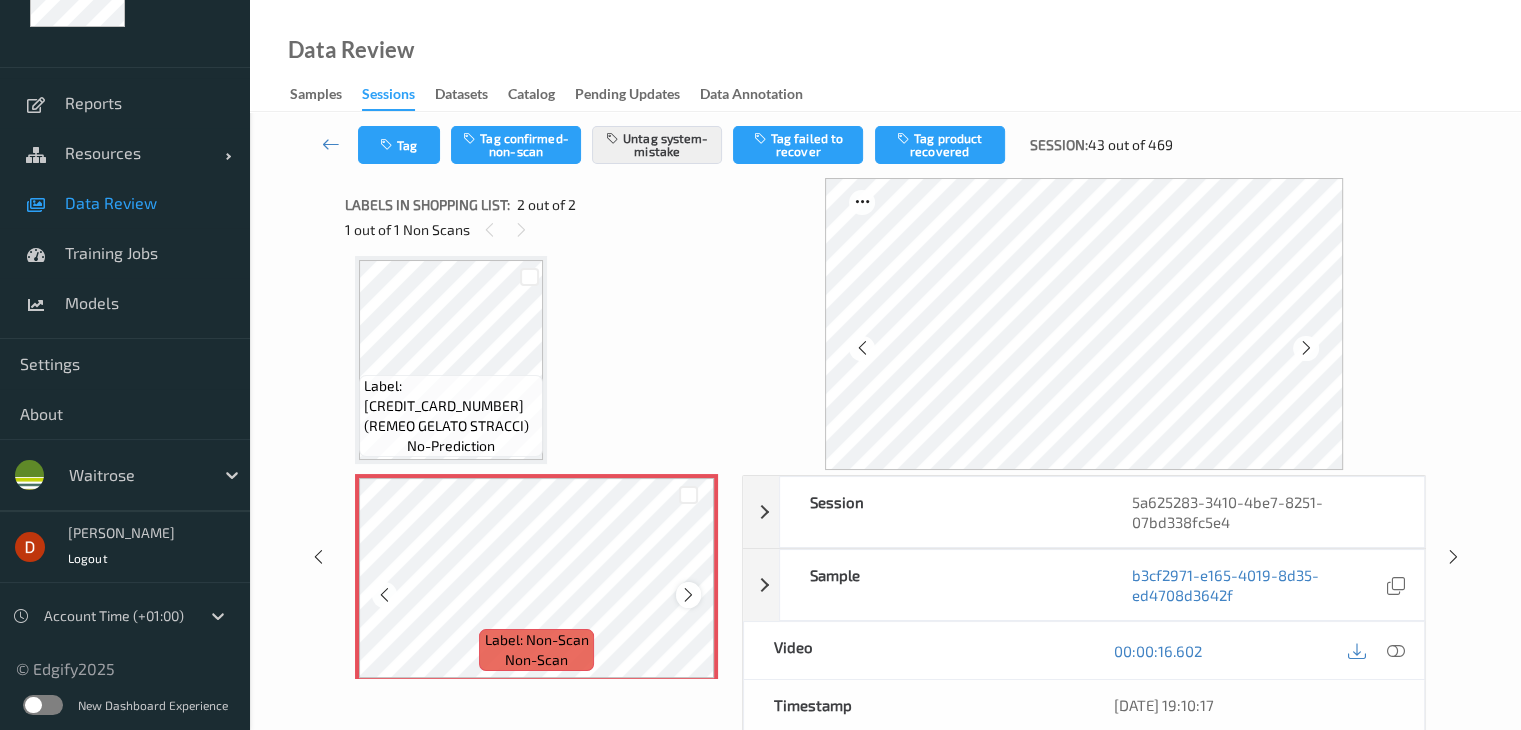 click at bounding box center (688, 595) 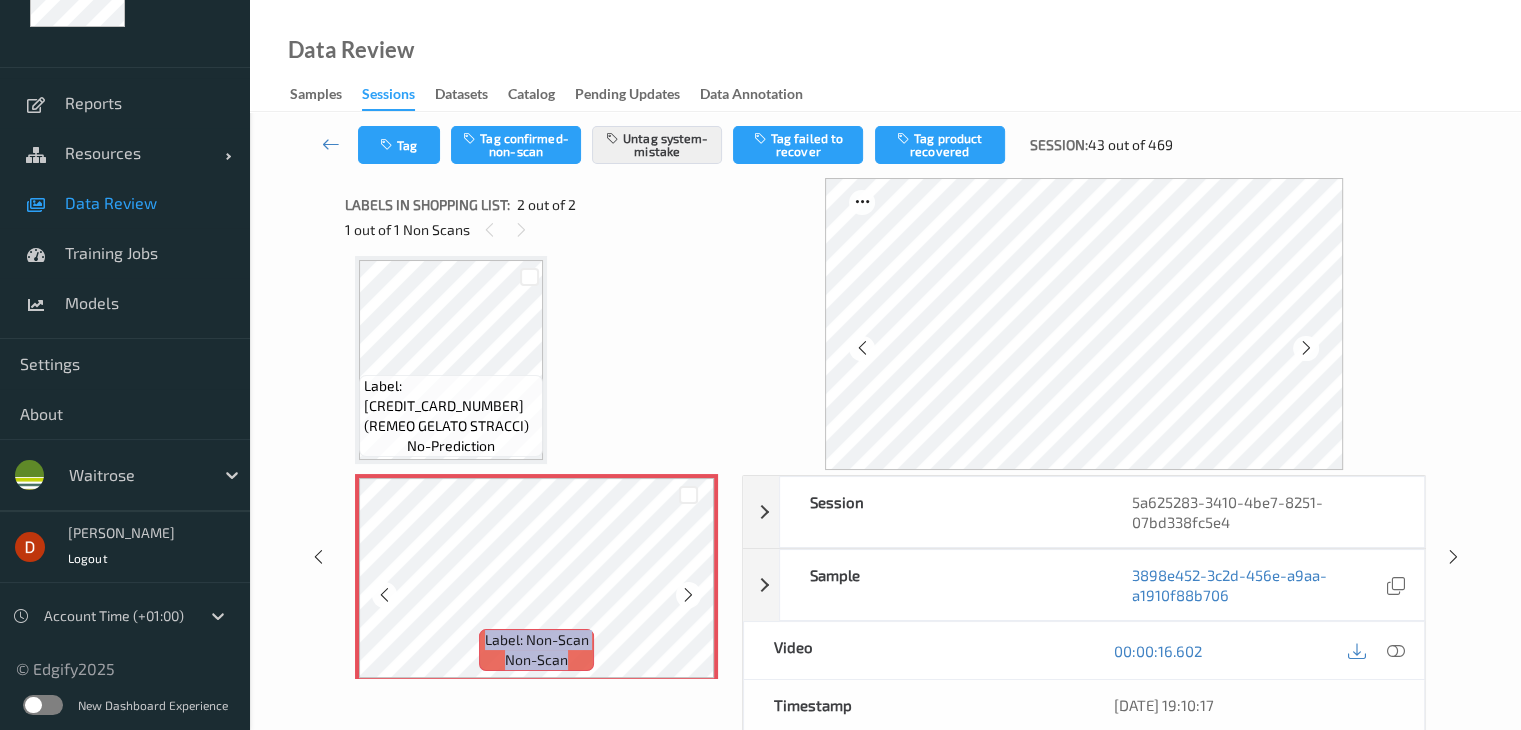 click at bounding box center [688, 595] 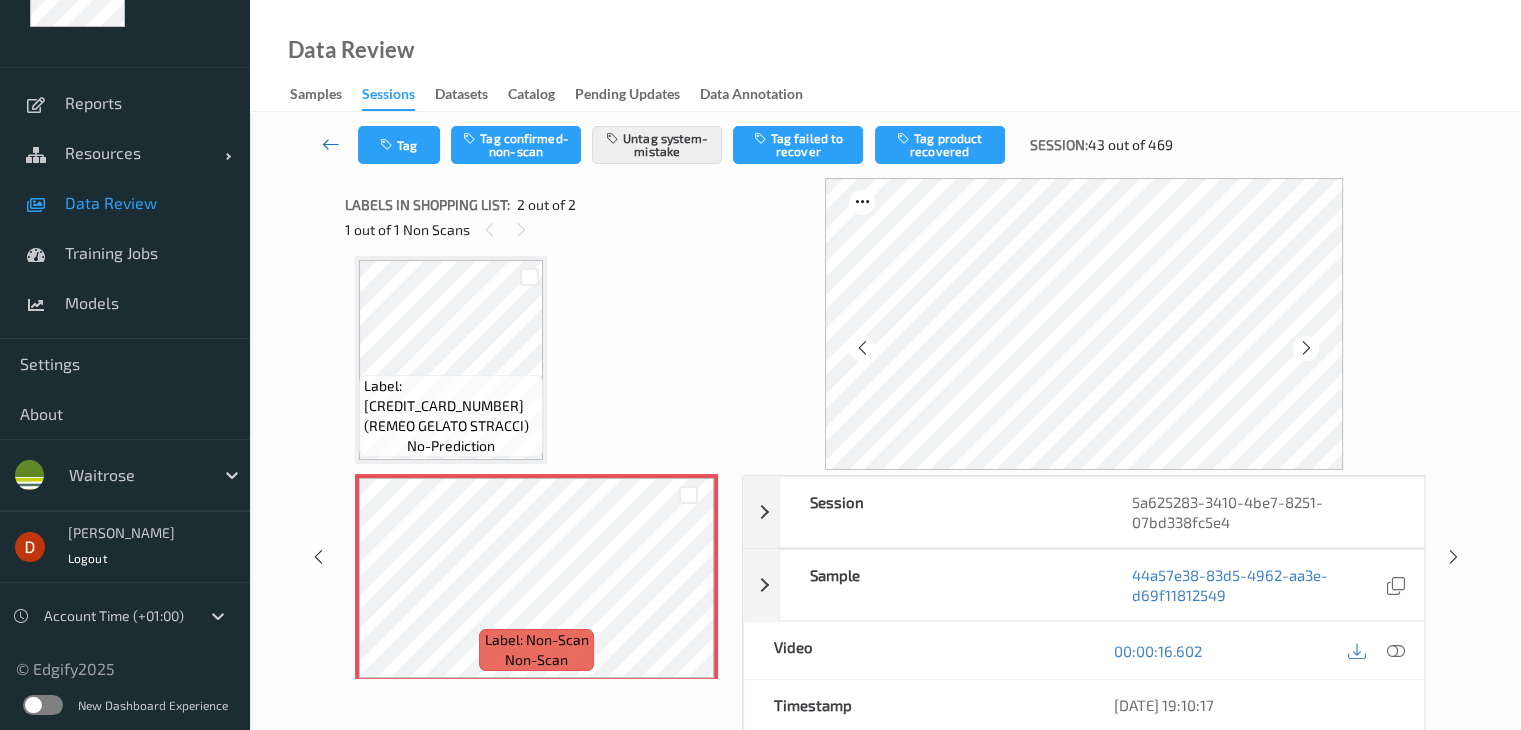 click at bounding box center [331, 144] 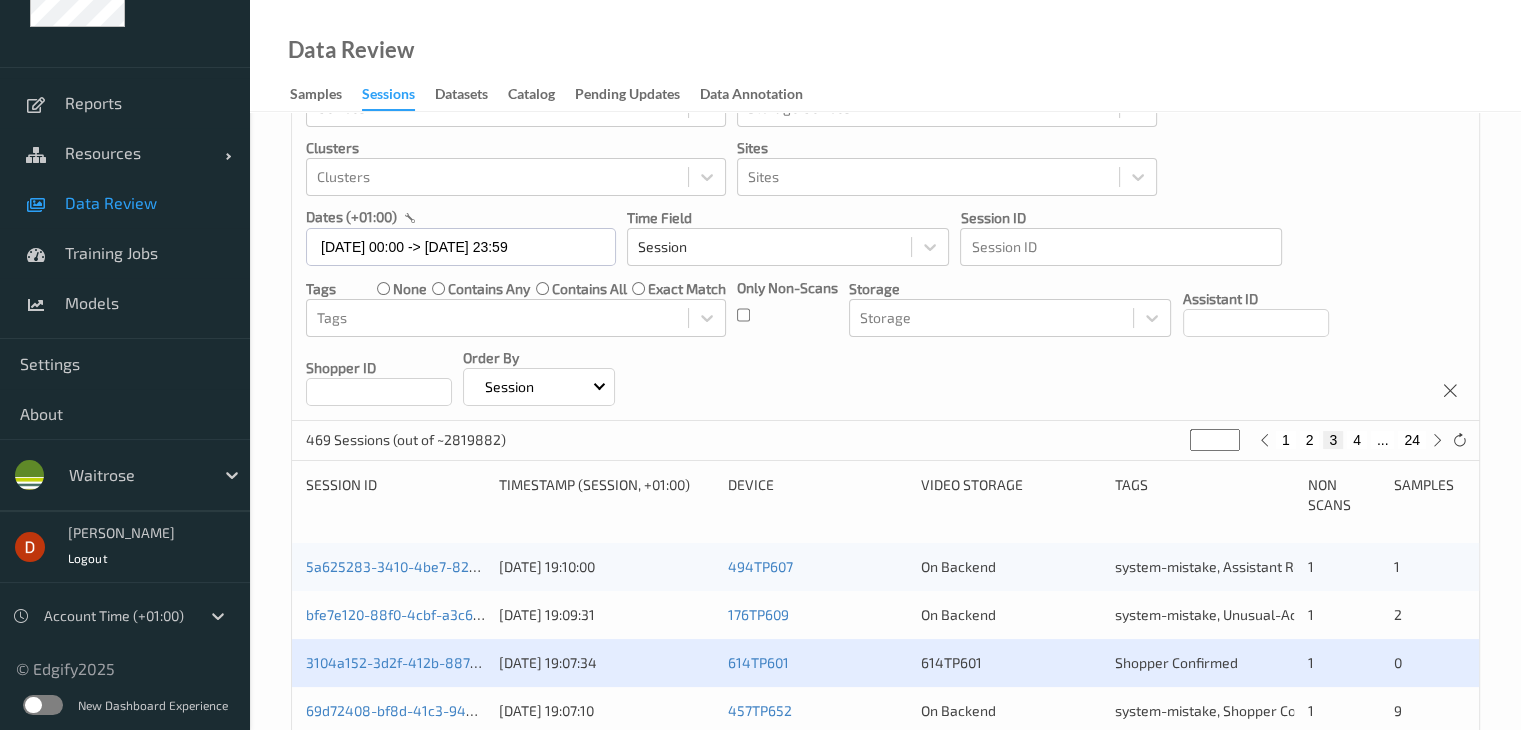 scroll, scrollTop: 300, scrollLeft: 0, axis: vertical 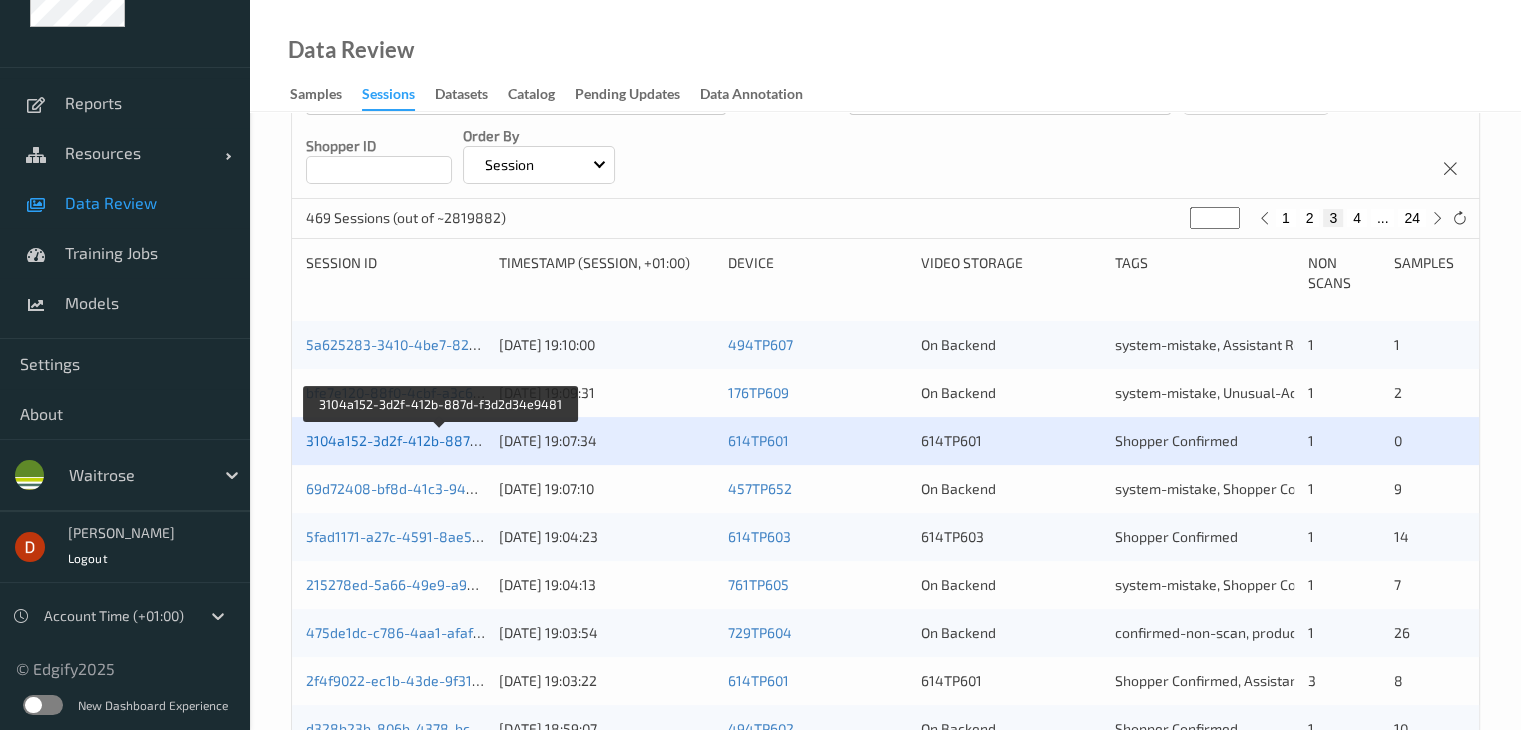 click on "3104a152-3d2f-412b-887d-f3d2d34e9481" at bounding box center [442, 440] 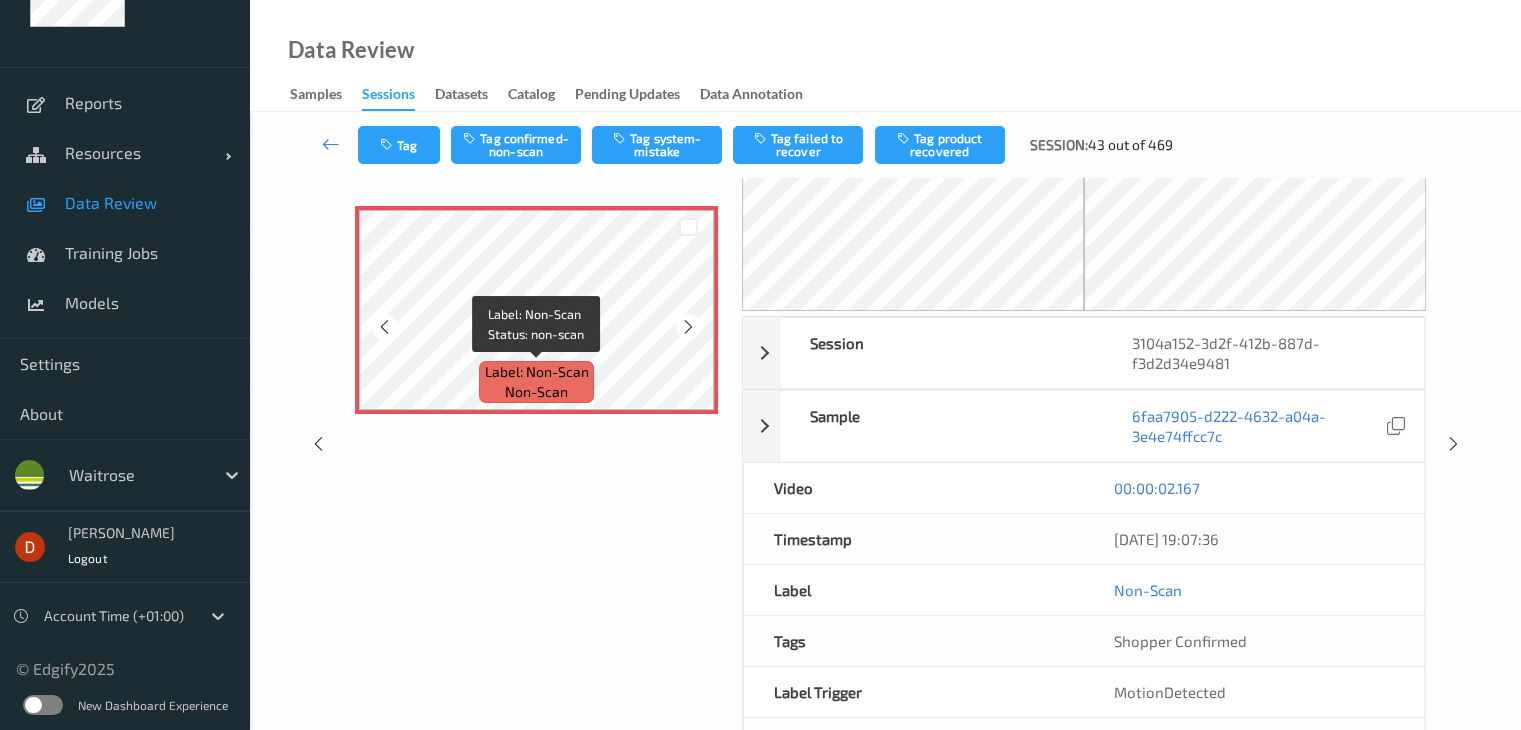 scroll, scrollTop: 0, scrollLeft: 0, axis: both 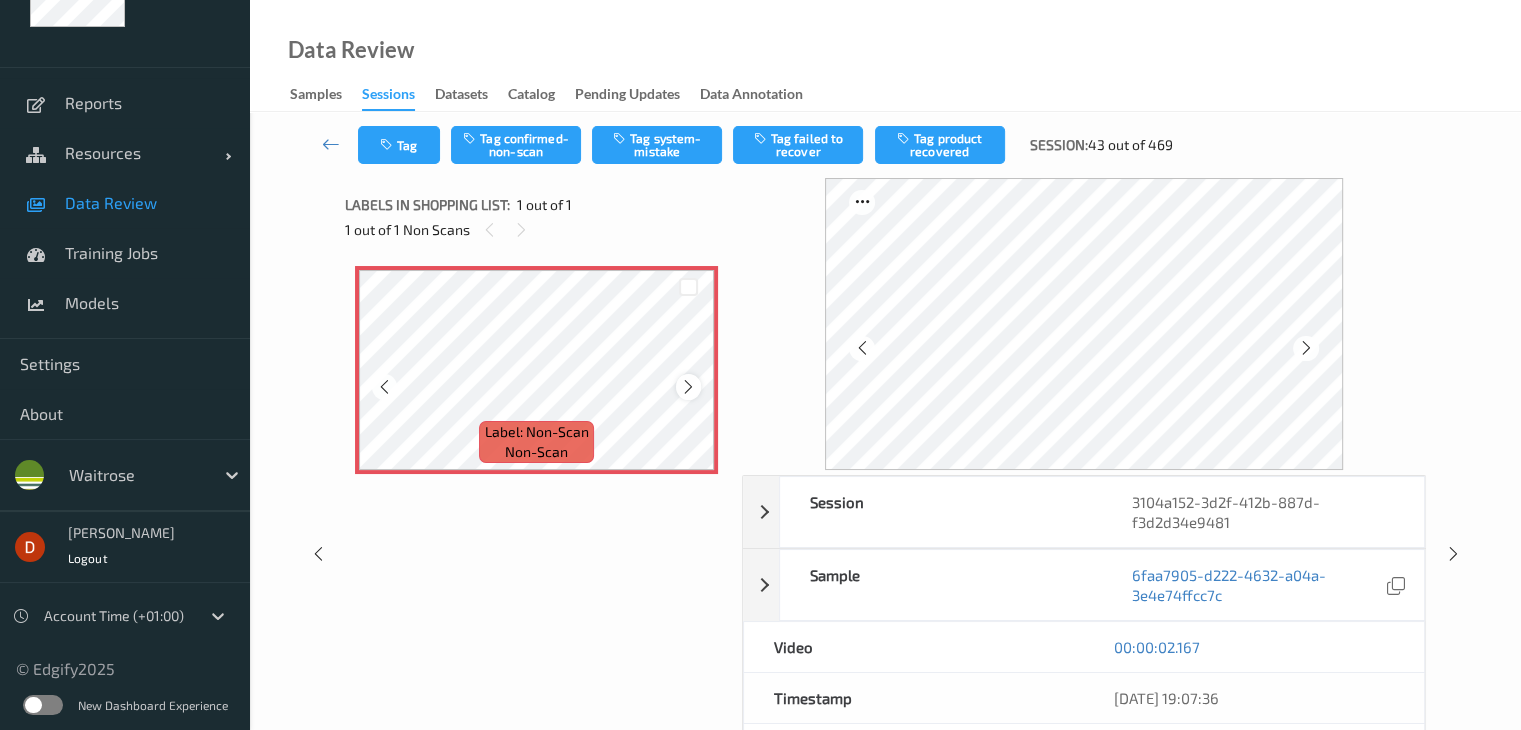 click at bounding box center [688, 387] 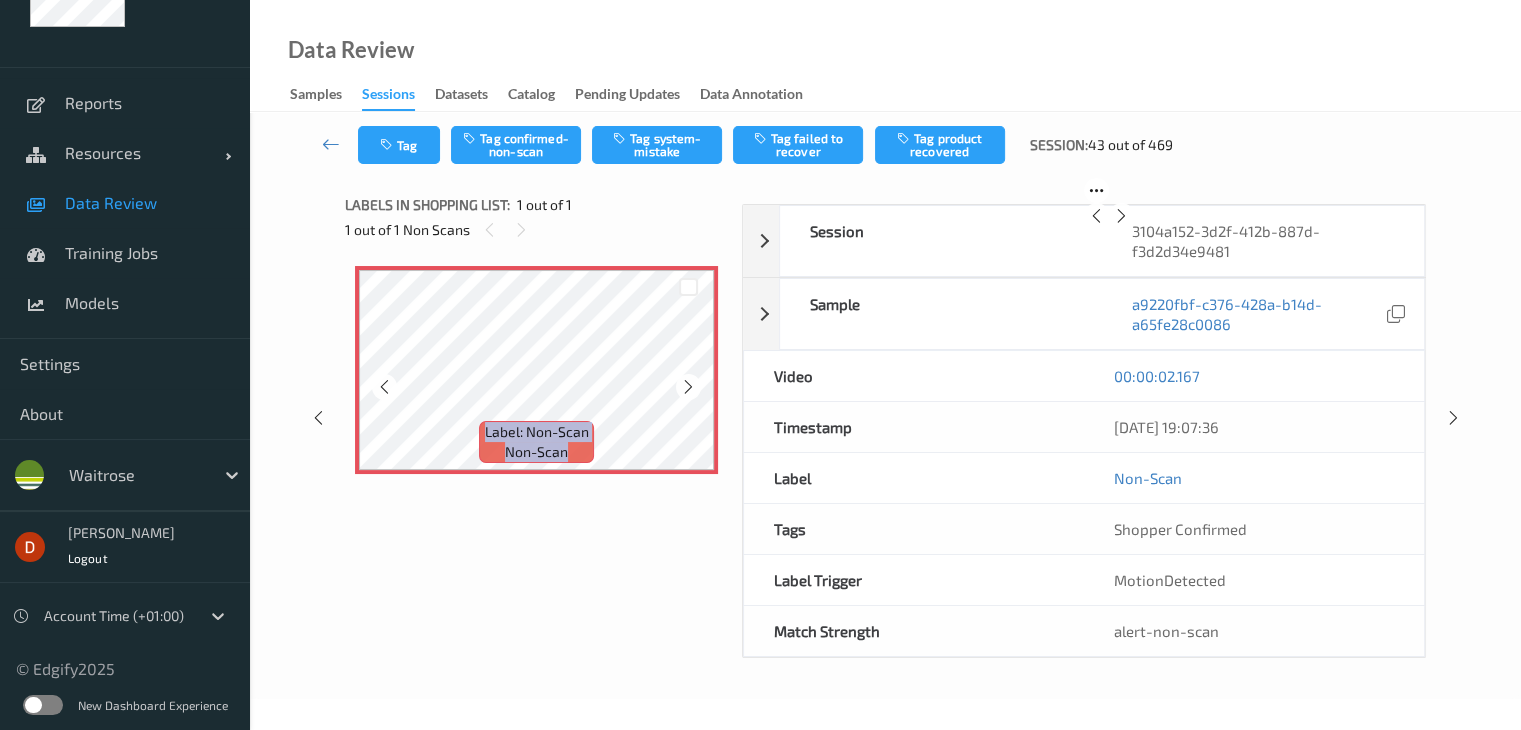 click at bounding box center [688, 387] 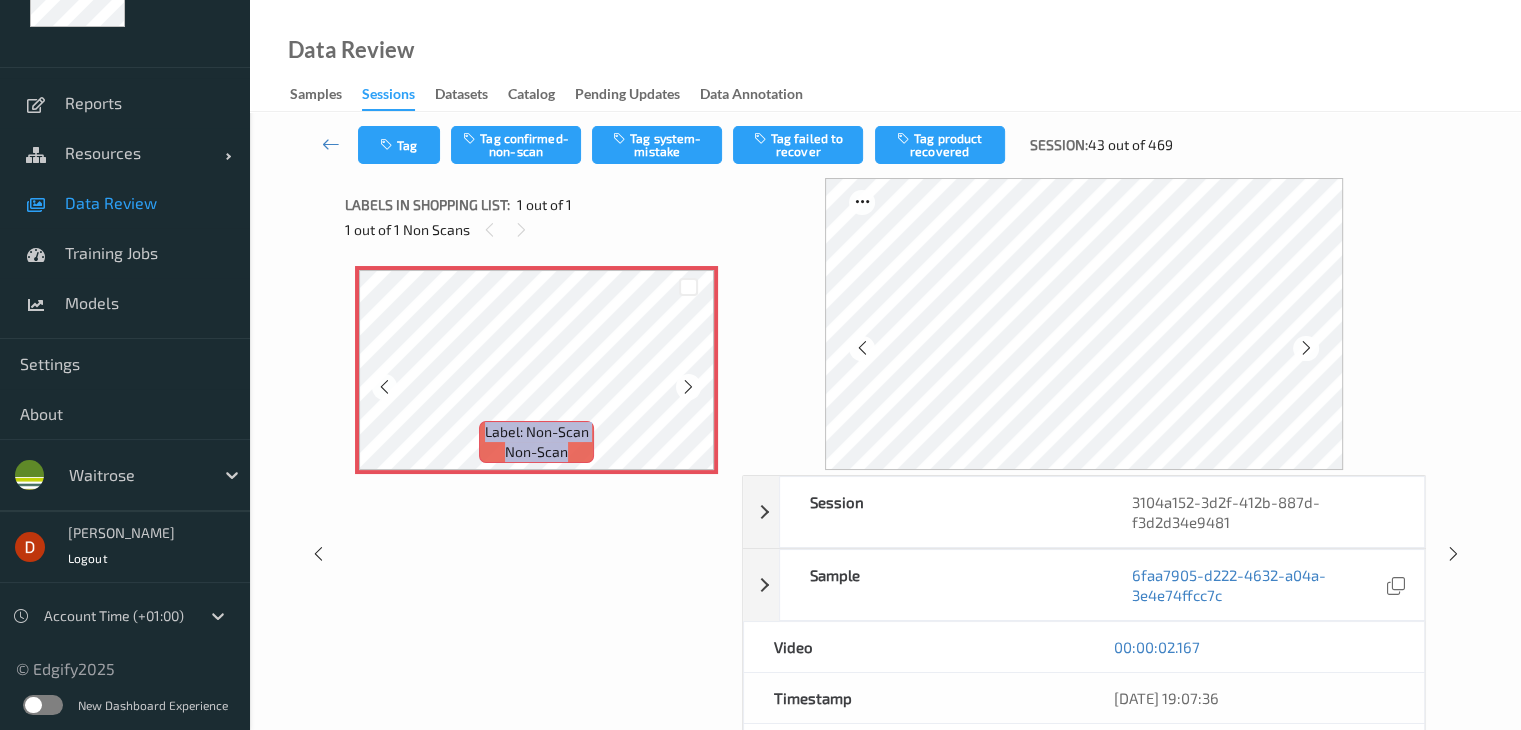 click at bounding box center [688, 387] 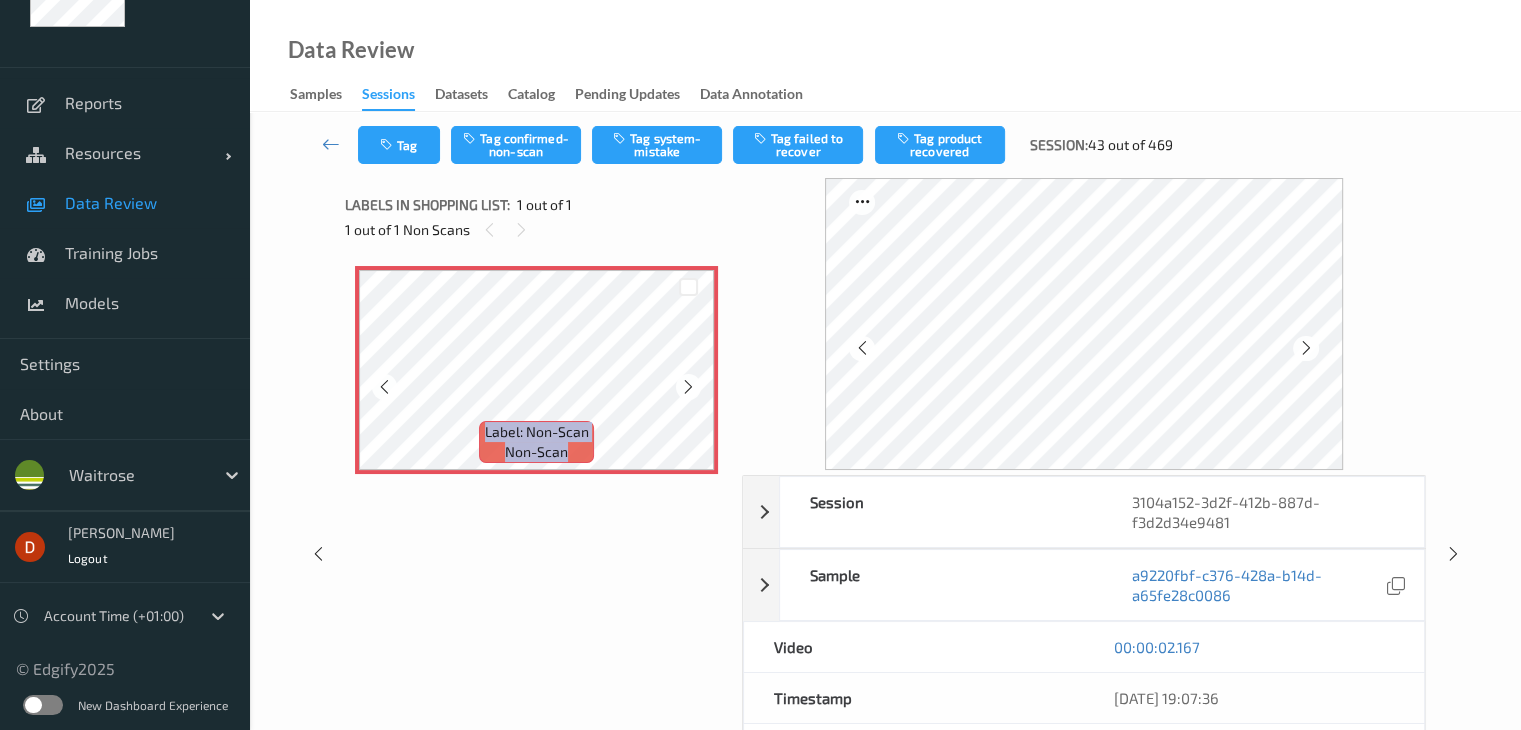 click at bounding box center (688, 387) 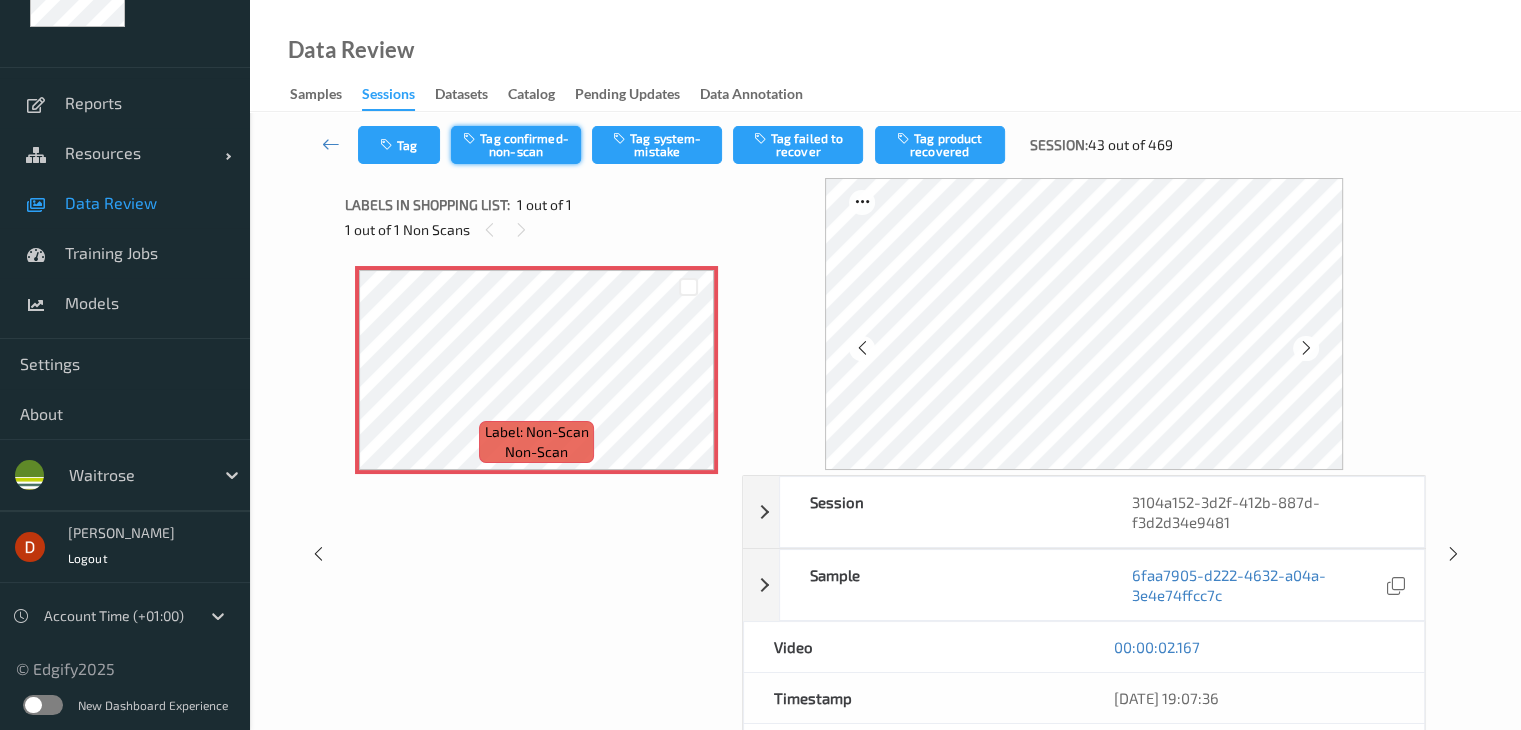 click on "Tag   confirmed-non-scan" at bounding box center (516, 145) 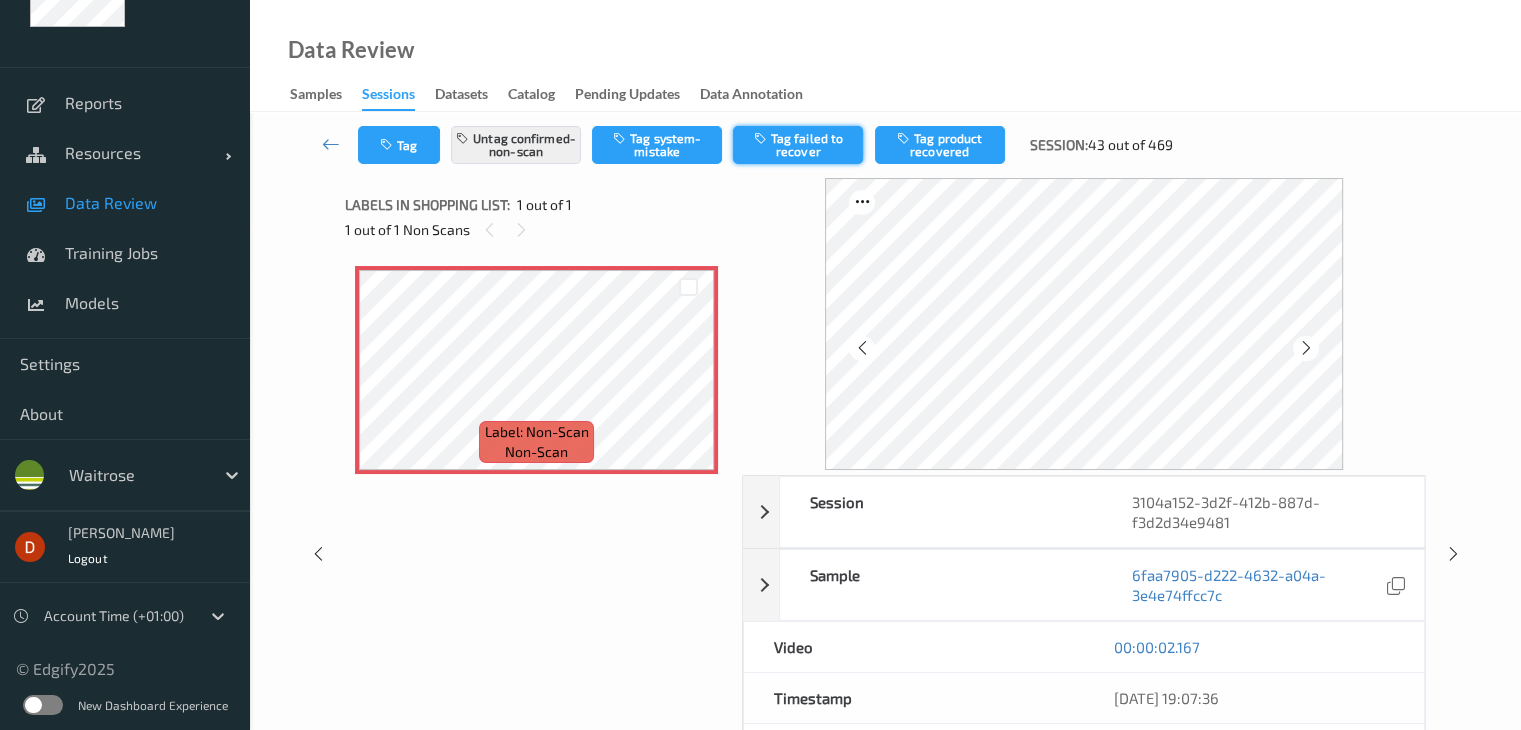 click on "Tag   failed to recover" at bounding box center (798, 145) 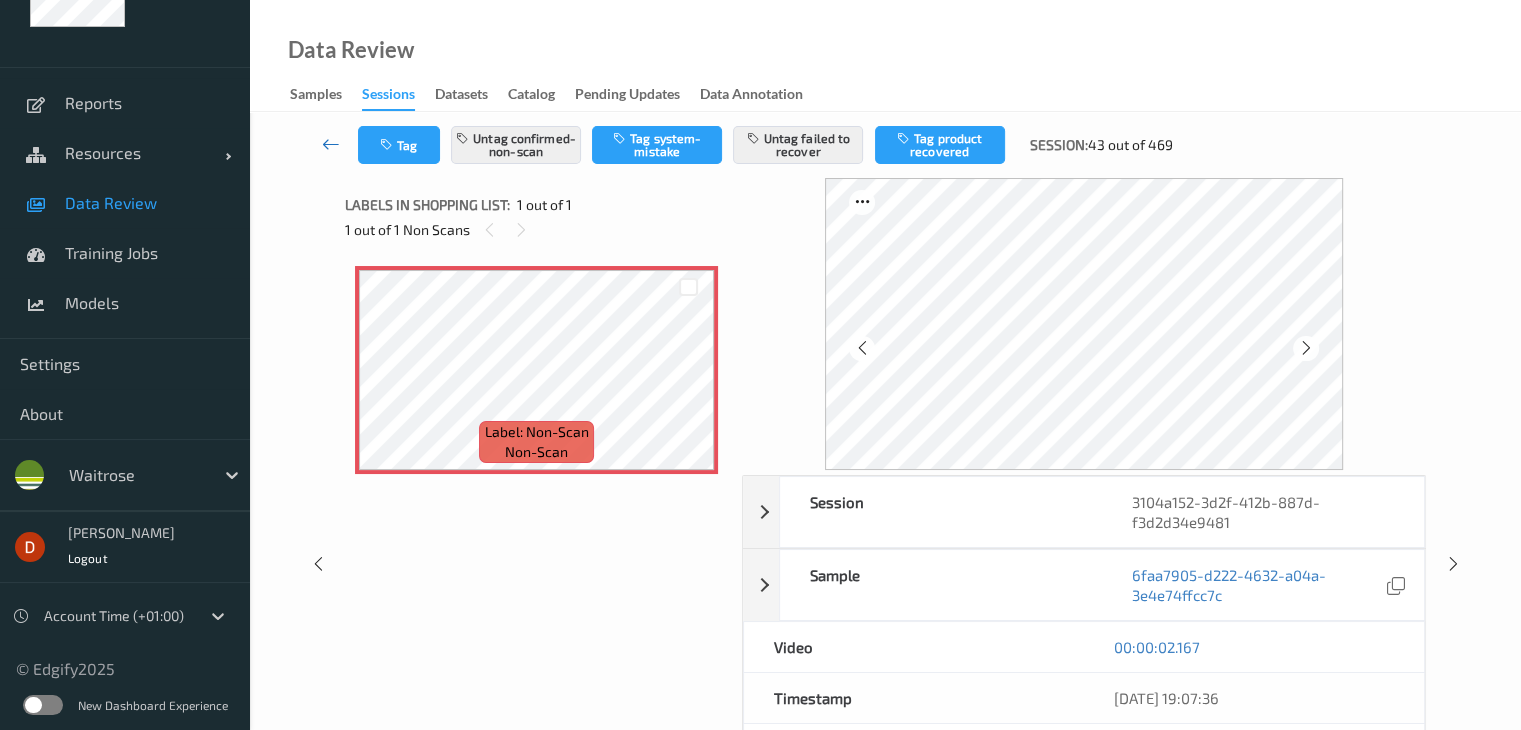 click at bounding box center (331, 145) 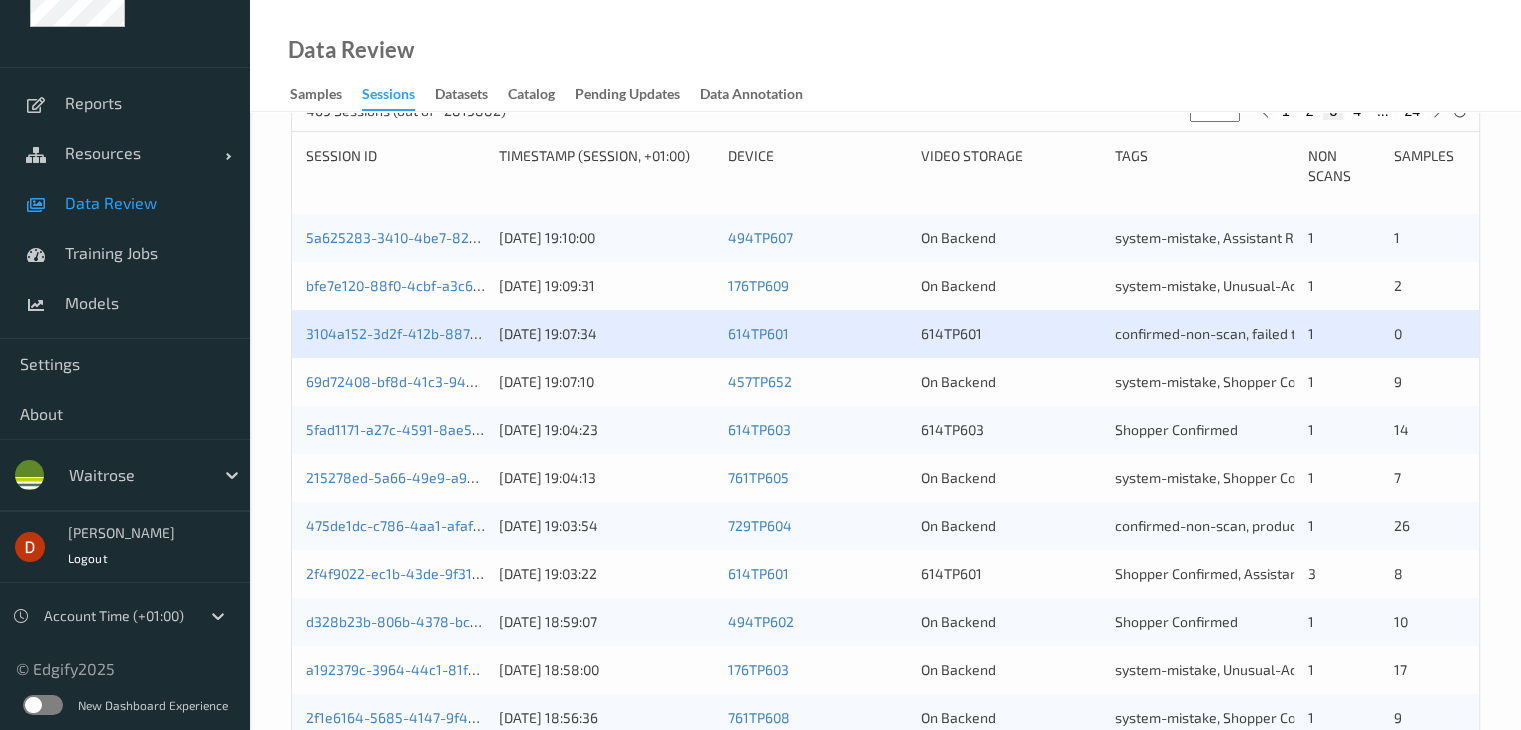 scroll, scrollTop: 500, scrollLeft: 0, axis: vertical 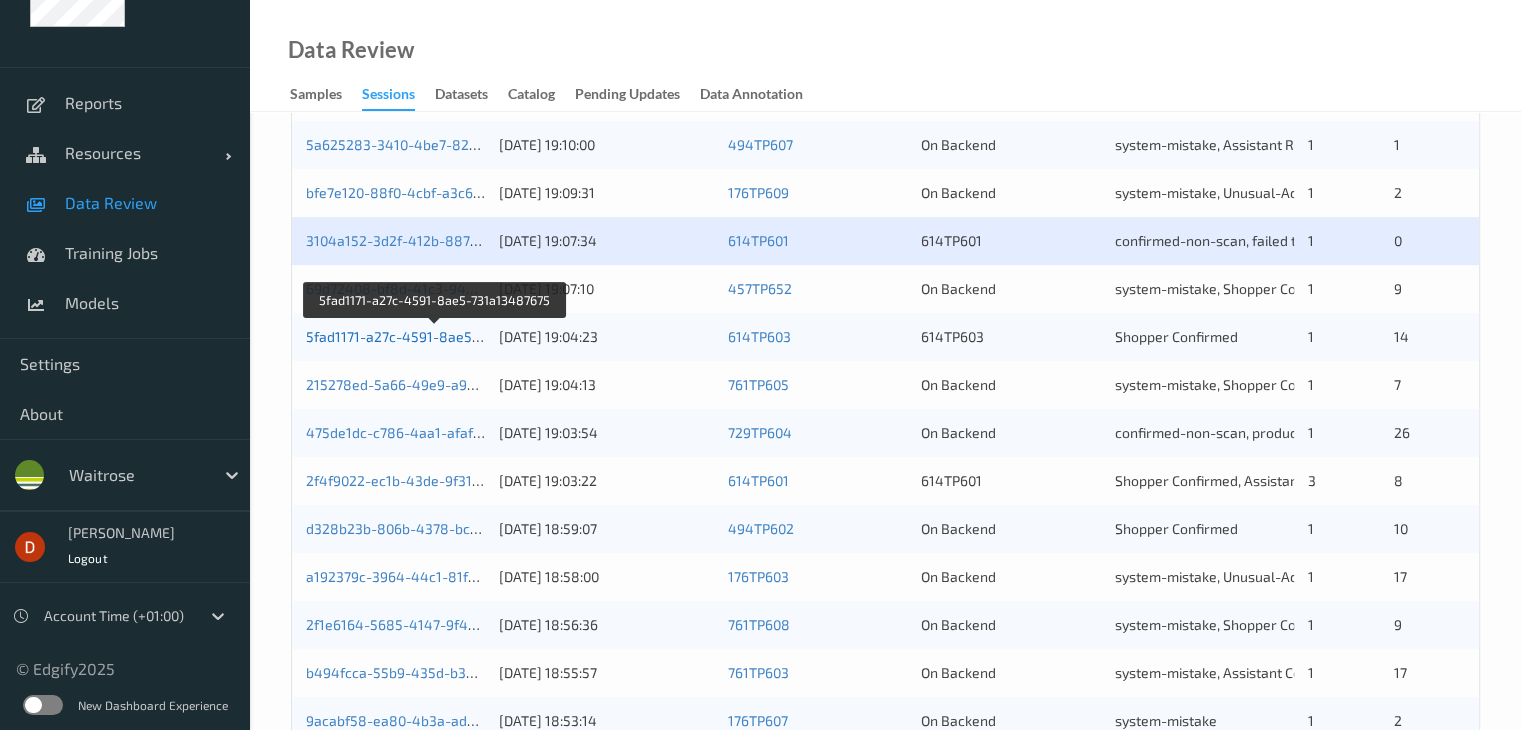 click on "5fad1171-a27c-4591-8ae5-731a13487675" at bounding box center [437, 336] 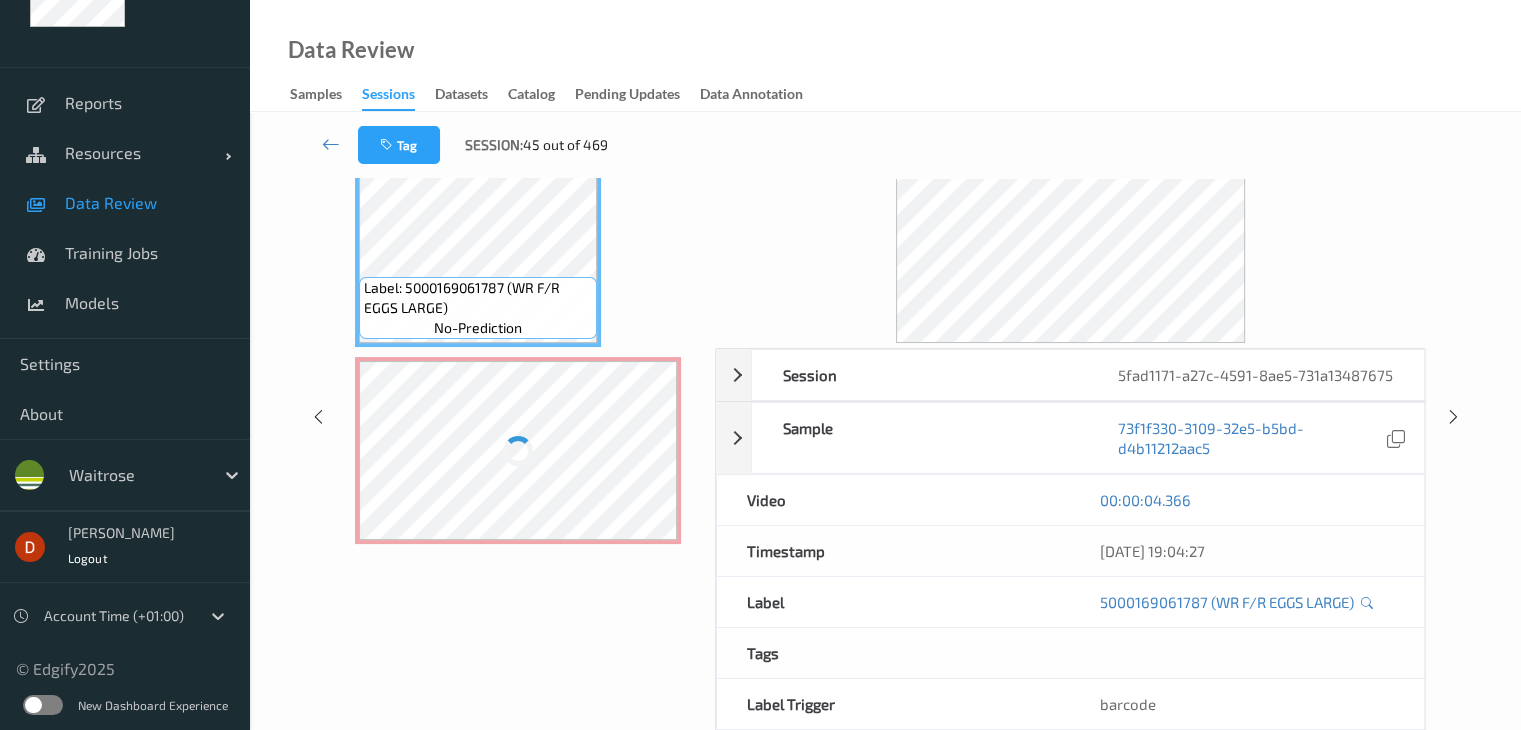 scroll, scrollTop: 0, scrollLeft: 0, axis: both 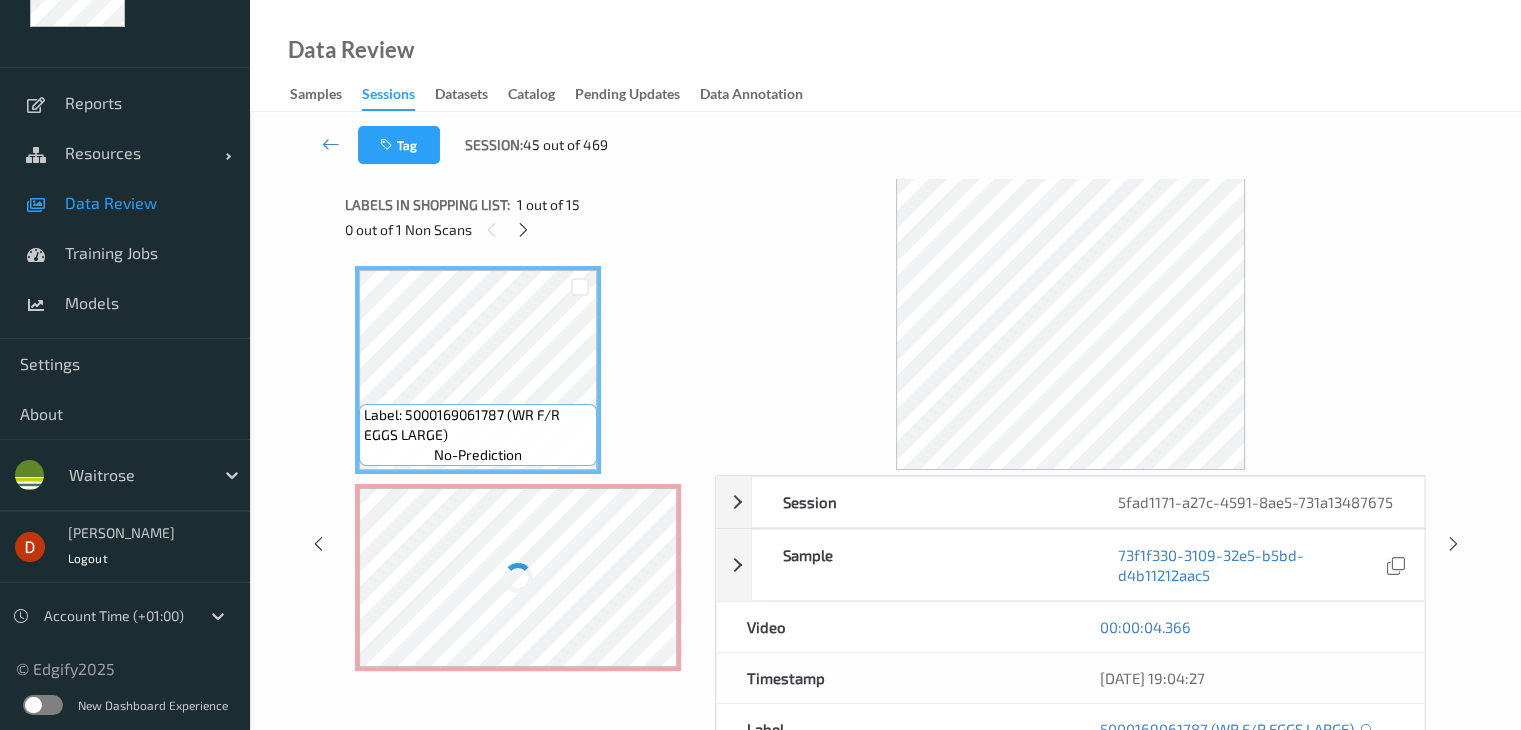 click on "0 out of 1 Non Scans" at bounding box center [523, 229] 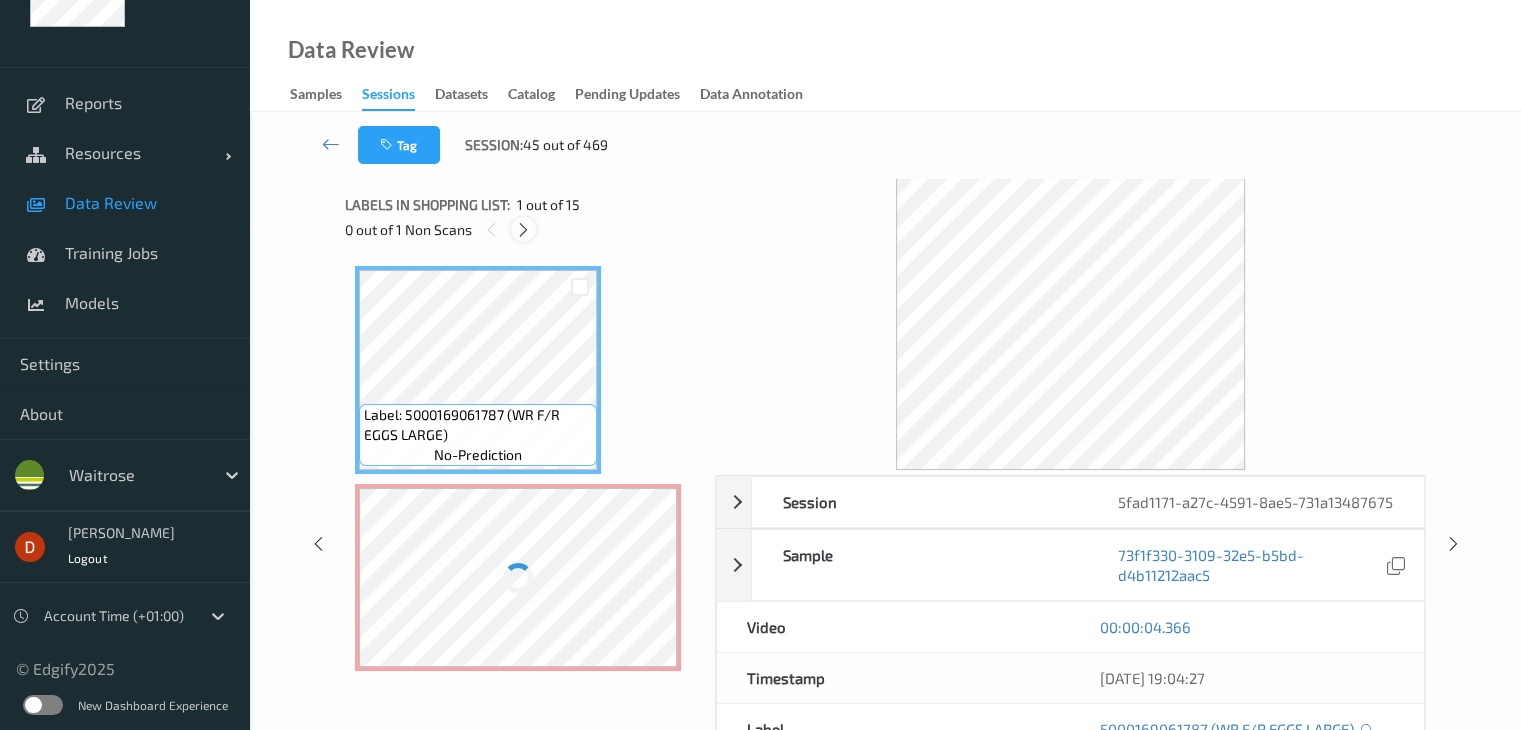 click at bounding box center (523, 230) 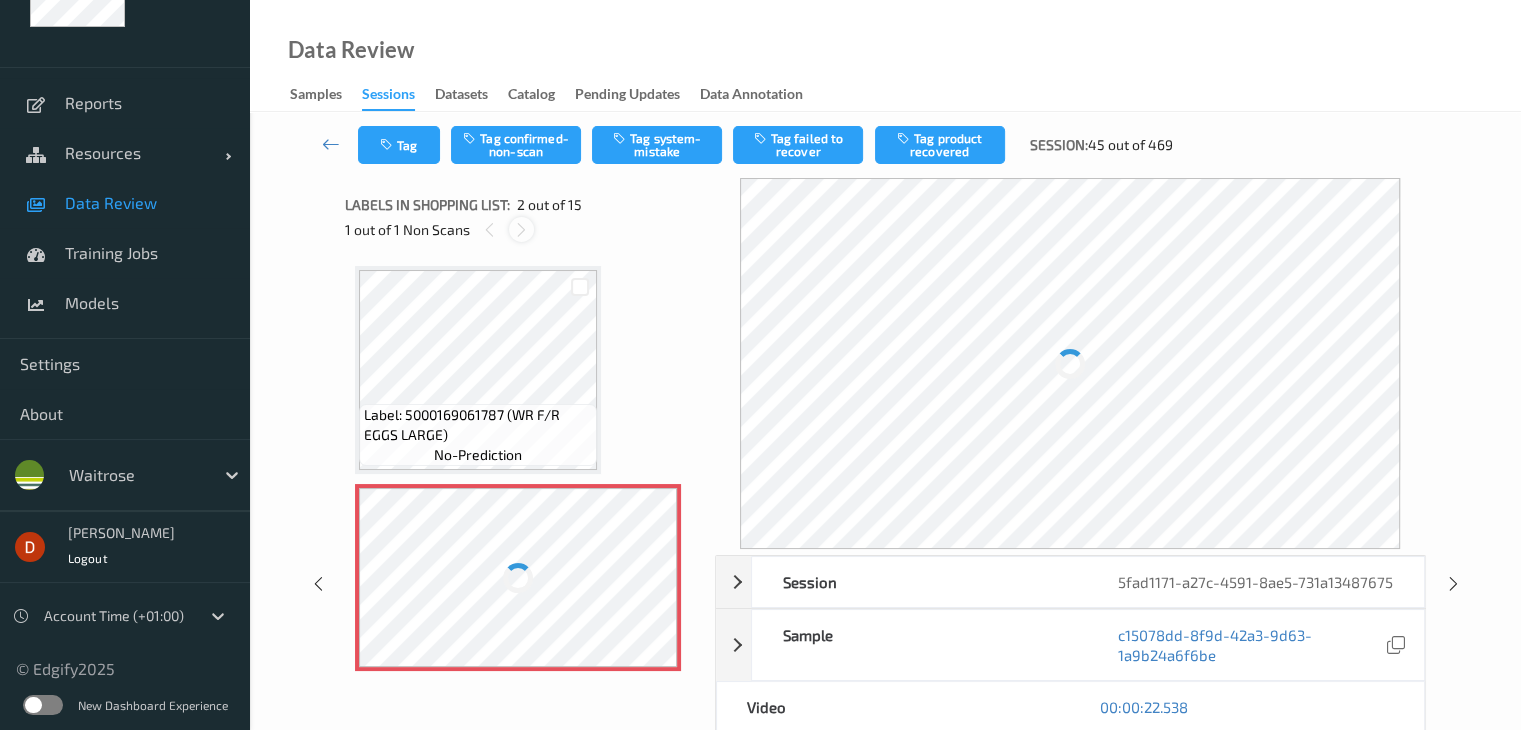 scroll, scrollTop: 10, scrollLeft: 0, axis: vertical 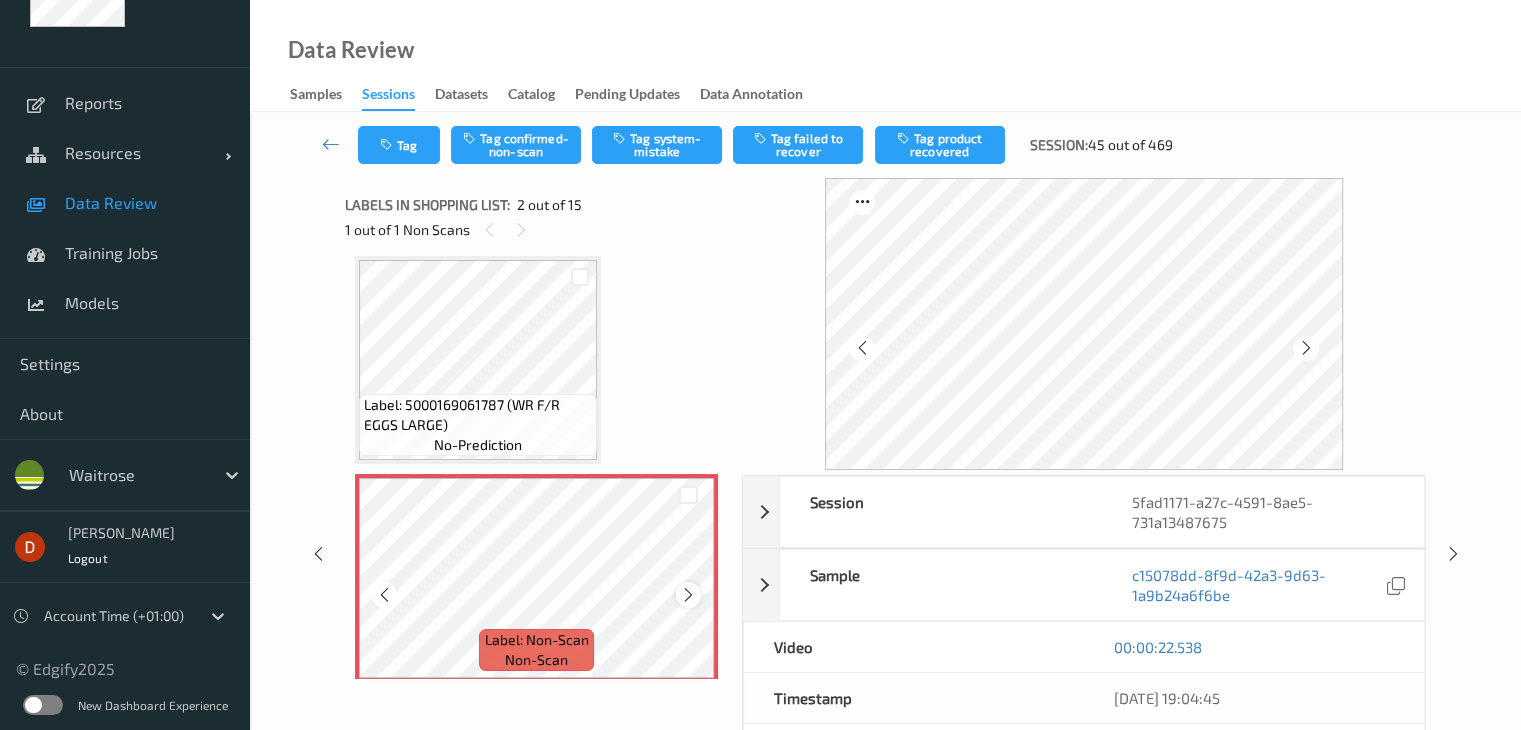 click at bounding box center (688, 595) 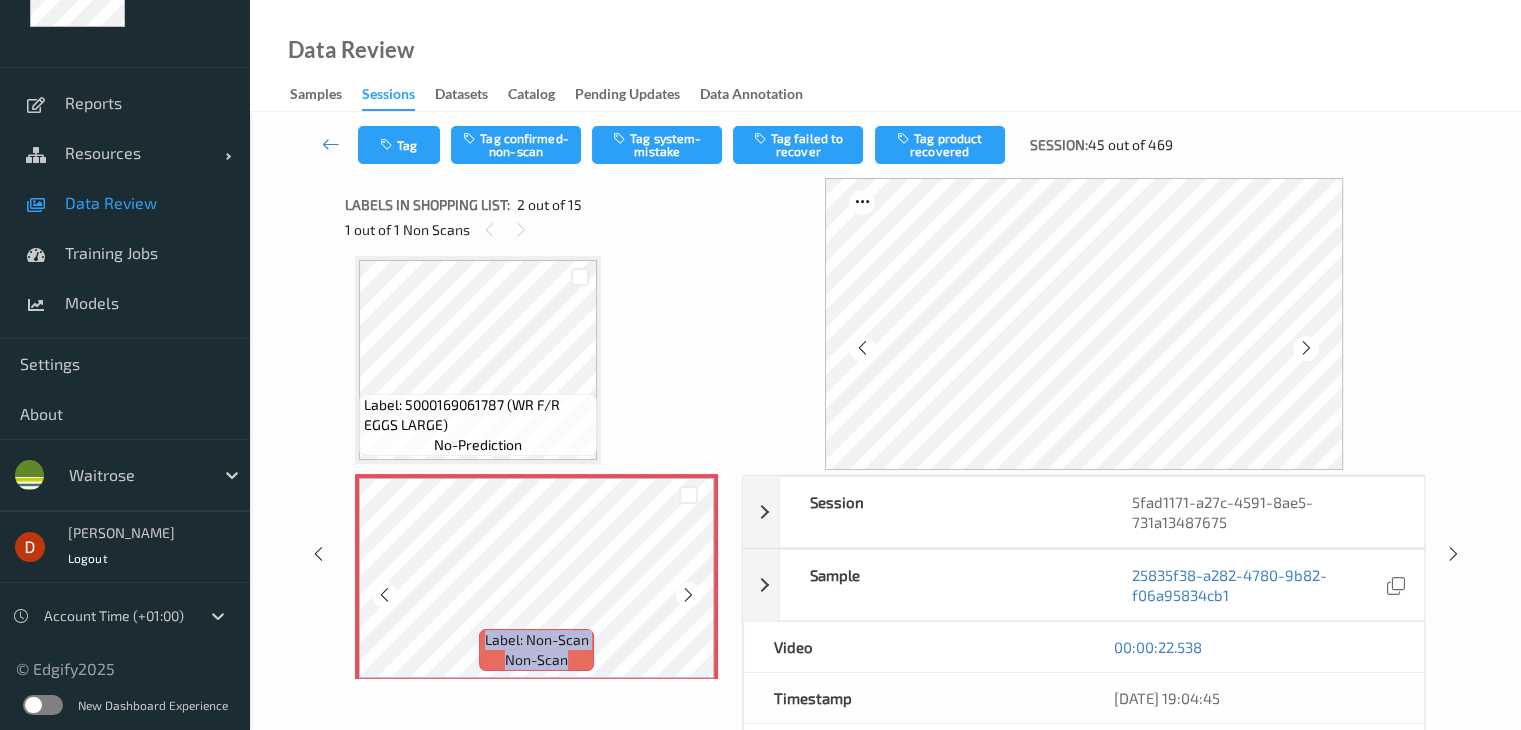 click at bounding box center [688, 595] 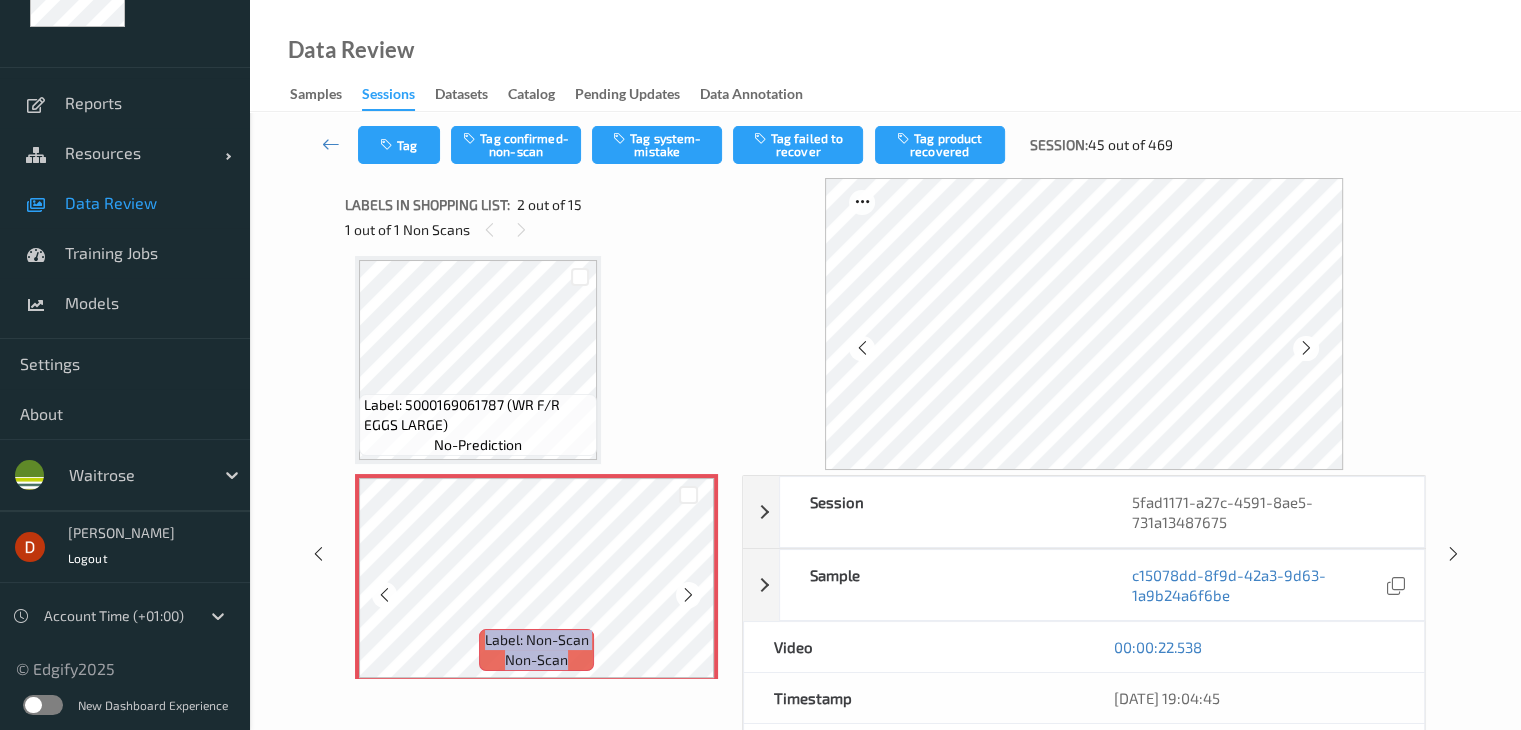 click at bounding box center [688, 595] 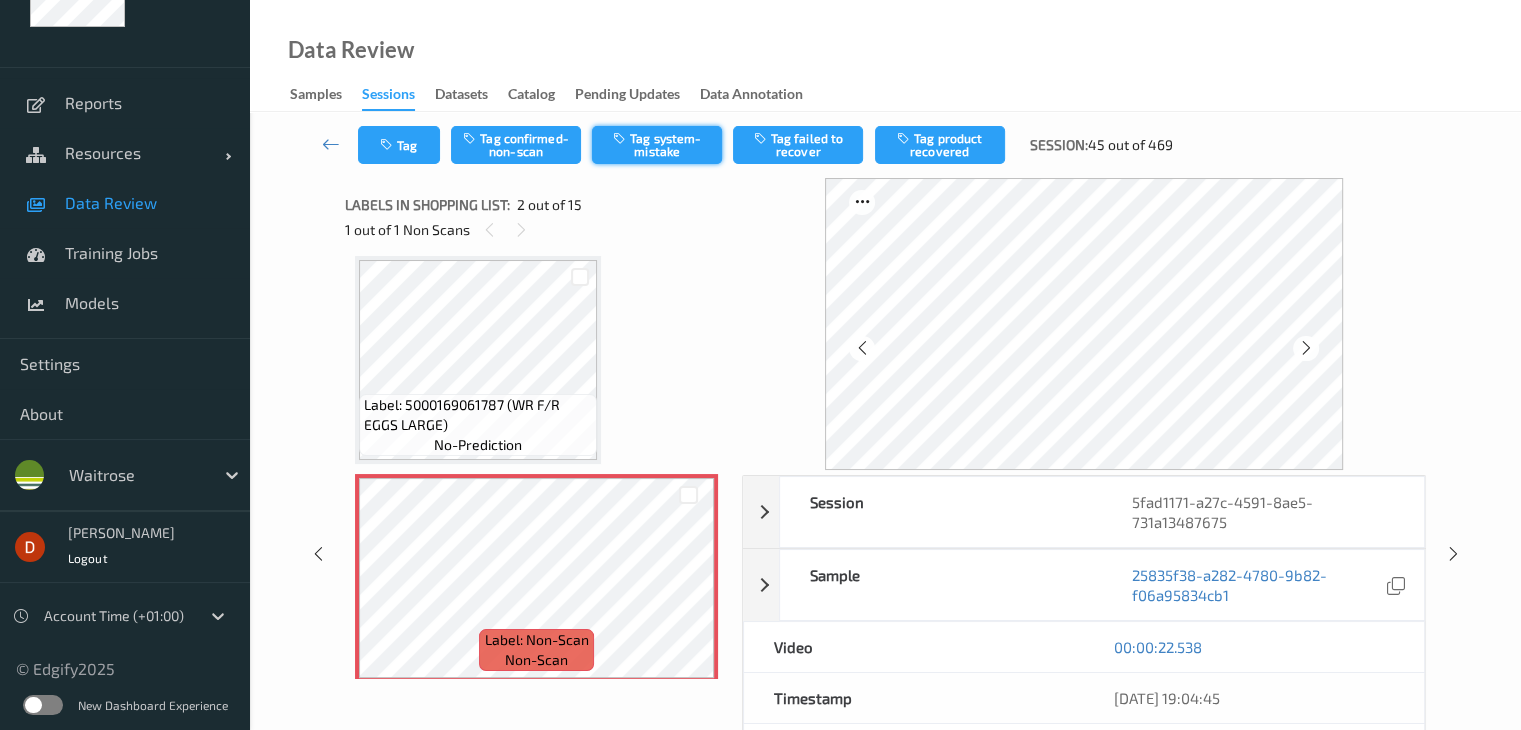 click on "Tag   system-mistake" at bounding box center (657, 145) 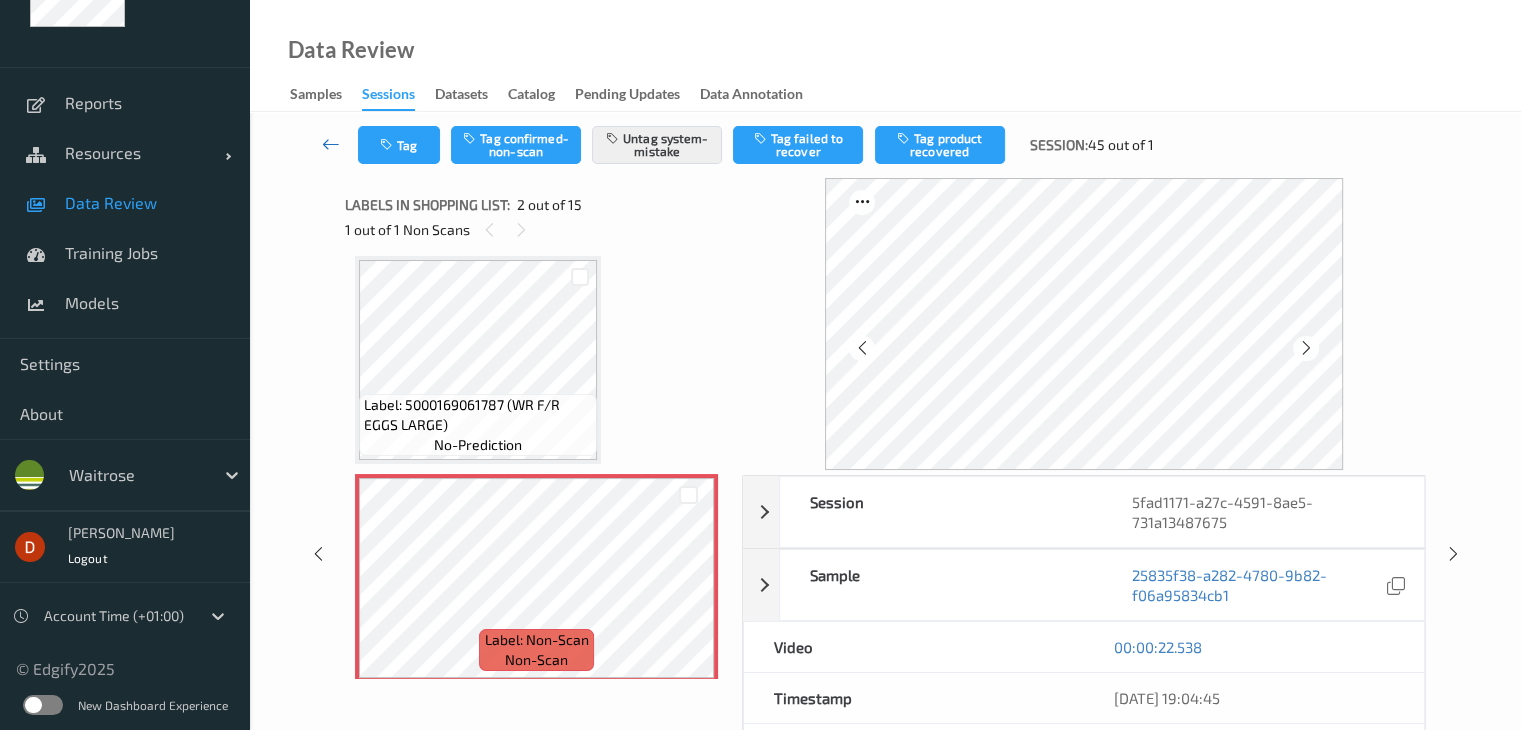 click at bounding box center (331, 145) 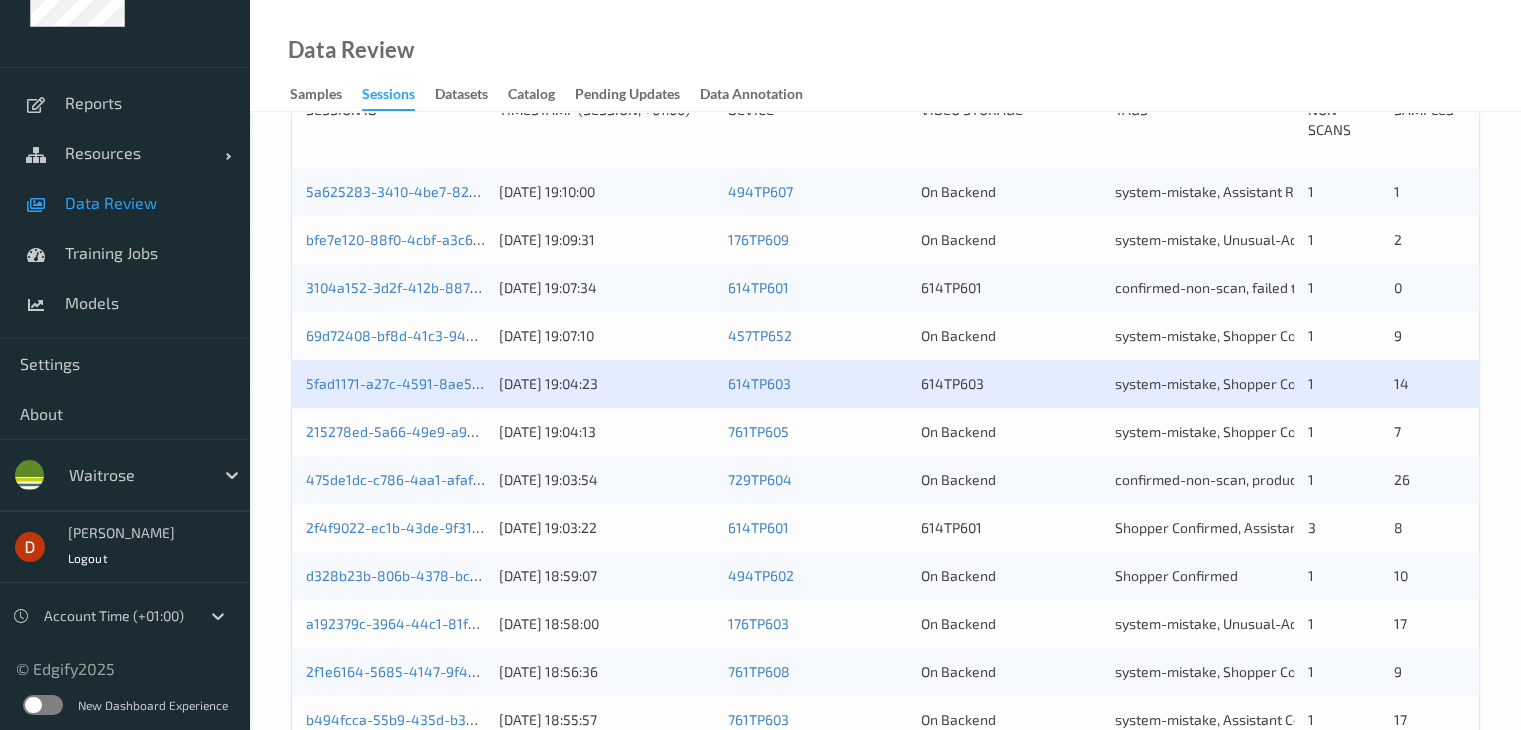 scroll, scrollTop: 500, scrollLeft: 0, axis: vertical 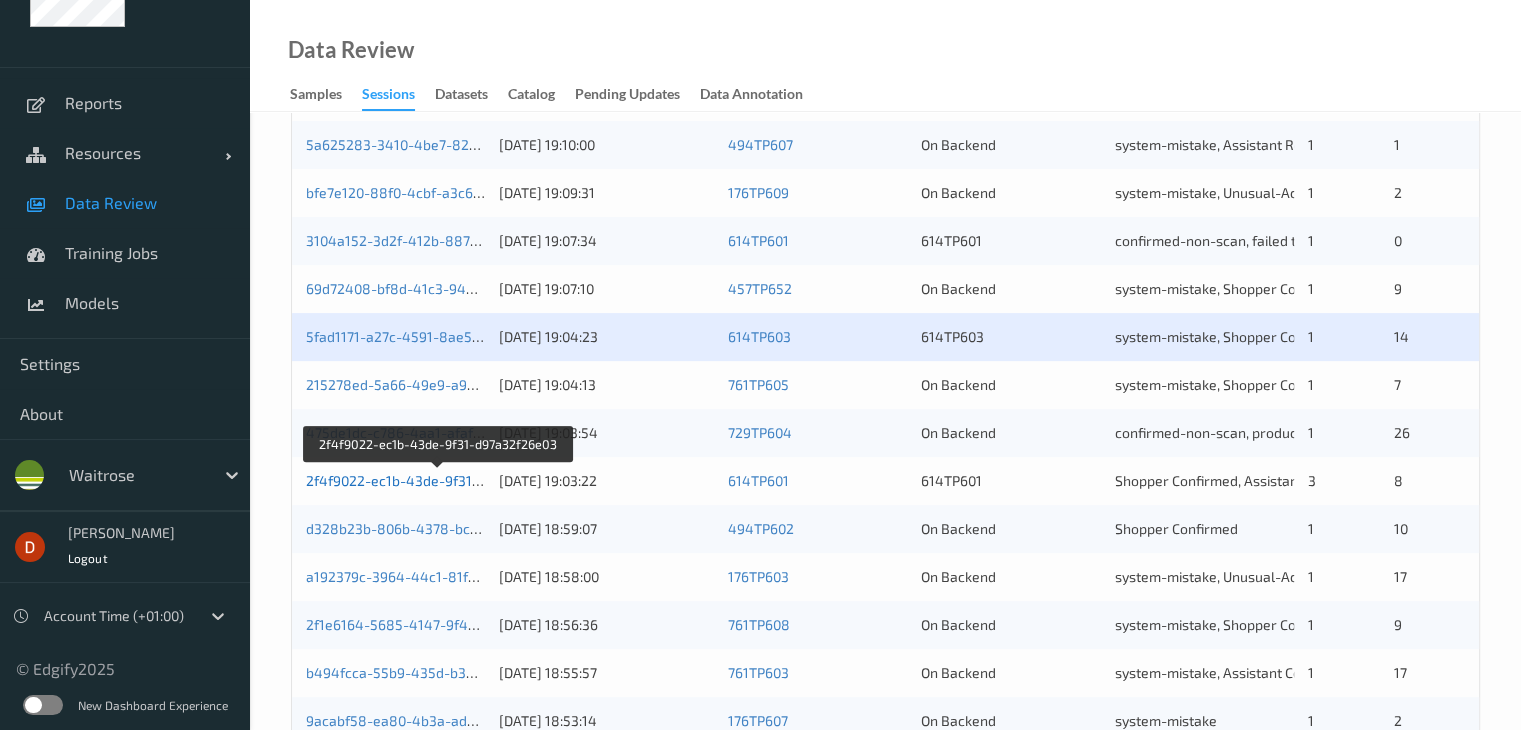 click on "2f4f9022-ec1b-43de-9f31-d97a32f26e03" at bounding box center (438, 480) 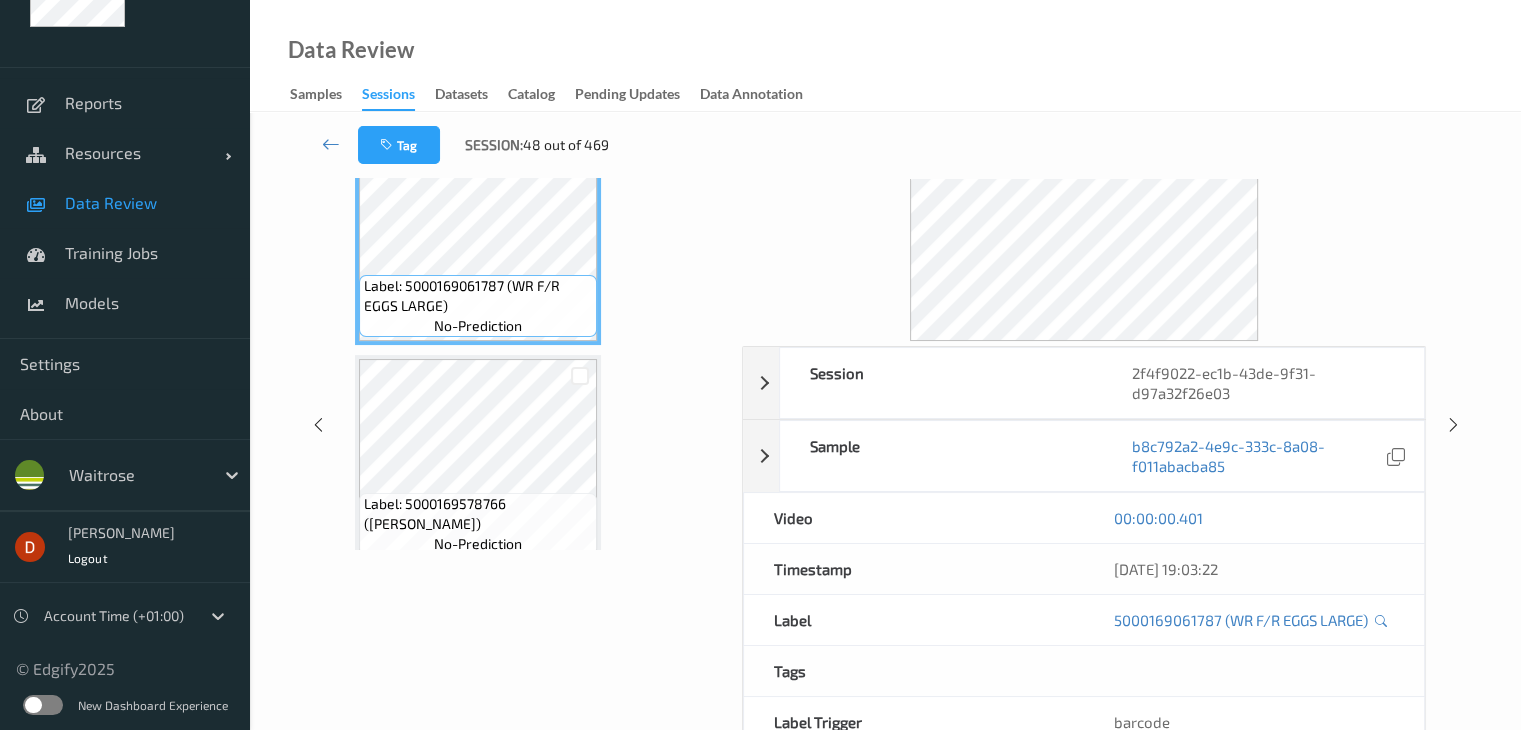 scroll, scrollTop: 0, scrollLeft: 0, axis: both 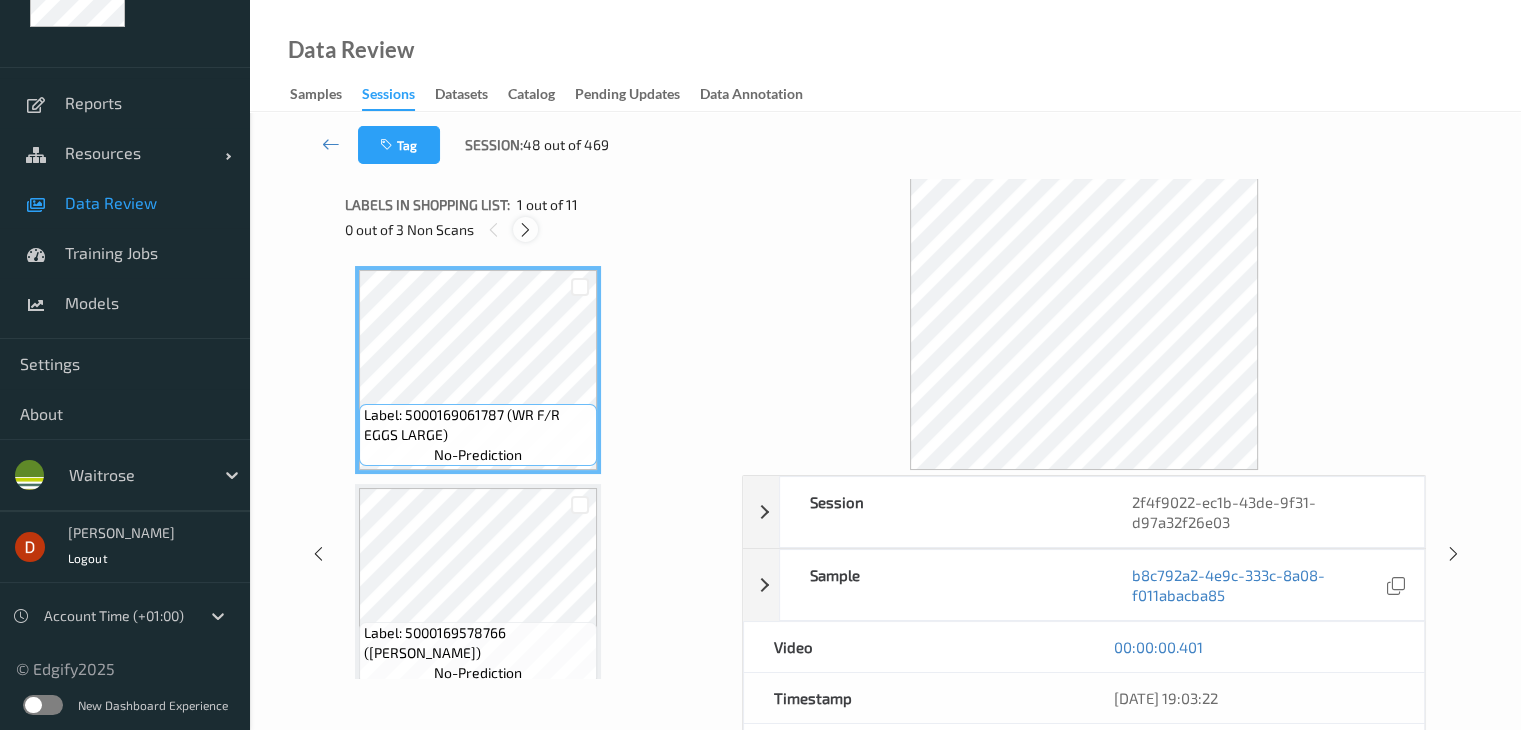 click at bounding box center (525, 230) 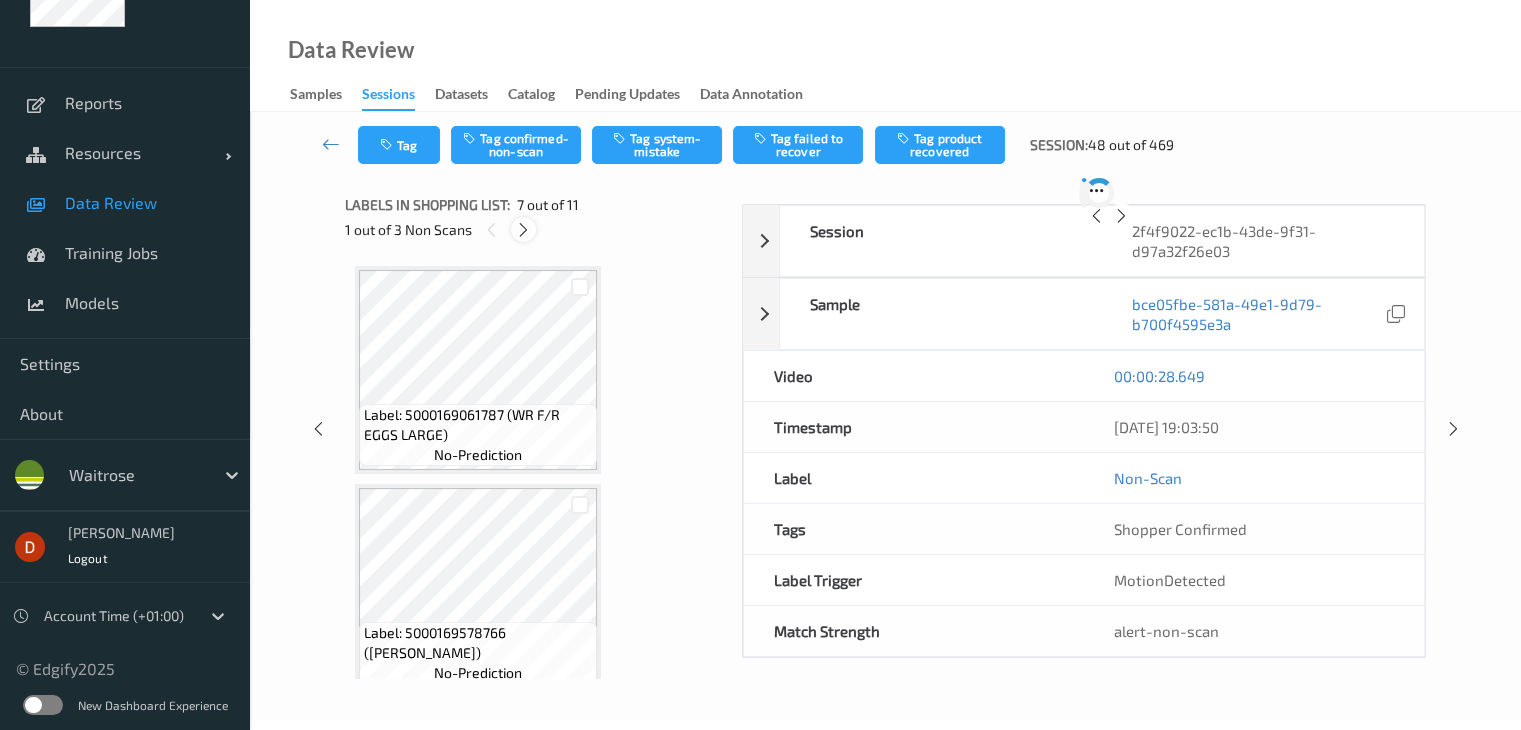 scroll, scrollTop: 1100, scrollLeft: 0, axis: vertical 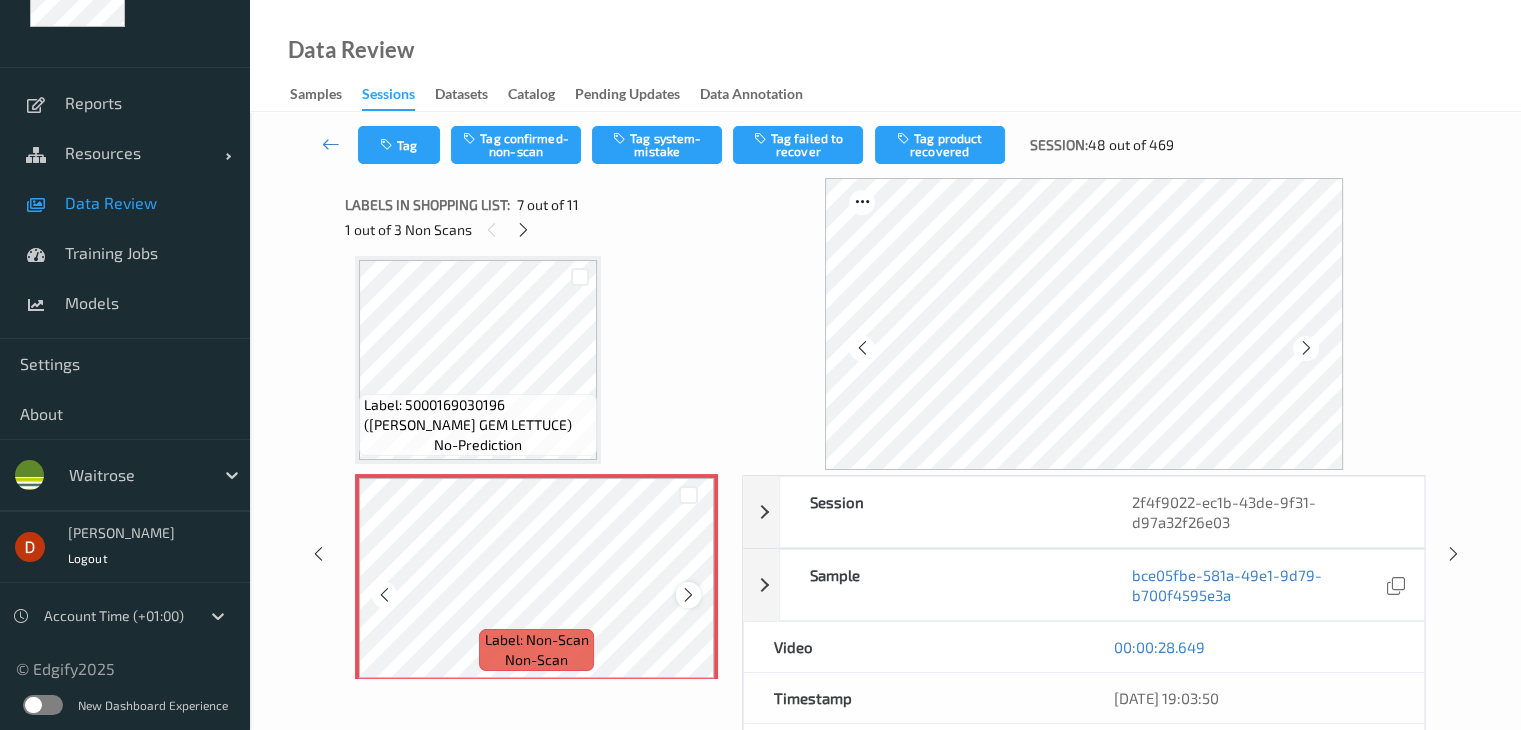 click at bounding box center (688, 595) 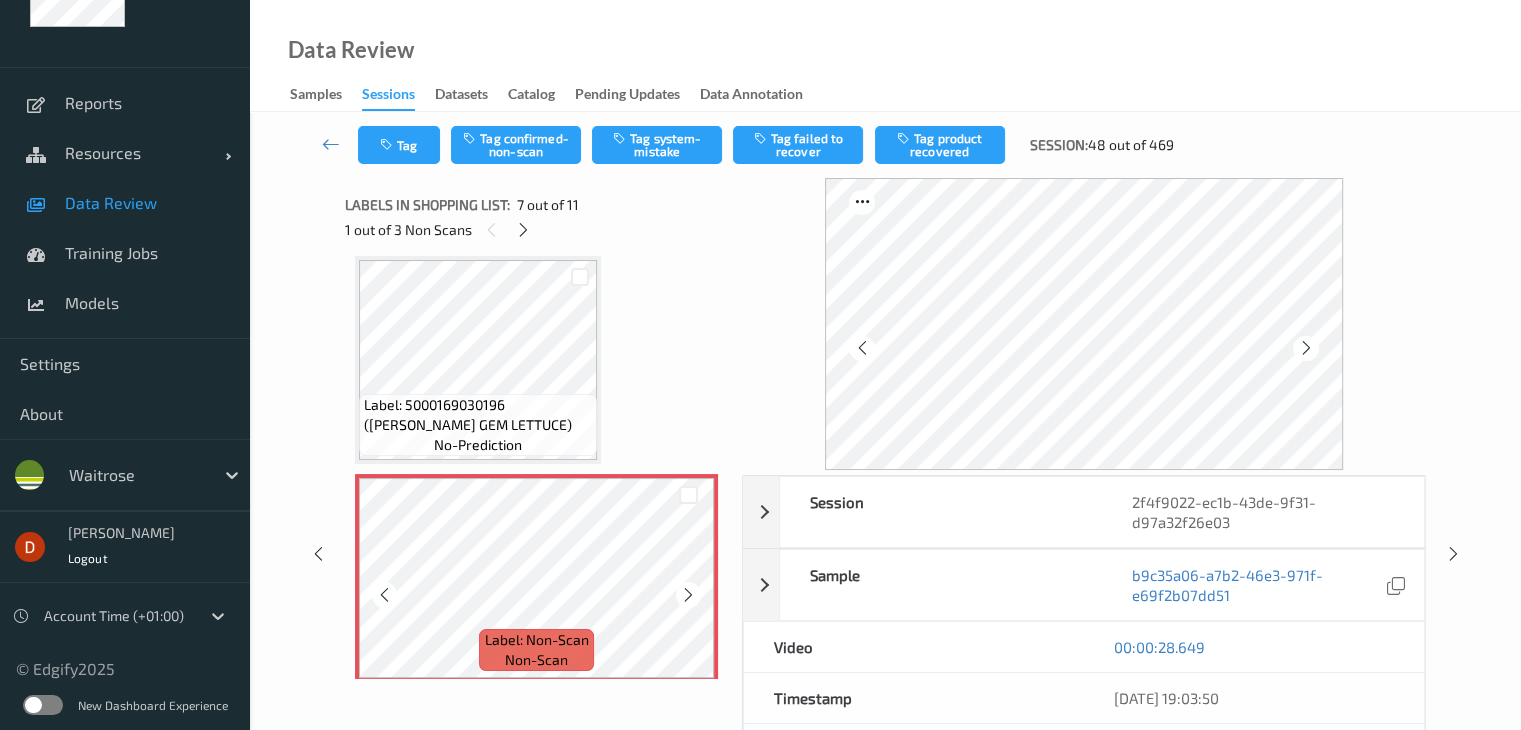 click at bounding box center (688, 595) 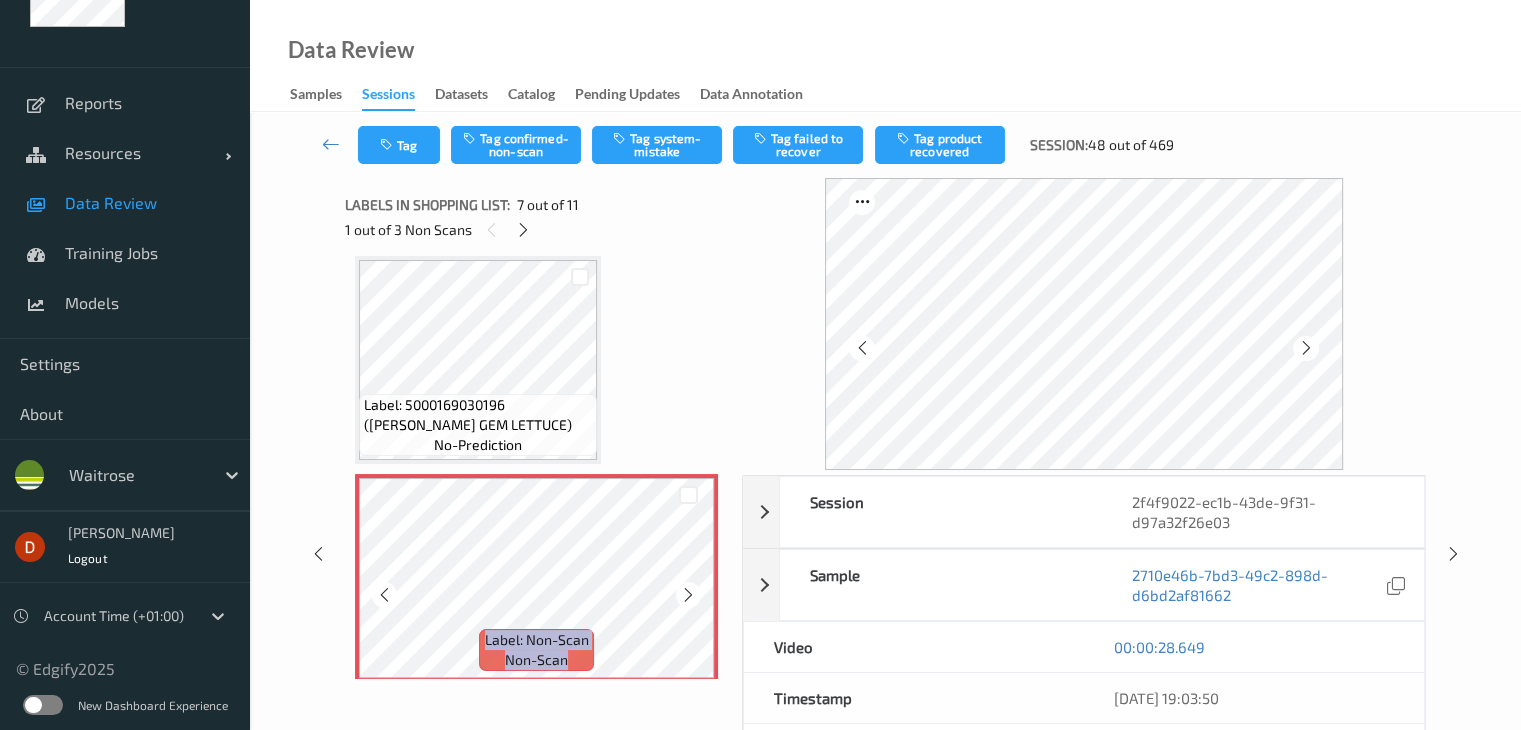 click at bounding box center [688, 595] 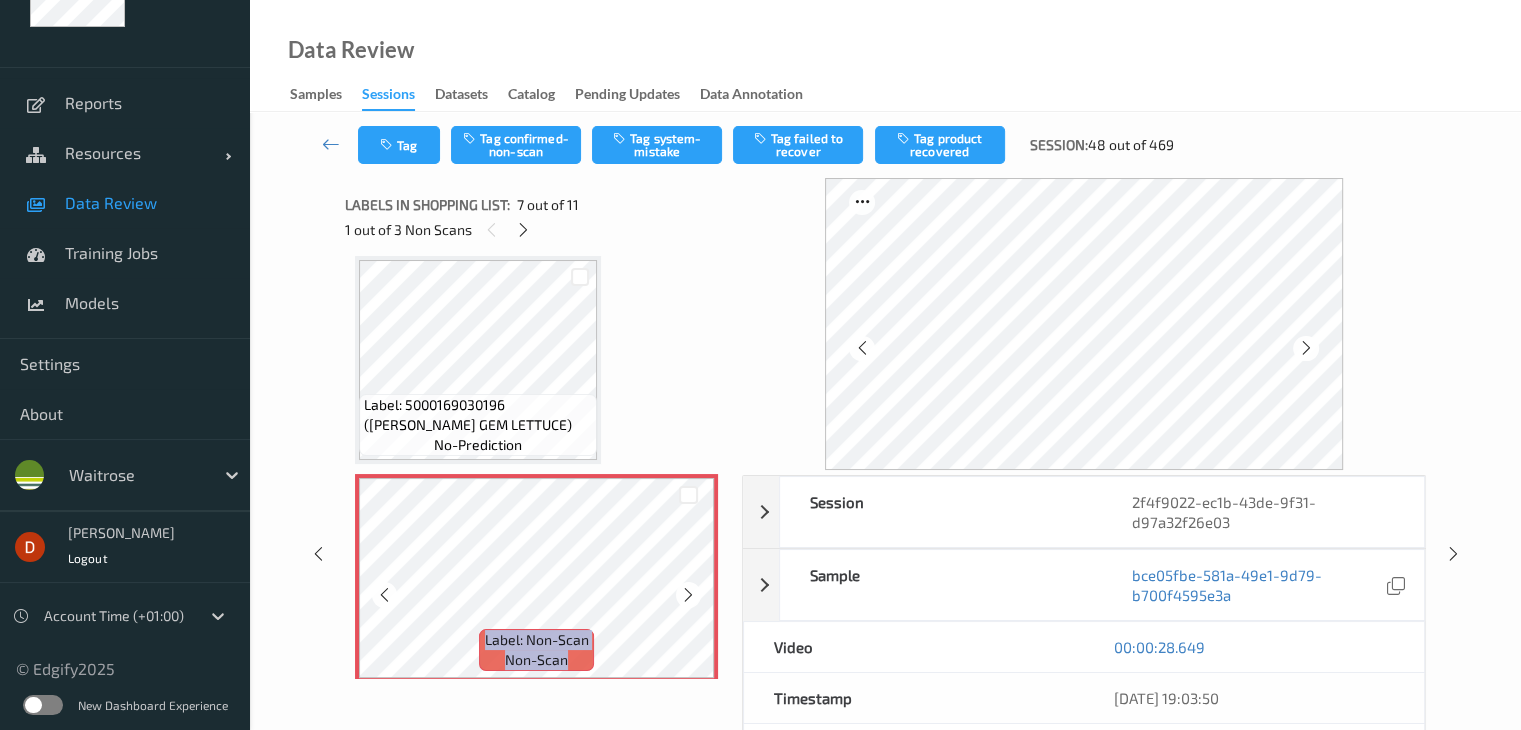 click at bounding box center (688, 595) 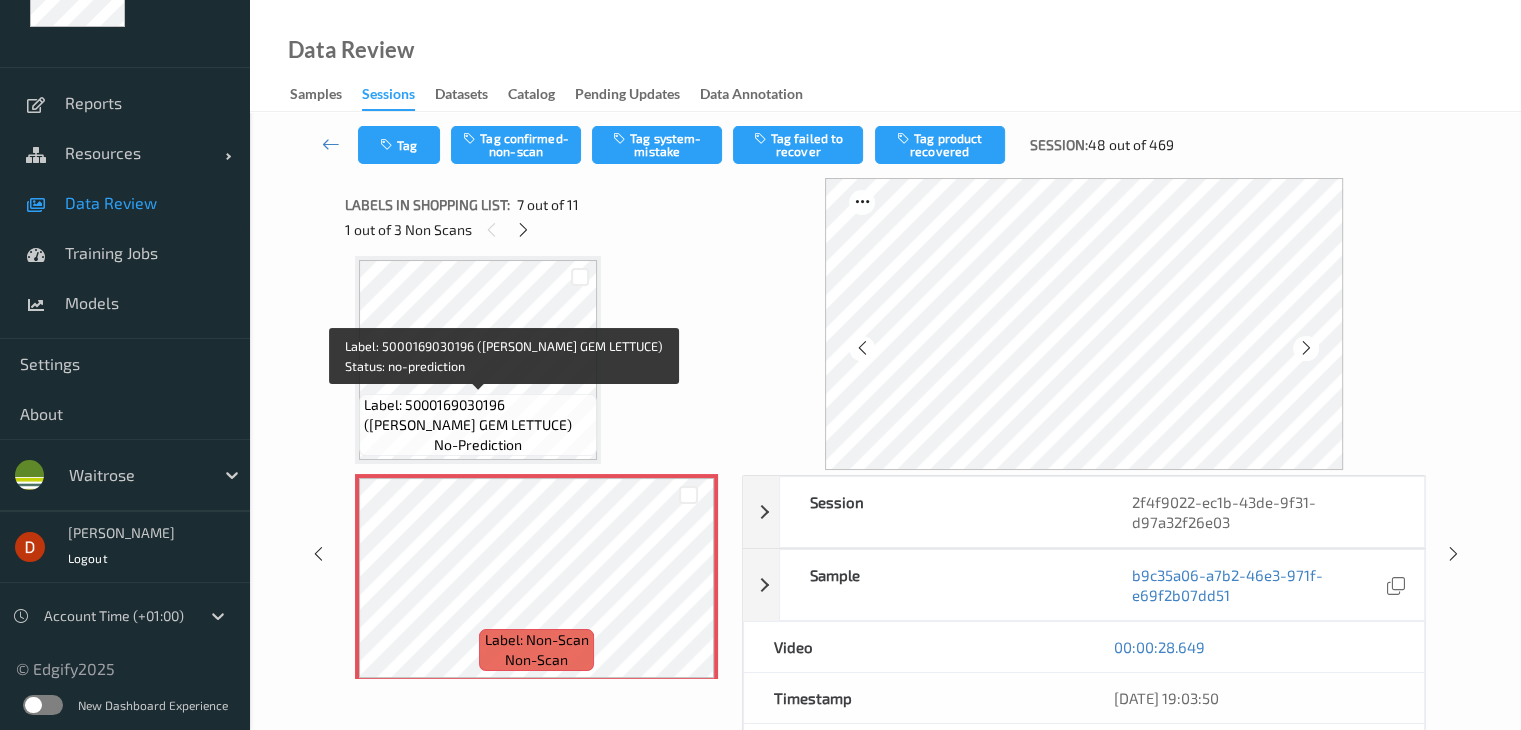 click on "Label: 5000169030196 ([PERSON_NAME] GEM LETTUCE)" at bounding box center [478, 415] 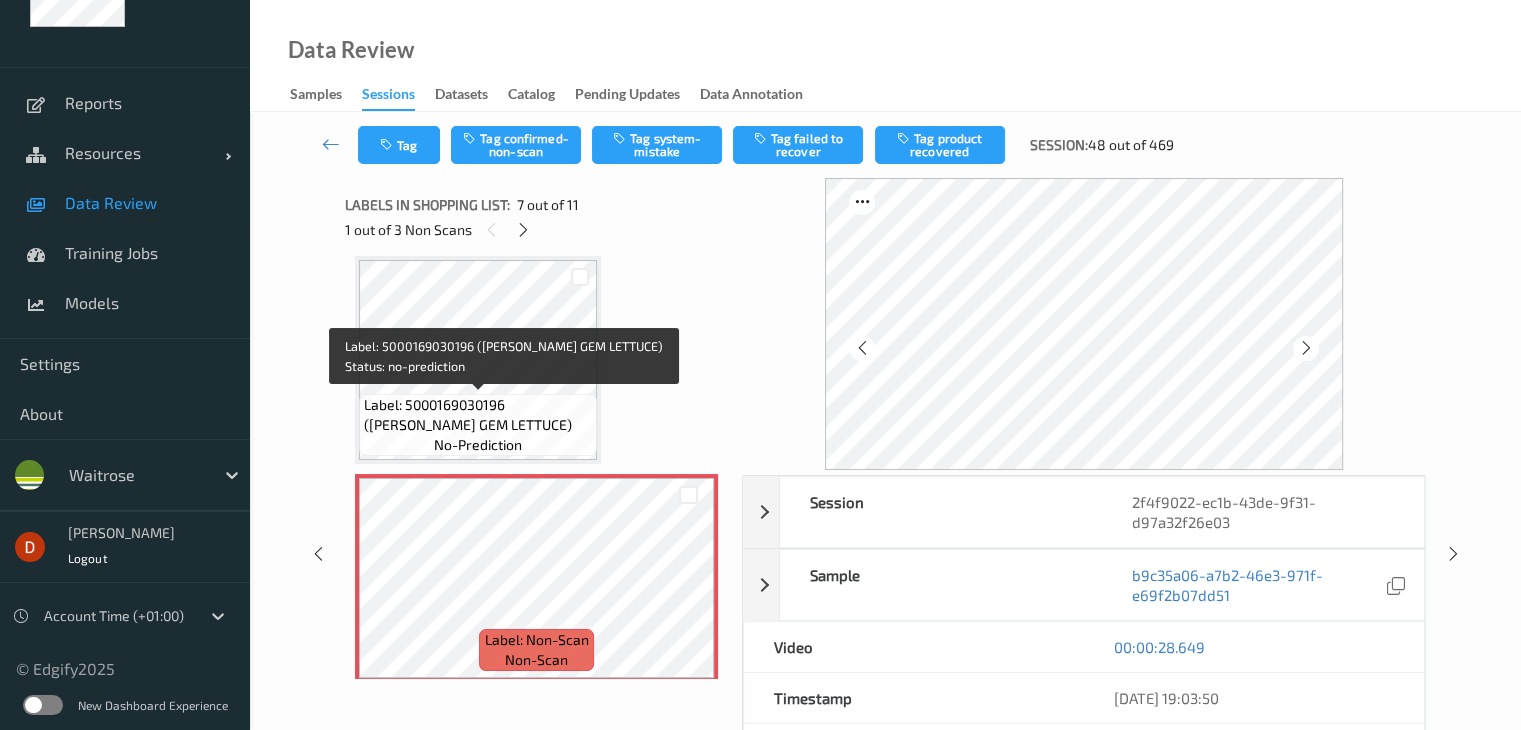click on "Label: 5000169030196 ([PERSON_NAME] GEM LETTUCE)" at bounding box center [478, 415] 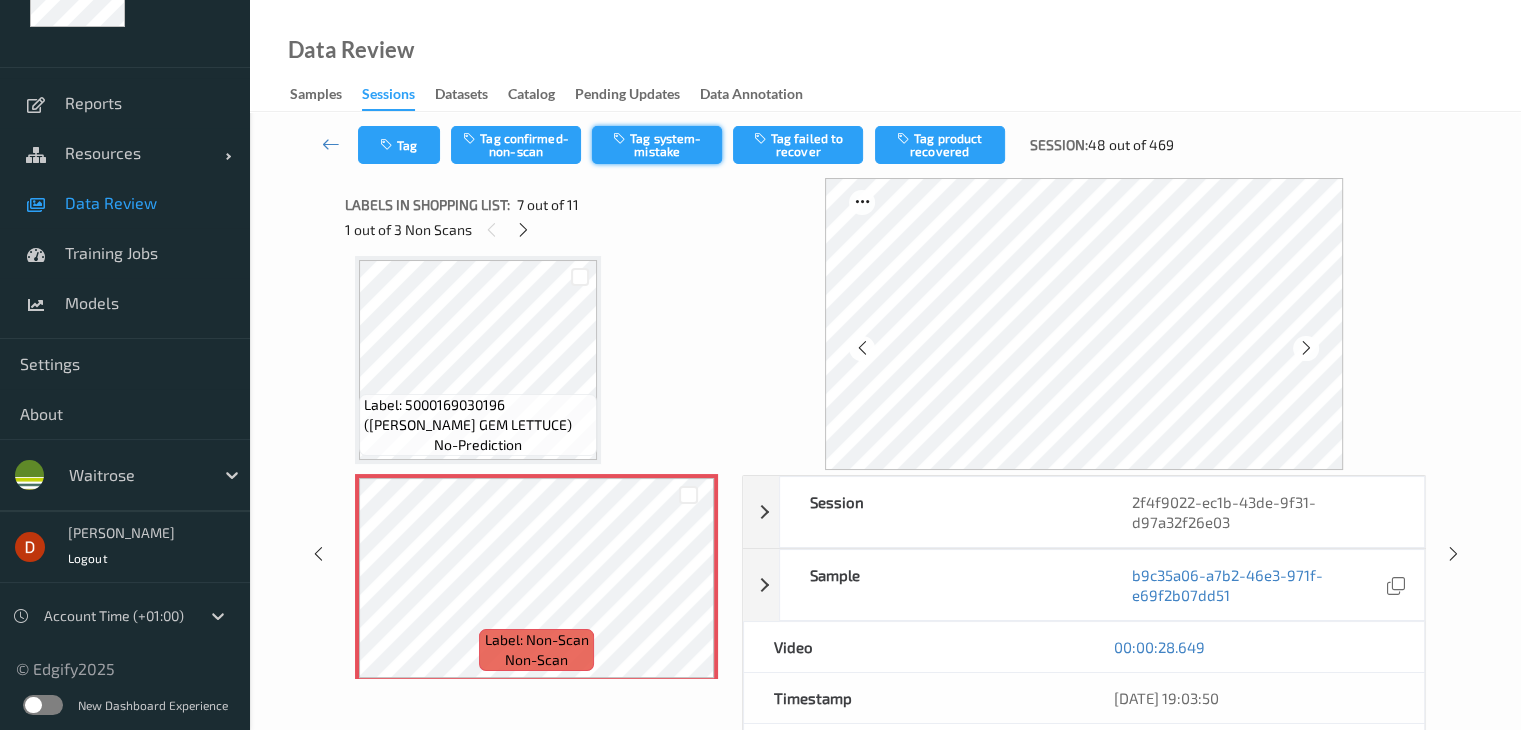 click on "Tag   system-mistake" at bounding box center [657, 145] 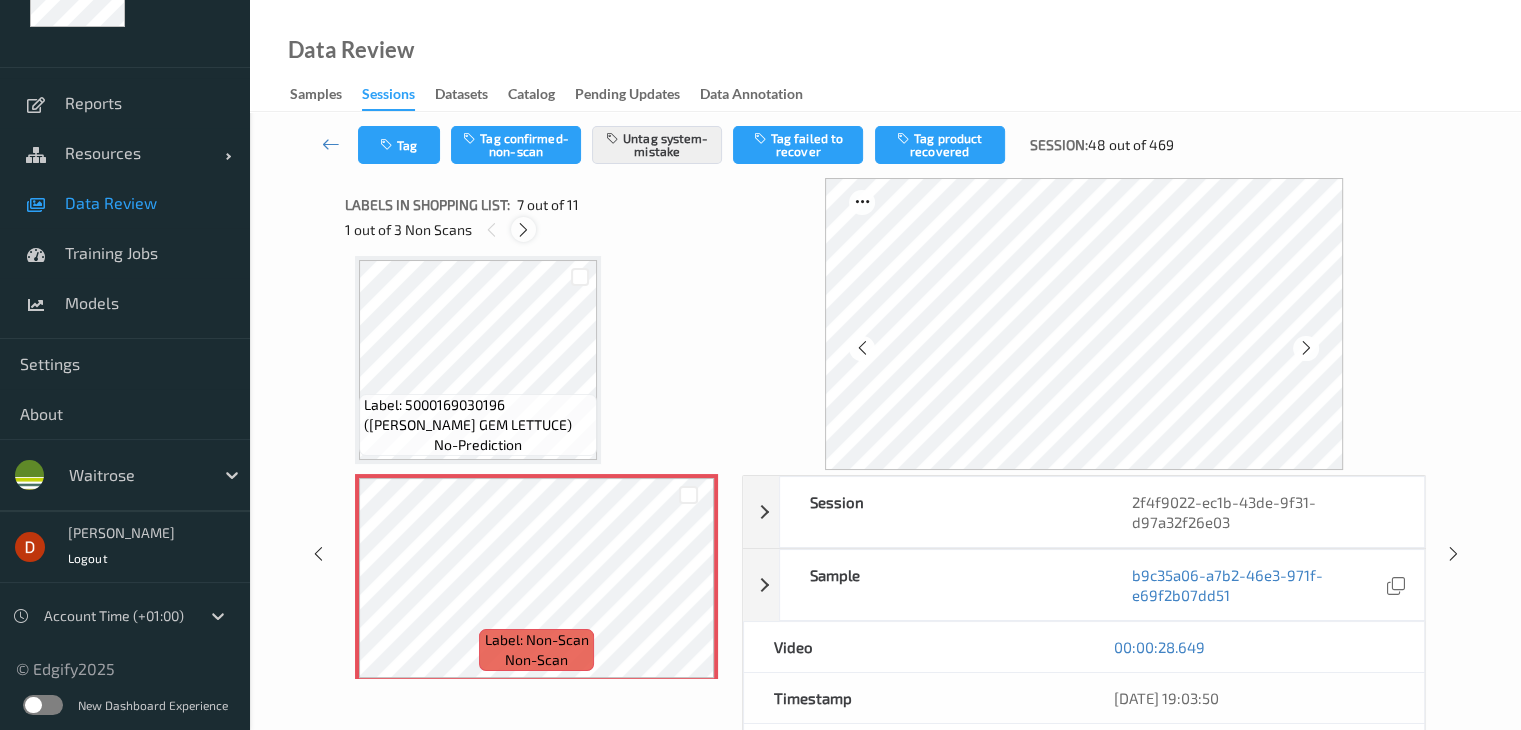 click at bounding box center [523, 230] 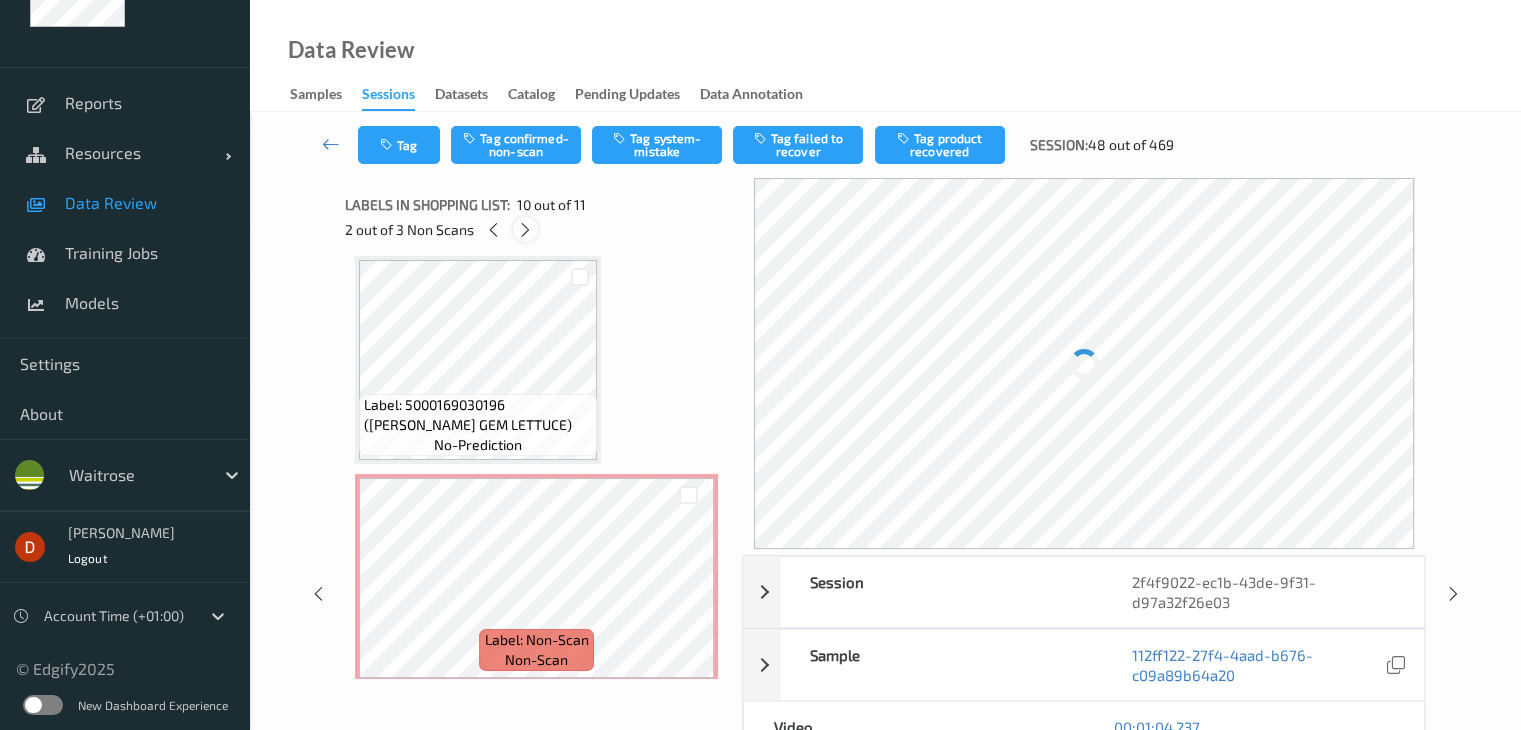 scroll, scrollTop: 1754, scrollLeft: 0, axis: vertical 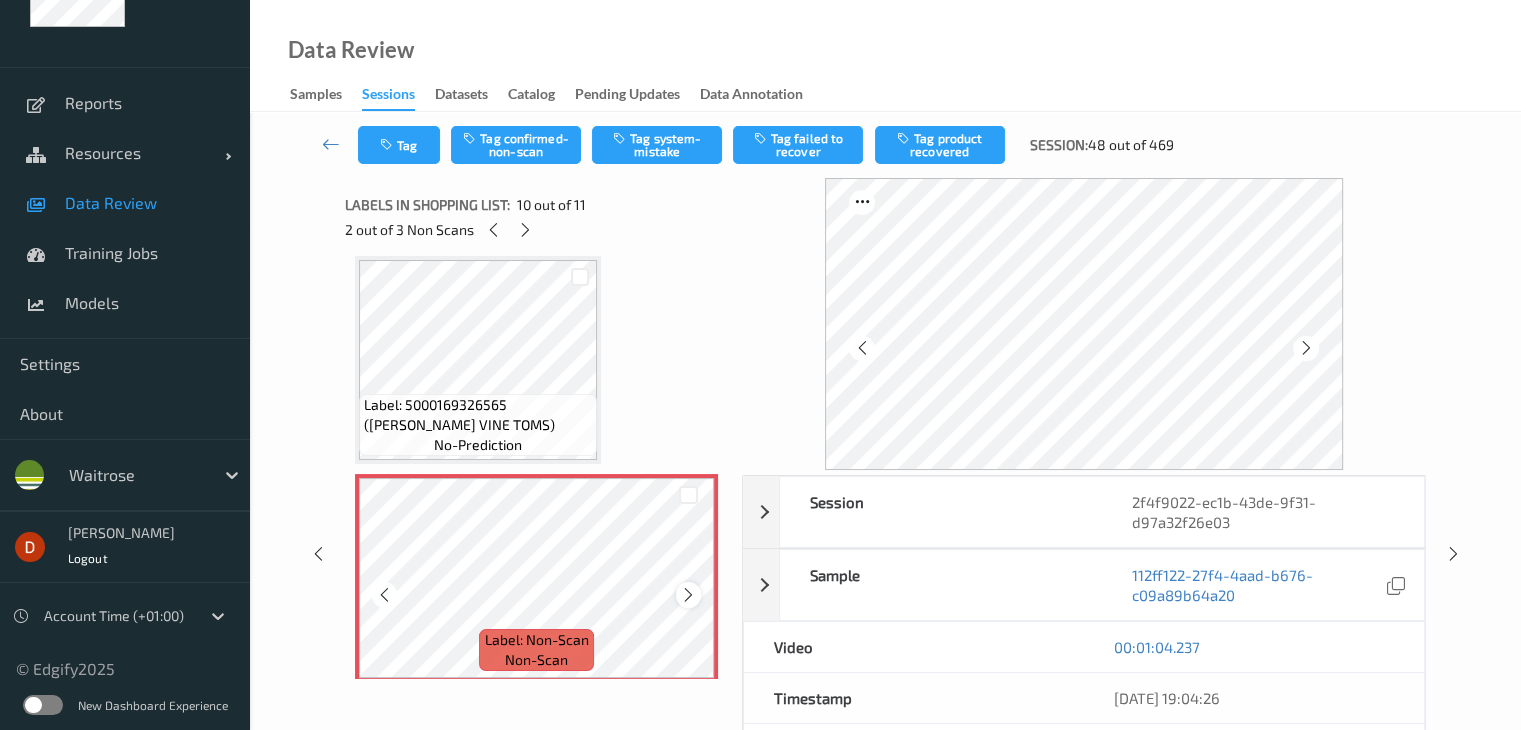 click at bounding box center [688, 595] 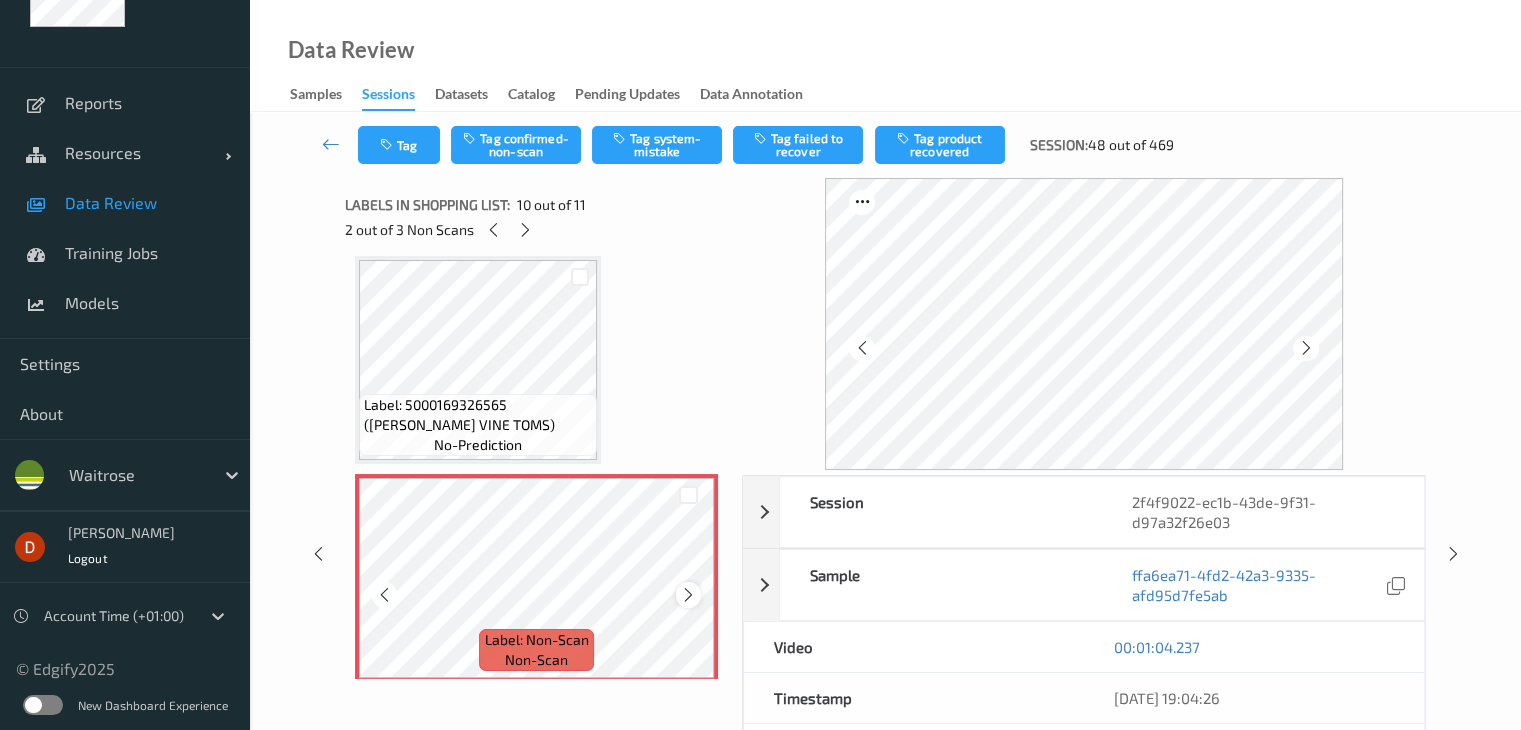 click at bounding box center [688, 595] 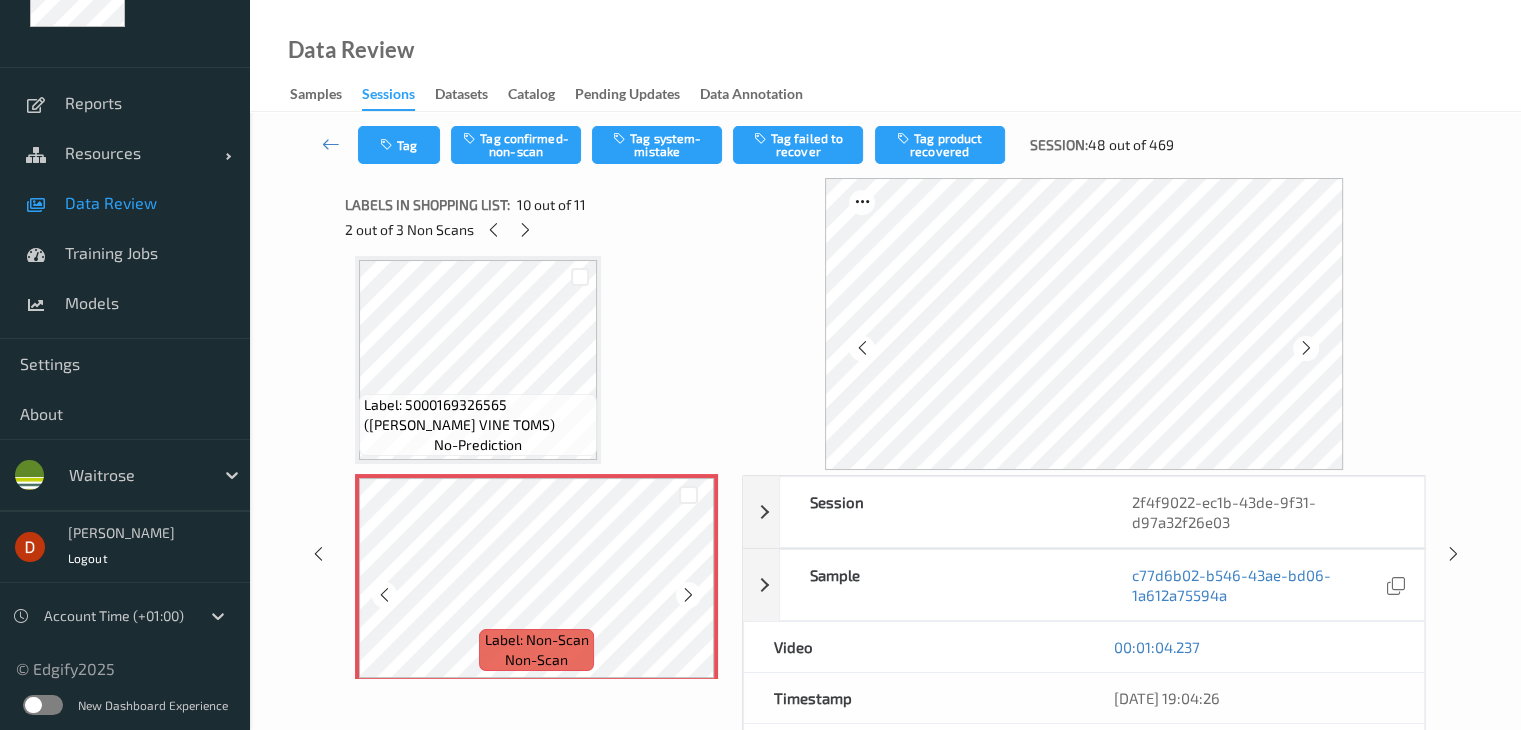 click at bounding box center [688, 595] 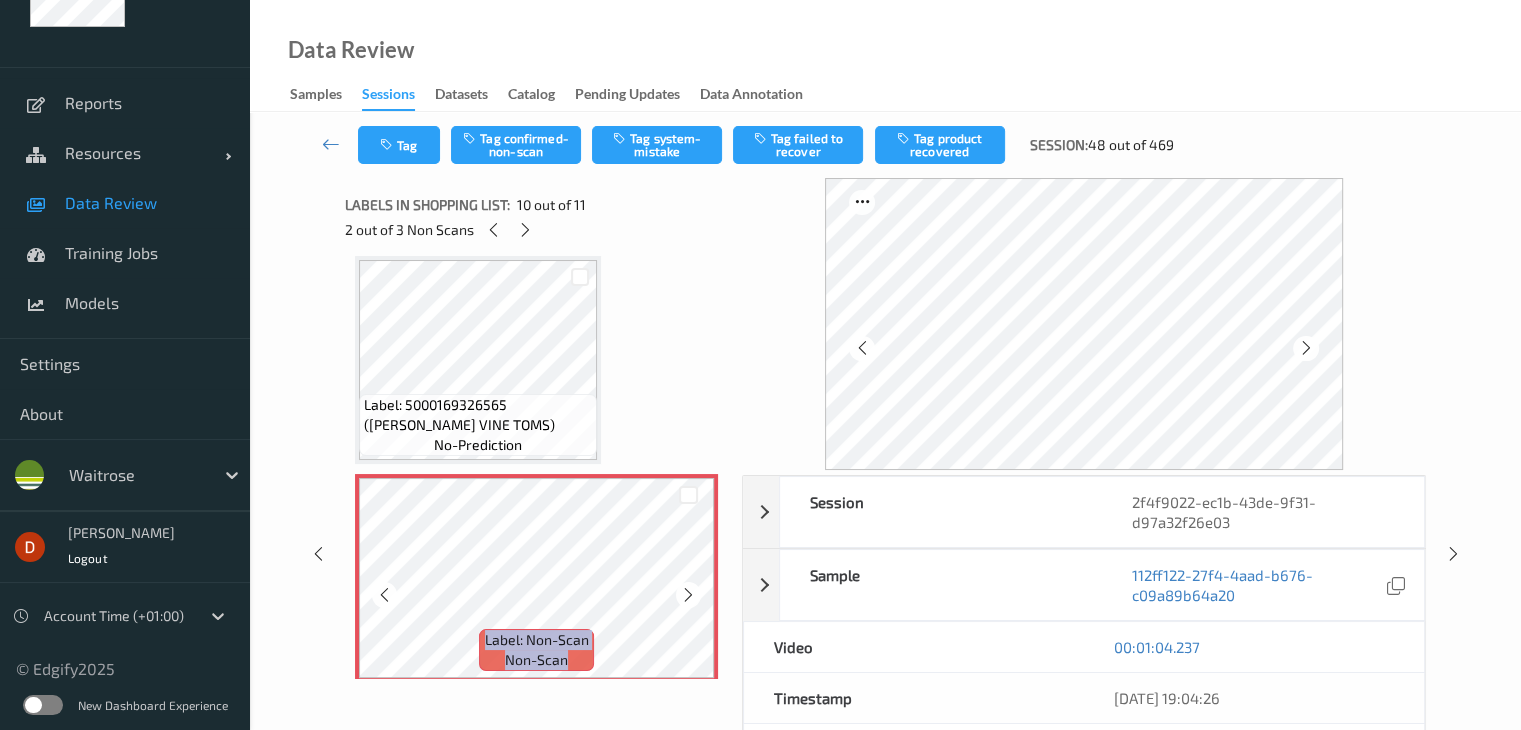 click at bounding box center (688, 595) 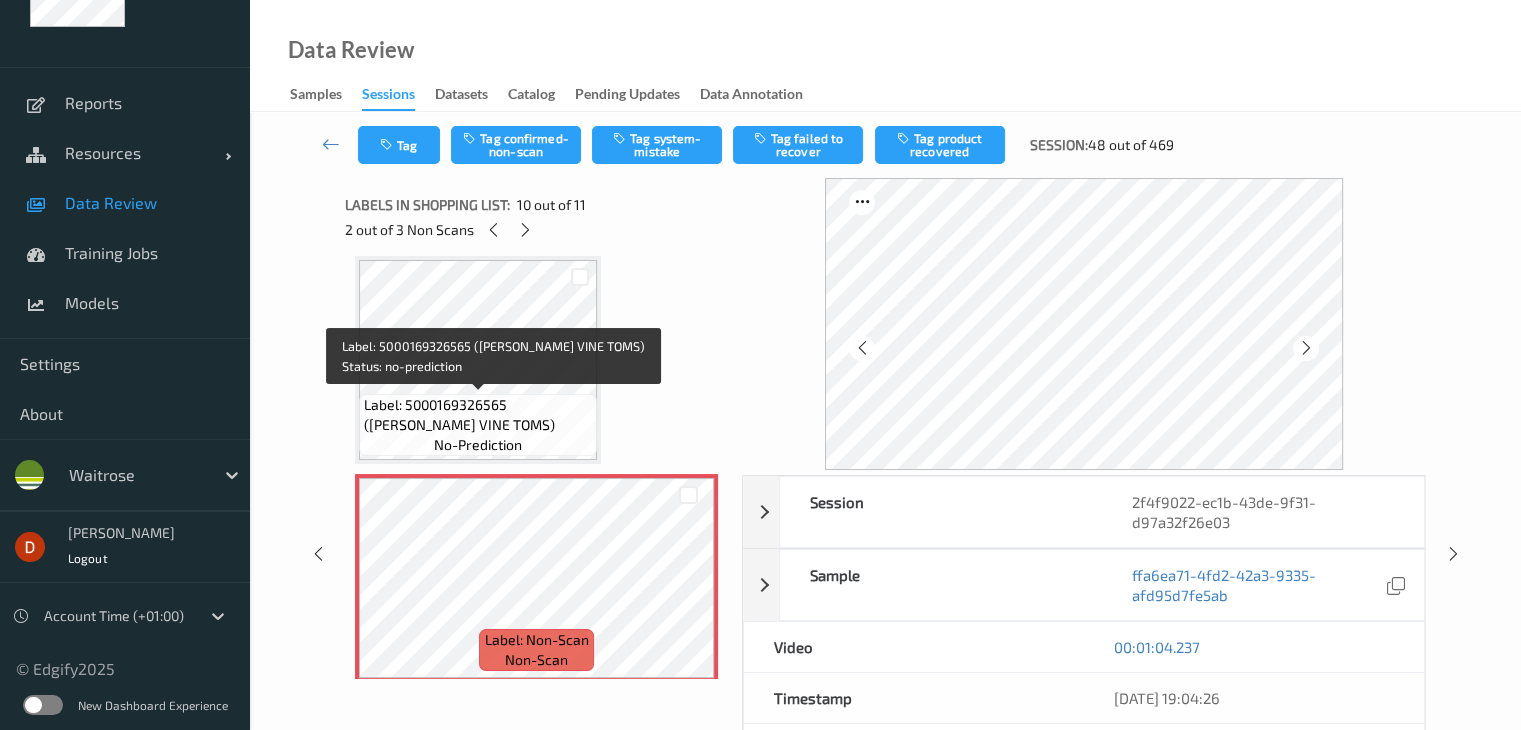 click on "Label: 5000169326565 ([PERSON_NAME] VINE TOMS)" at bounding box center (478, 415) 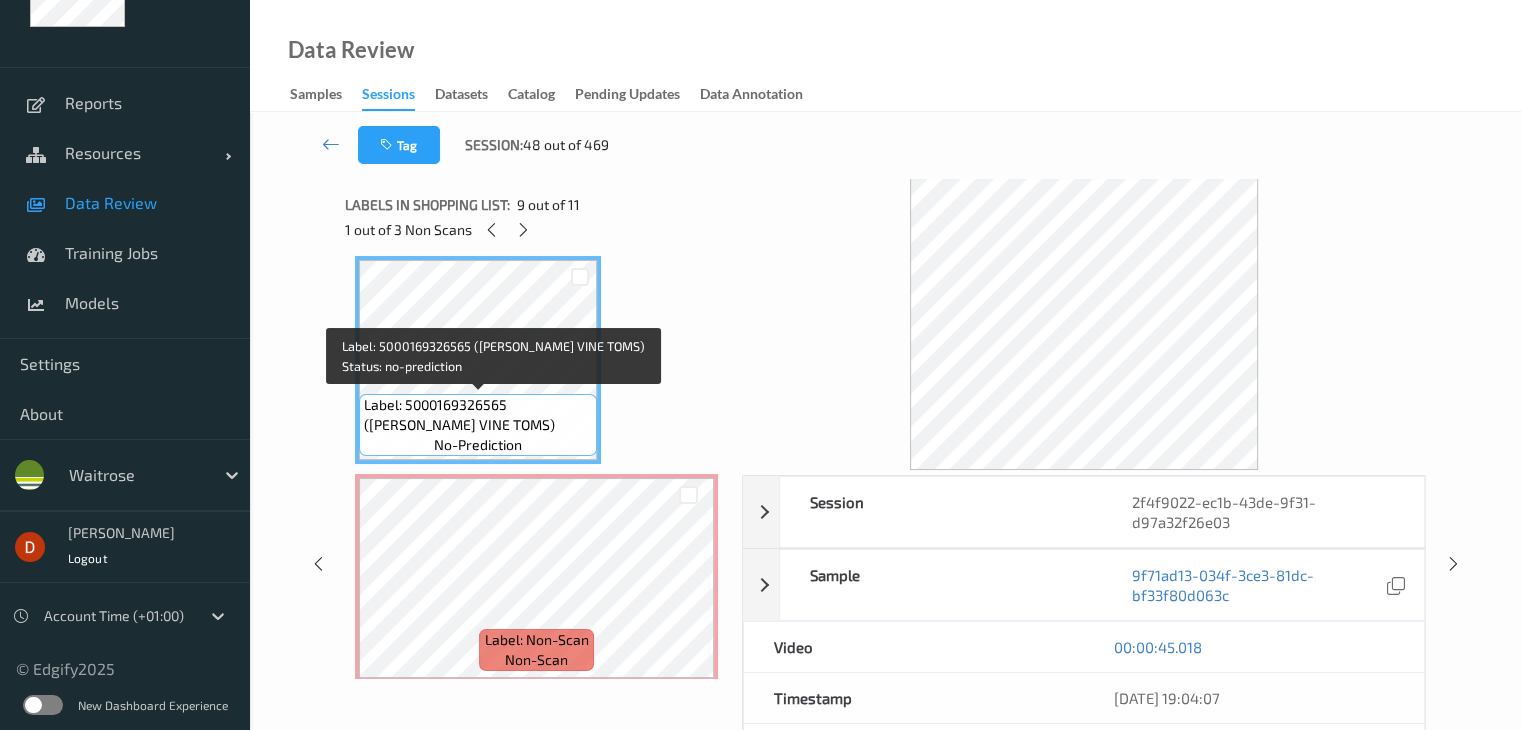 click on "Label: 5000169326565 ([PERSON_NAME] VINE TOMS)" at bounding box center (478, 415) 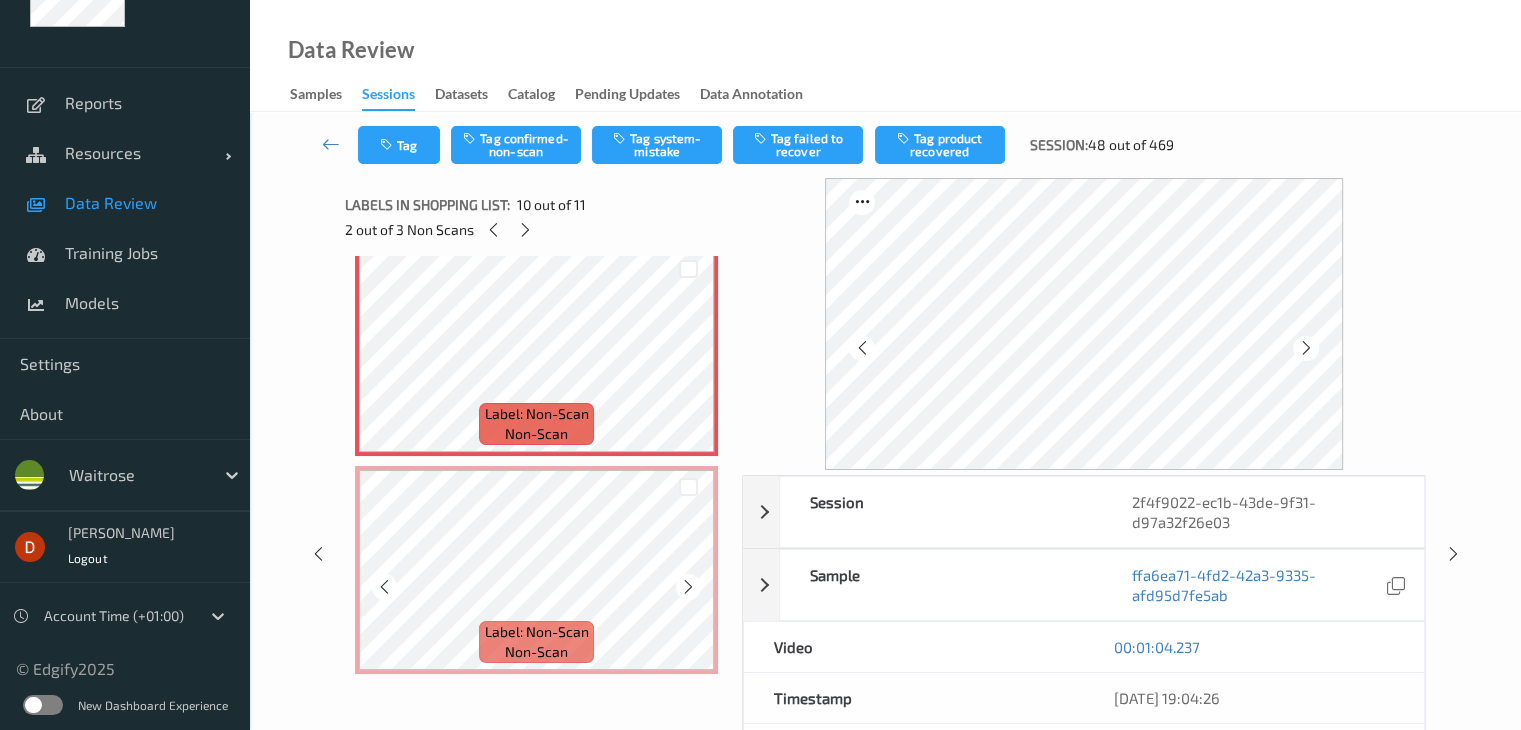 scroll, scrollTop: 1985, scrollLeft: 0, axis: vertical 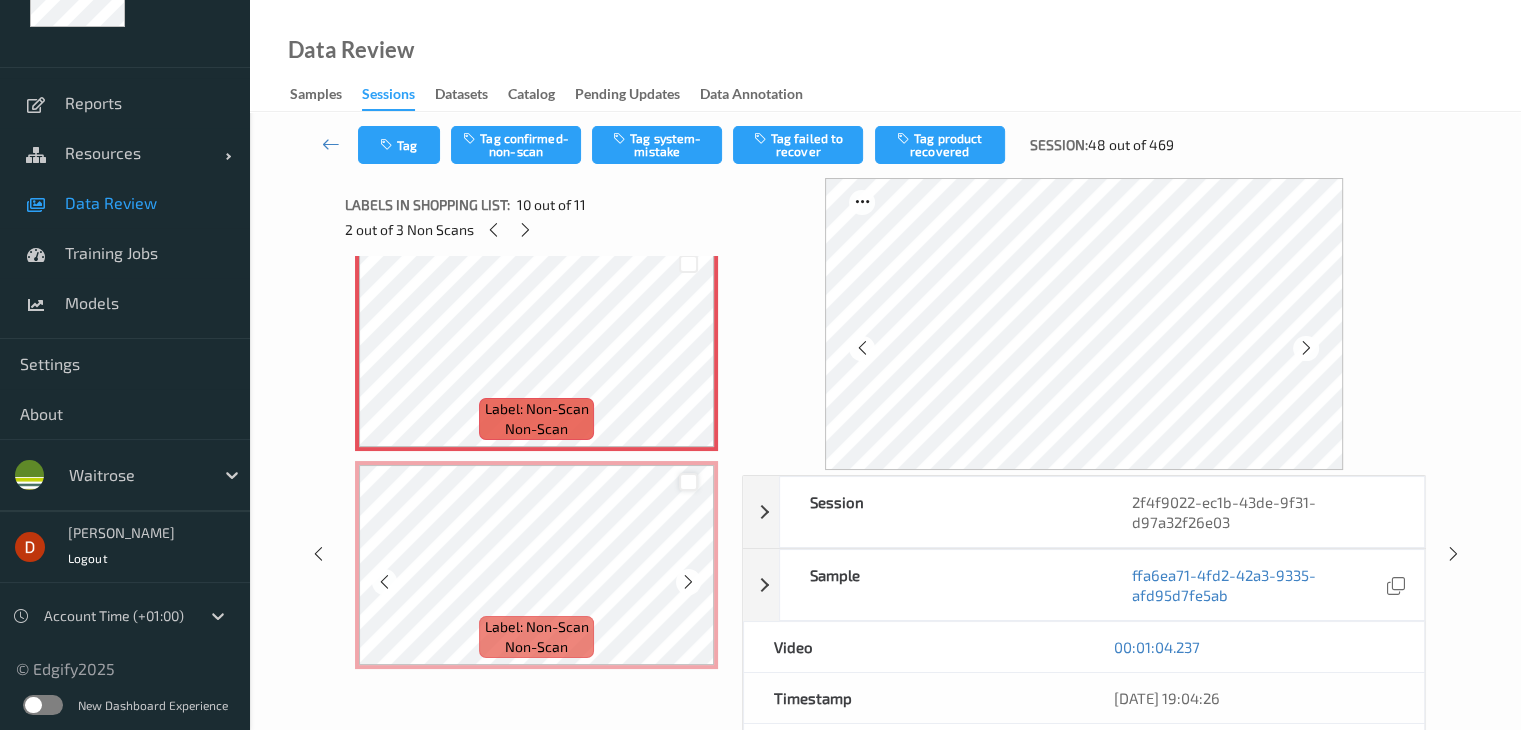 click at bounding box center [688, 482] 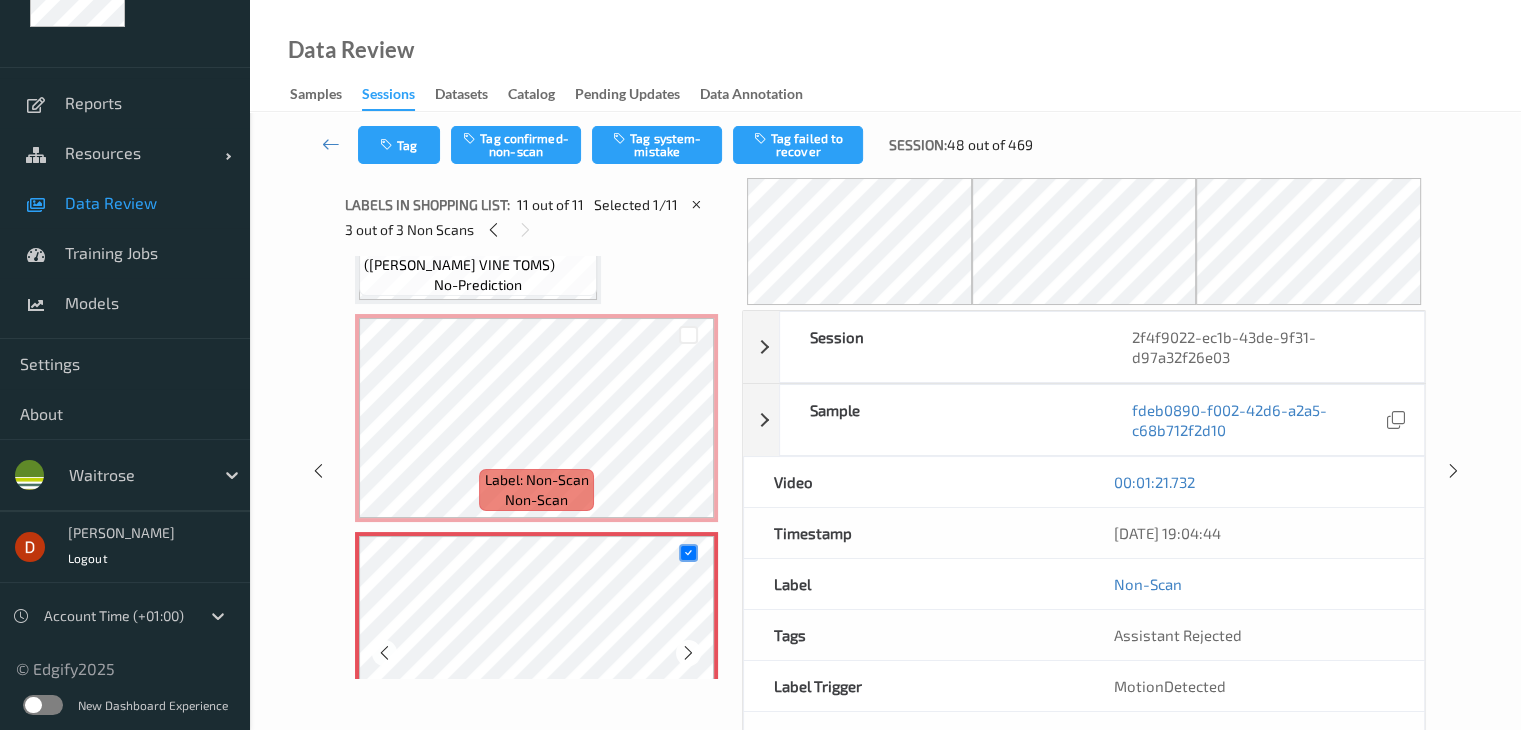 scroll, scrollTop: 1685, scrollLeft: 0, axis: vertical 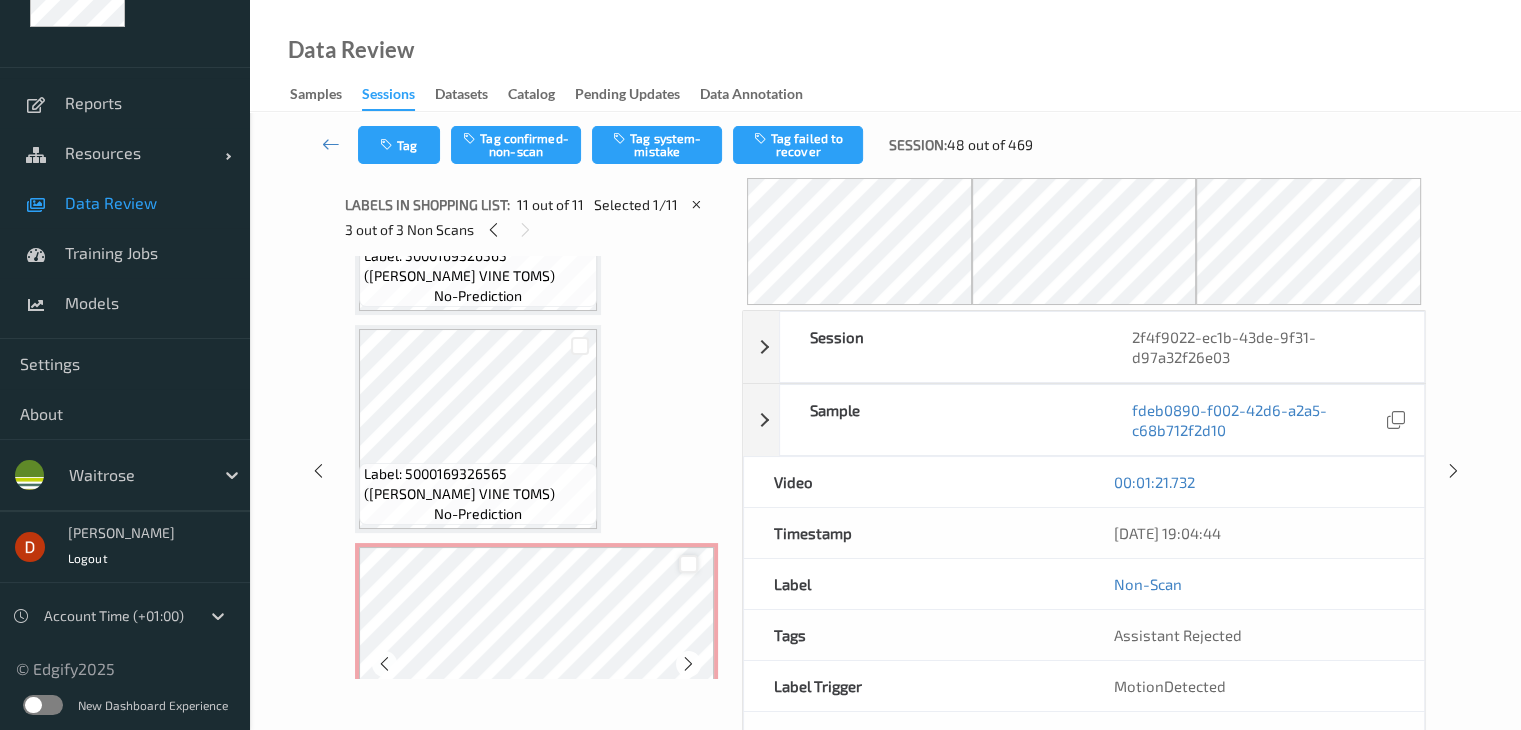 click at bounding box center [688, 564] 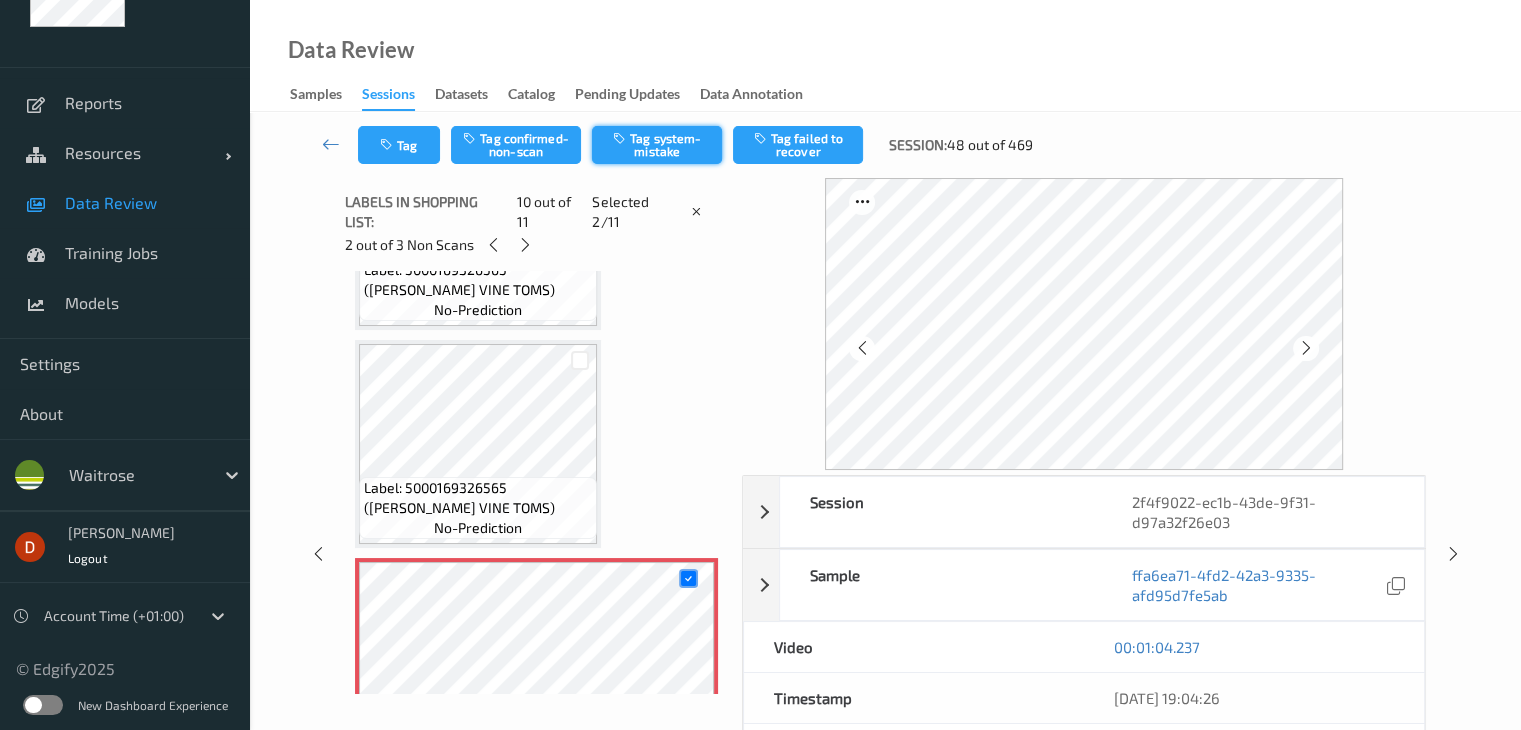 click on "Tag   system-mistake" at bounding box center (657, 145) 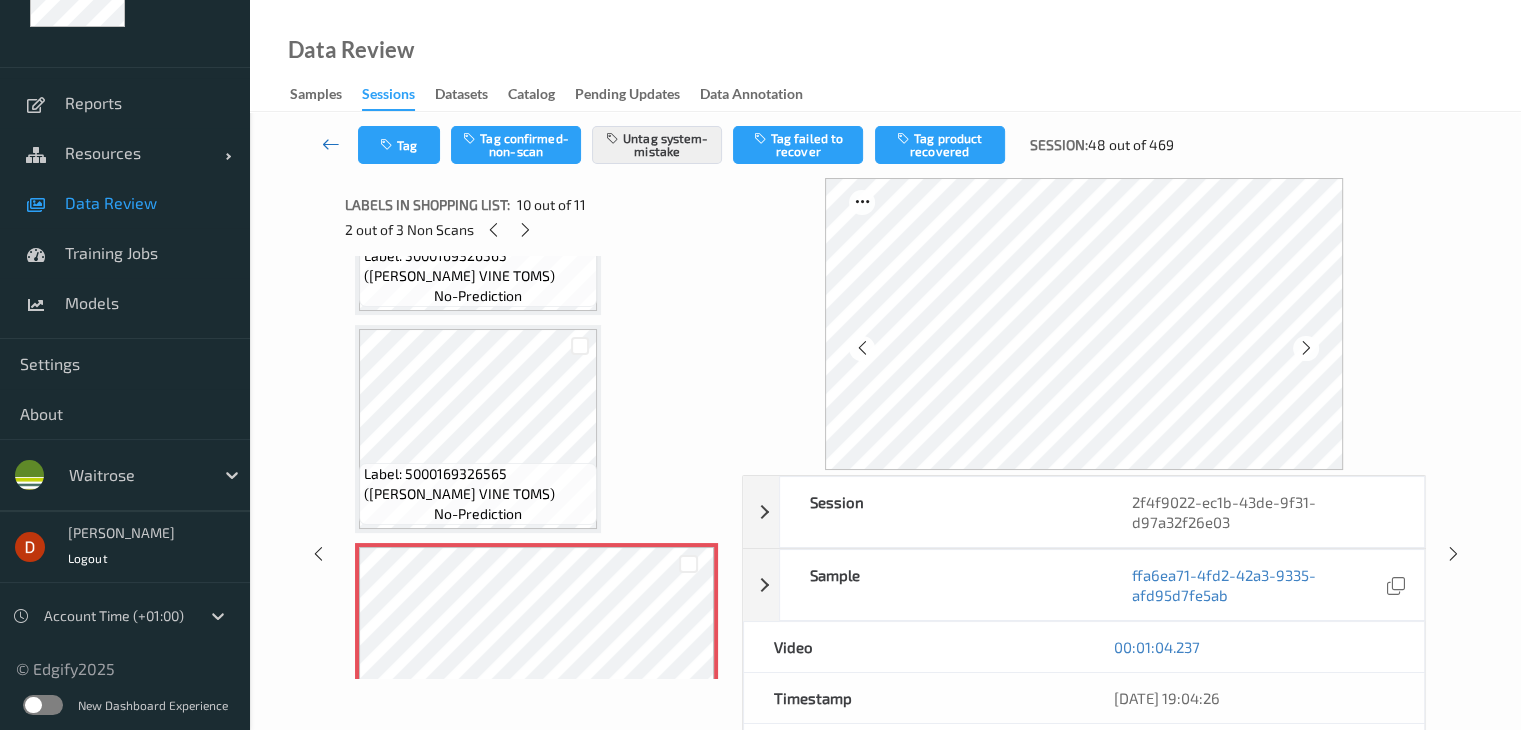 click at bounding box center [331, 145] 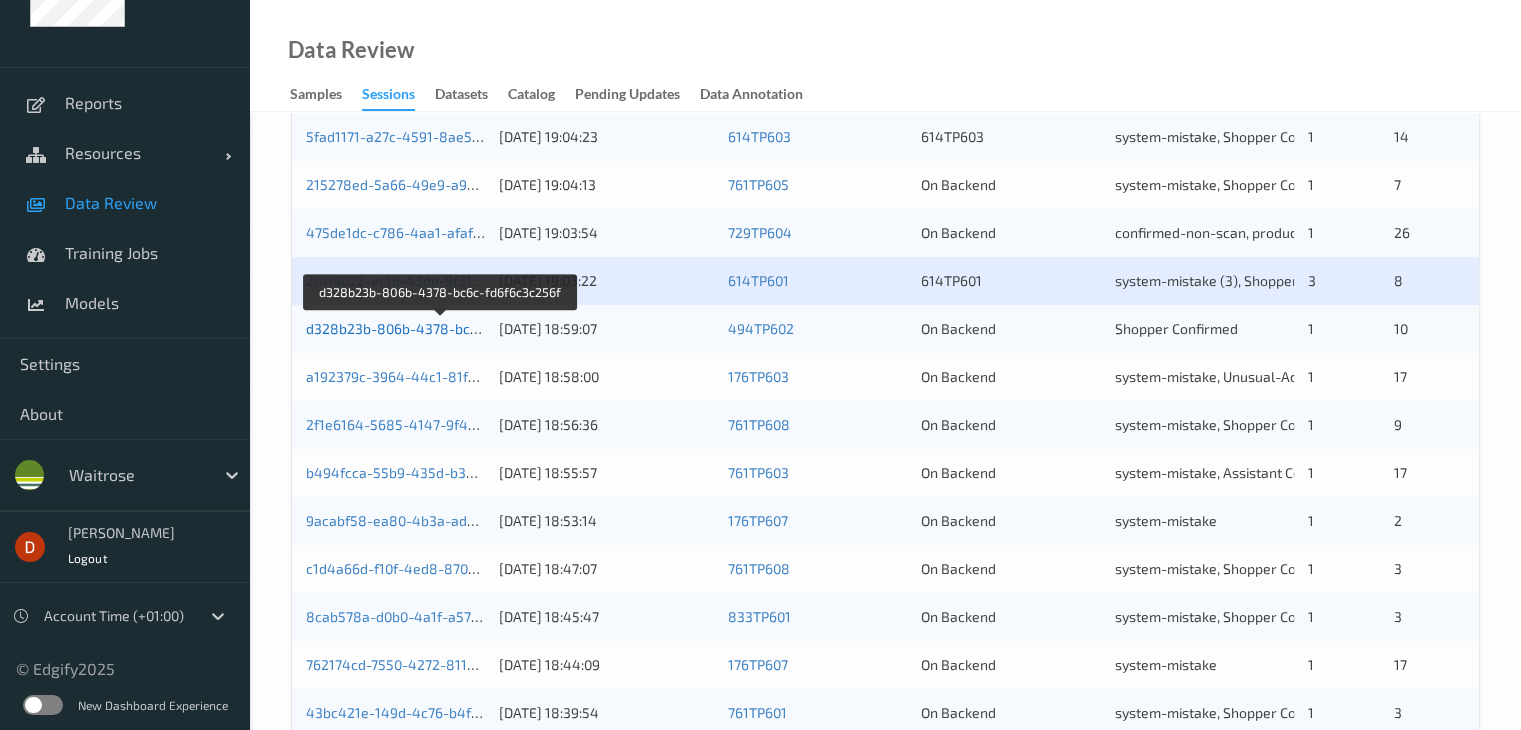 click on "d328b23b-806b-4378-bc6c-fd6f6c3c256f" at bounding box center (441, 328) 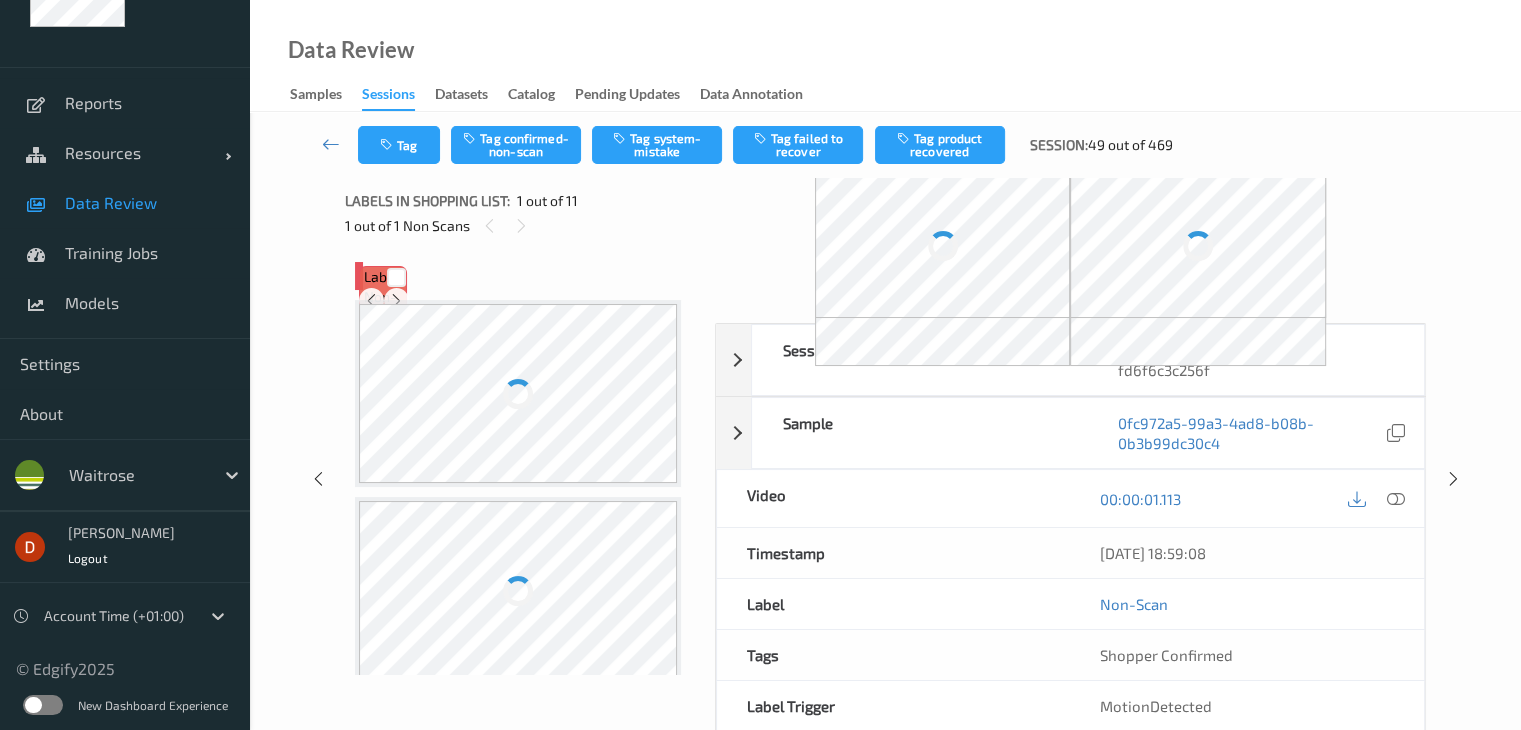 scroll, scrollTop: 0, scrollLeft: 0, axis: both 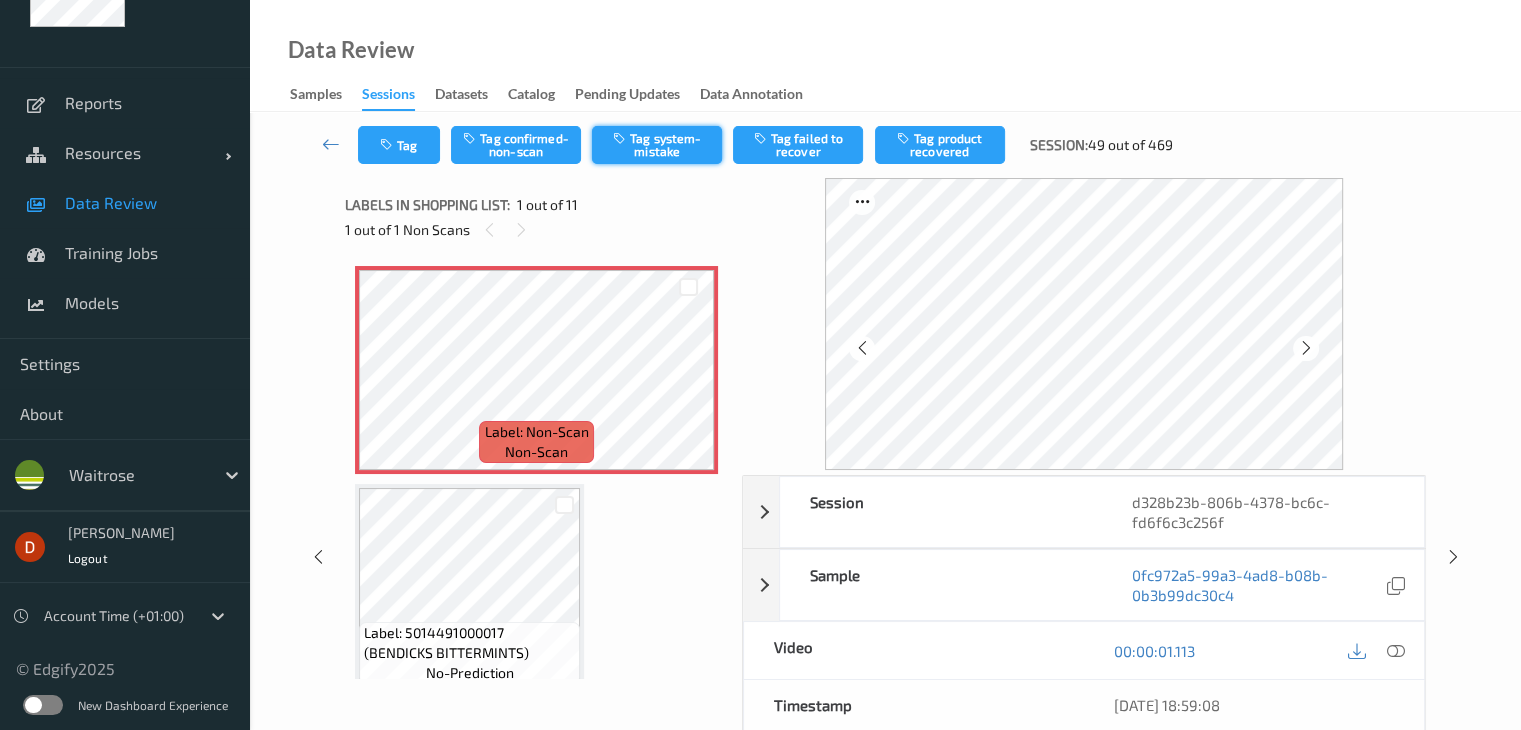 click on "Tag   system-mistake" at bounding box center (657, 145) 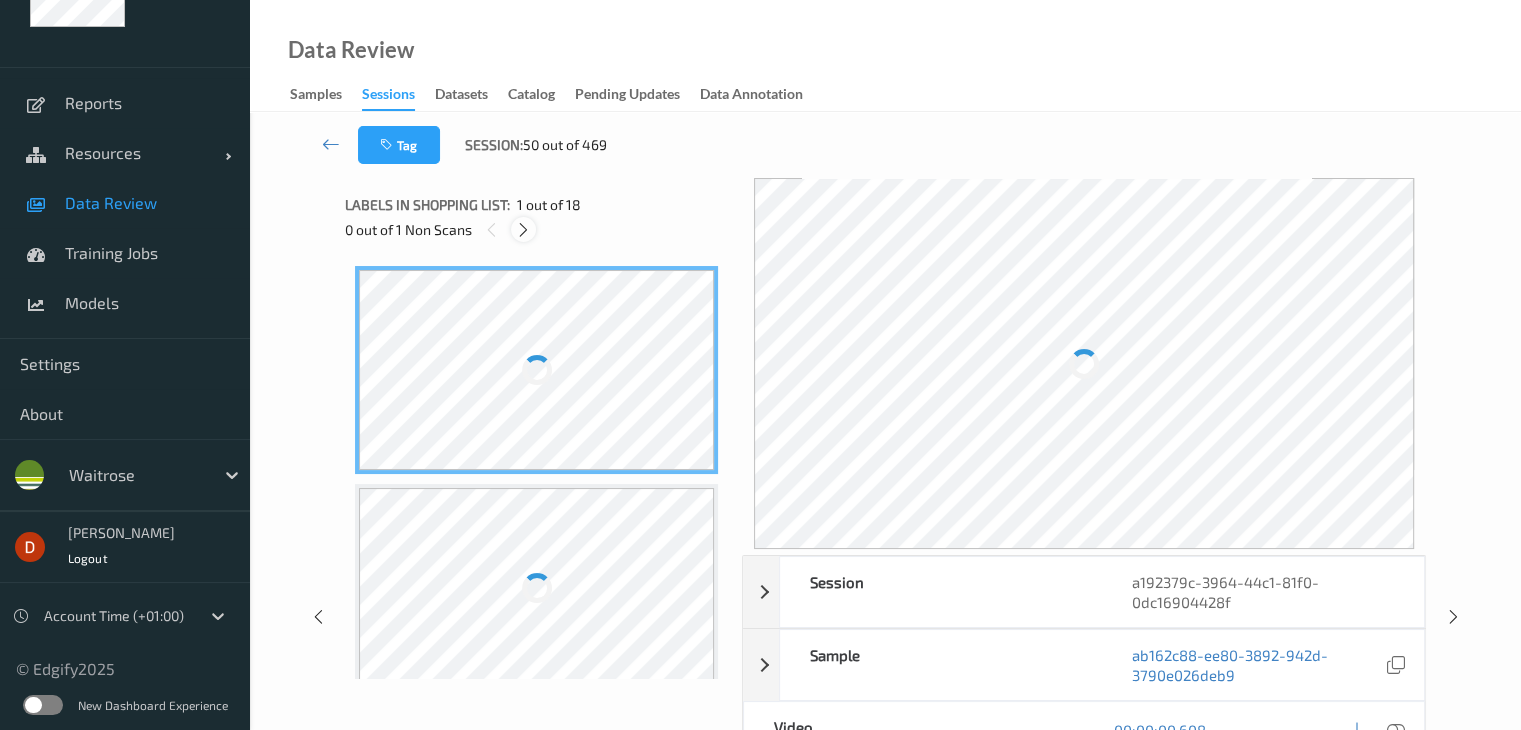click at bounding box center (523, 230) 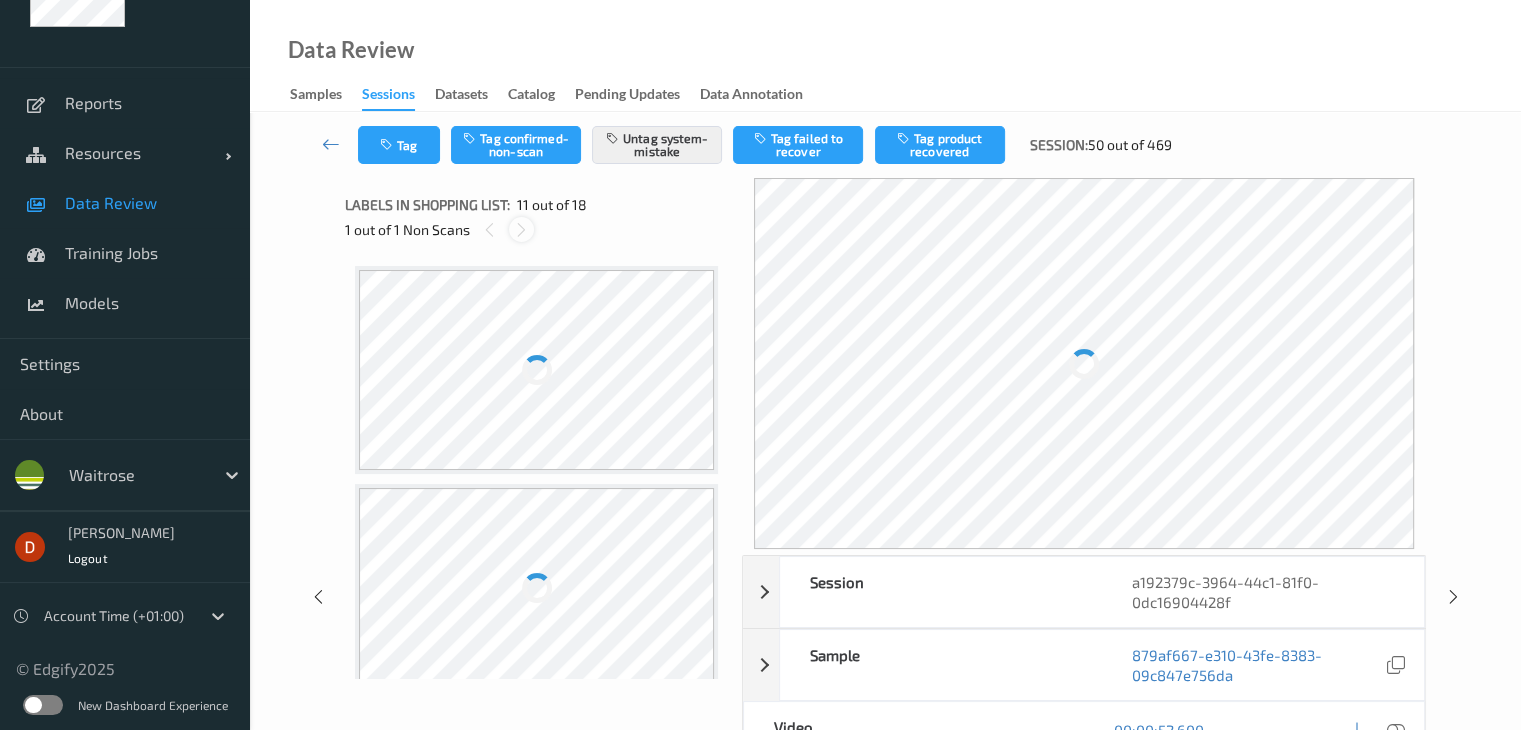 scroll, scrollTop: 1970, scrollLeft: 0, axis: vertical 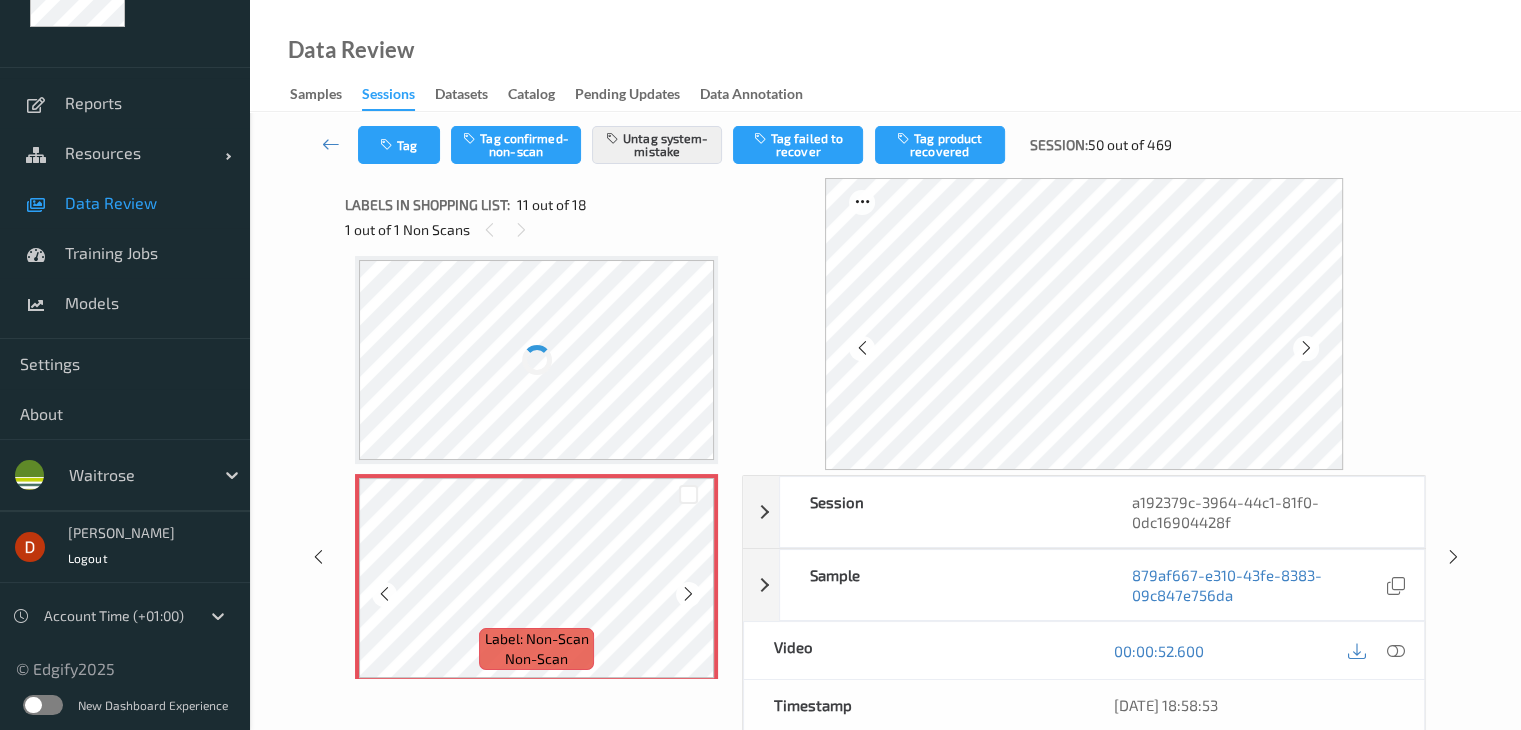 click at bounding box center (688, 594) 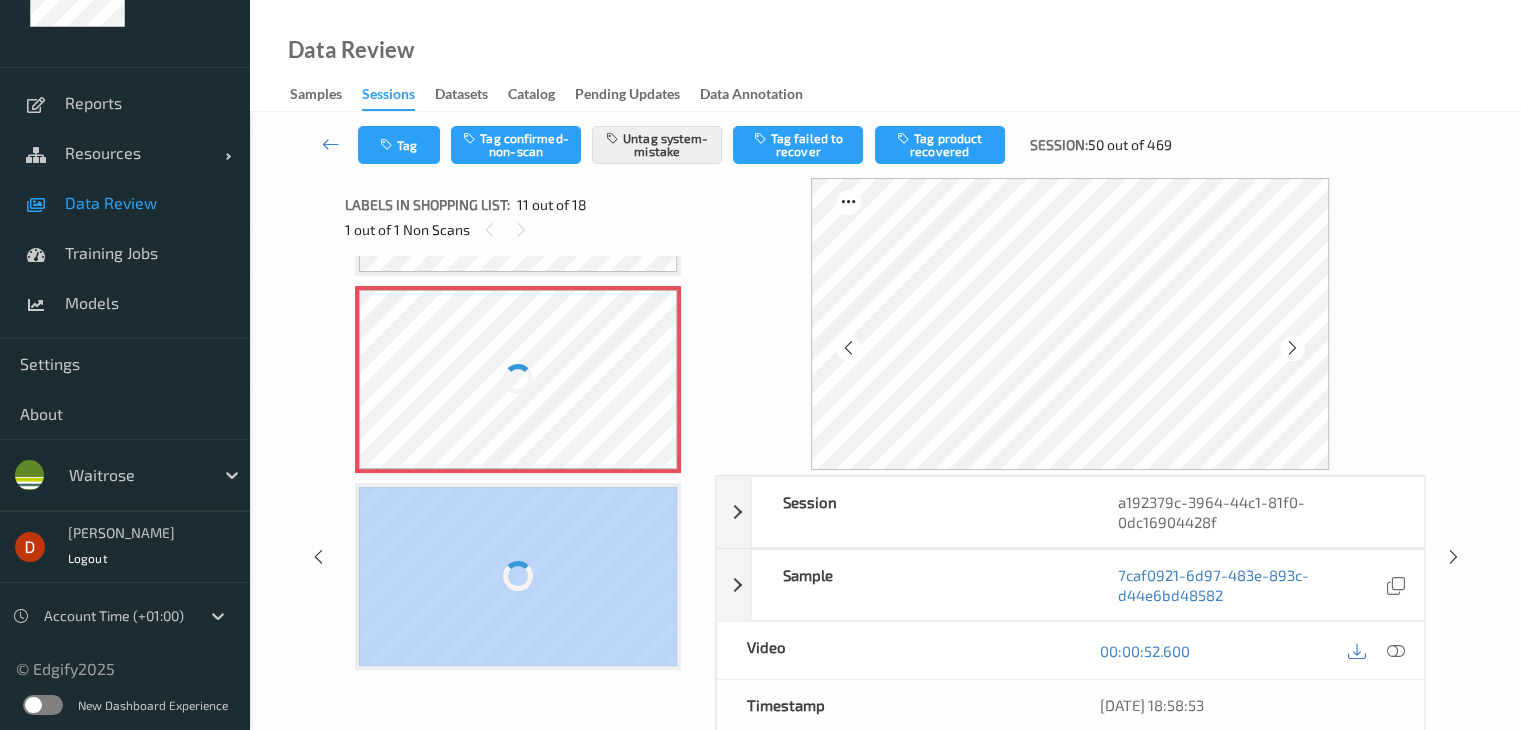 click on "Label: 10506321006907100195 (WR [DEMOGRAPHIC_DATA] SAAG MASALA) no-prediction Label: 10506321006907100195 (WR [DEMOGRAPHIC_DATA] SAAG MASALA) no-prediction Label: 8700216701396 (FAIRY SCENT BOOSTER) no-prediction Label: 5000177438656 (O/J GINGER BEER) no-prediction Label: 8720181197697 (SURE MEN ACTIVE DEO) no-prediction Label: 5000169646786 ([PERSON_NAME] ANTIBAC WUL) no-prediction Label: 10027628100313300139 (CASTELLO TICKLER) no-prediction Label: 5000204795370 (RAID FLY &amp; WASP) no-prediction Label: 5000204795370 (RAID FLY &amp; WASP) no-prediction Label: 8002270616914 (SAN PELL LEMON) no-prediction Label: Non-Scan non-scan Label: Non-Scan non-scan Label: 10085027800404600199 (BONDI SNDS TAN DARK) no-prediction Label: 10085027800404600199 (BONDI SNDS TAN DARK) no-prediction Label: 10085027800404600199 (BONDI SNDS TAN DARK) no-prediction Label: 10085027800404600199 (BONDI SNDS TAN DARK) no-prediction Label: 0000000006330 (WR SAN [PERSON_NAME]) no-prediction Label: 5033665209797 (BIGHAMS THAI [PERSON_NAME]) no-prediction Label: 9210170771683735" at bounding box center (523, 467) 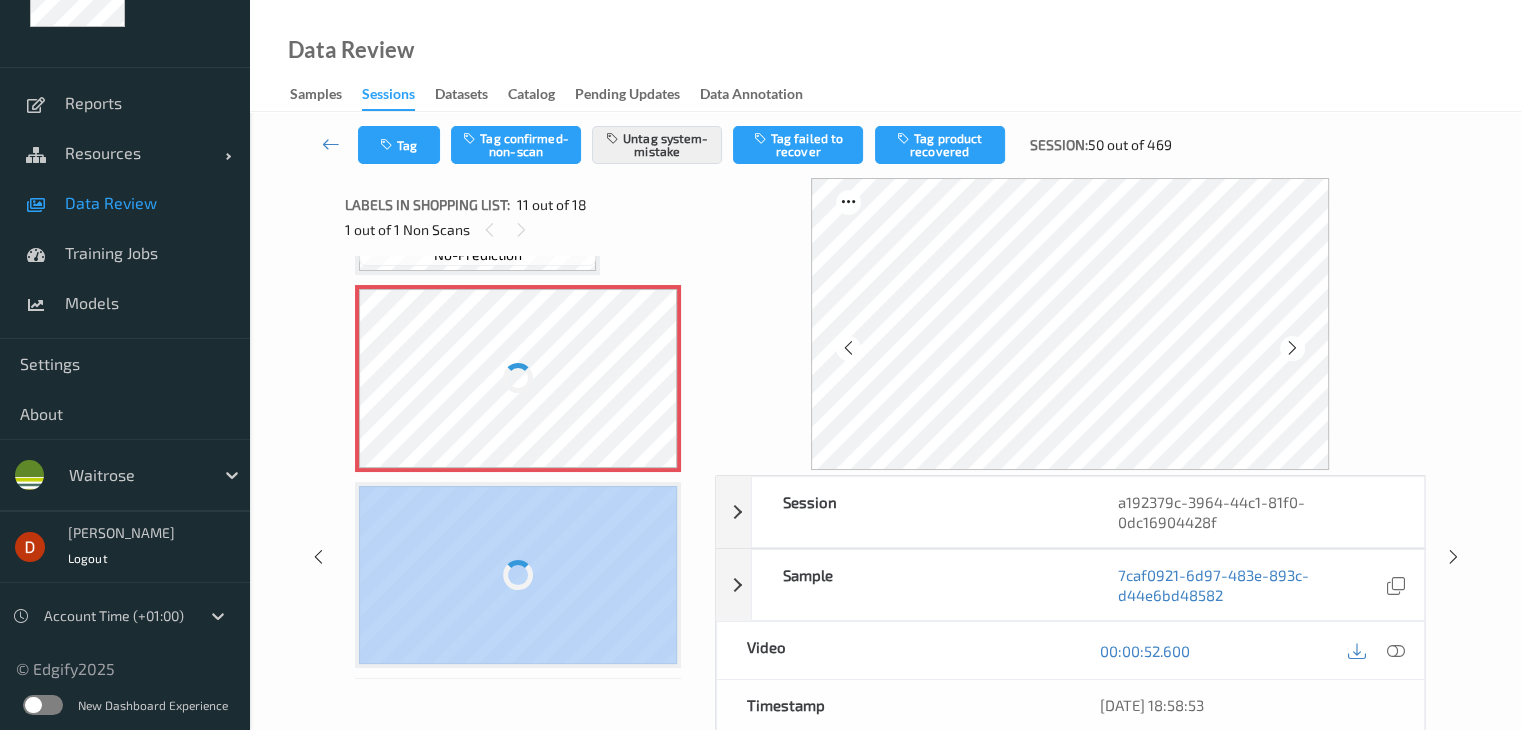 scroll, scrollTop: 2161, scrollLeft: 0, axis: vertical 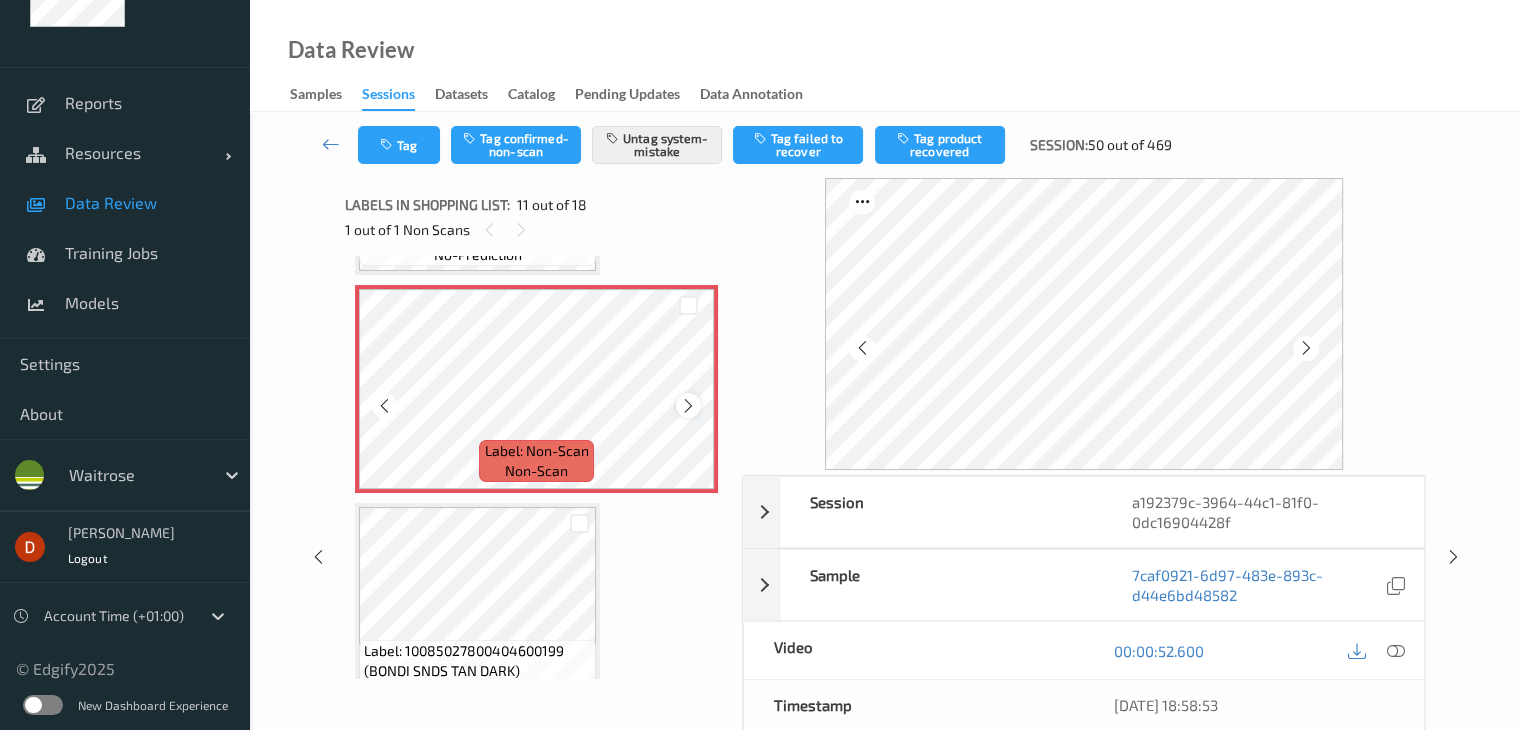 click at bounding box center (688, 405) 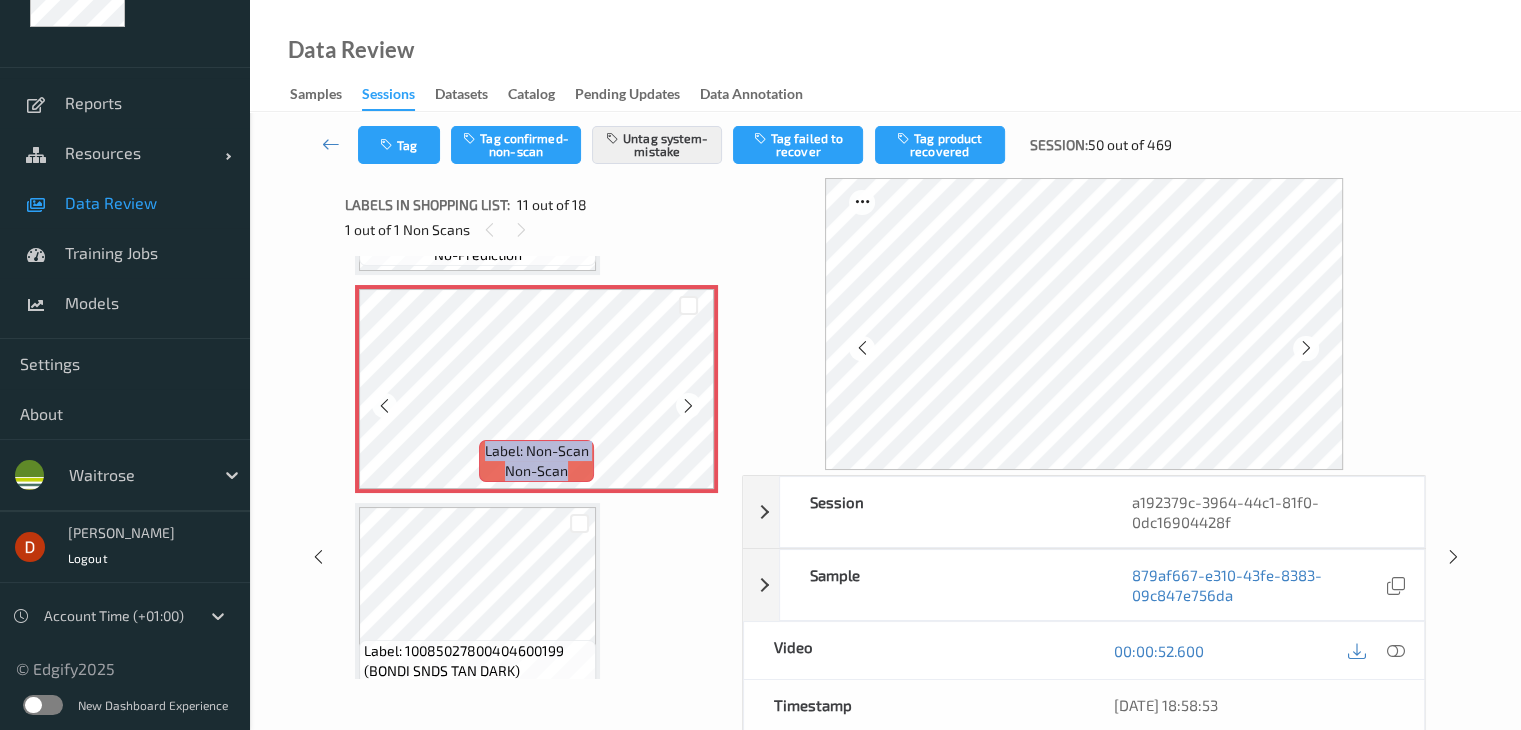 click at bounding box center [688, 405] 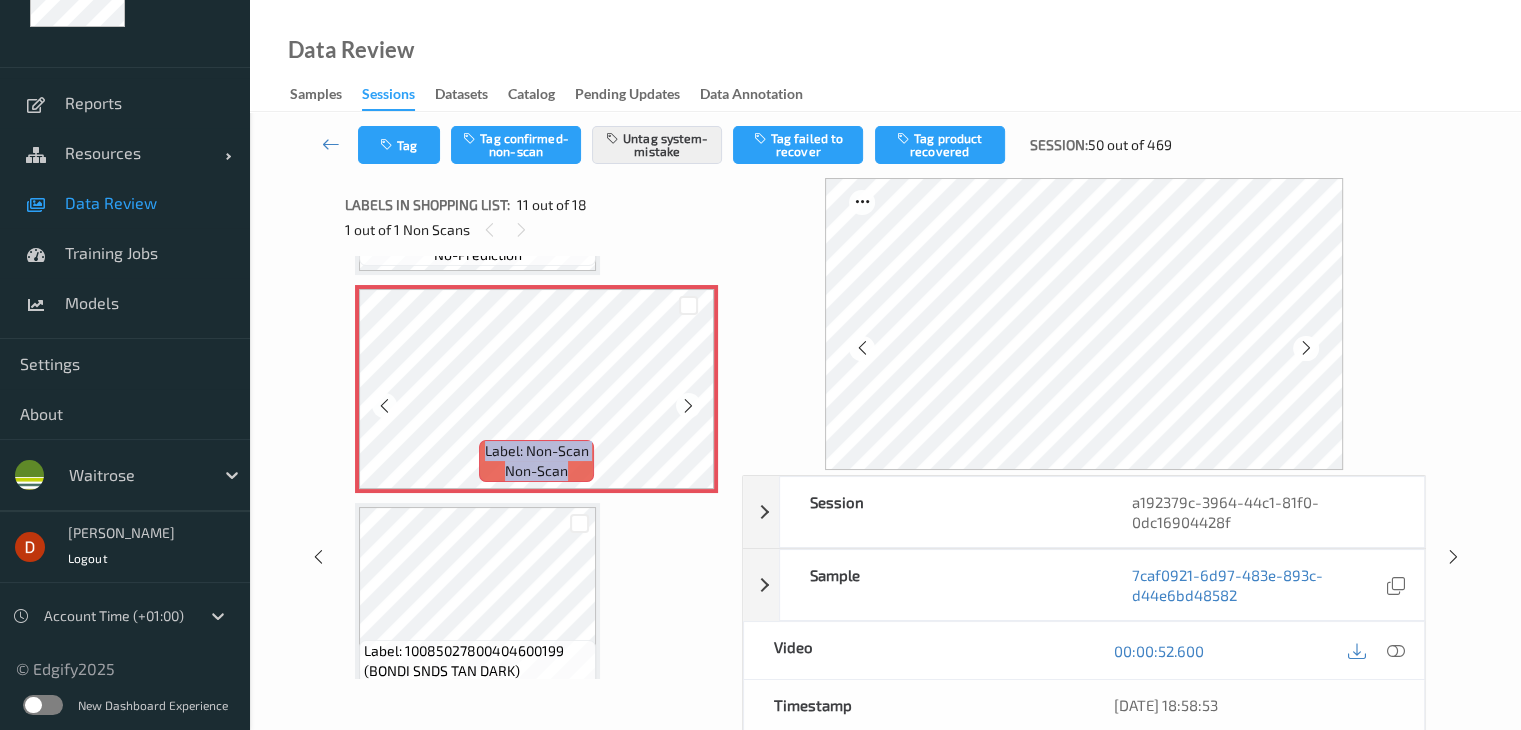 click at bounding box center (688, 405) 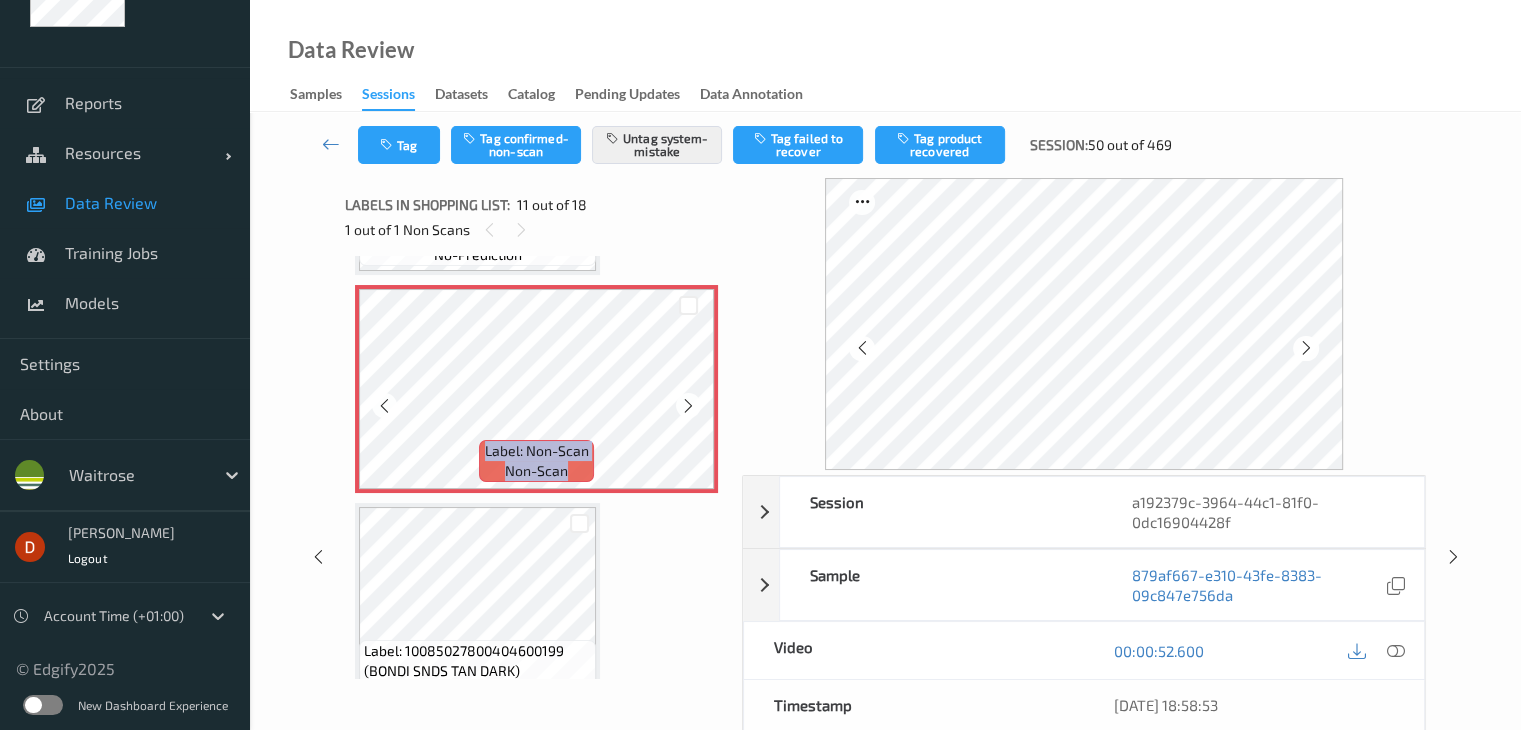 click at bounding box center (688, 405) 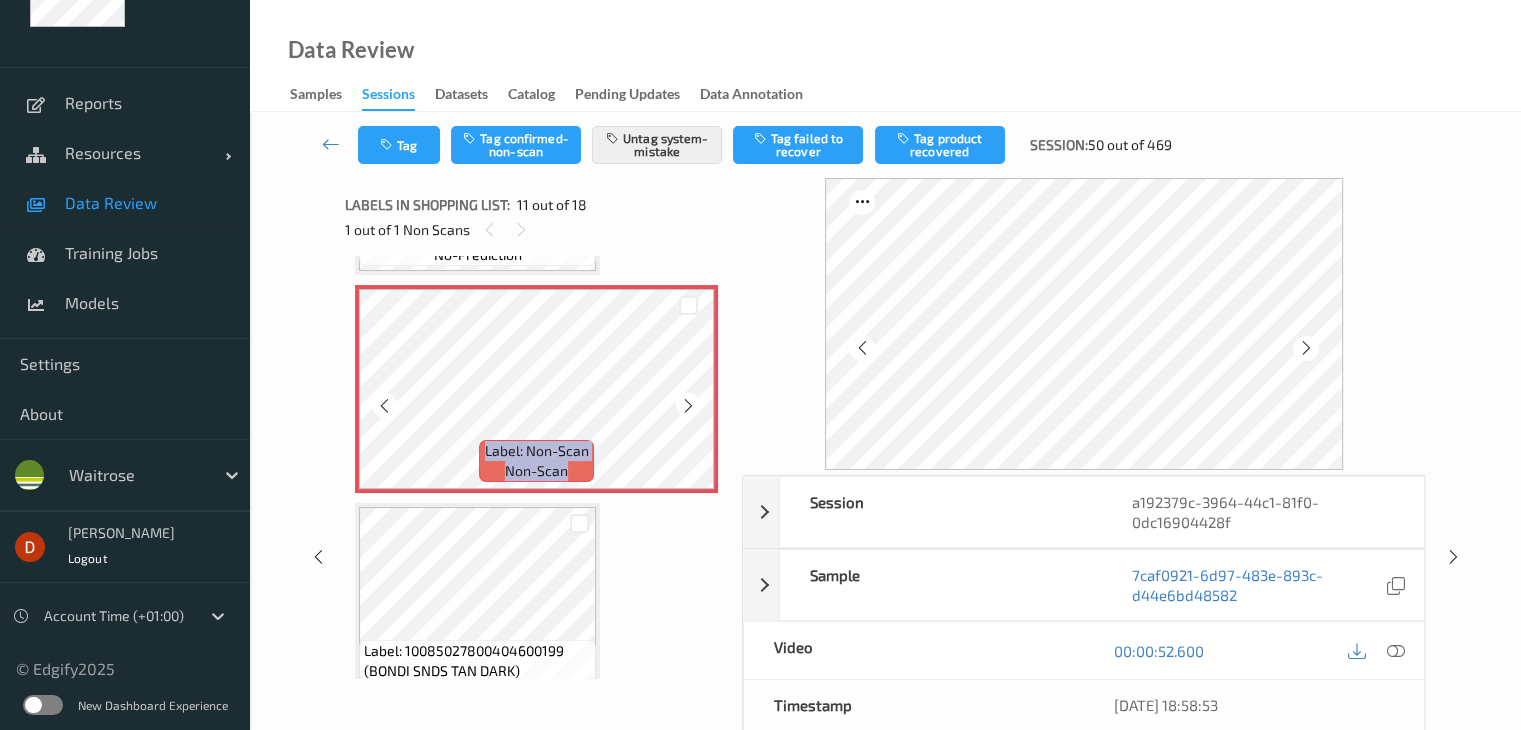 click at bounding box center (688, 405) 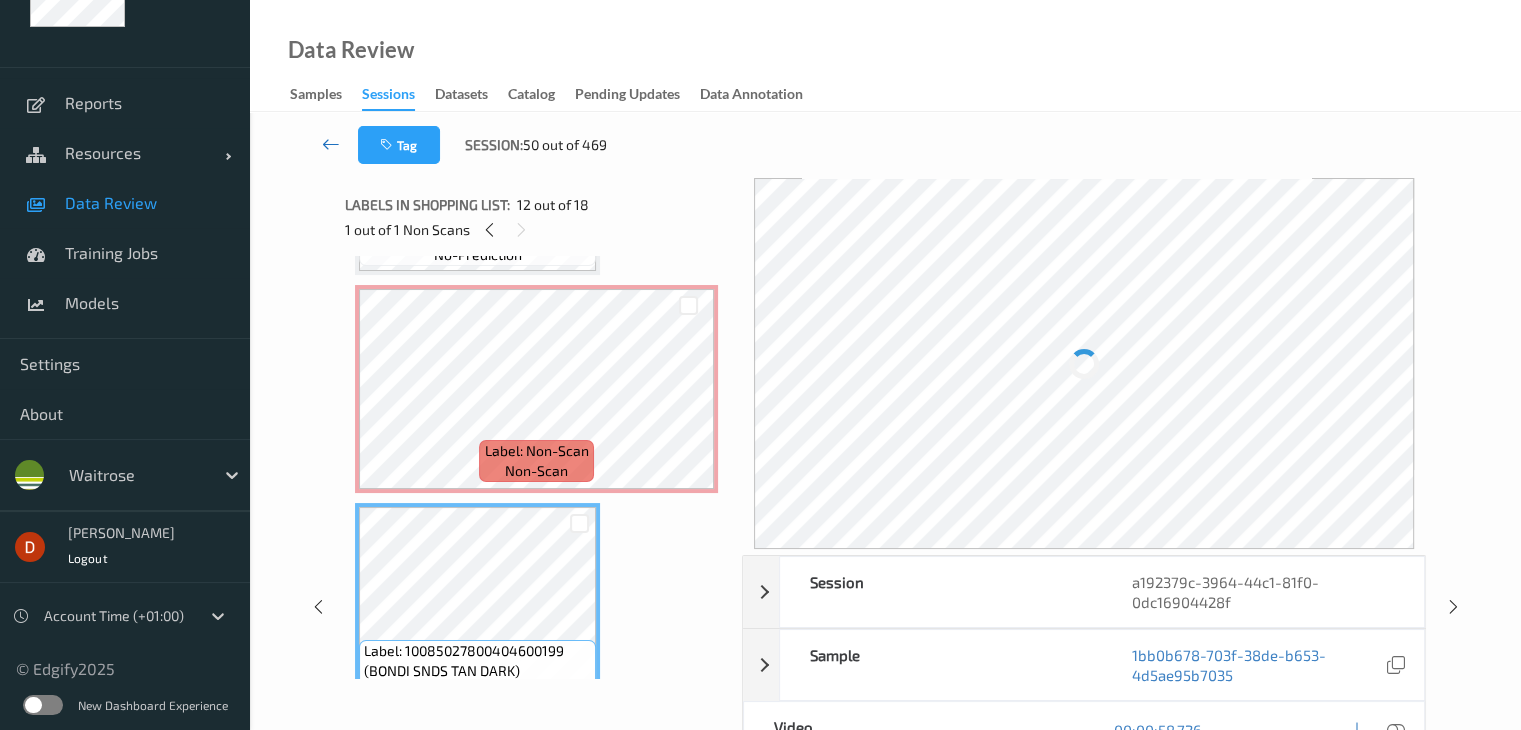 click at bounding box center (331, 144) 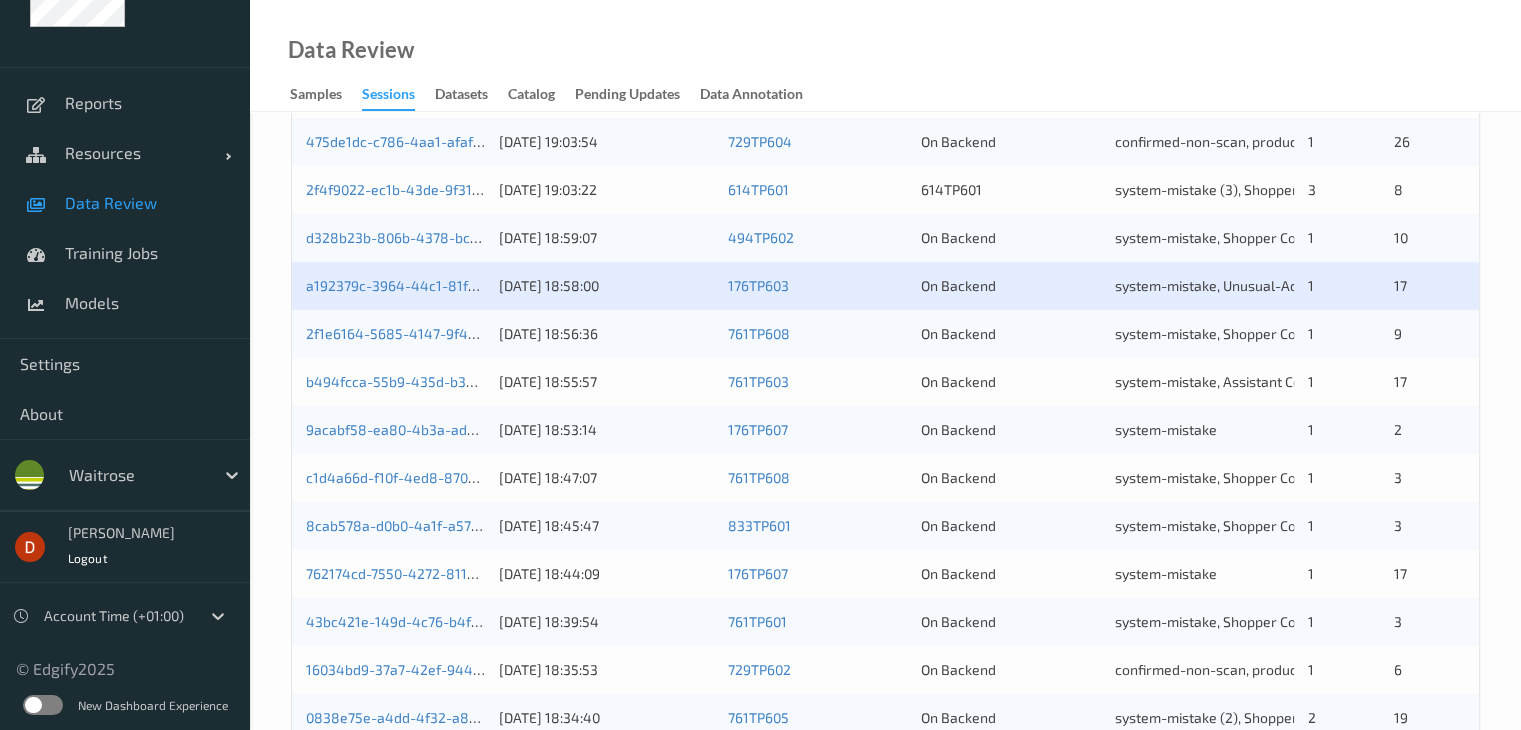 scroll, scrollTop: 932, scrollLeft: 0, axis: vertical 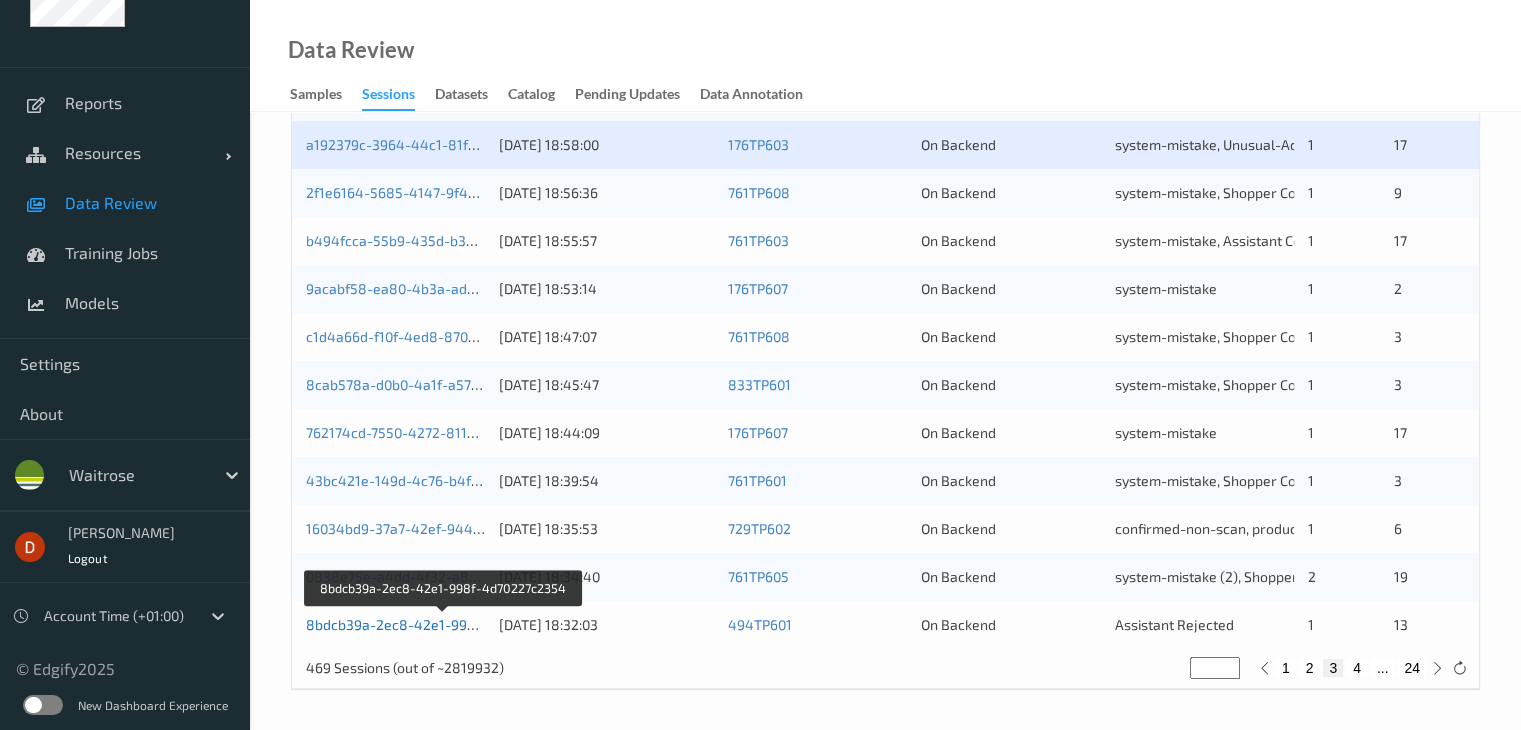 click on "8bdcb39a-2ec8-42e1-998f-4d70227c2354" at bounding box center (444, 624) 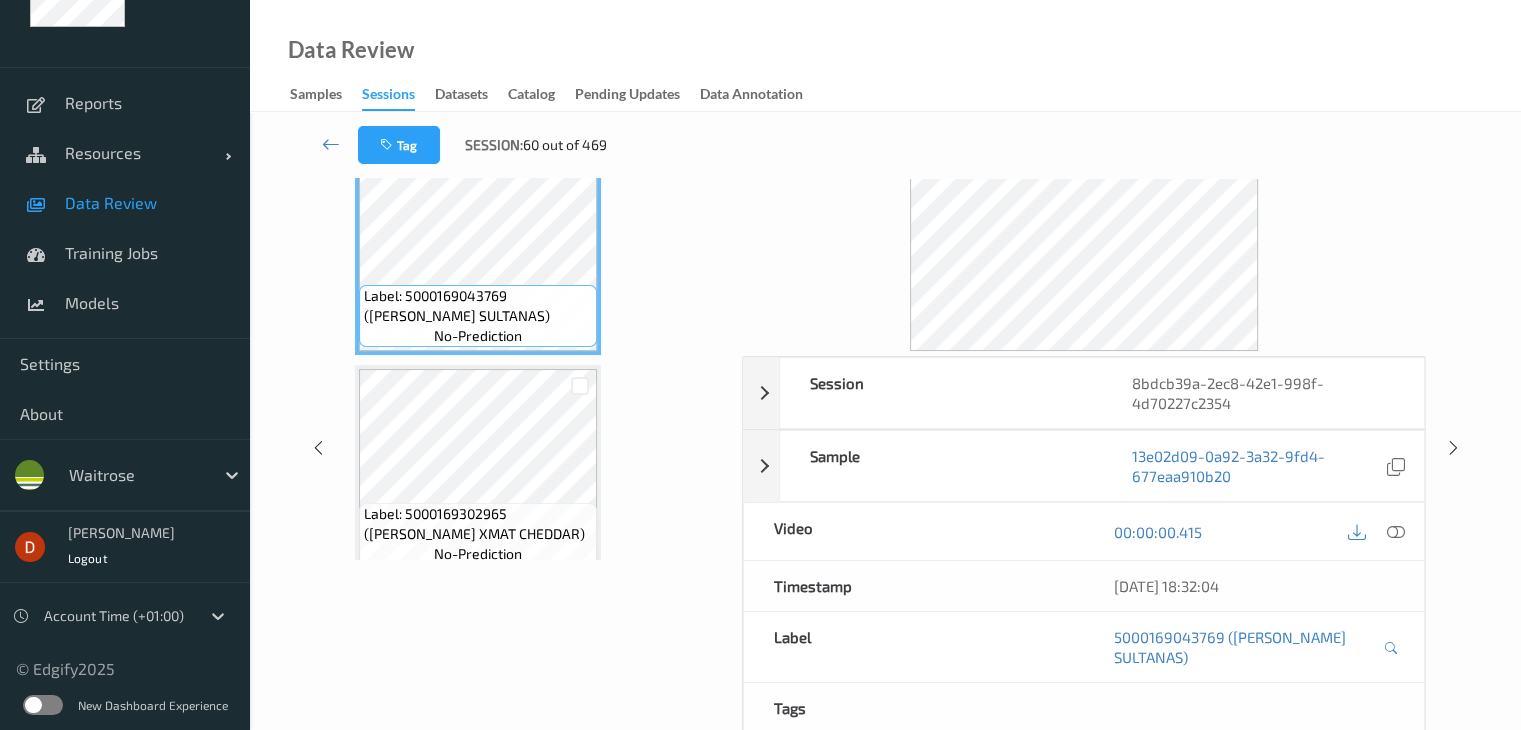 scroll, scrollTop: 0, scrollLeft: 0, axis: both 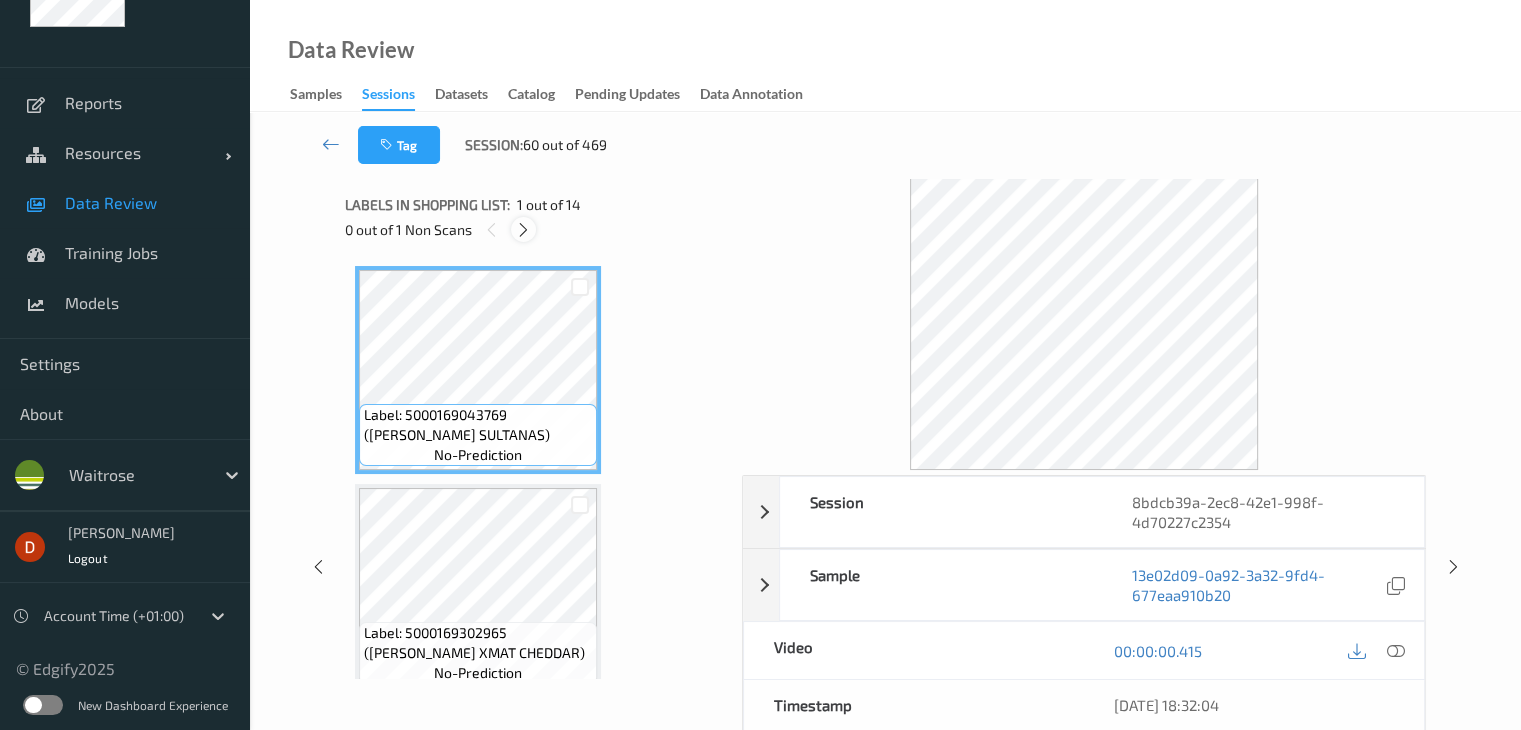 click at bounding box center (523, 229) 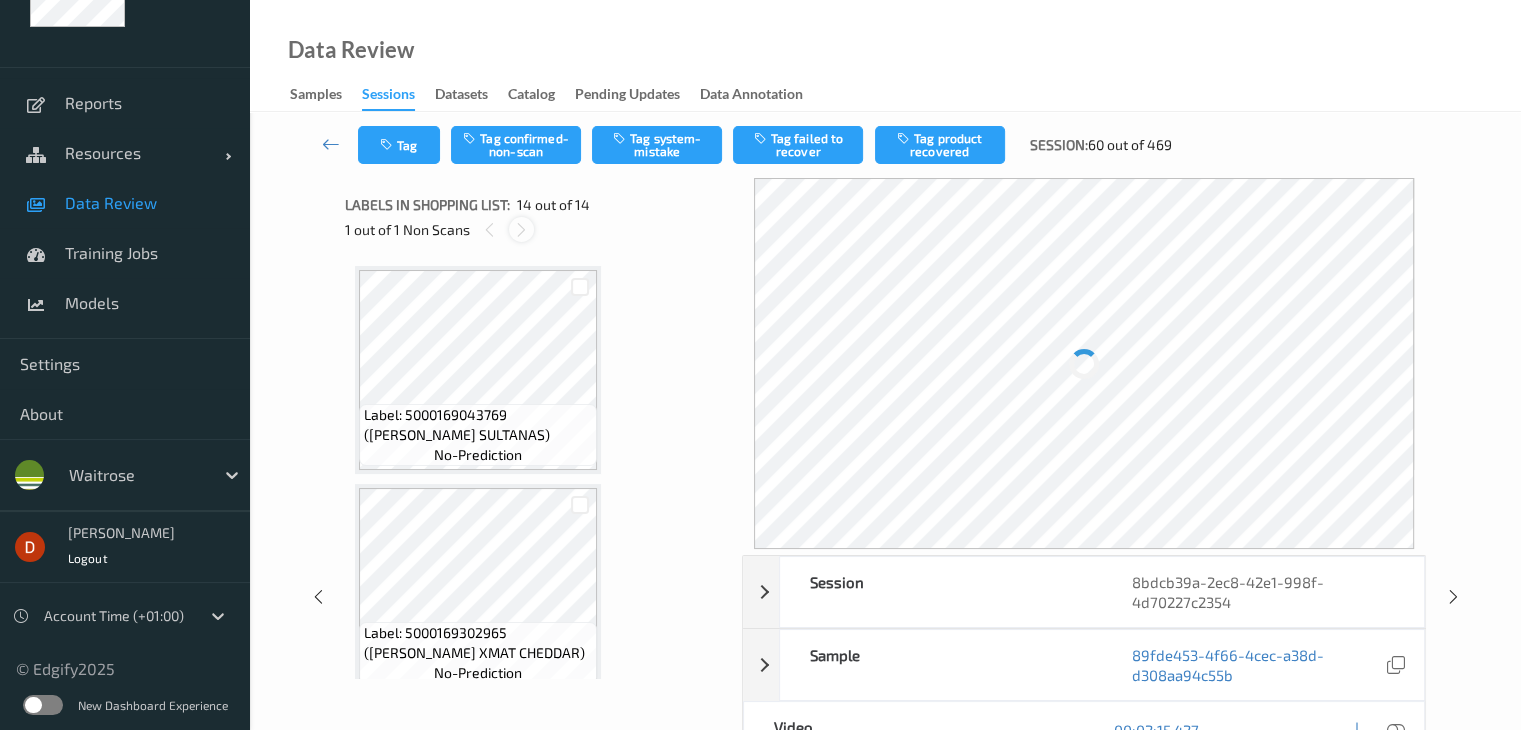 scroll, scrollTop: 2626, scrollLeft: 0, axis: vertical 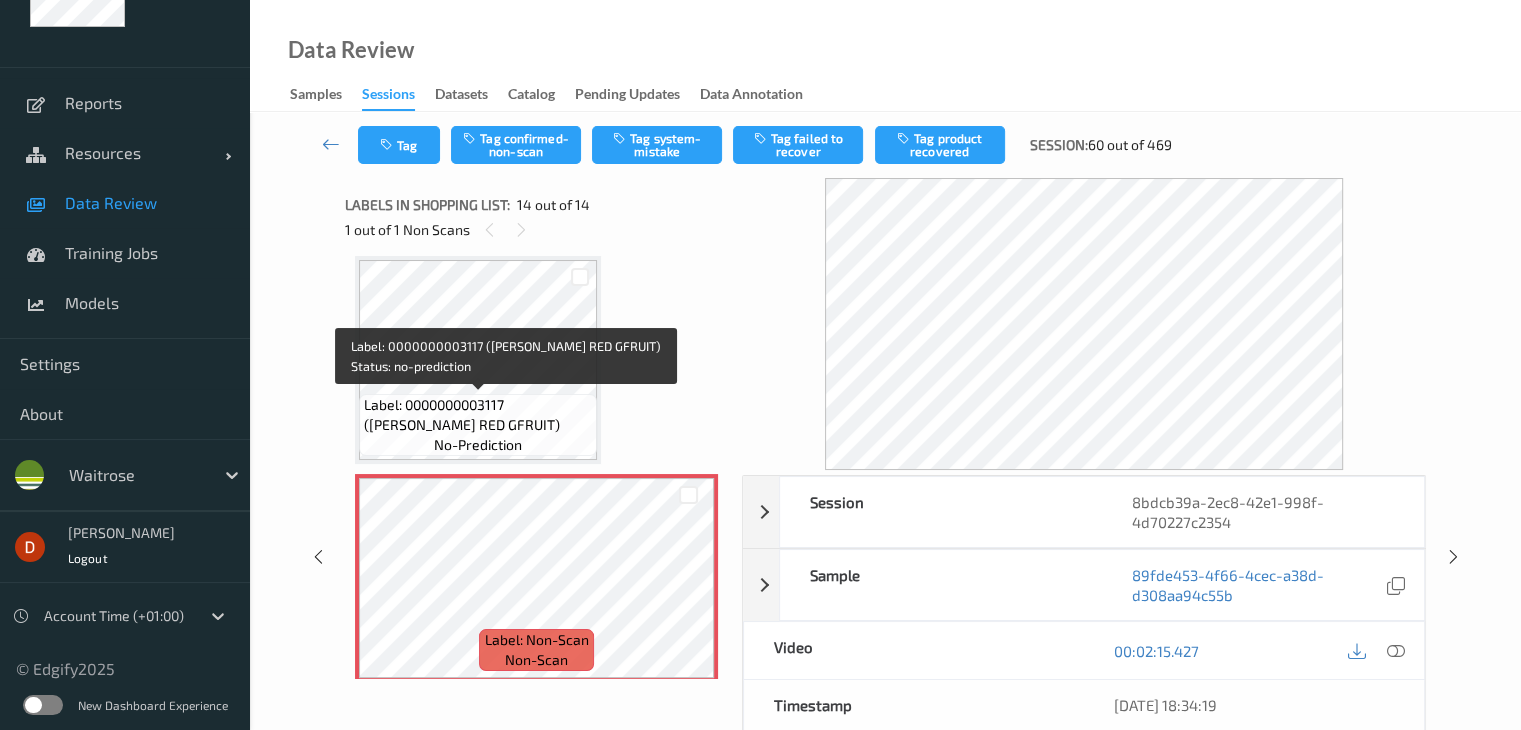 click on "Label: 0000000003117 ([PERSON_NAME] RED GFRUIT)" at bounding box center (478, 415) 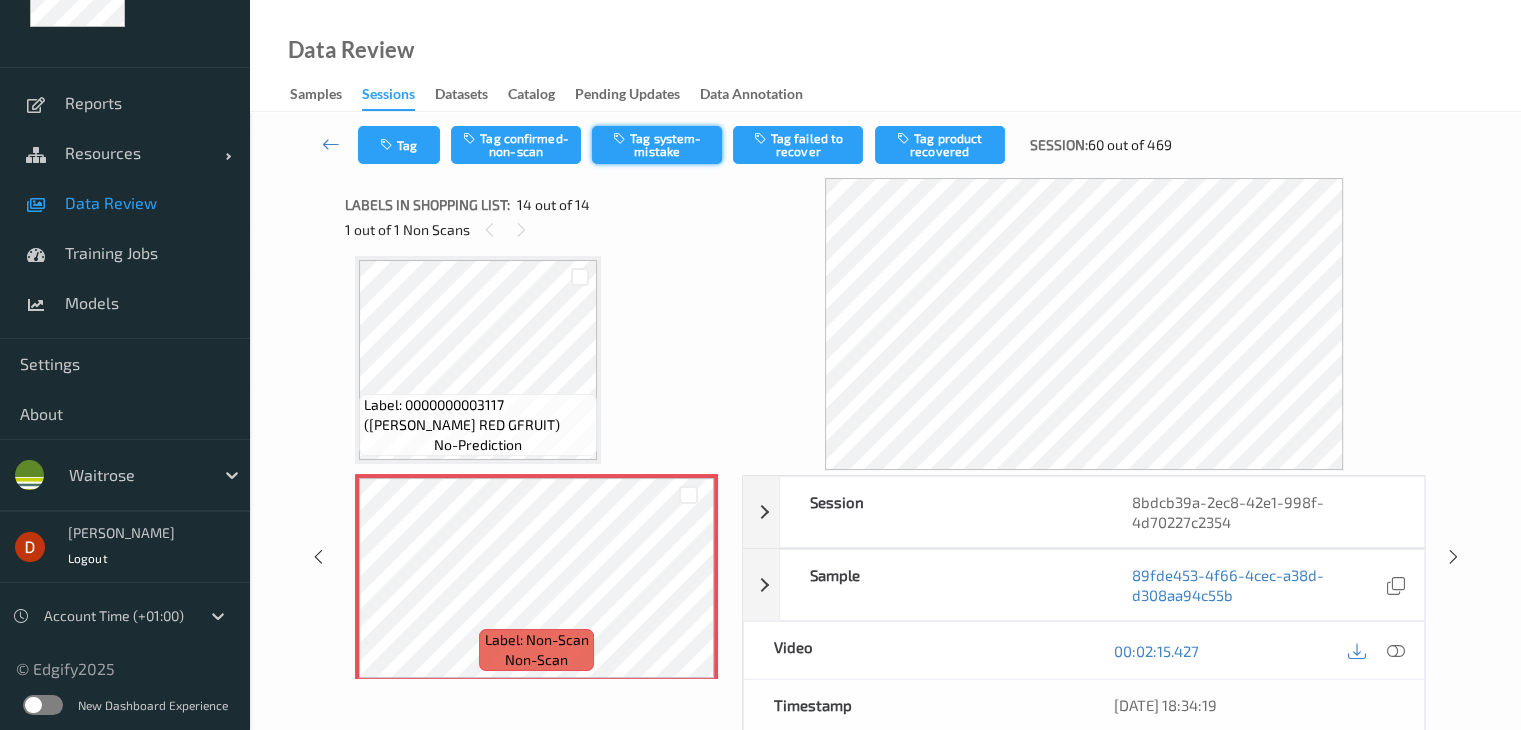 click on "Tag   system-mistake" at bounding box center (657, 145) 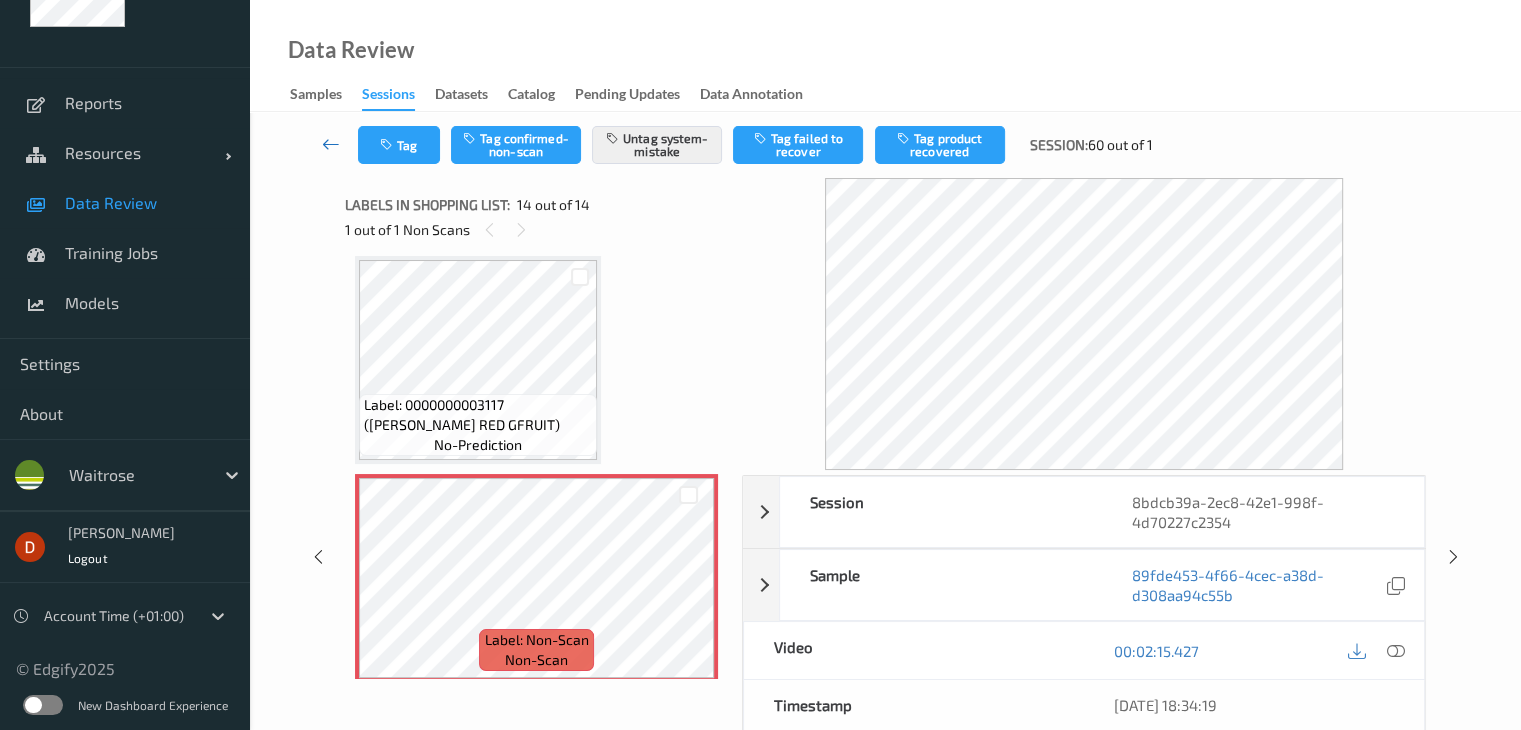 click at bounding box center (331, 144) 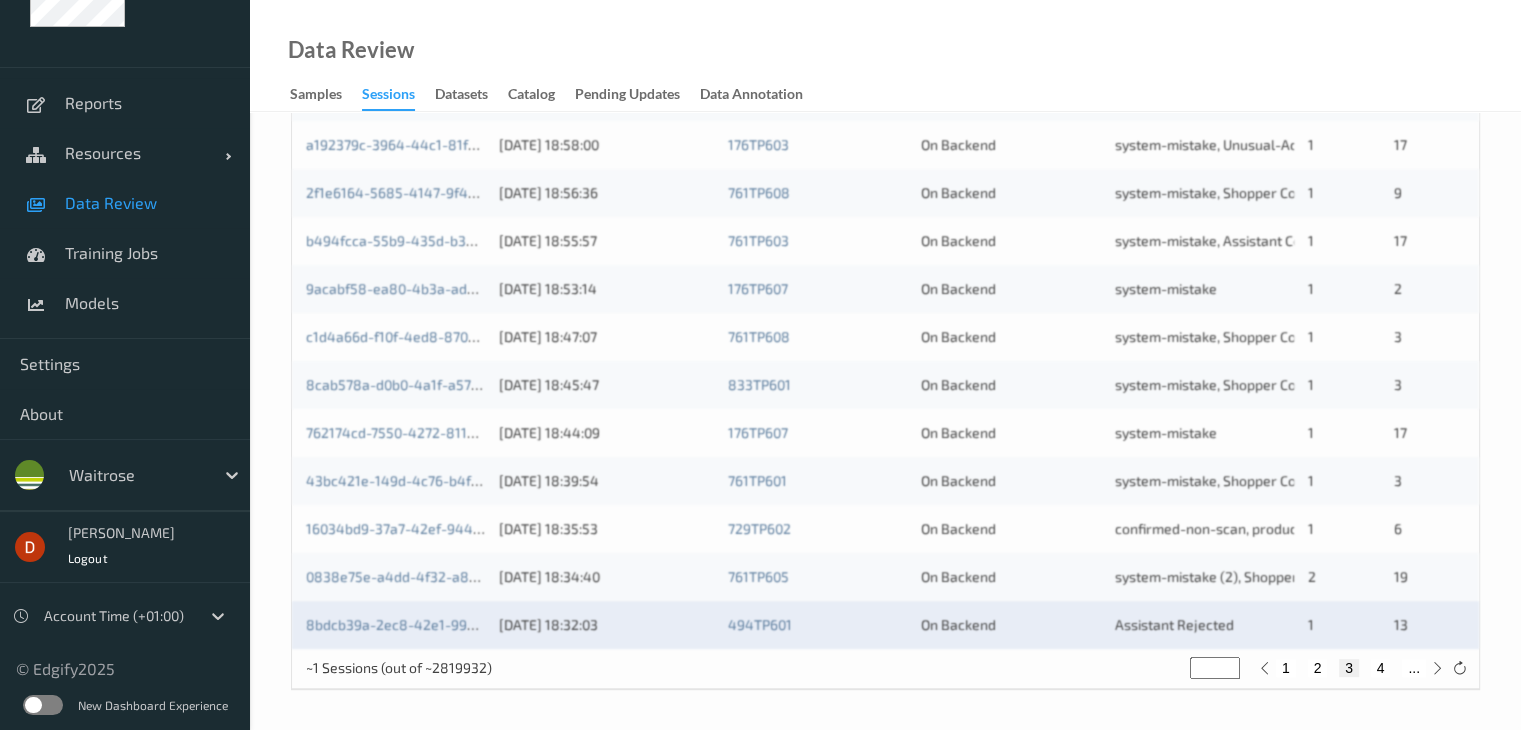 click on "4" at bounding box center [1381, 668] 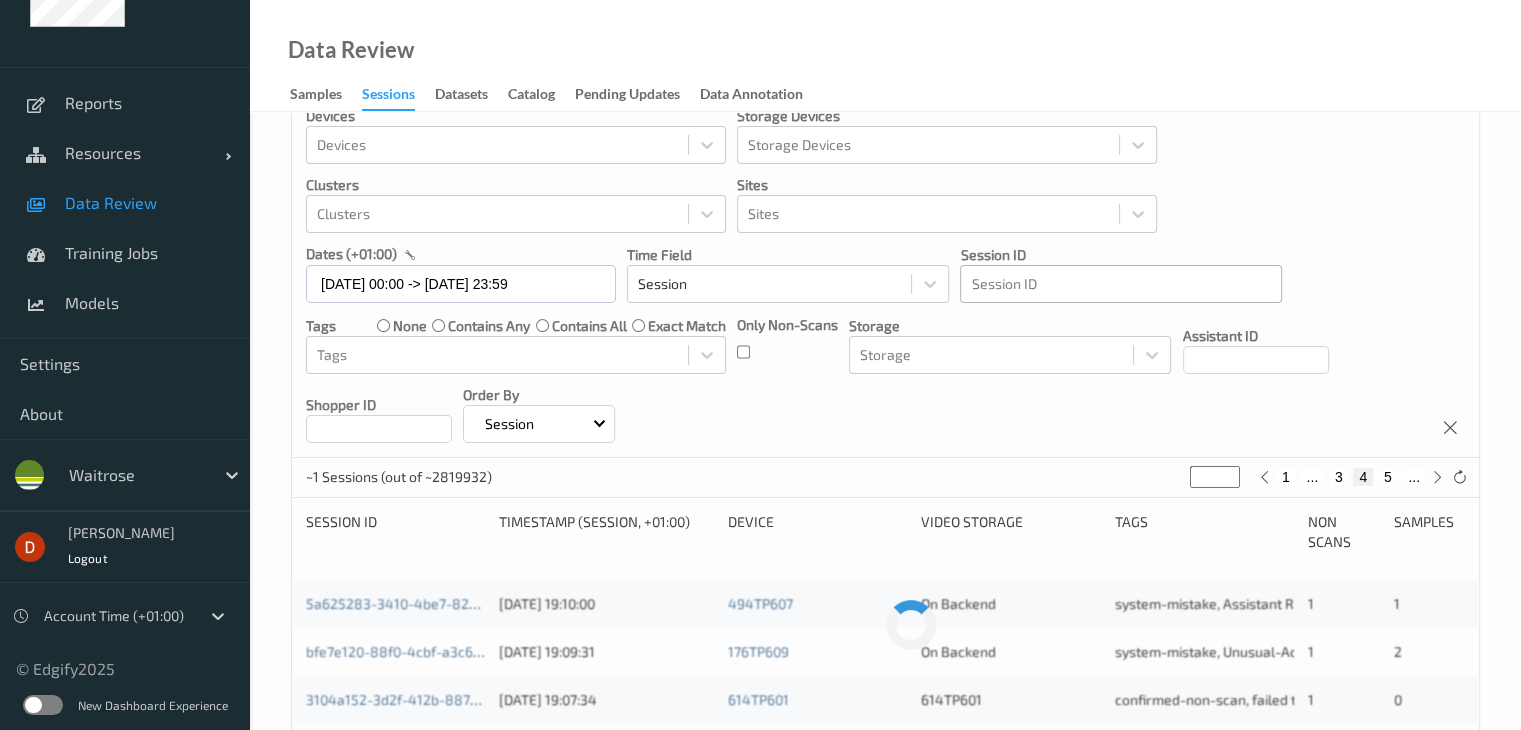 scroll, scrollTop: 0, scrollLeft: 0, axis: both 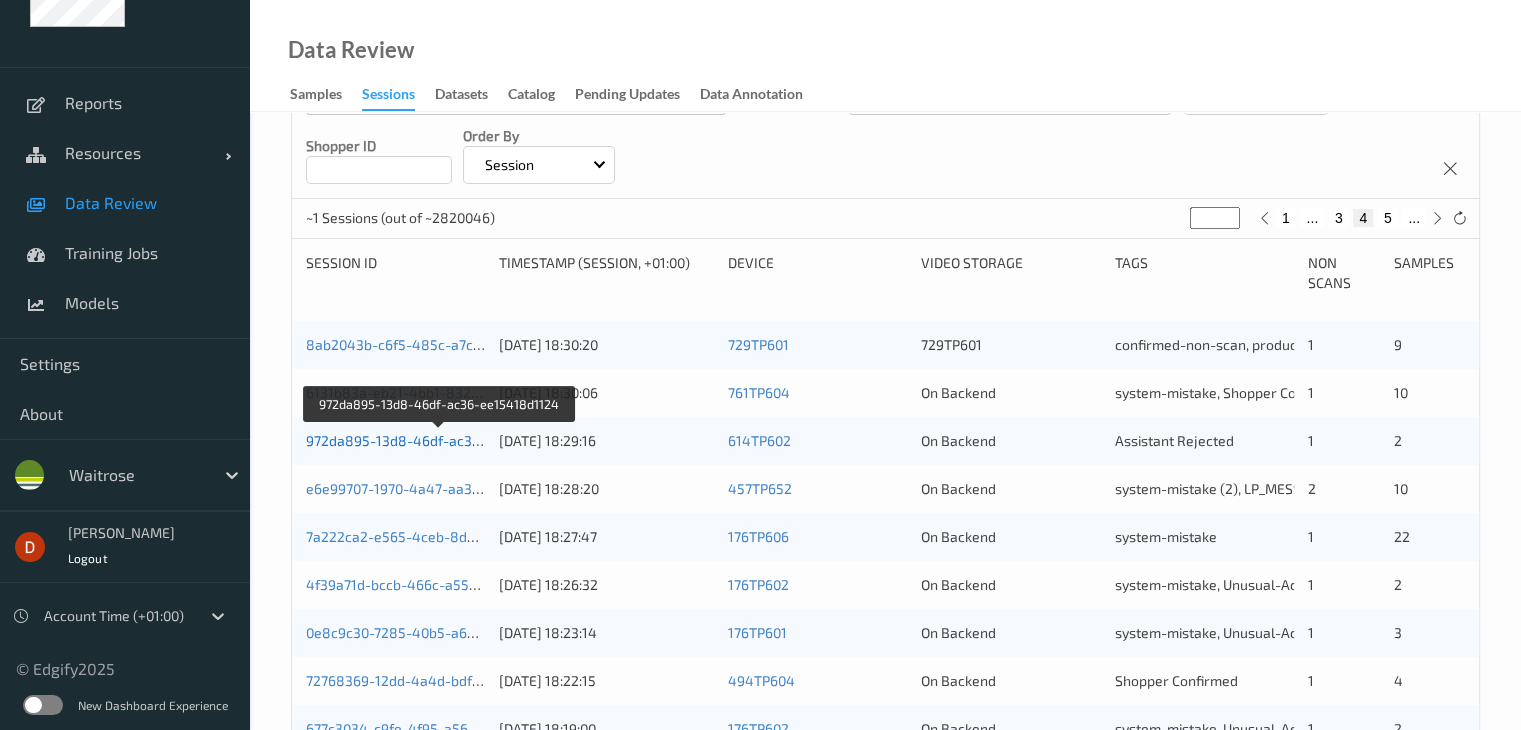 click on "972da895-13d8-46df-ac36-ee15418d1124" at bounding box center [441, 440] 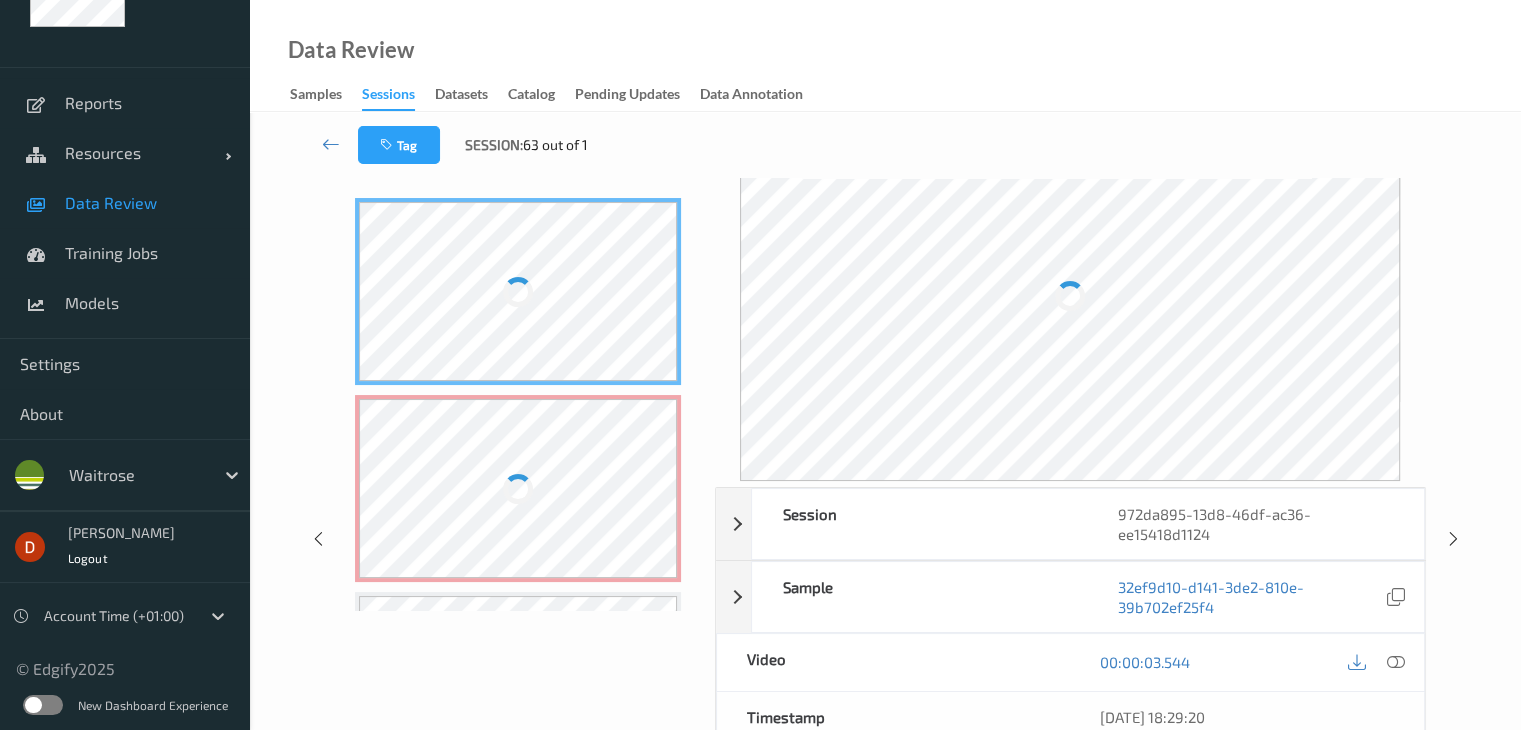 scroll, scrollTop: 0, scrollLeft: 0, axis: both 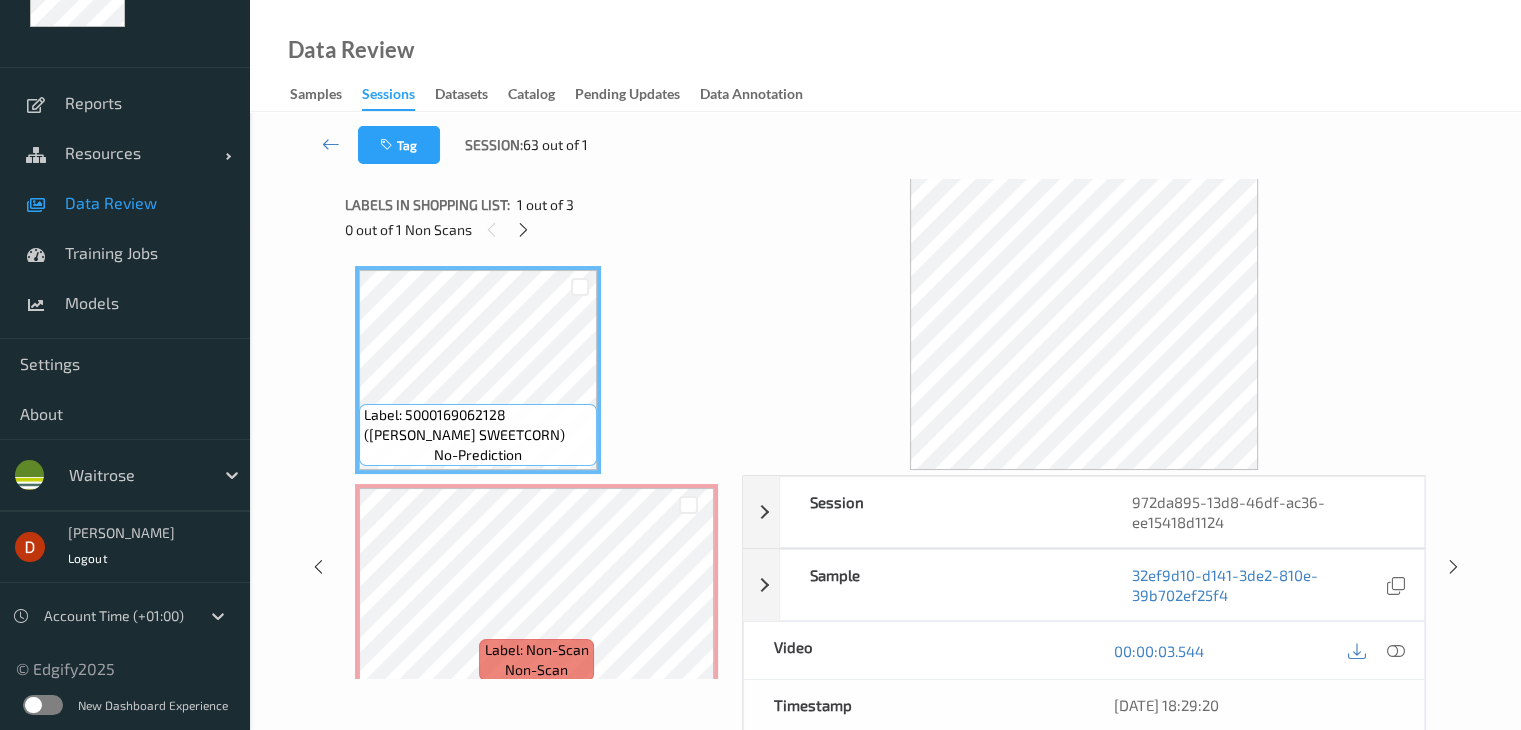 click on "0 out of 1 Non Scans" at bounding box center (536, 229) 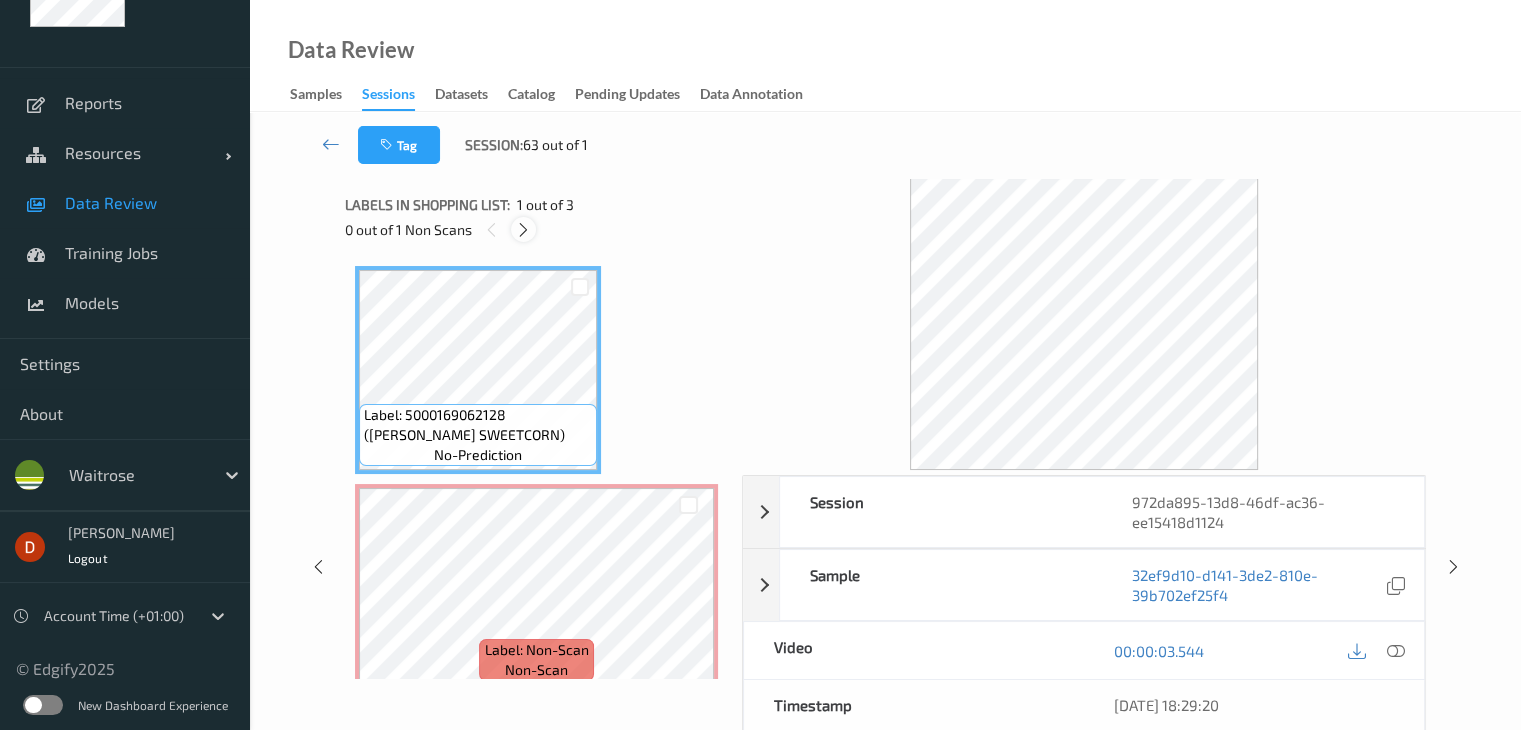 click at bounding box center (523, 230) 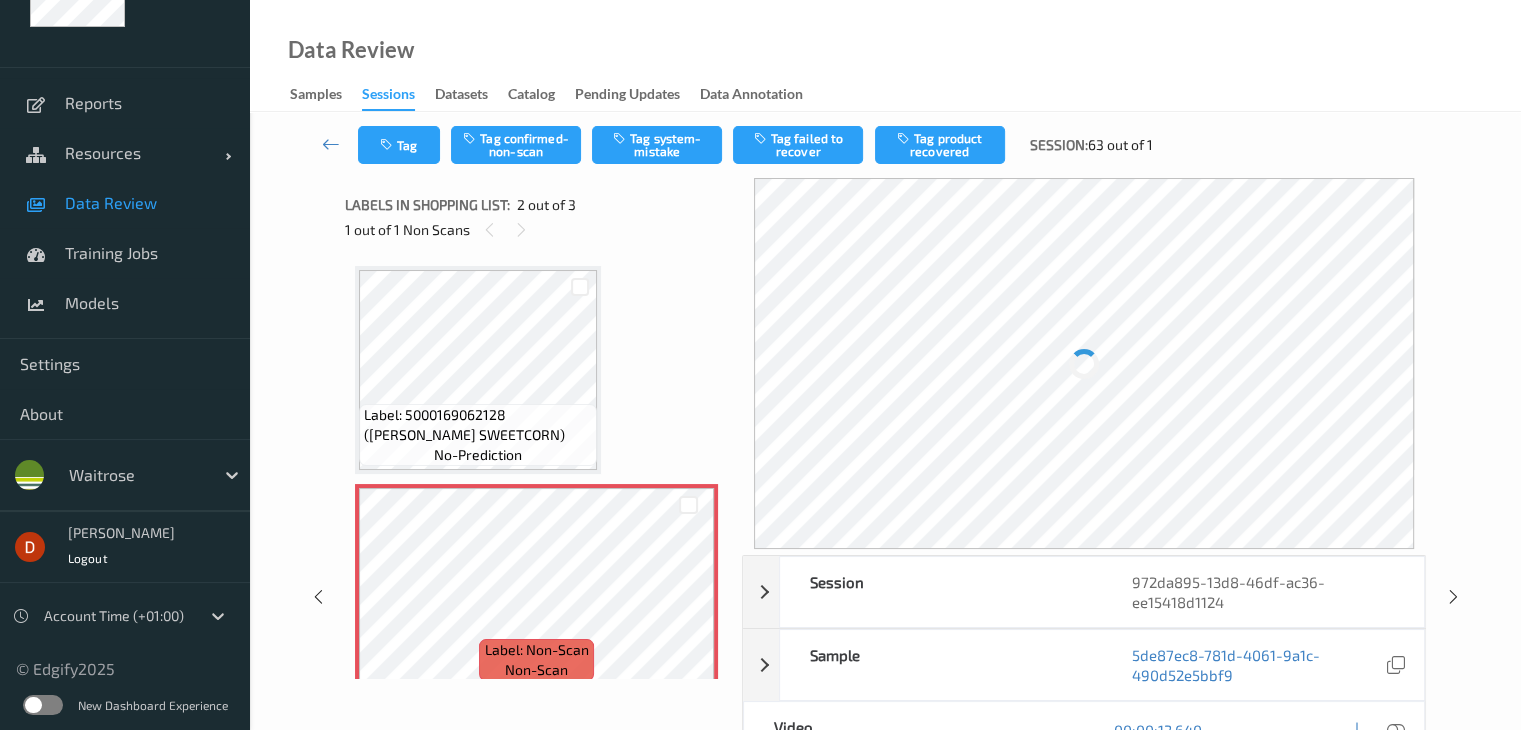 scroll, scrollTop: 10, scrollLeft: 0, axis: vertical 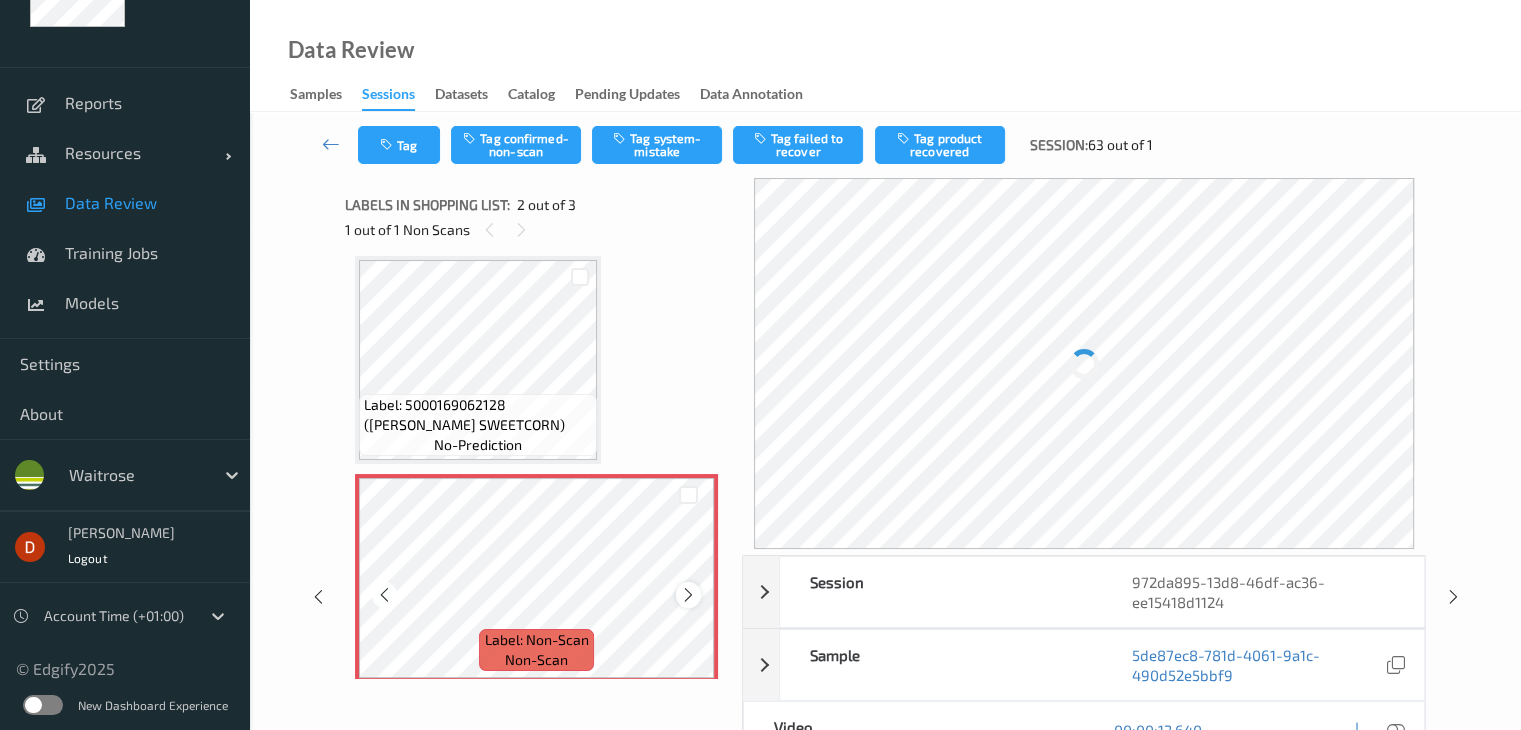 click at bounding box center [688, 595] 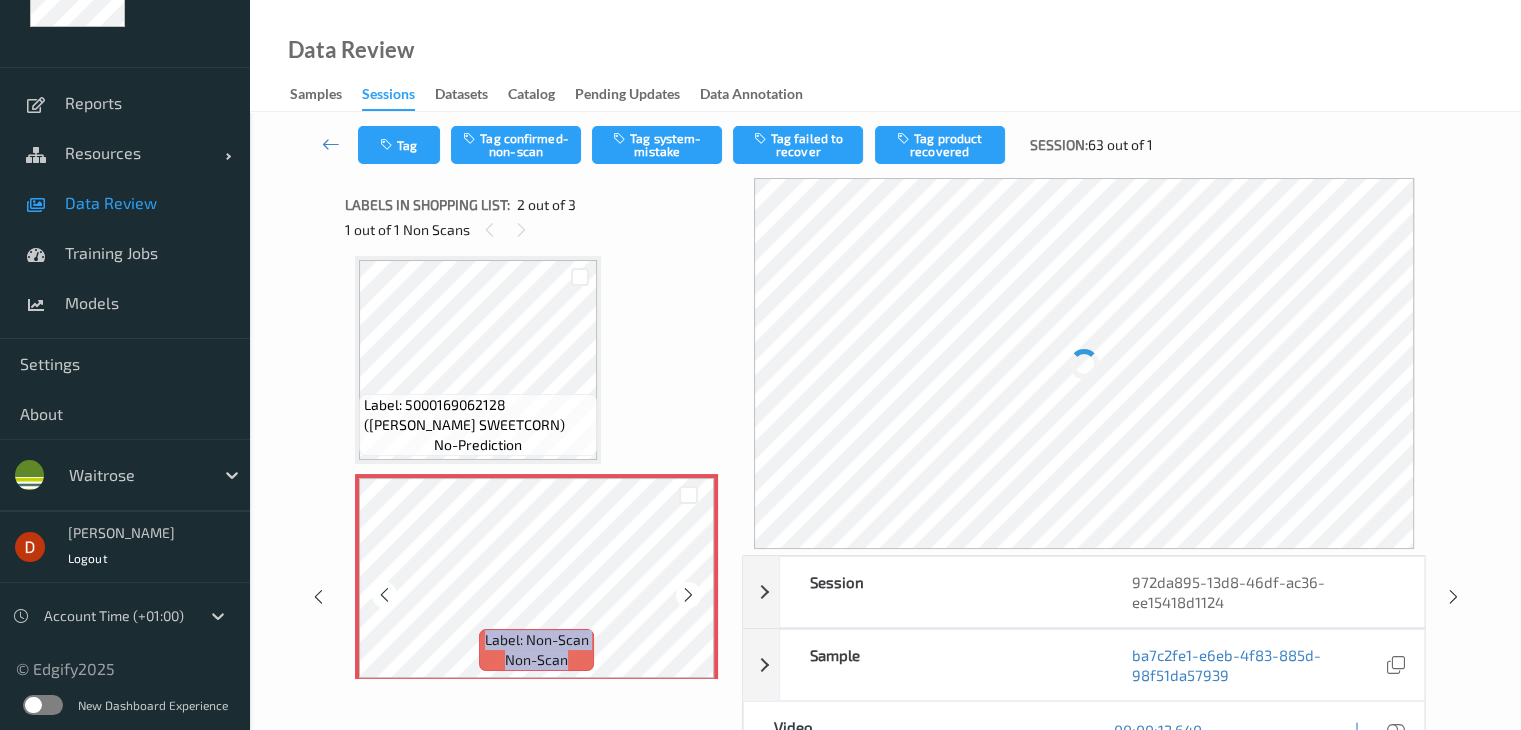 click at bounding box center (688, 595) 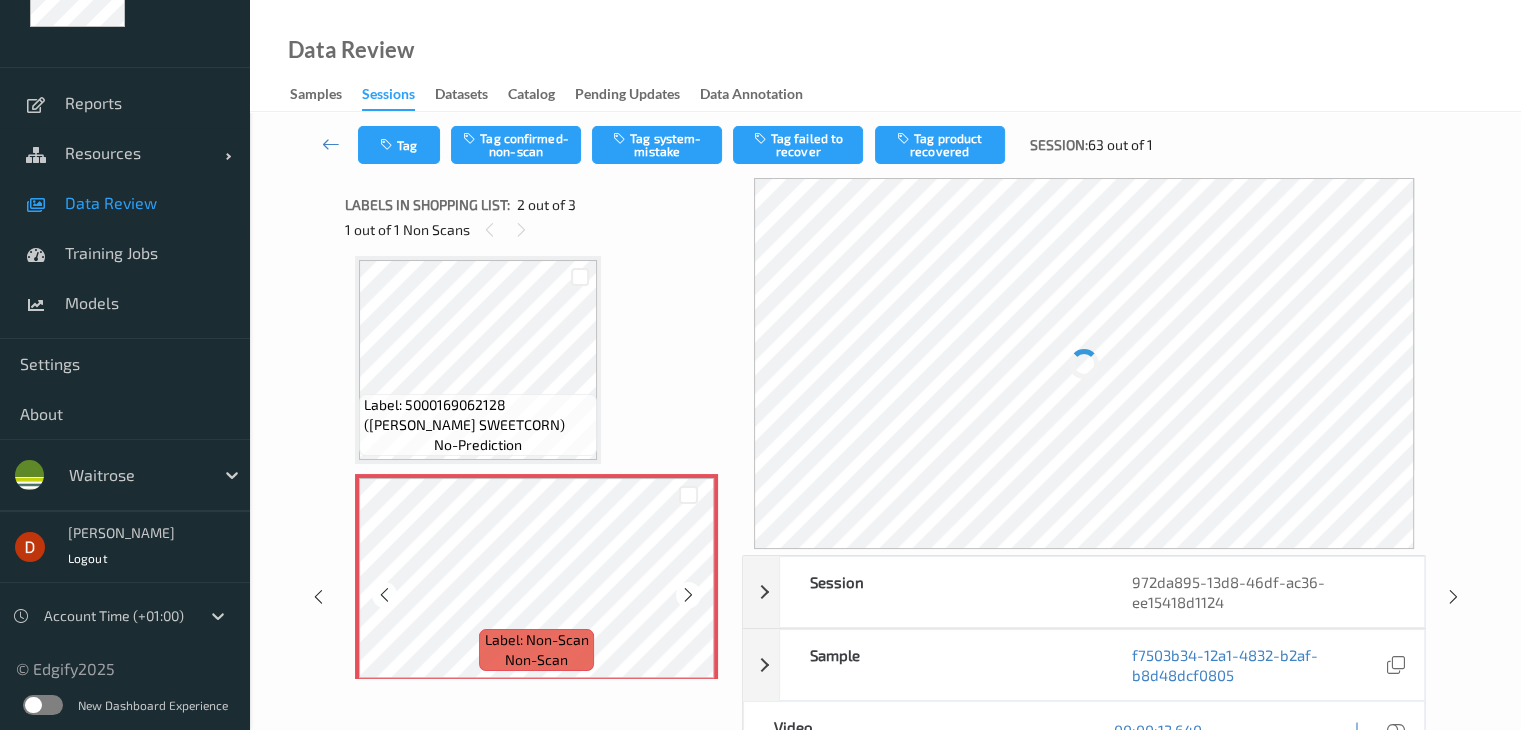 click at bounding box center [688, 595] 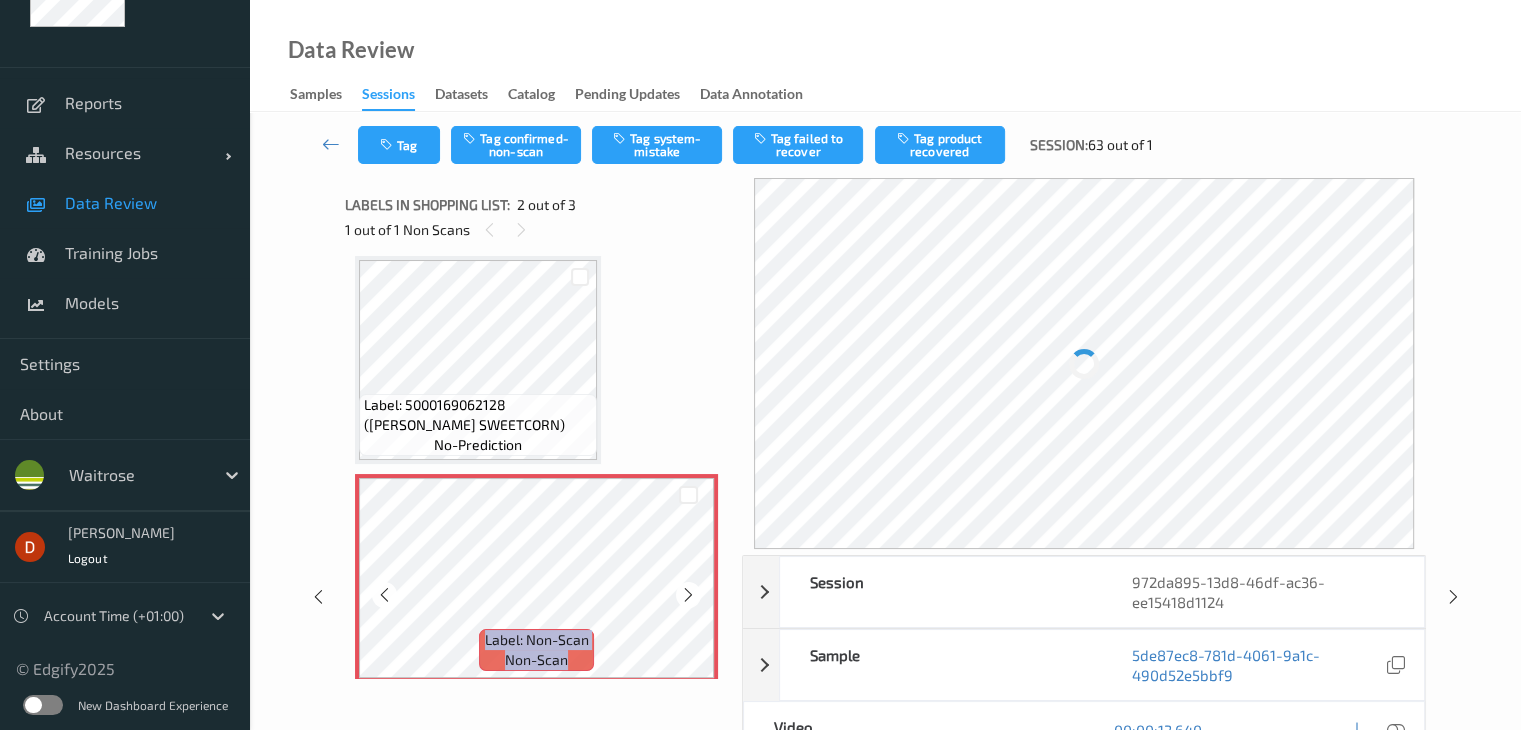 click at bounding box center [688, 595] 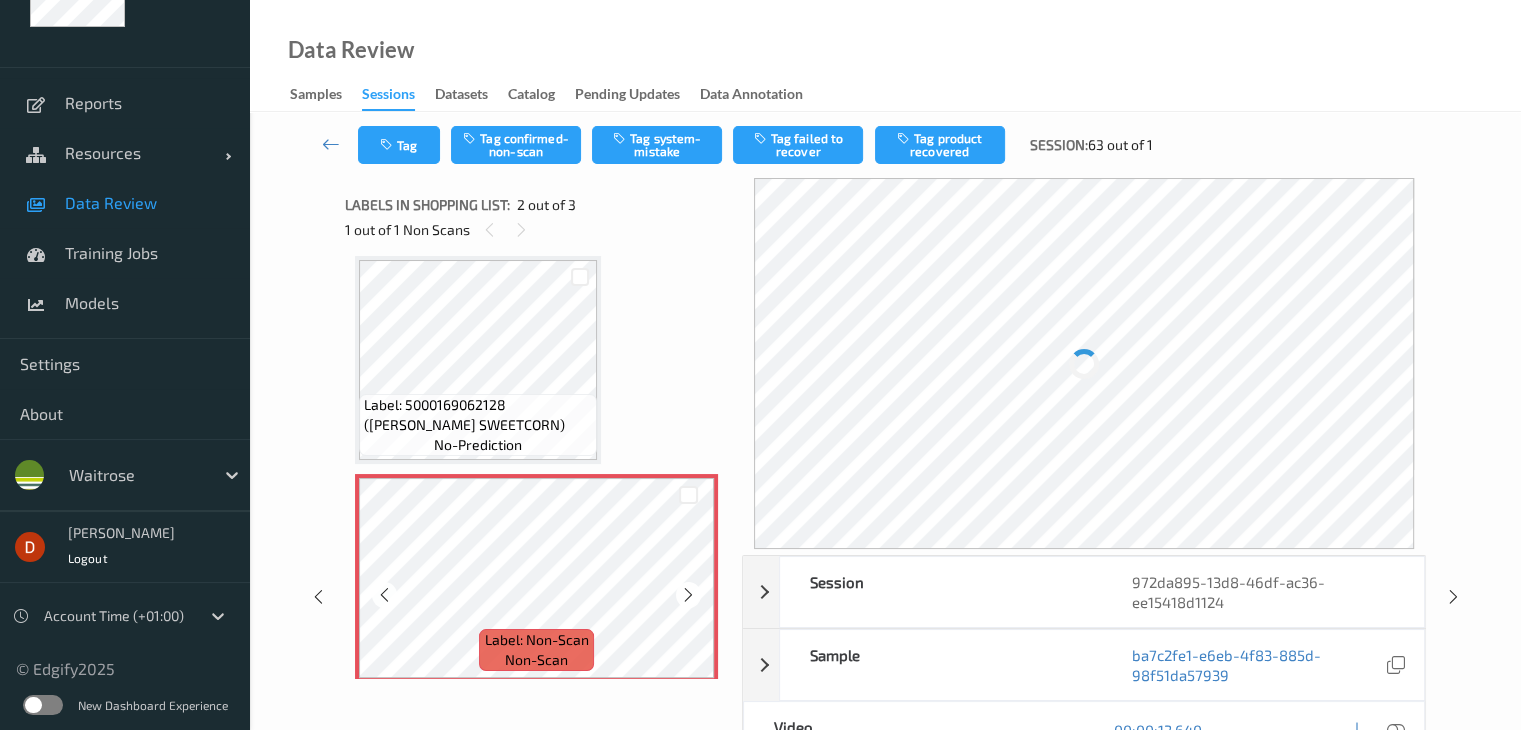 click at bounding box center [688, 595] 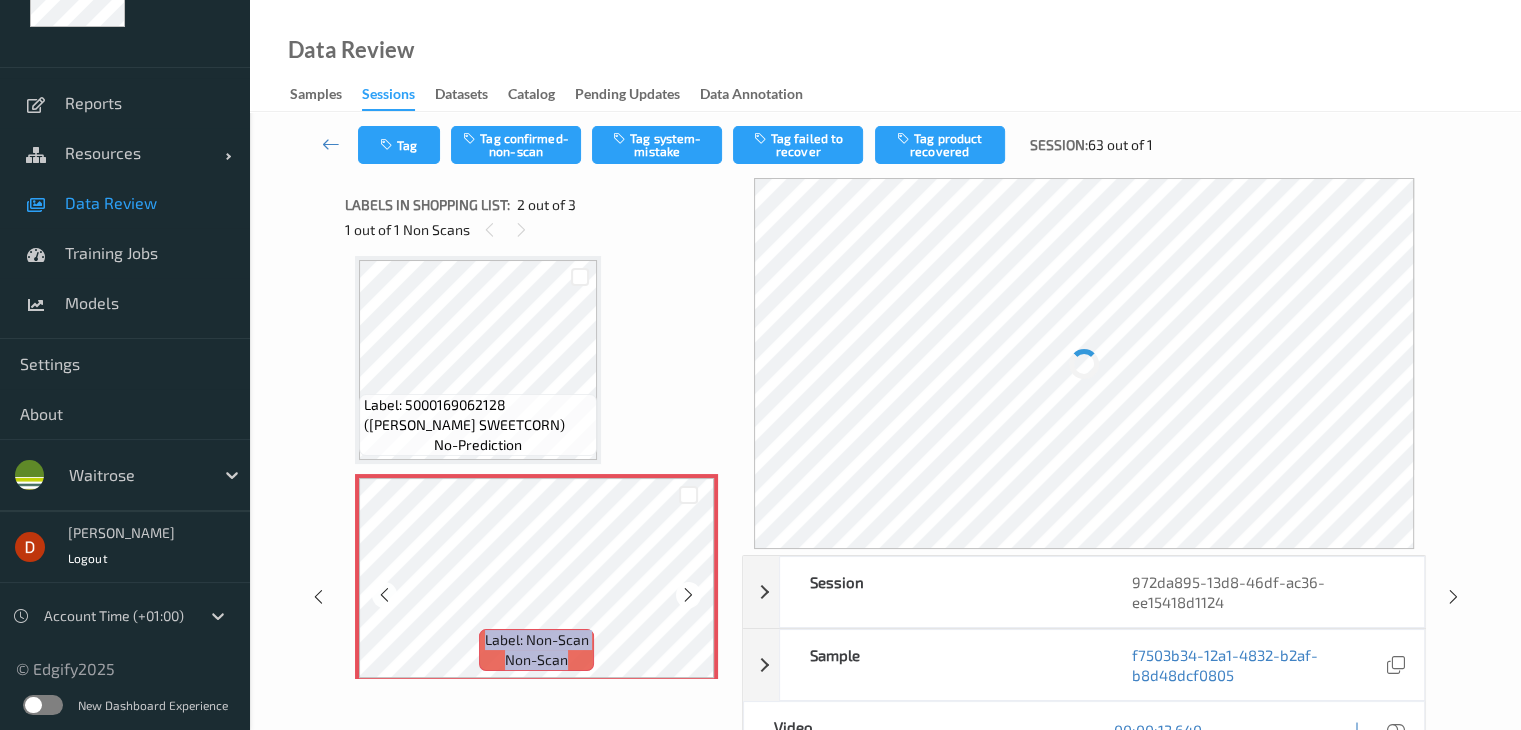 click at bounding box center [688, 595] 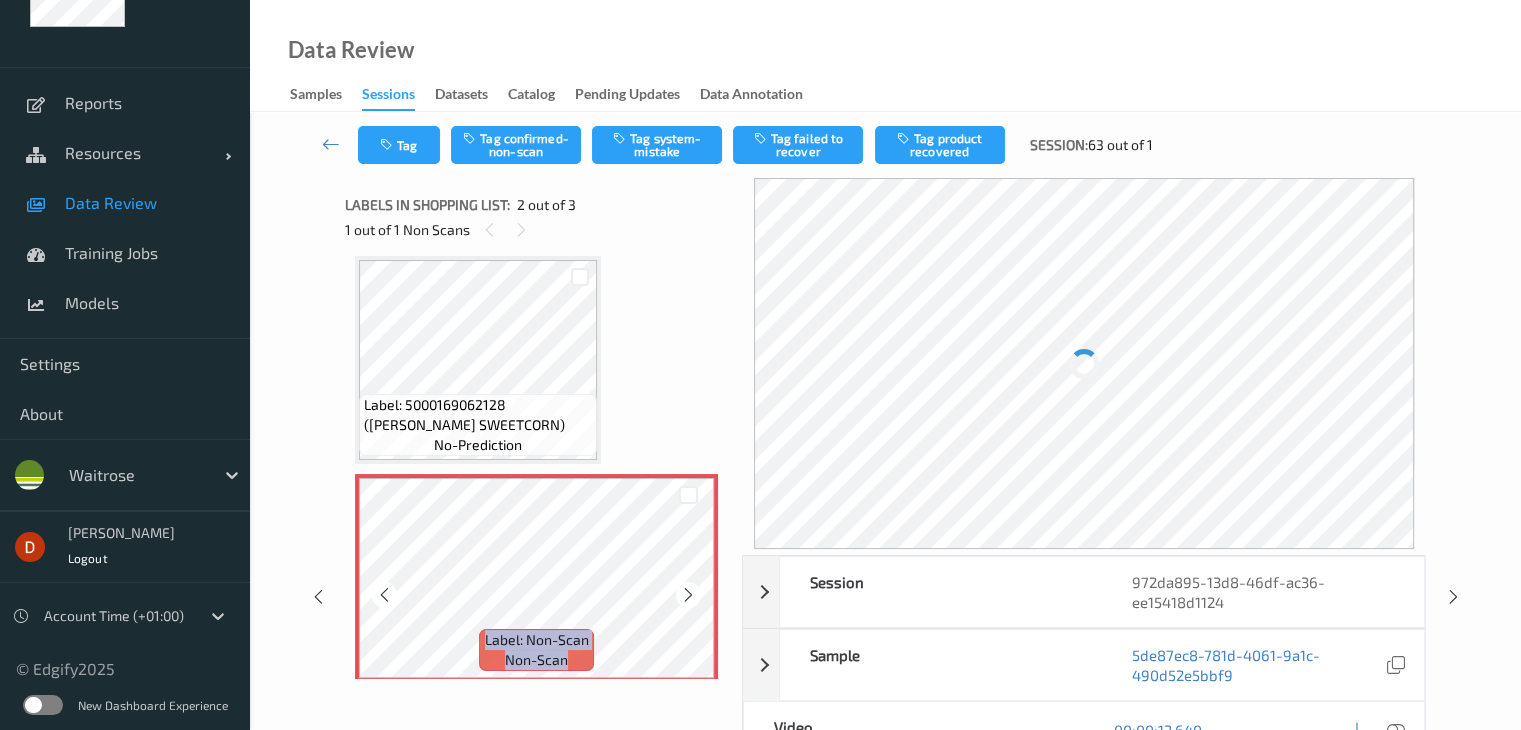 click at bounding box center (688, 595) 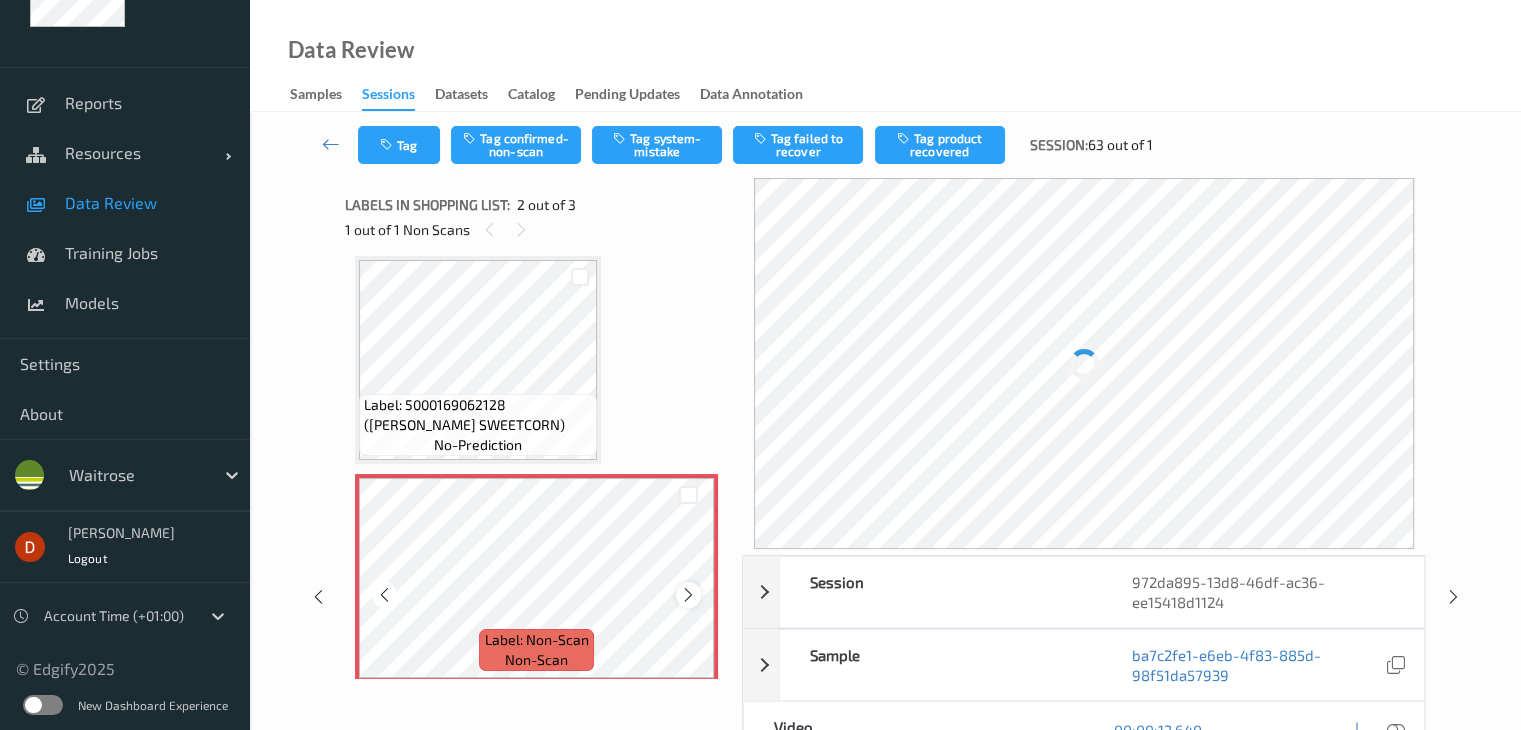click at bounding box center (688, 595) 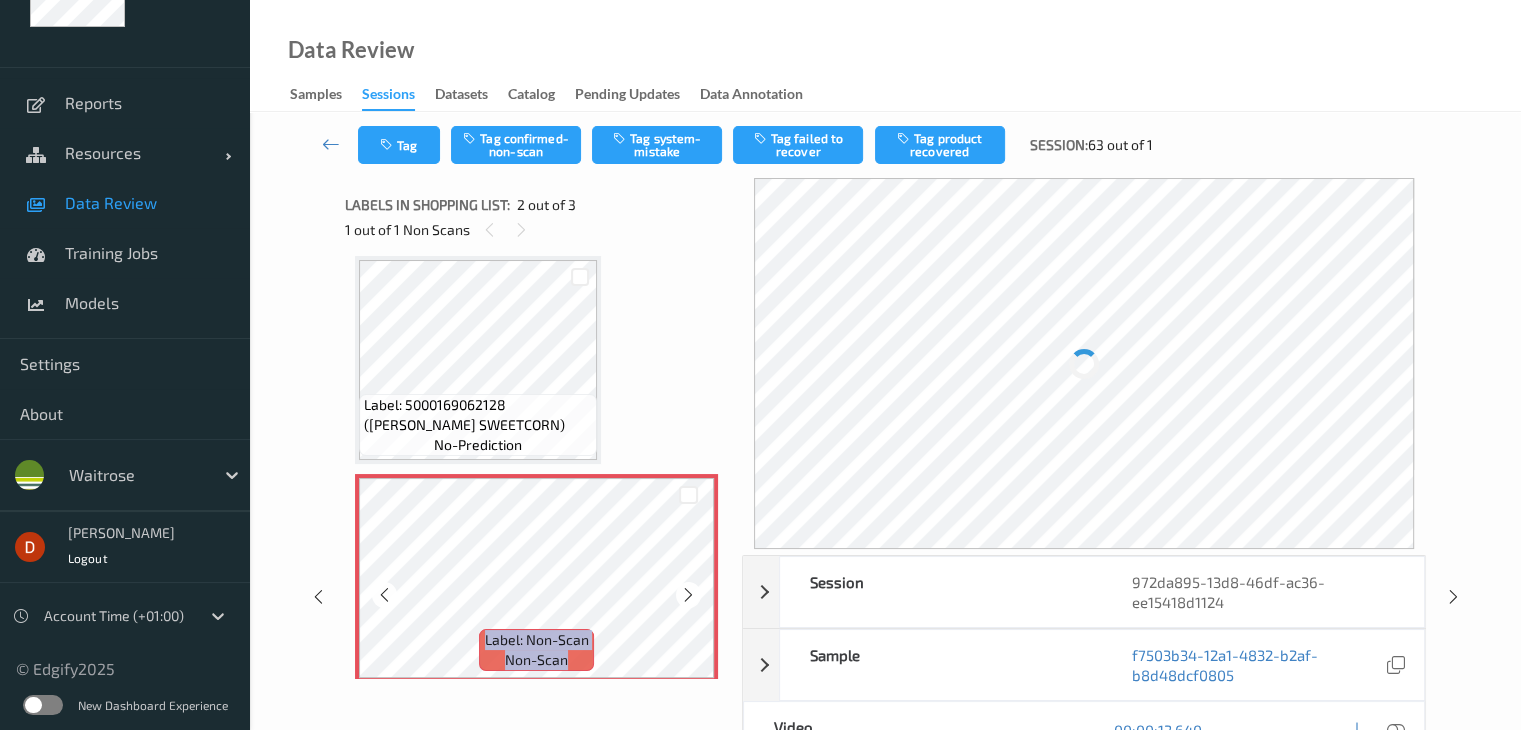 click at bounding box center (688, 595) 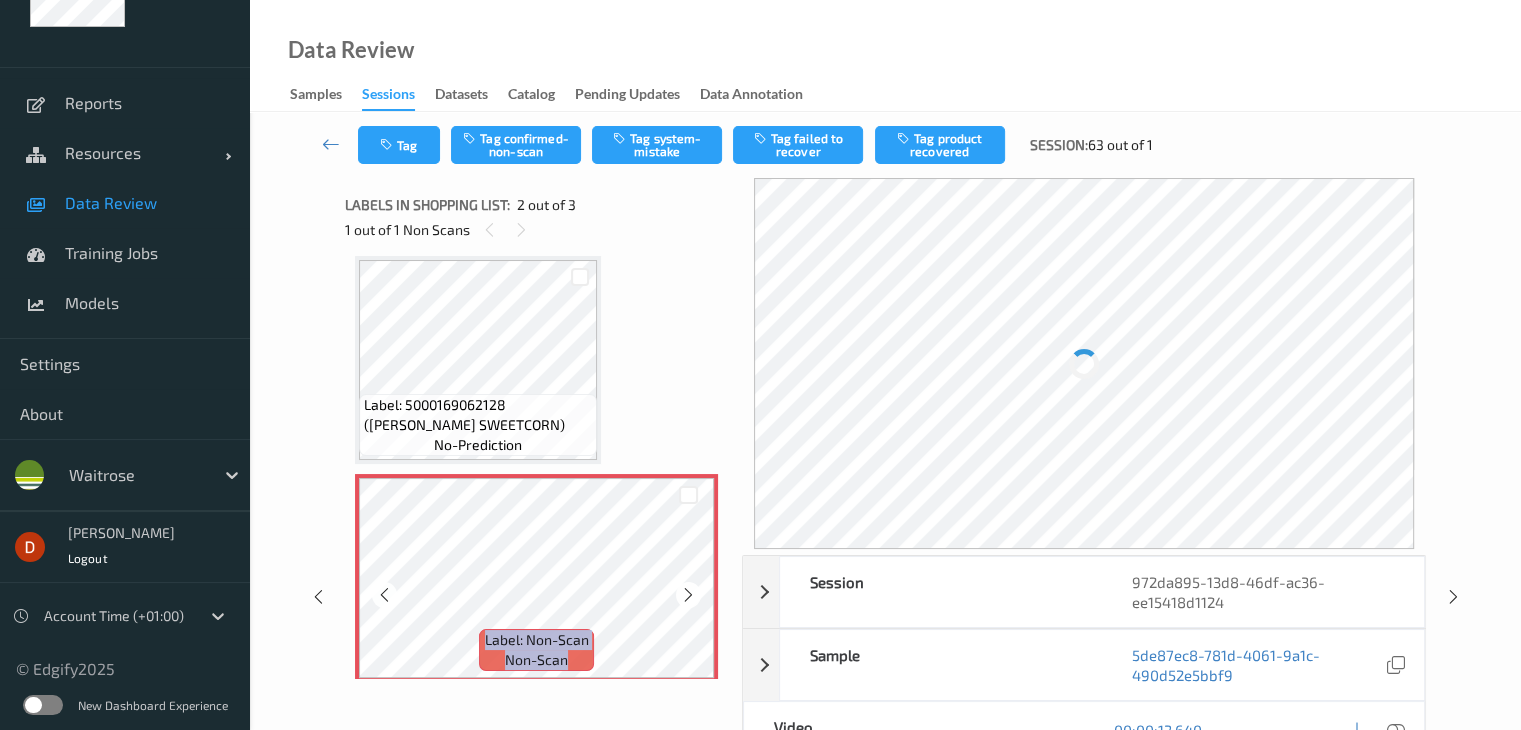 click at bounding box center [688, 595] 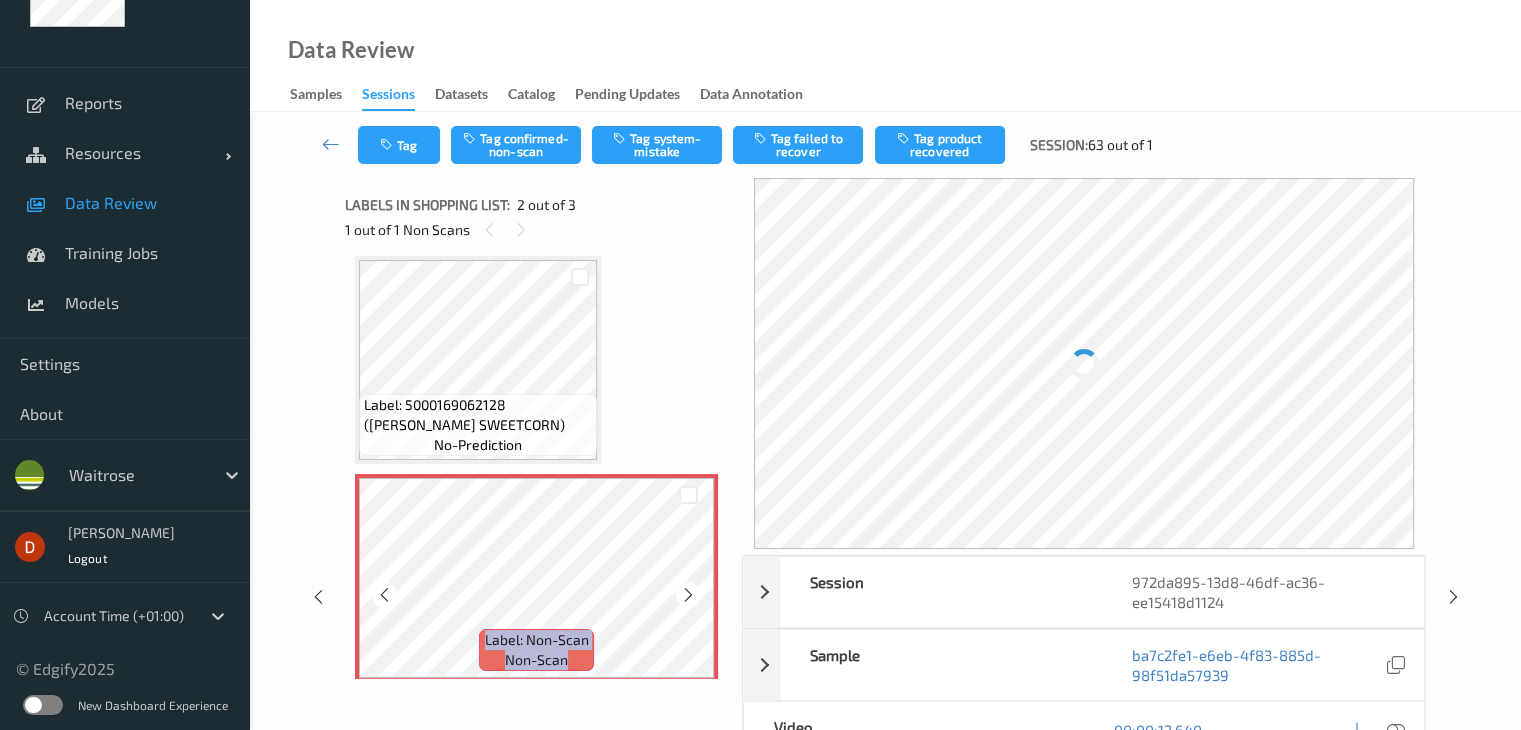click at bounding box center [688, 595] 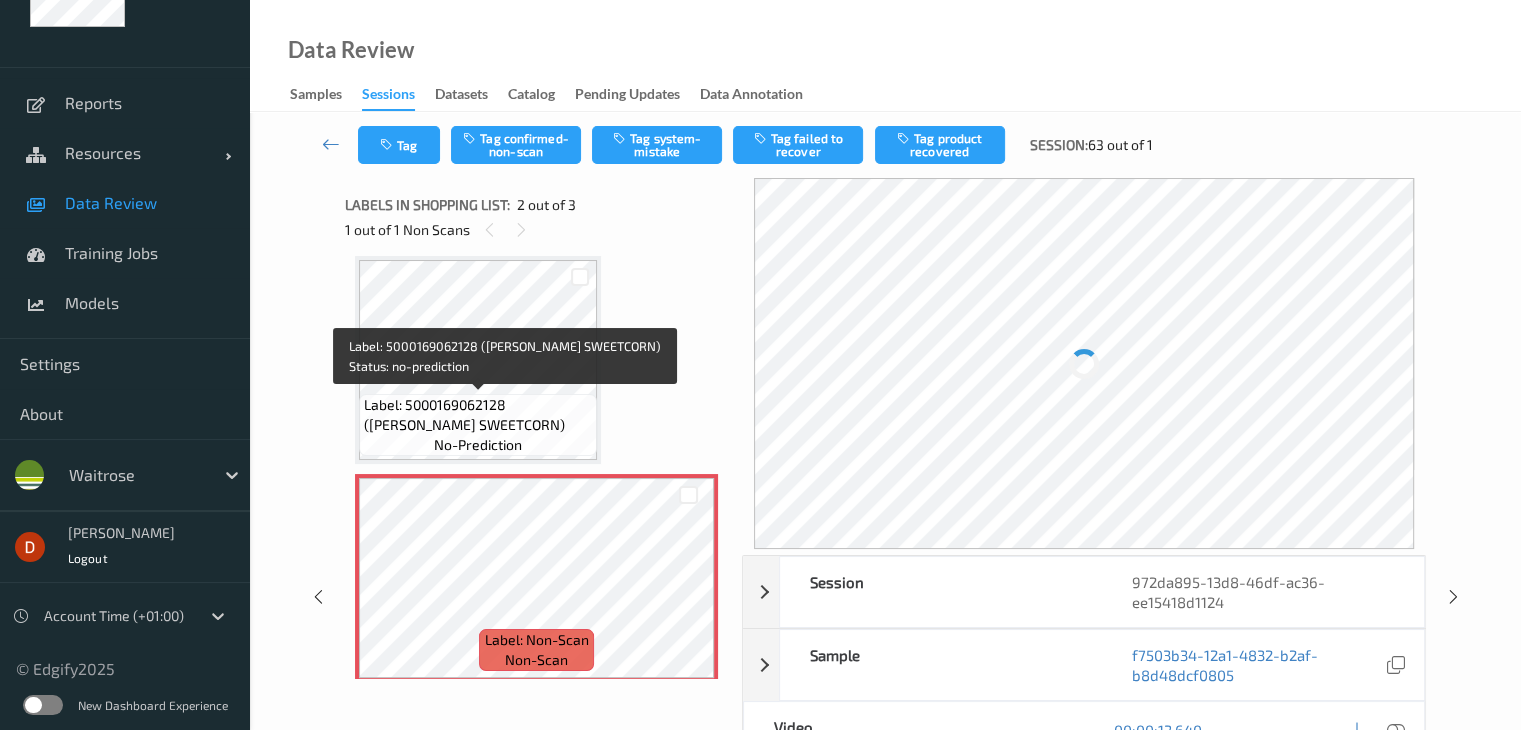 click on "Label: 5000169062128 ([PERSON_NAME] SWEETCORN)" at bounding box center (478, 415) 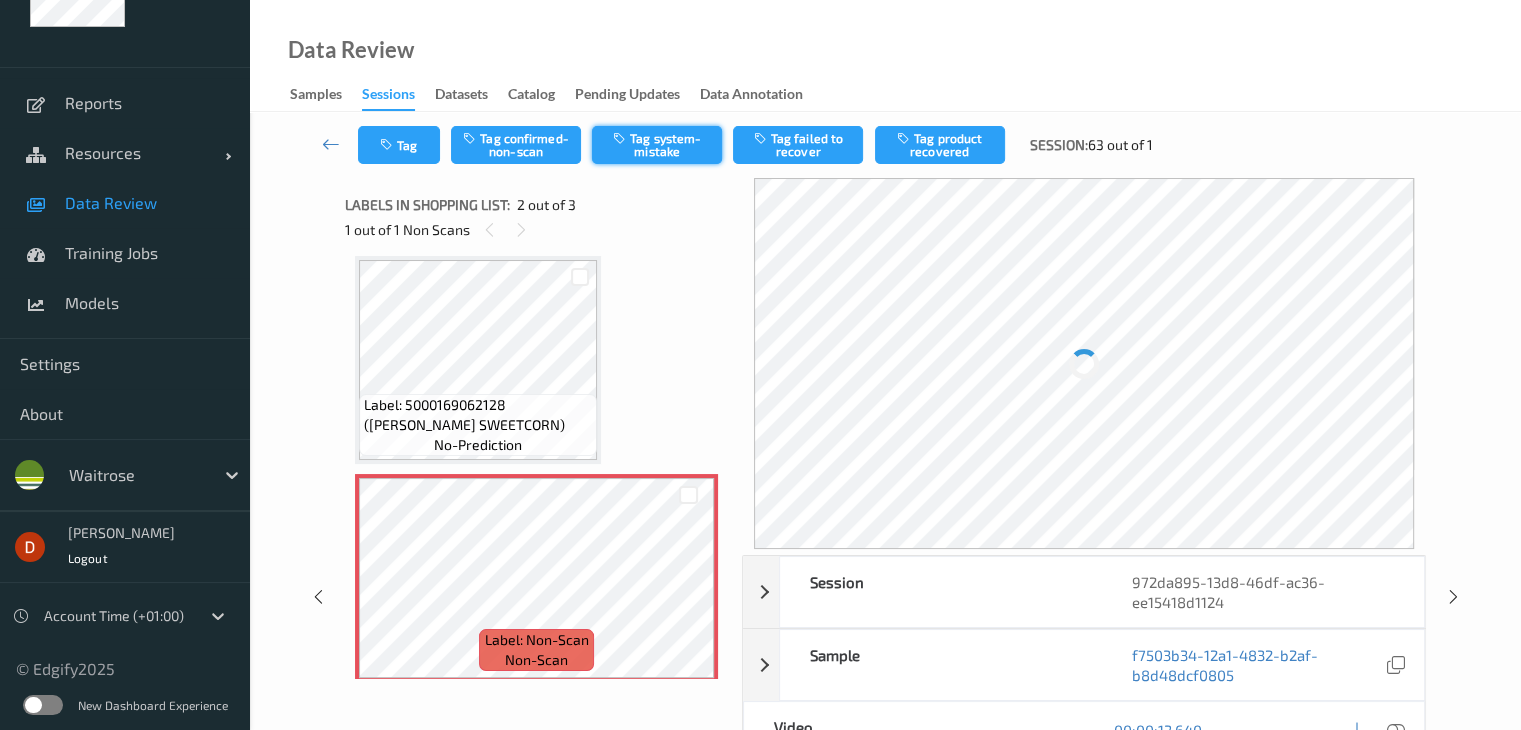 click on "Tag   system-mistake" at bounding box center [657, 145] 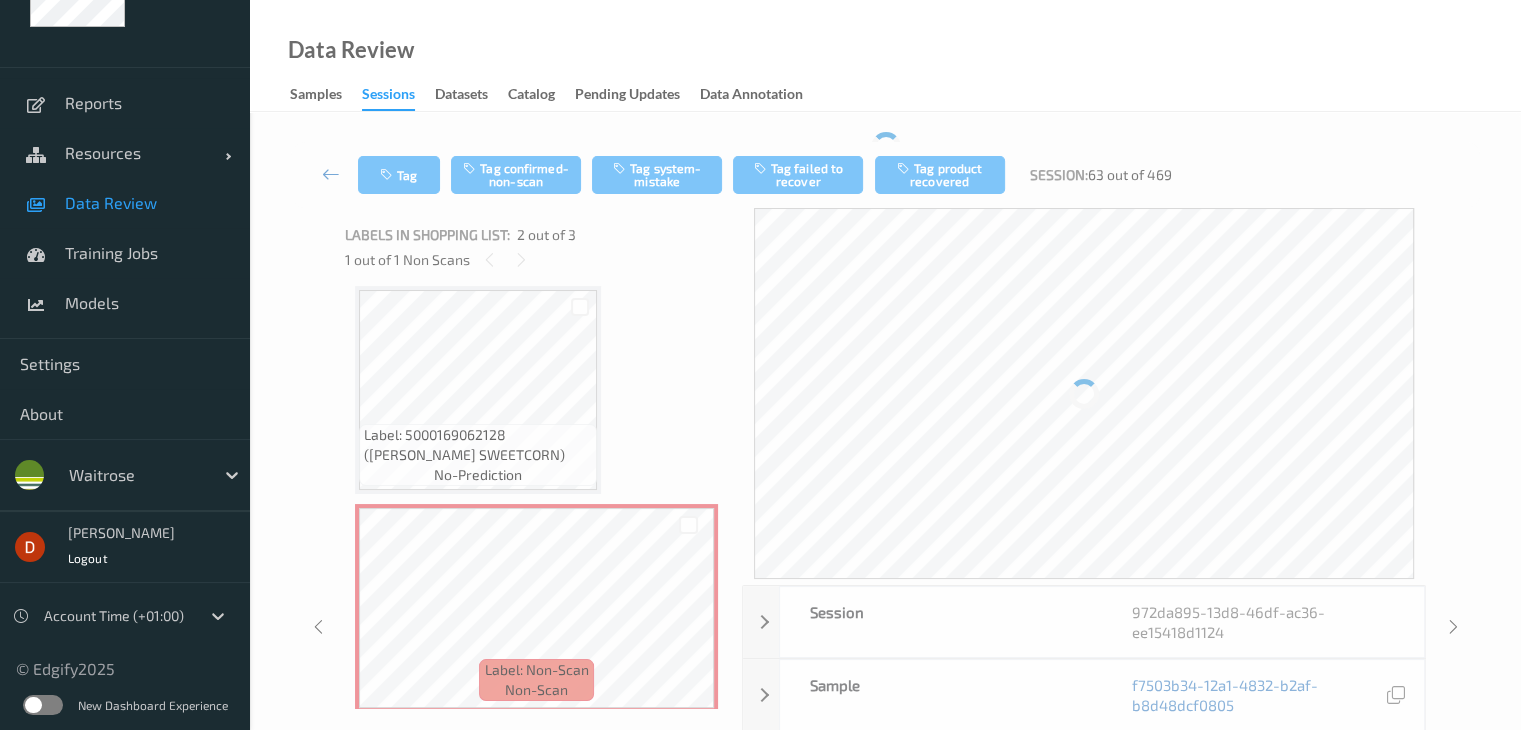 click at bounding box center (331, 174) 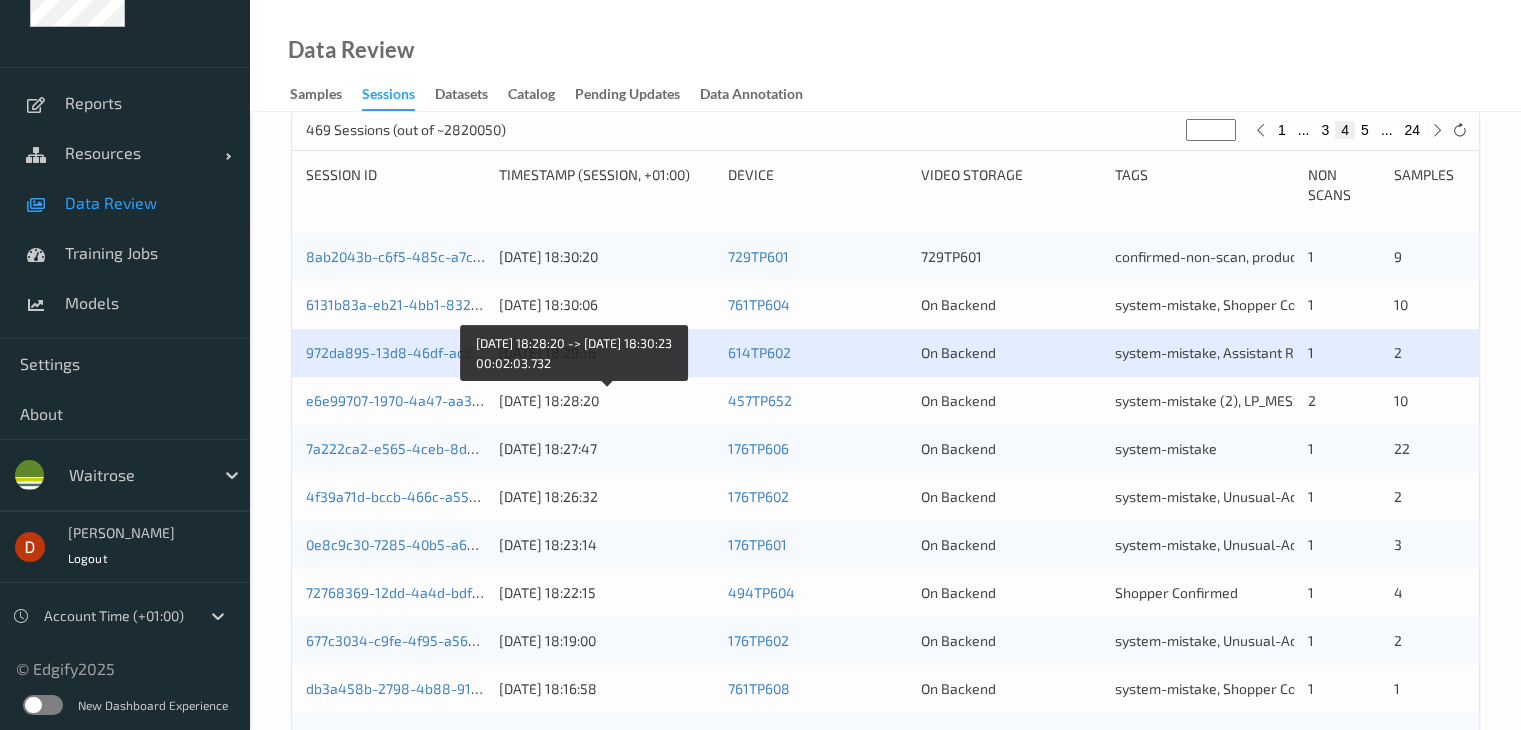 scroll, scrollTop: 400, scrollLeft: 0, axis: vertical 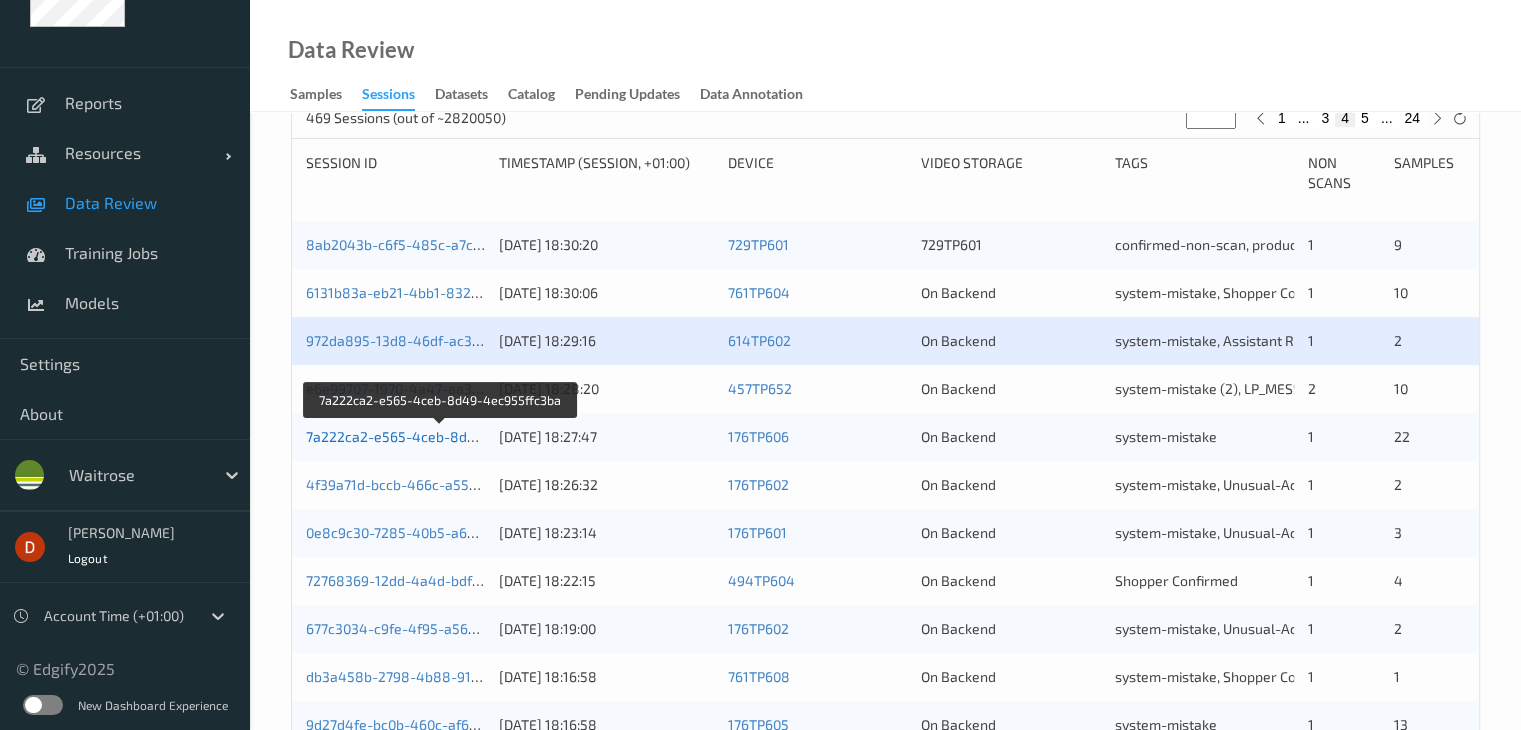 click on "7a222ca2-e565-4ceb-8d49-4ec955ffc3ba" at bounding box center (442, 436) 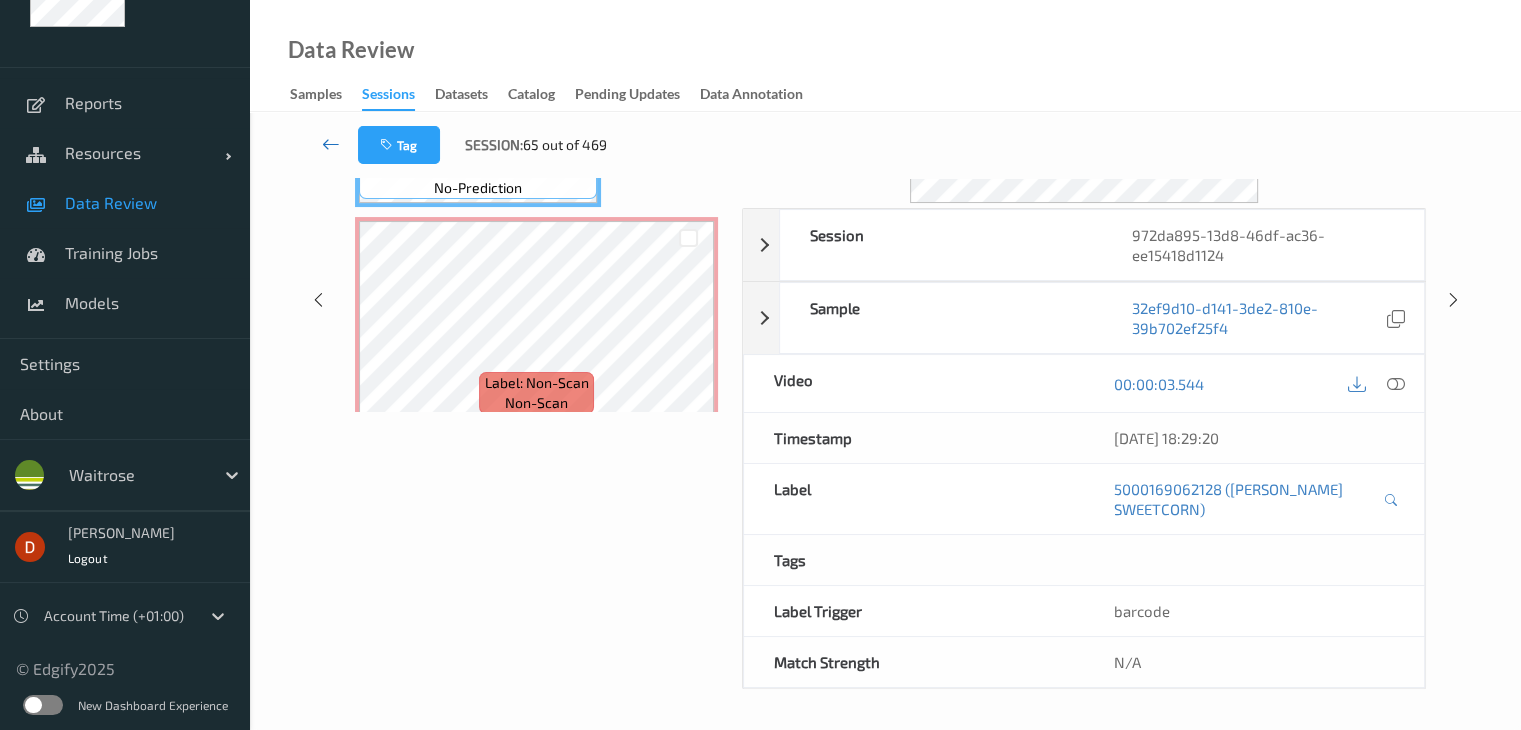 click at bounding box center (331, 144) 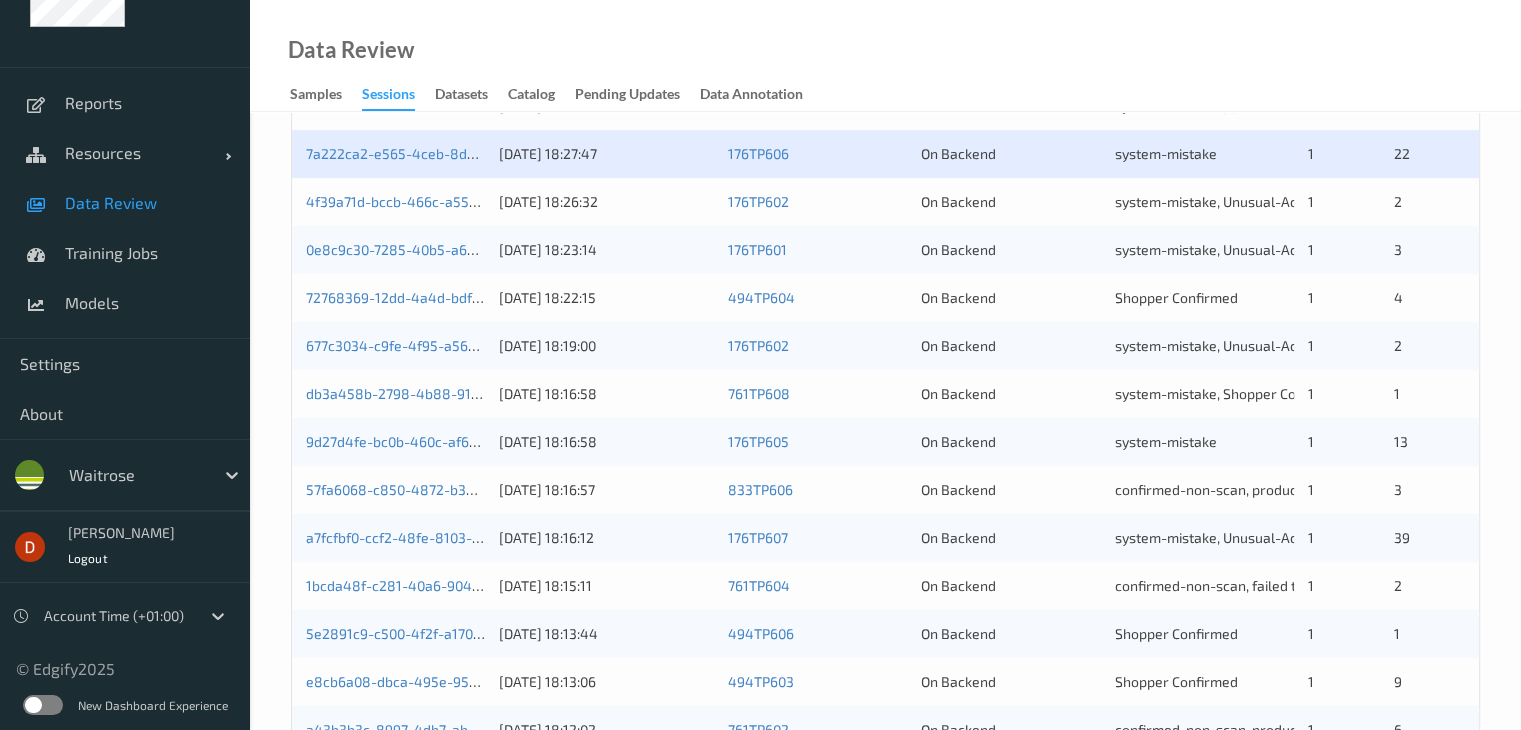 scroll, scrollTop: 700, scrollLeft: 0, axis: vertical 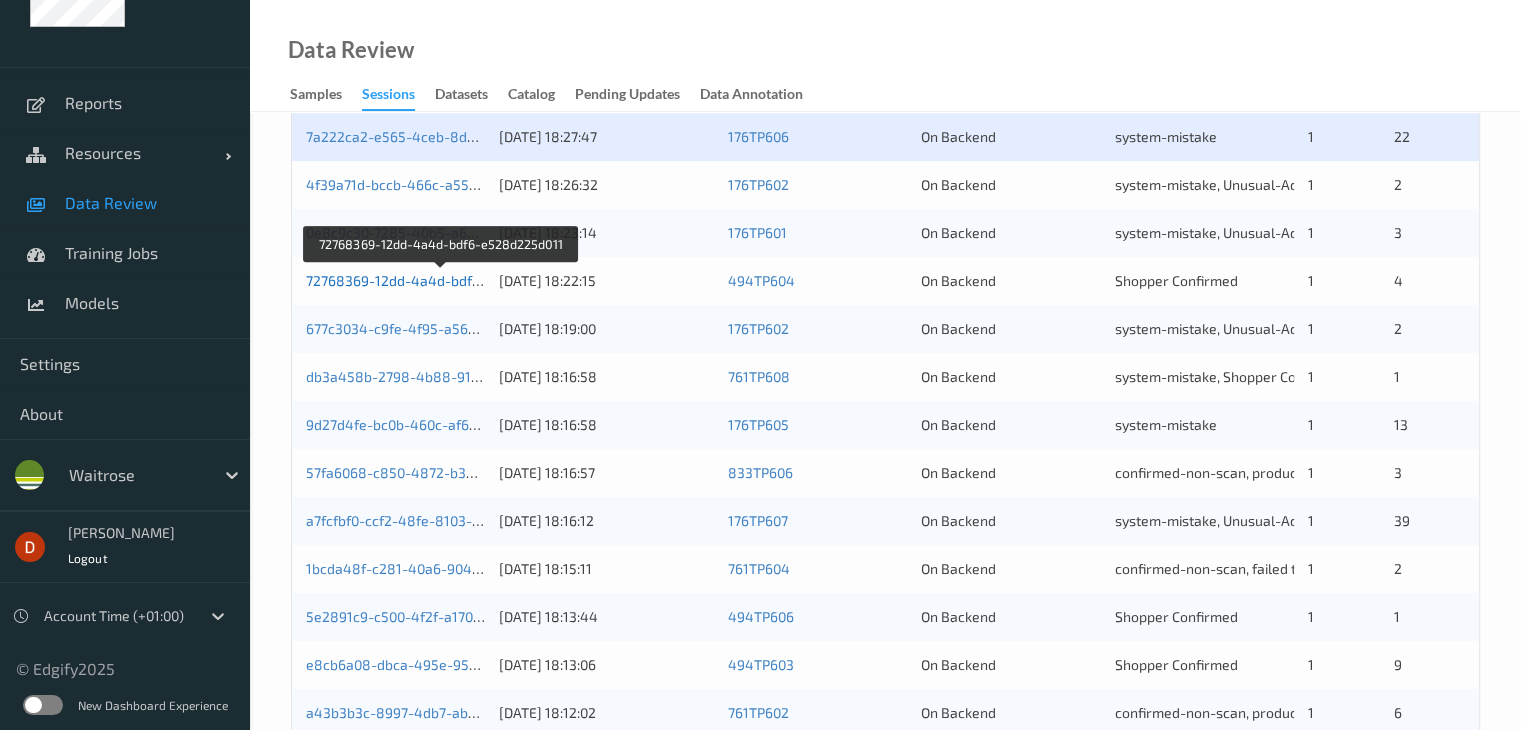 click on "72768369-12dd-4a4d-bdf6-e528d225d011" at bounding box center (442, 280) 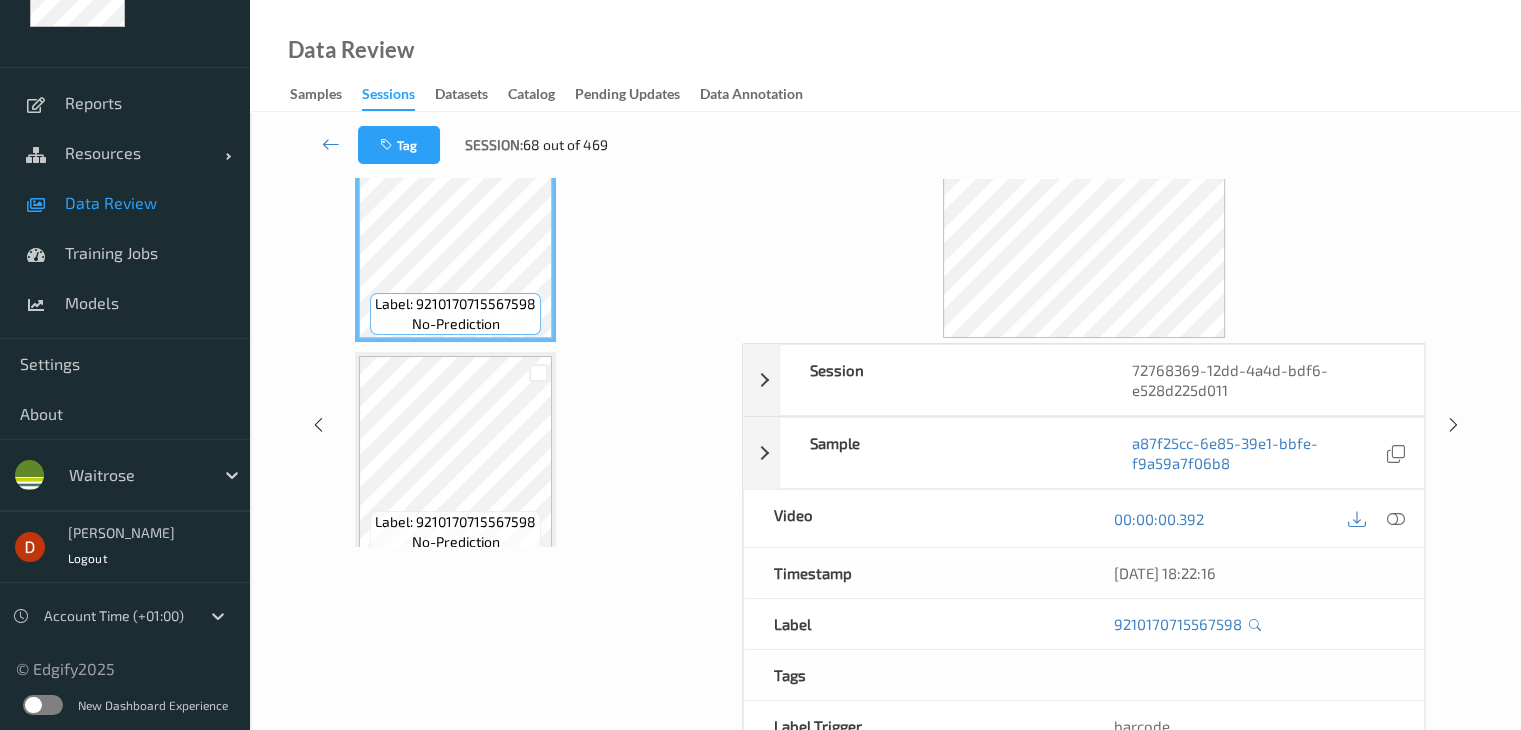 scroll, scrollTop: 0, scrollLeft: 0, axis: both 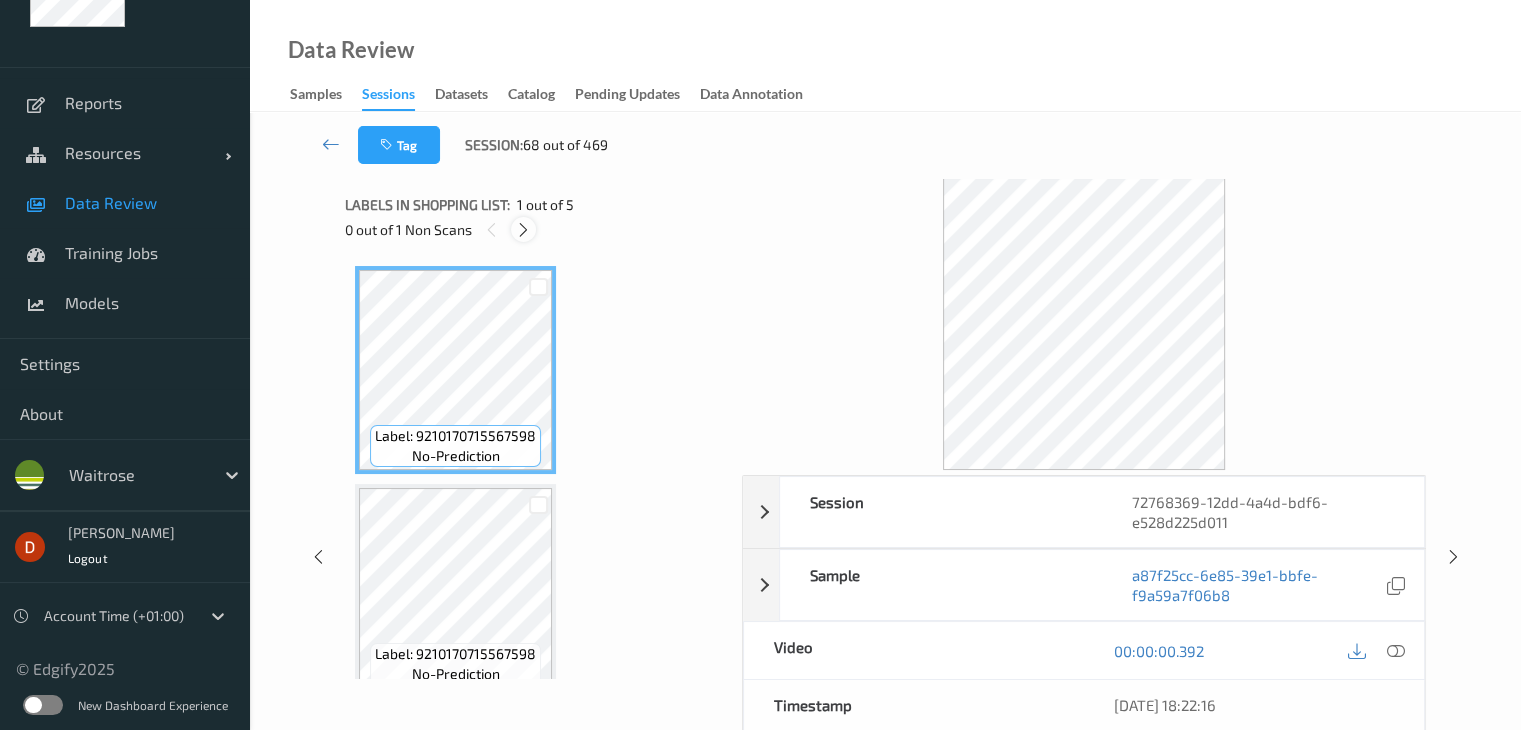 click at bounding box center (523, 230) 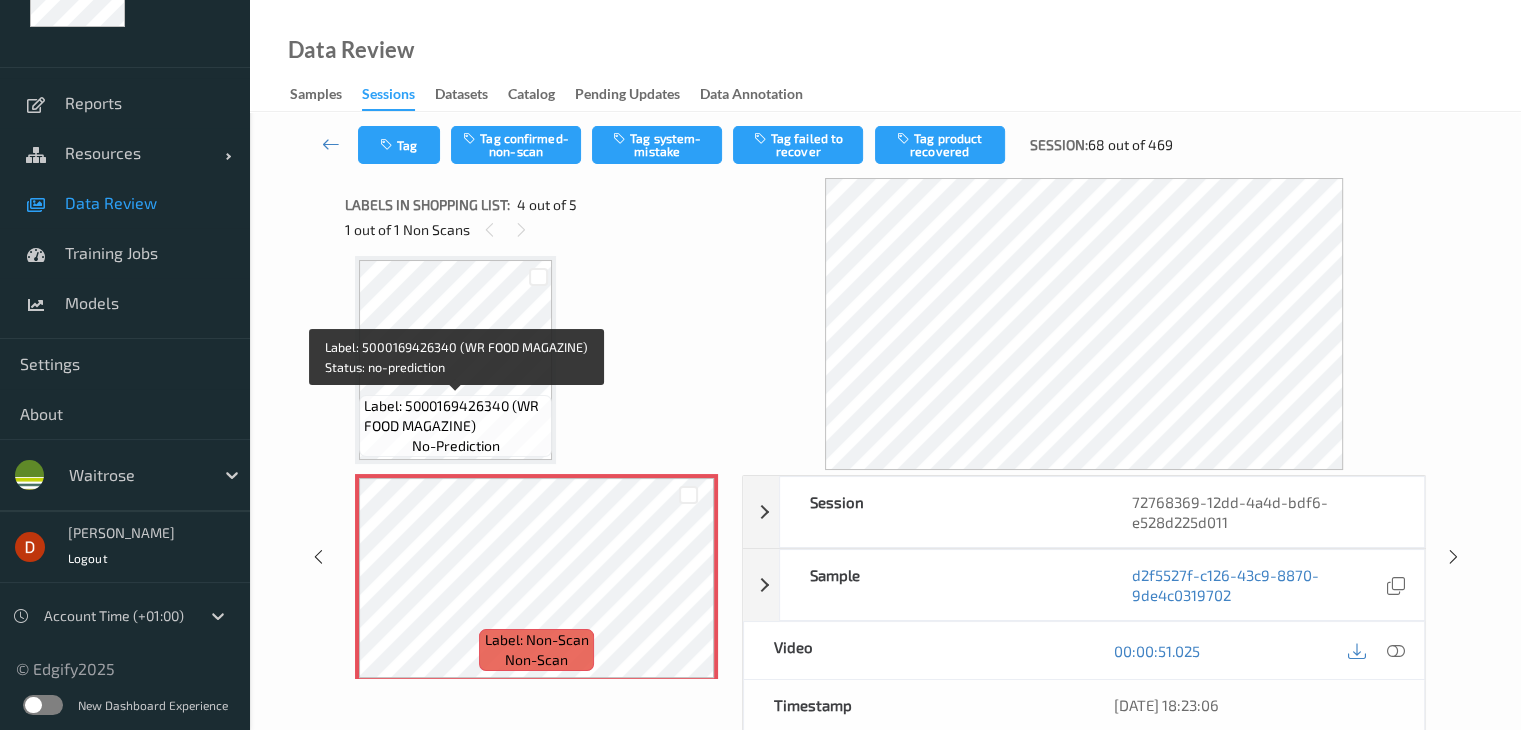 click on "Label: 5000169426340 (WR FOOD MAGAZINE)" at bounding box center [455, 416] 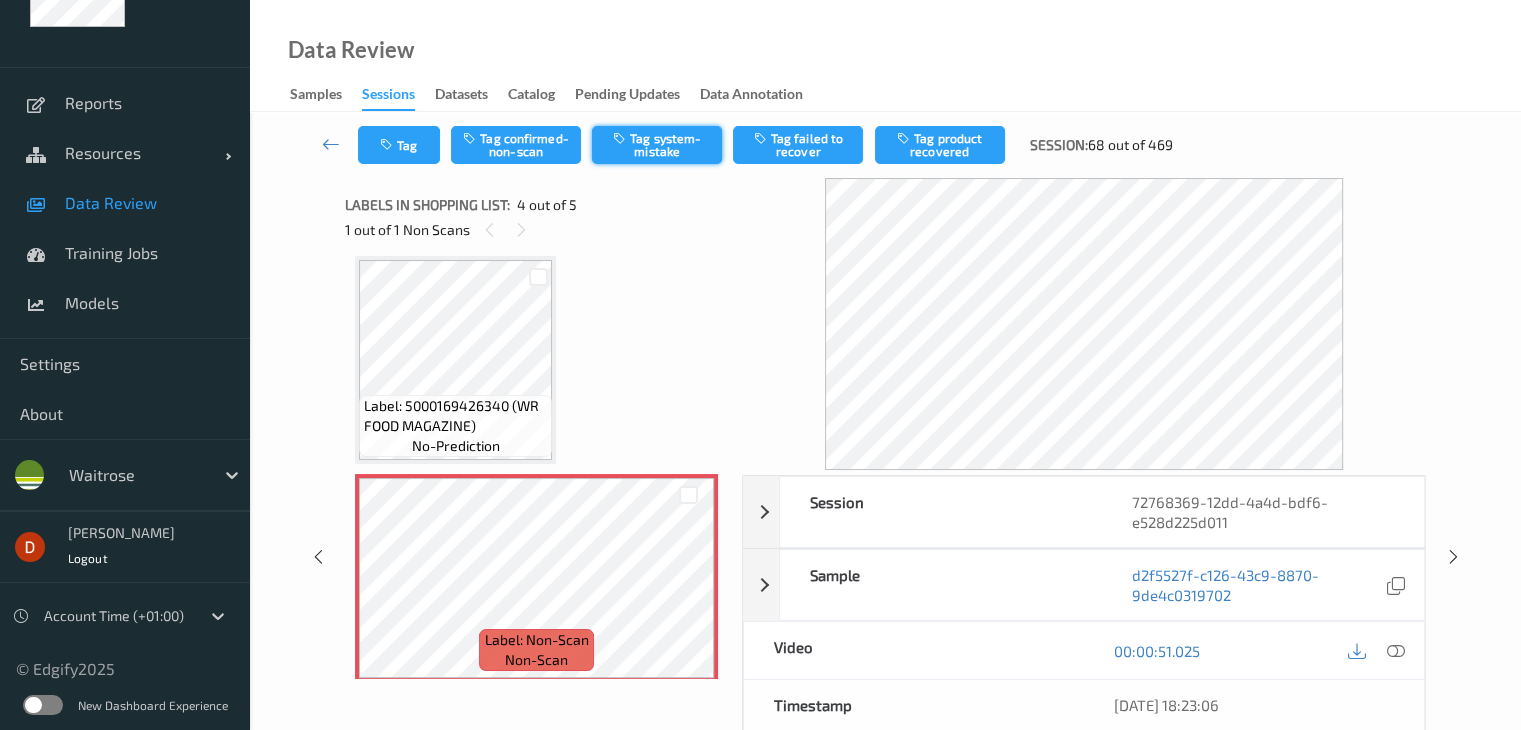 click on "Tag   system-mistake" at bounding box center [657, 145] 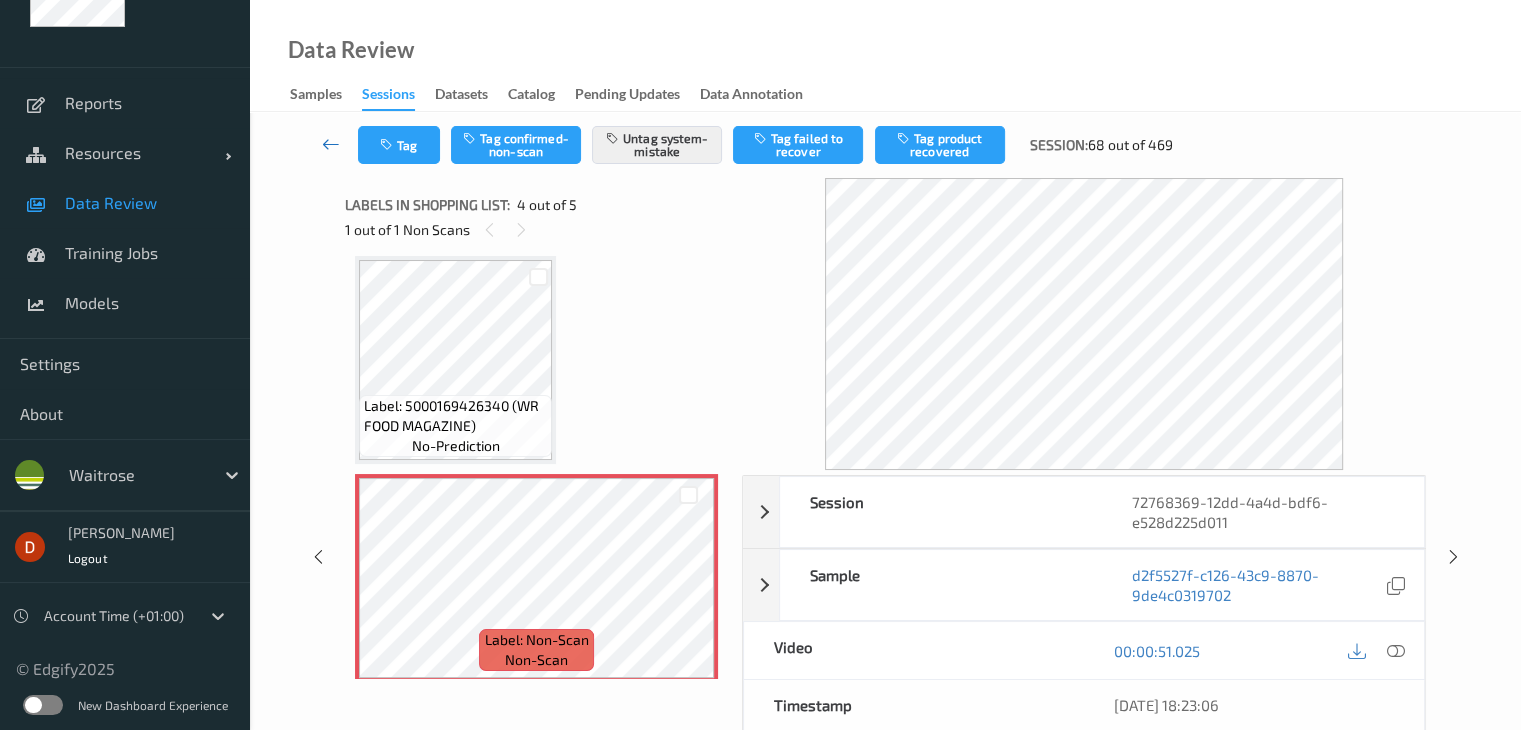 click at bounding box center [331, 144] 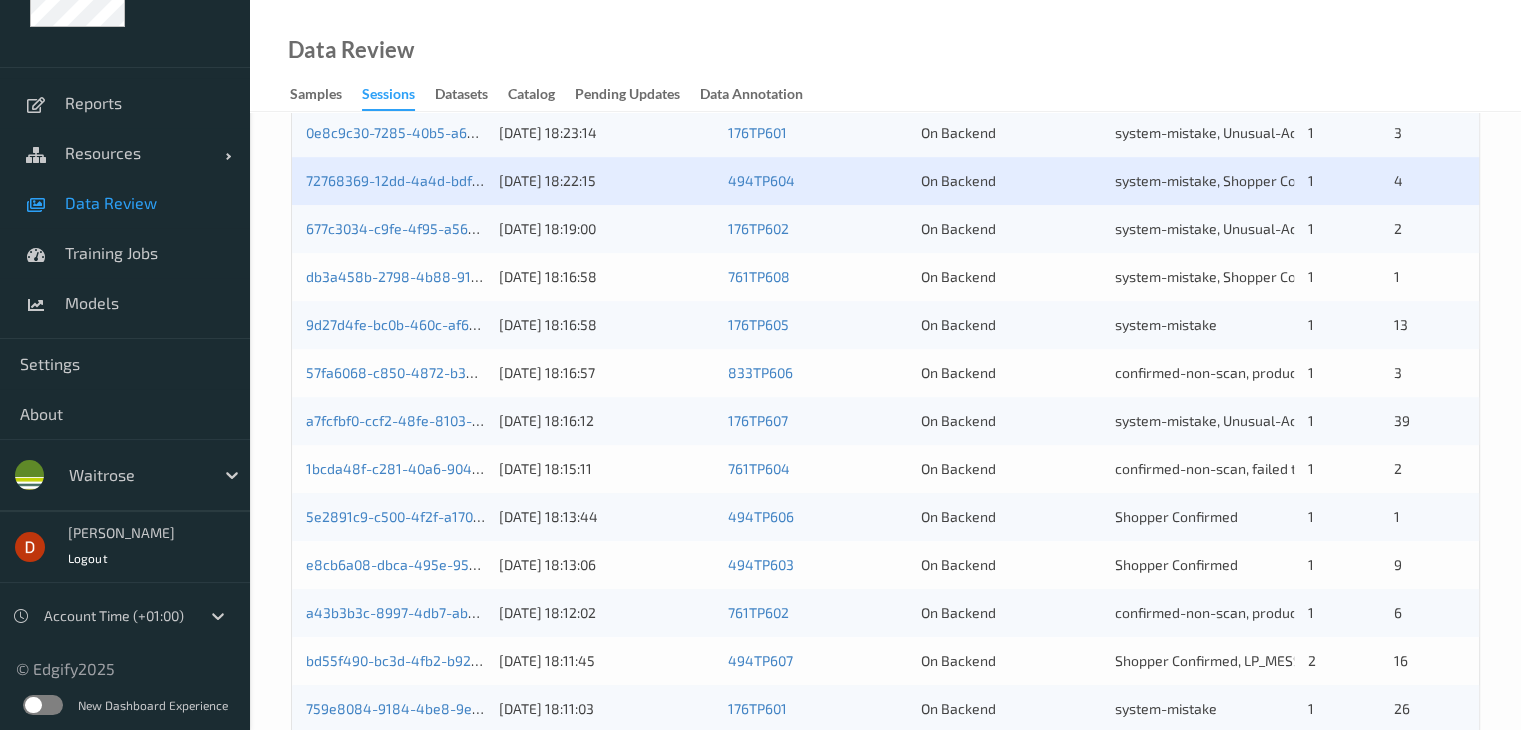 scroll, scrollTop: 900, scrollLeft: 0, axis: vertical 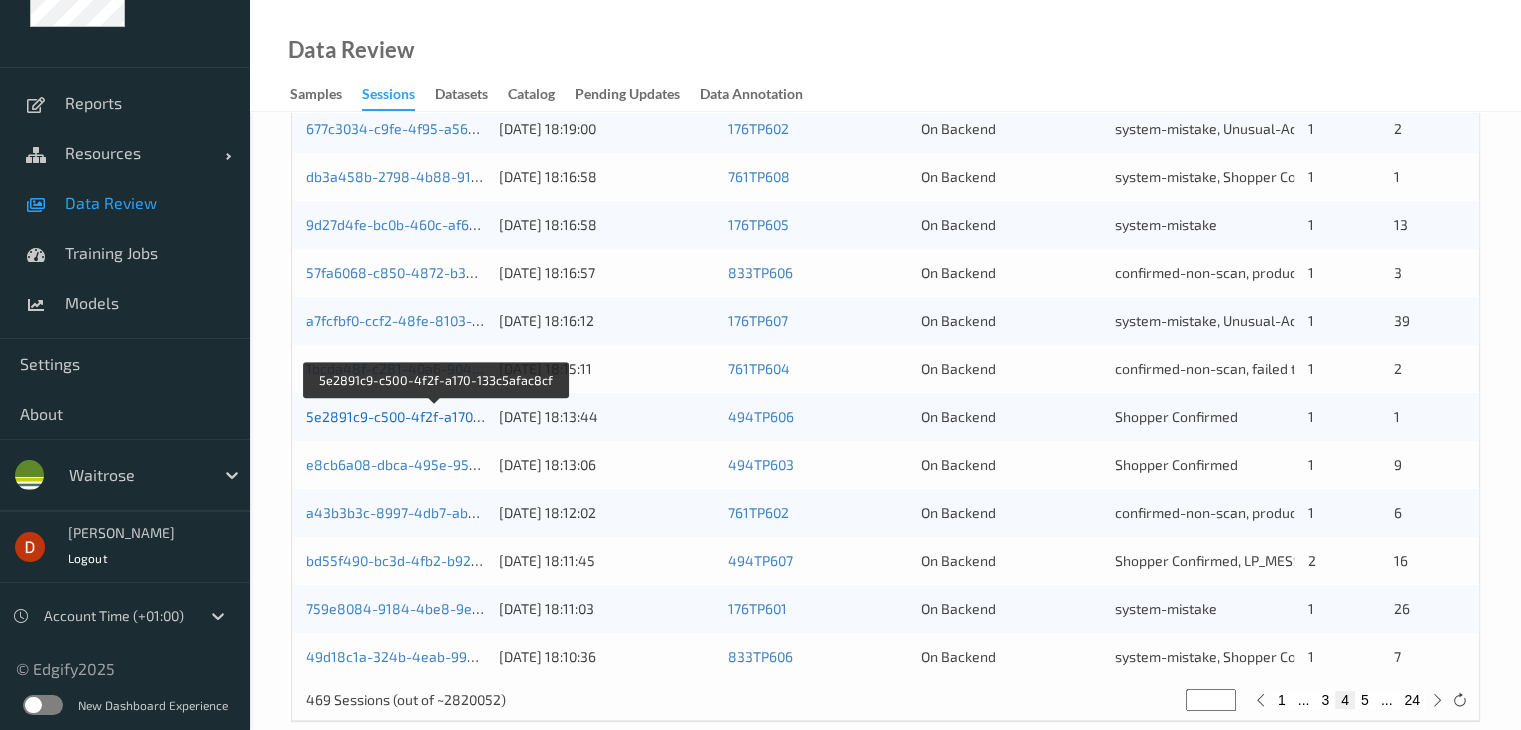 click on "5e2891c9-c500-4f2f-a170-133c5afac8cf" at bounding box center (435, 416) 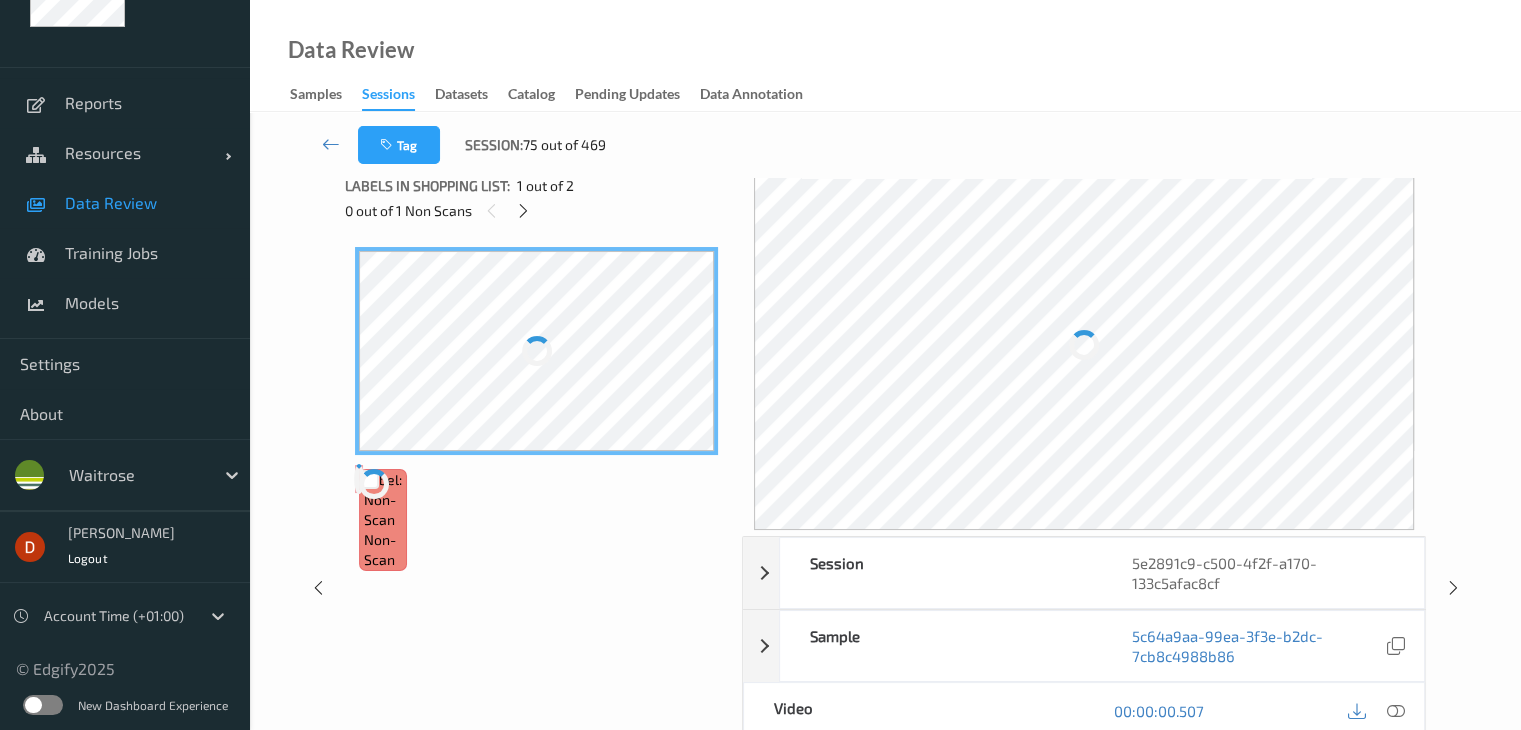 scroll, scrollTop: 0, scrollLeft: 0, axis: both 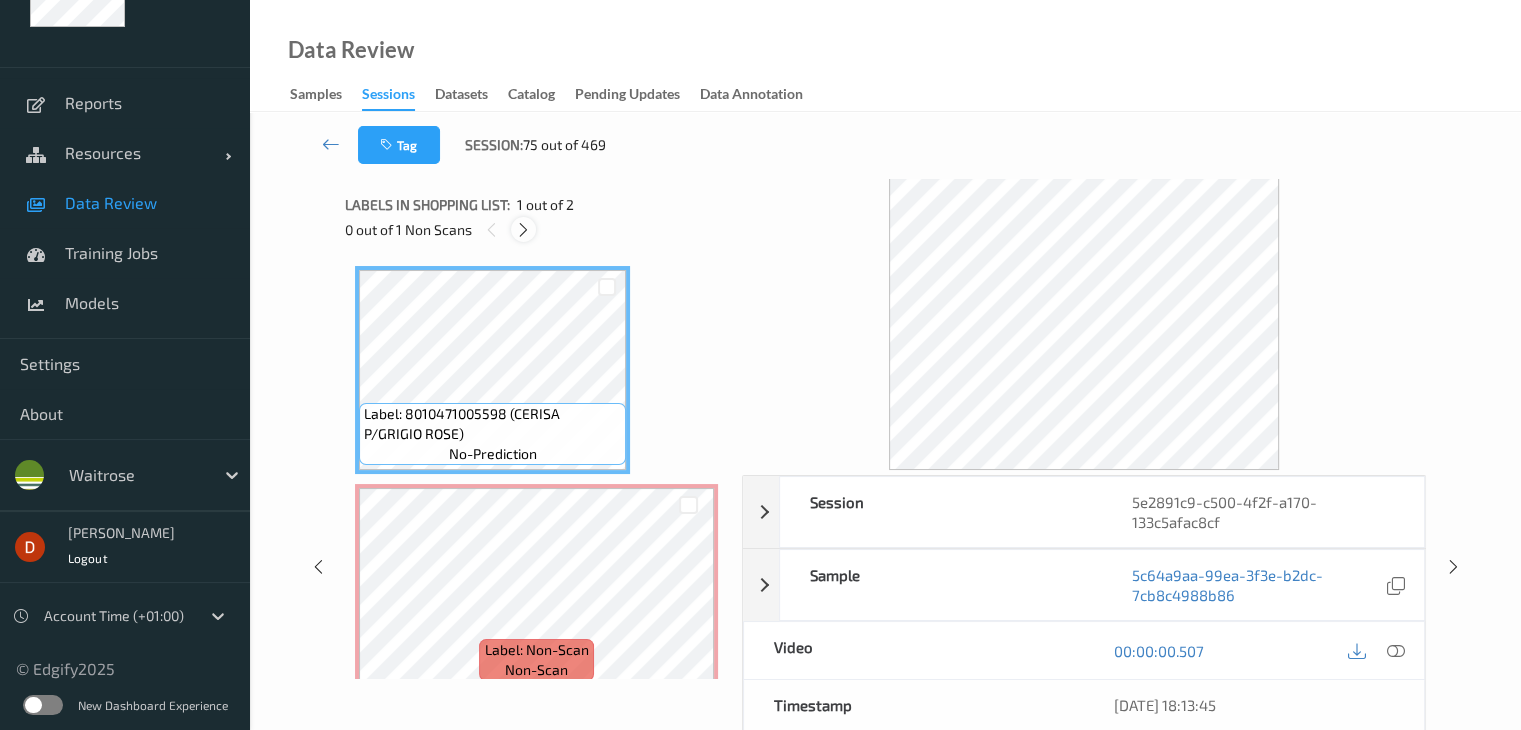 click at bounding box center (523, 230) 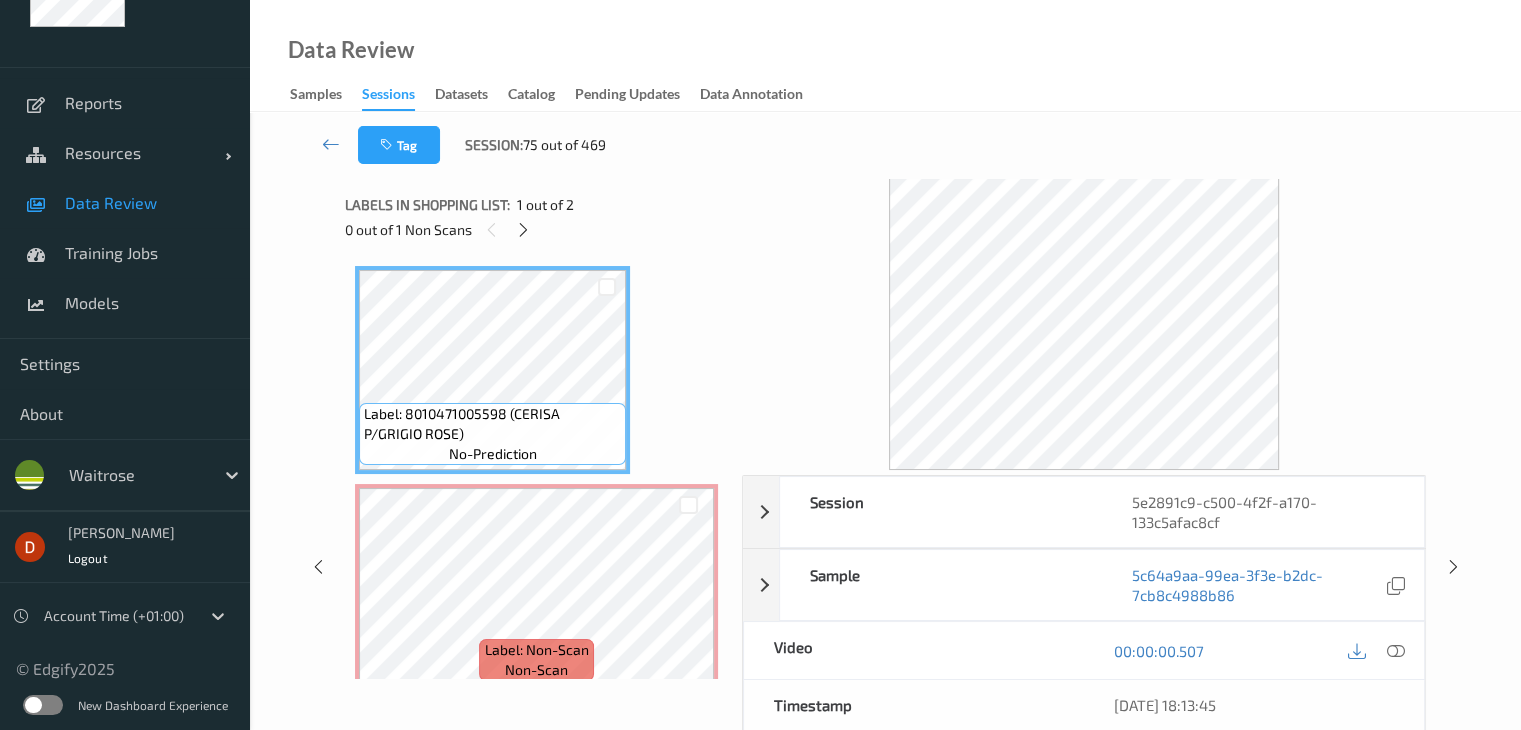 scroll, scrollTop: 10, scrollLeft: 0, axis: vertical 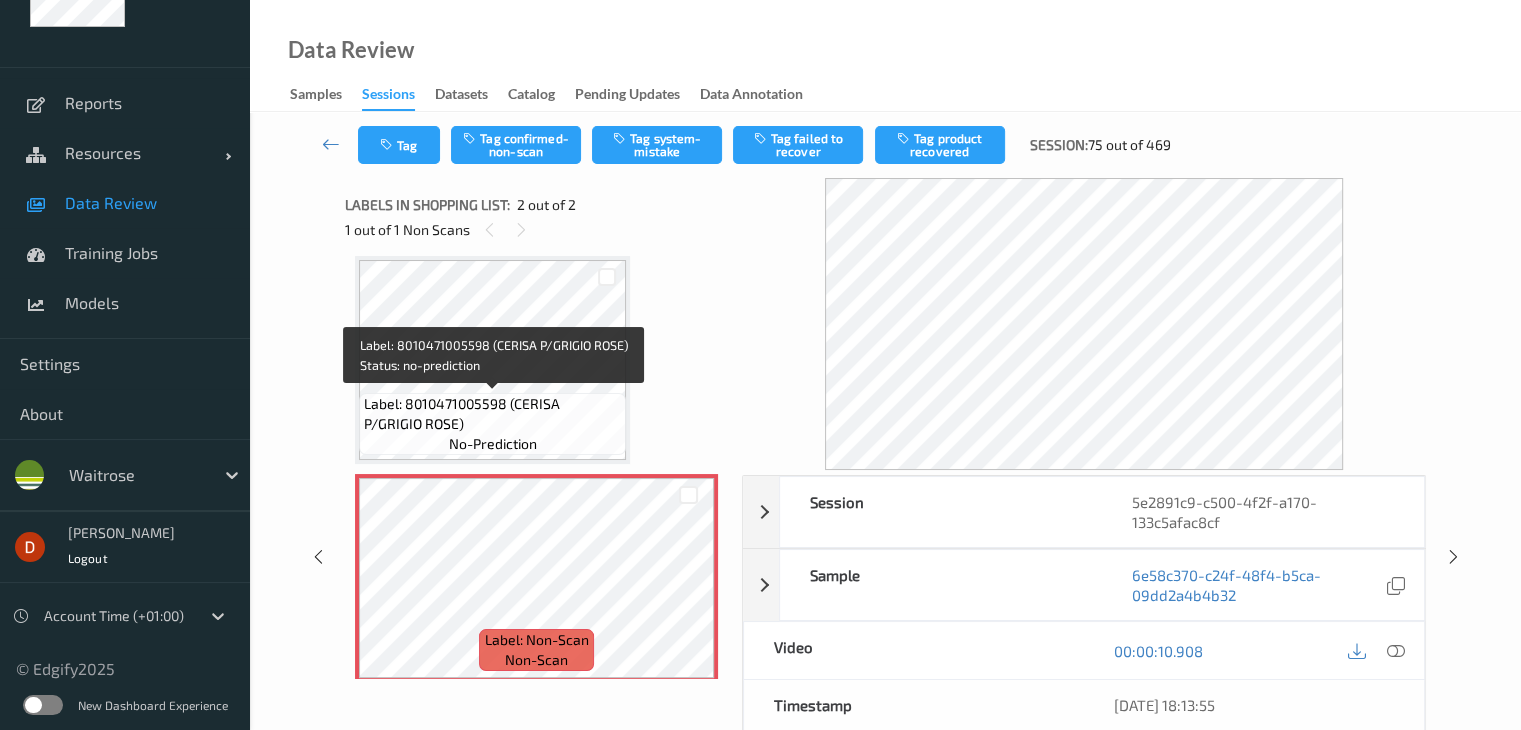 click on "Label: 8010471005598 (CERISA P/GRIGIO ROSE)" at bounding box center (492, 414) 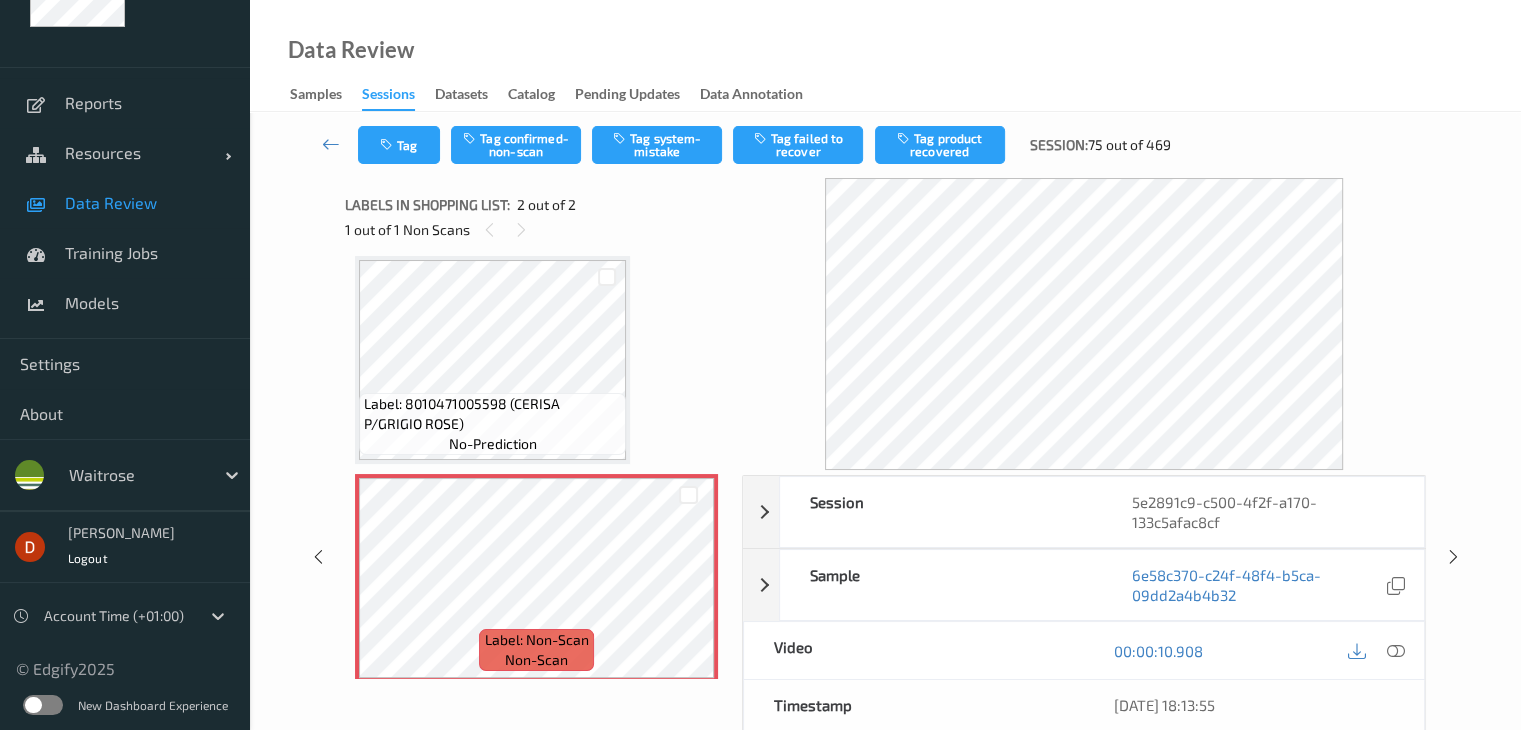 scroll, scrollTop: 23, scrollLeft: 0, axis: vertical 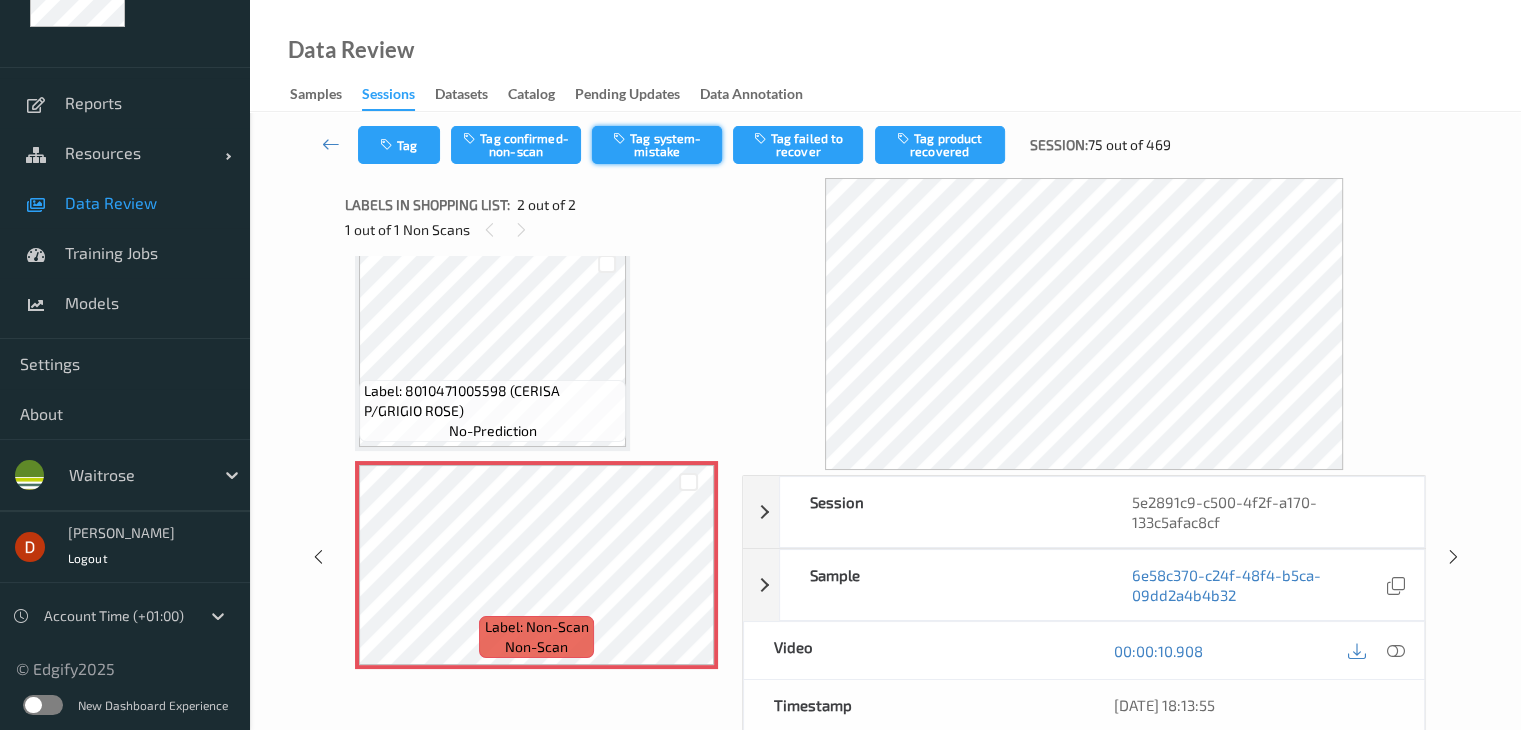 click on "Tag   system-mistake" at bounding box center [657, 145] 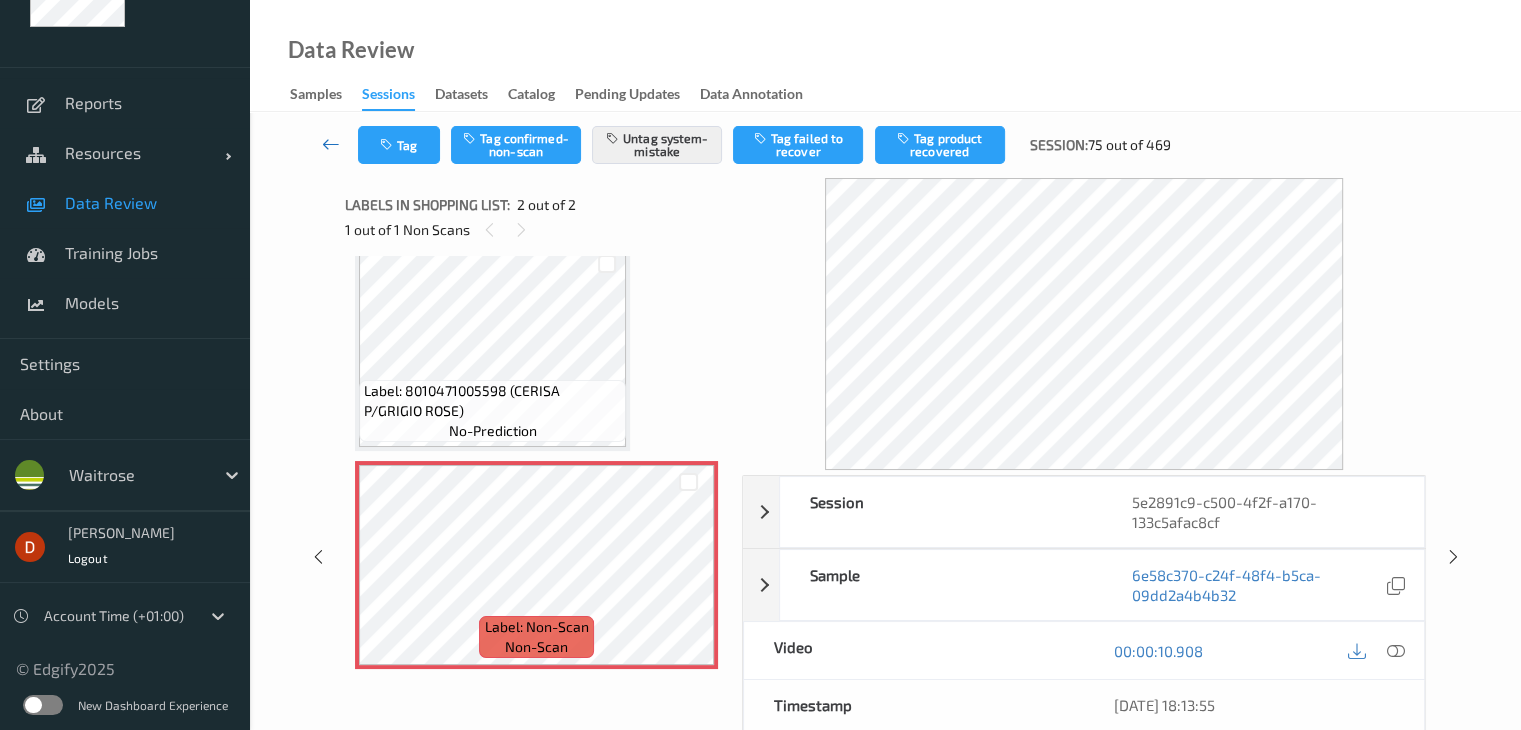 click at bounding box center [331, 145] 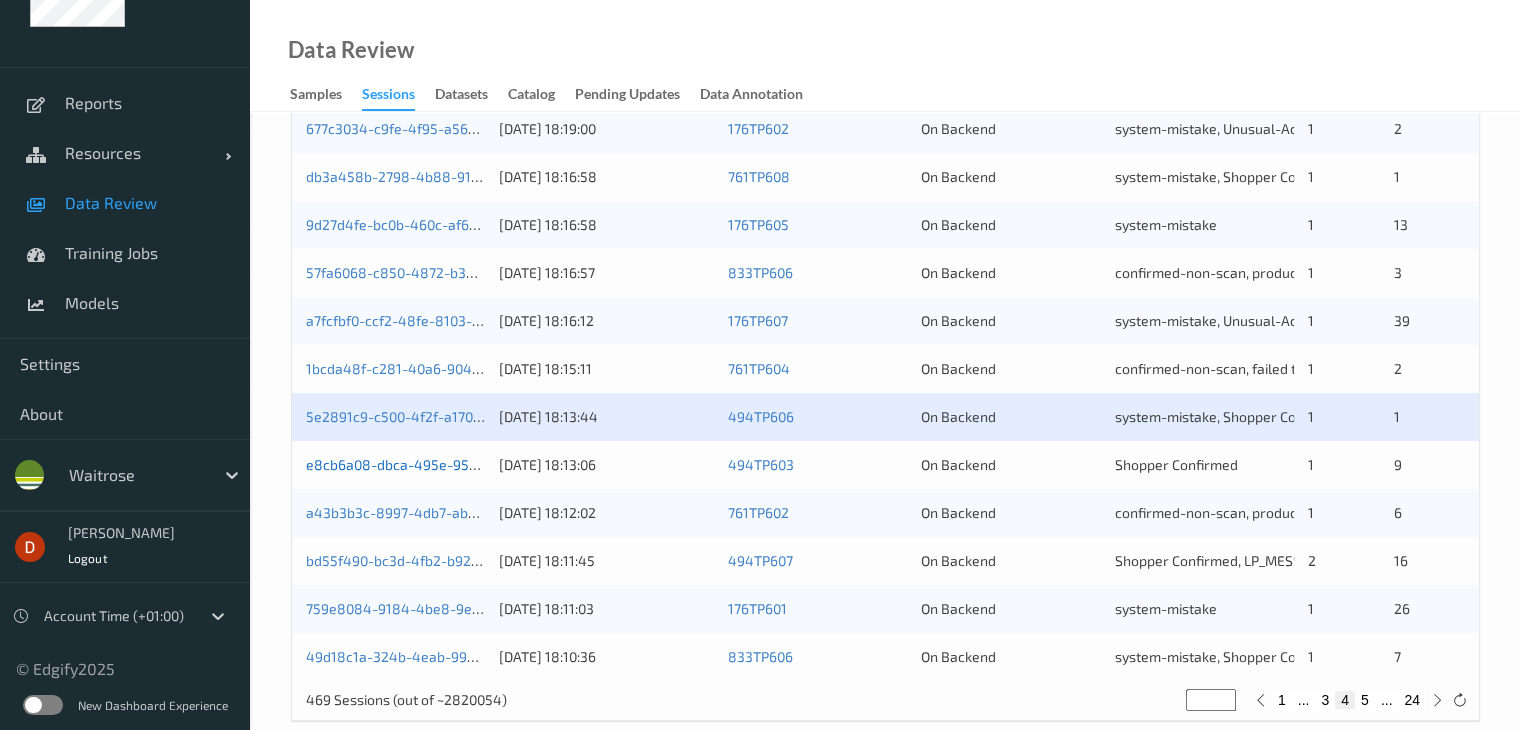 click on "e8cb6a08-dbca-495e-956e-503431d58029" at bounding box center [446, 464] 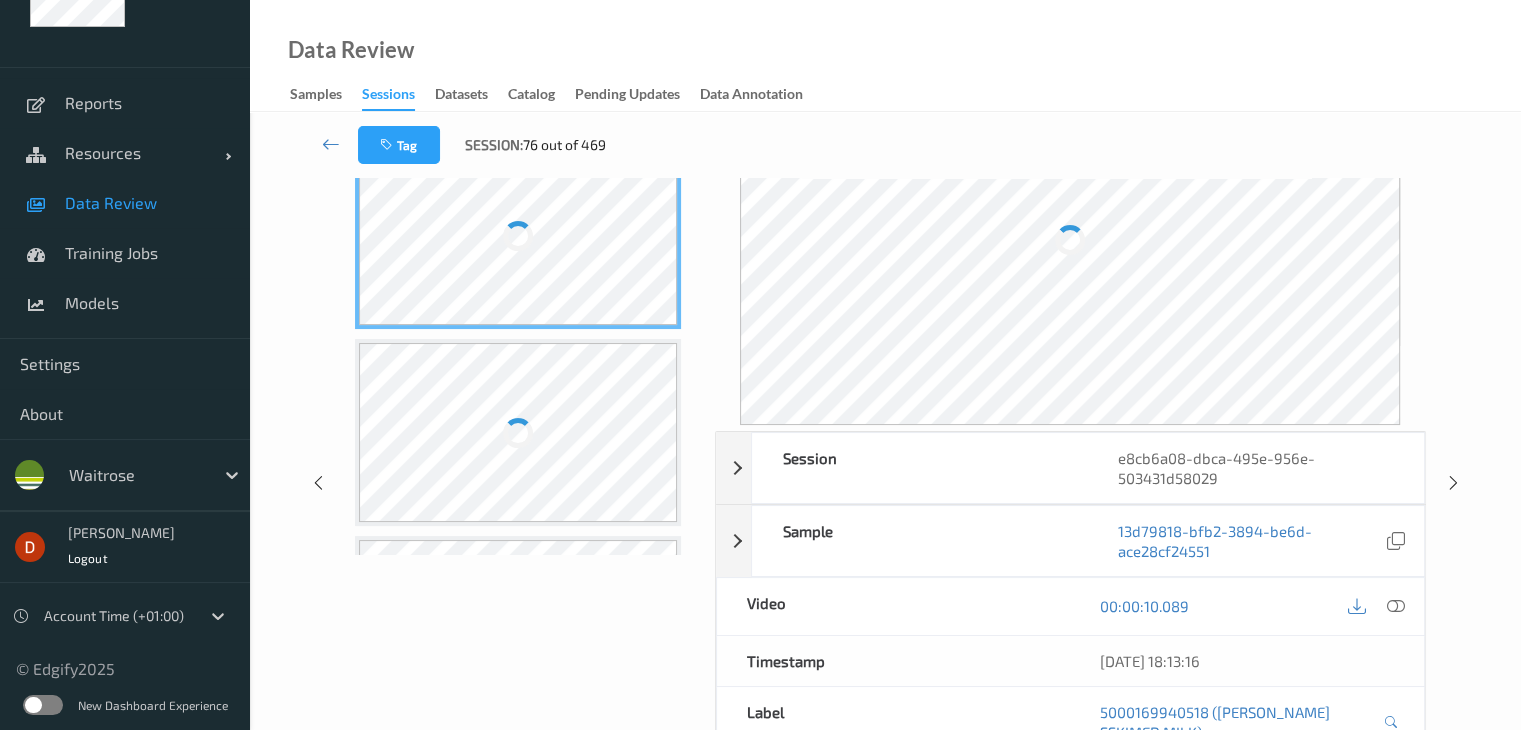 scroll, scrollTop: 0, scrollLeft: 0, axis: both 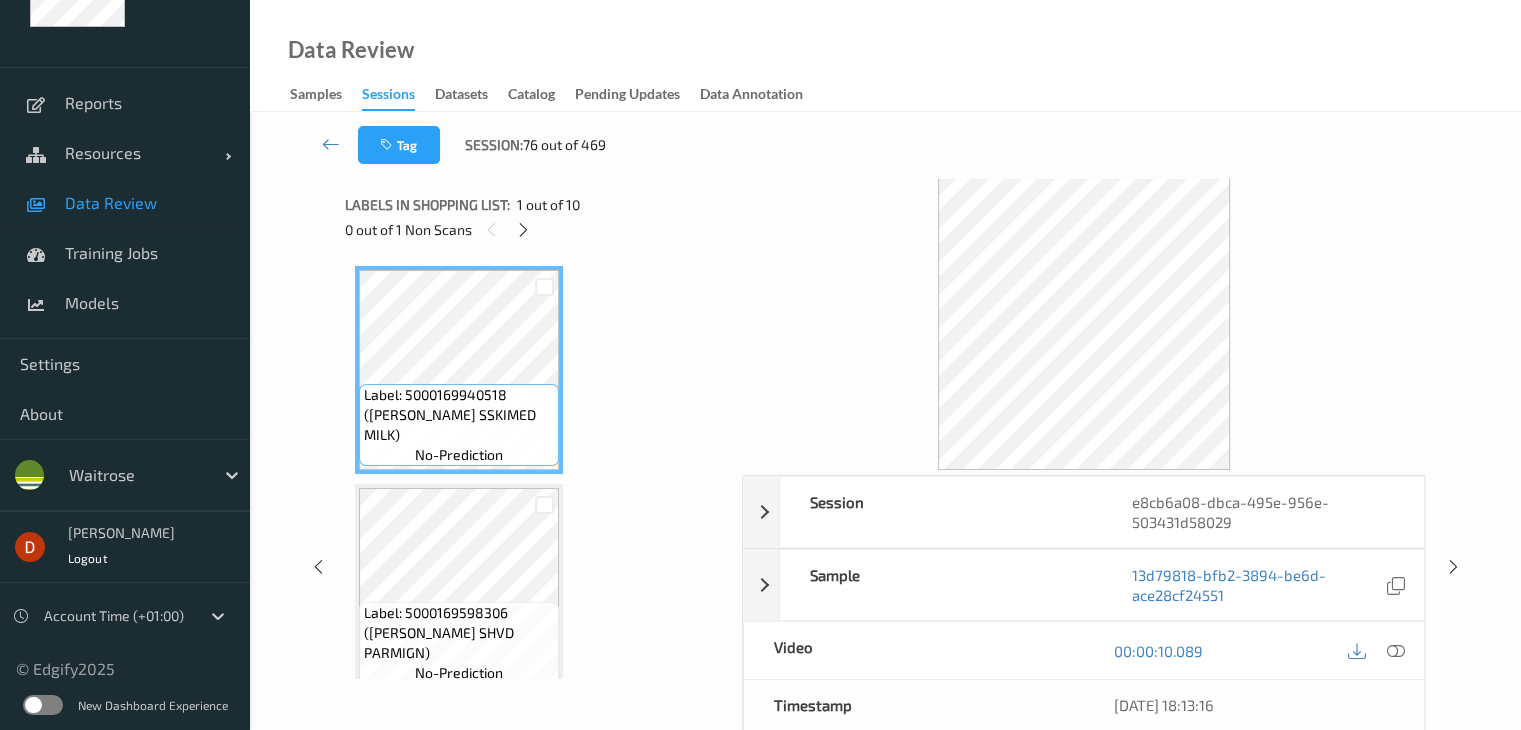 click on "0 out of 1 Non Scans" at bounding box center (536, 229) 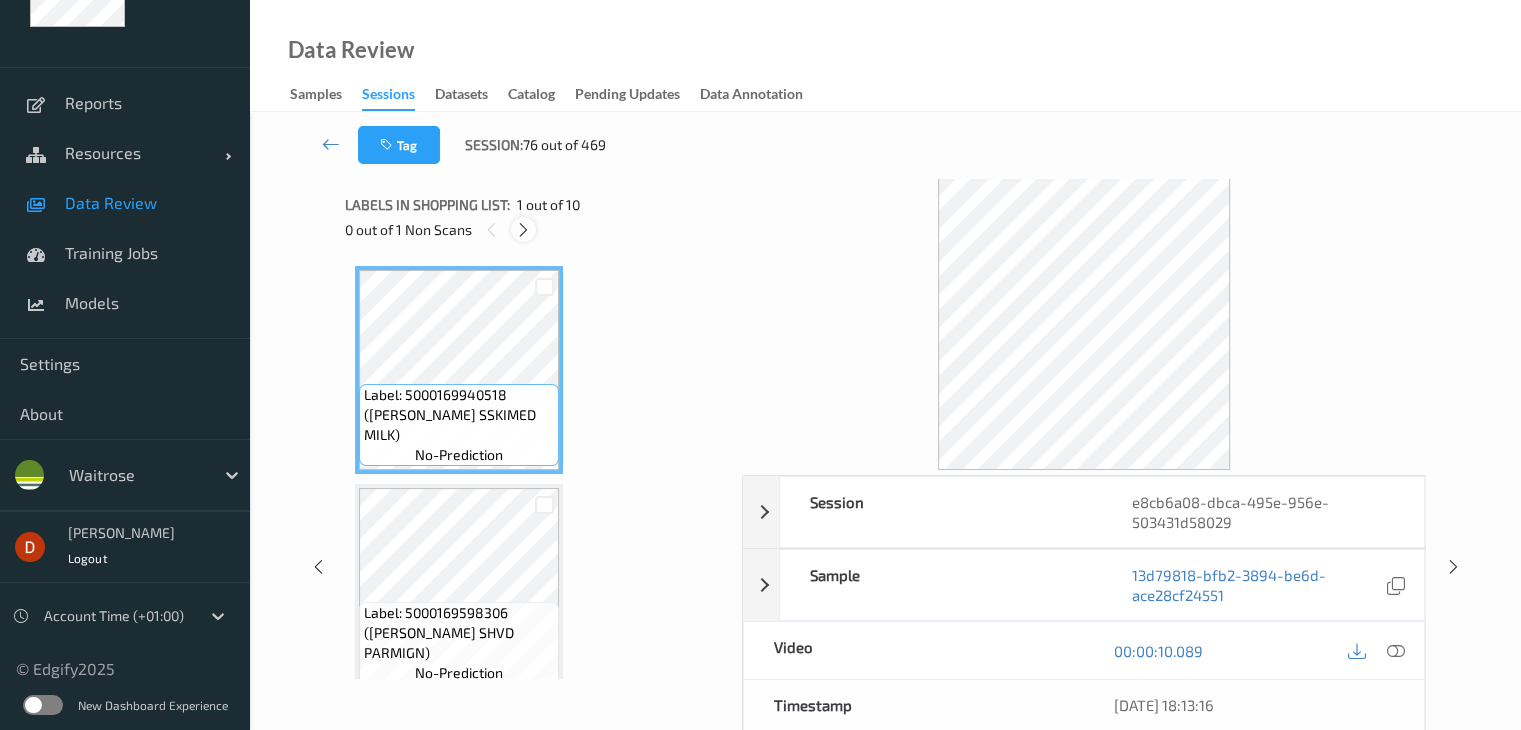 scroll, scrollTop: 882, scrollLeft: 0, axis: vertical 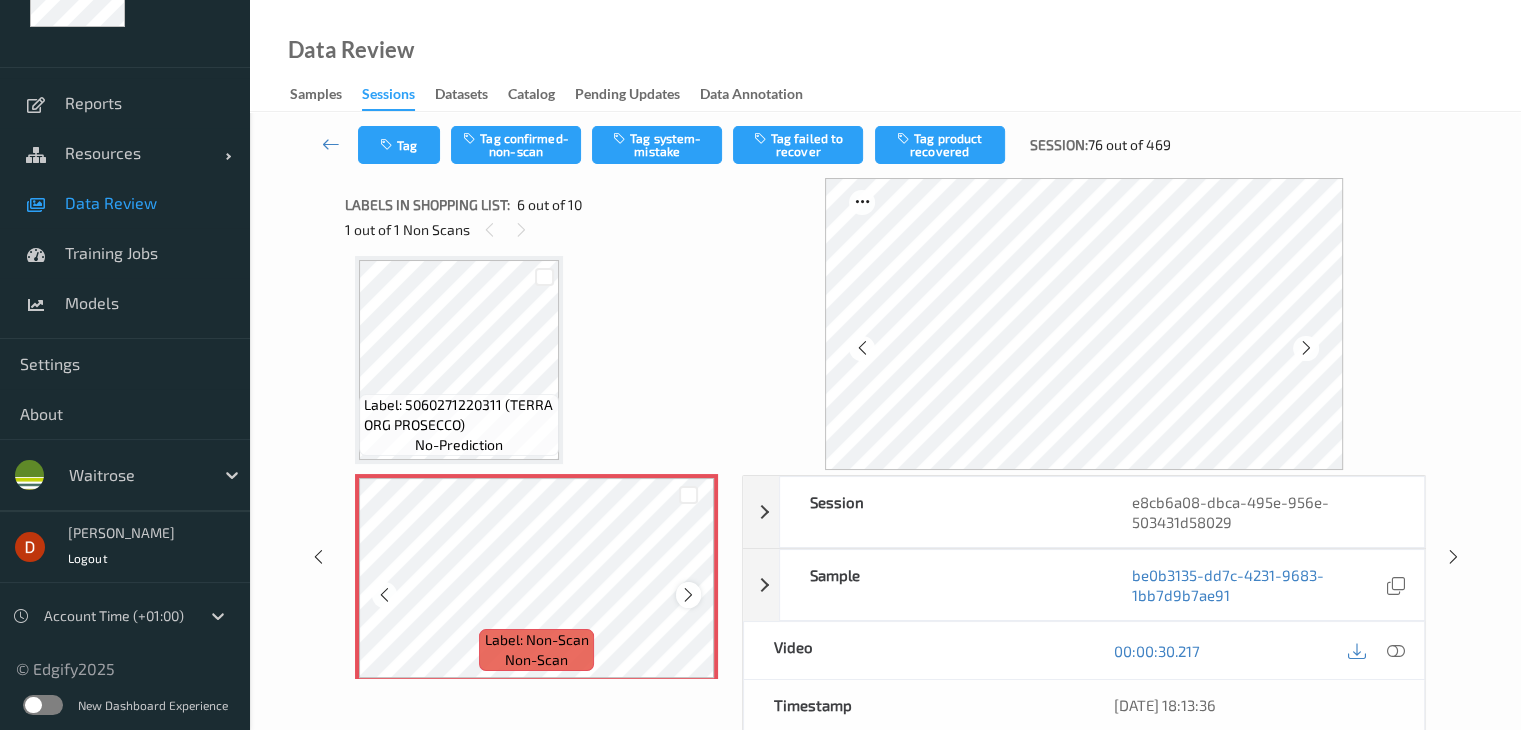 click at bounding box center [688, 595] 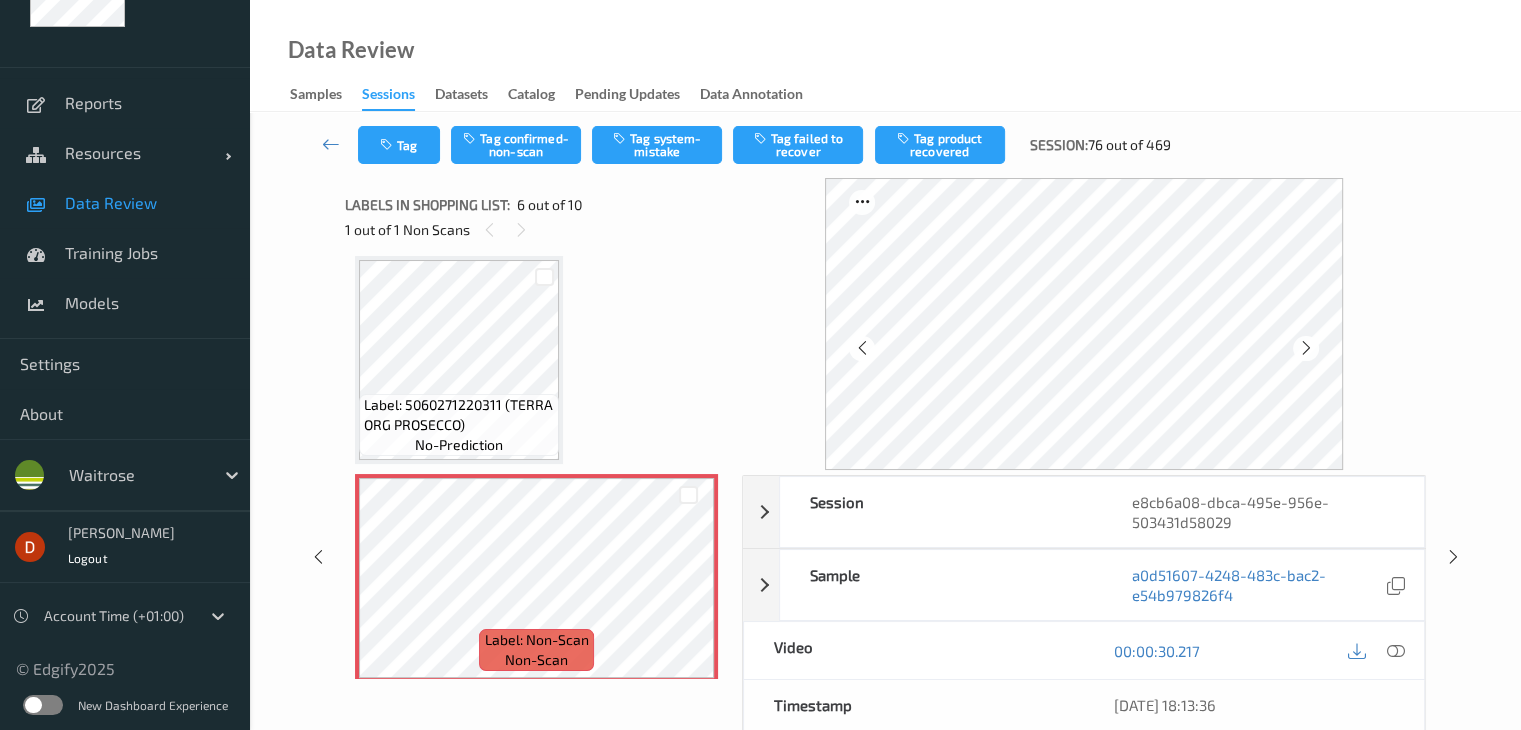 click on "Label: 5060271220311 (TERRA ORG PROSECCO) no-prediction" at bounding box center (459, 425) 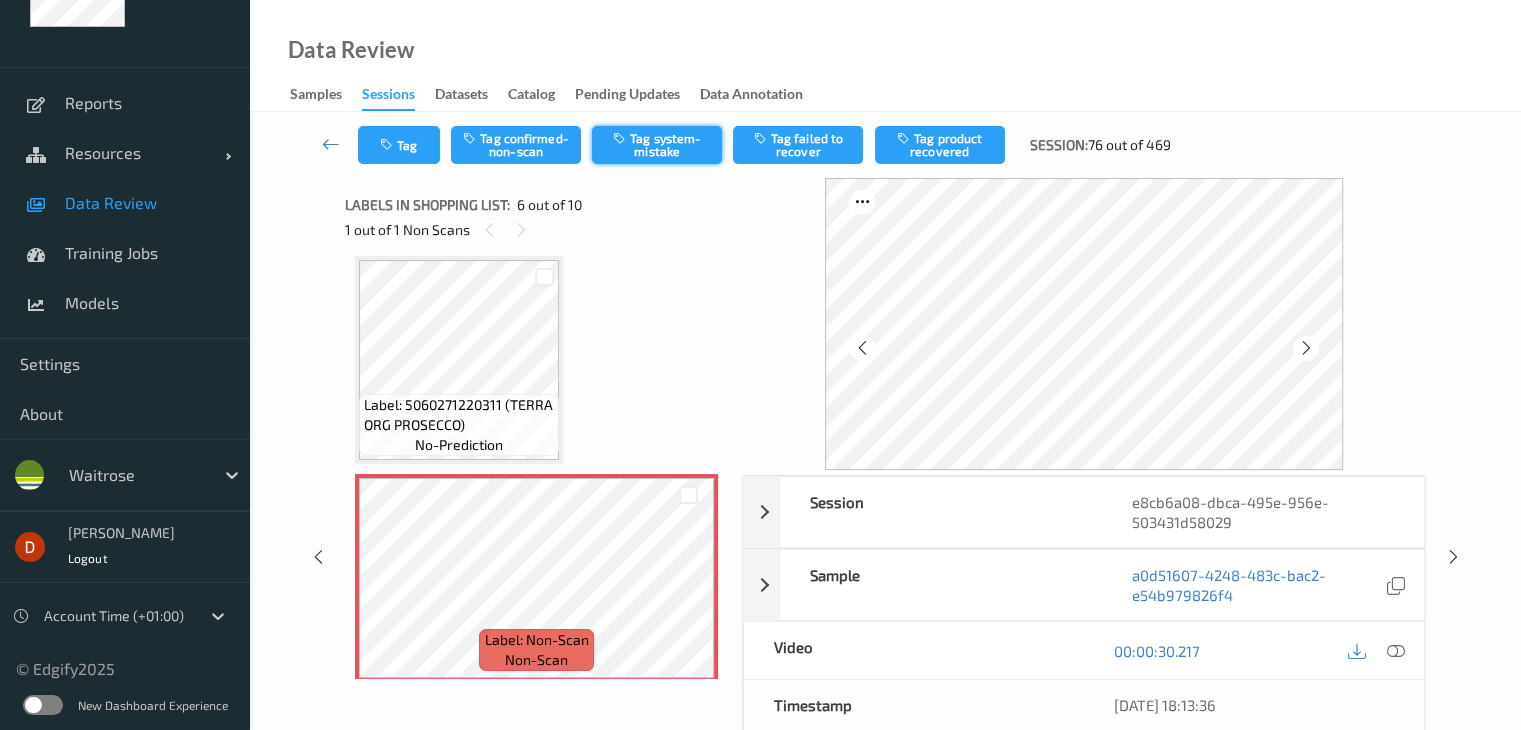 click on "Tag   system-mistake" at bounding box center [657, 145] 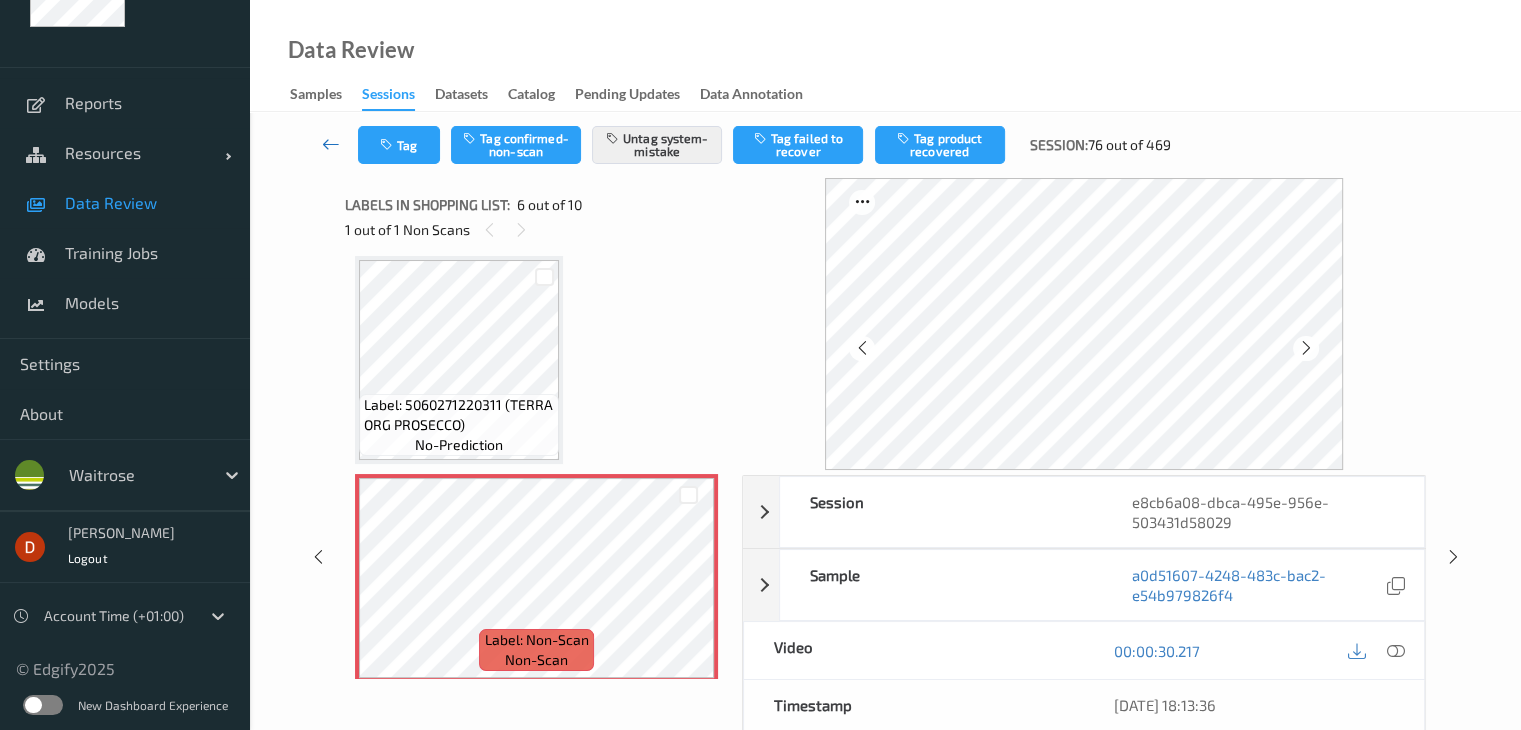 click at bounding box center [331, 145] 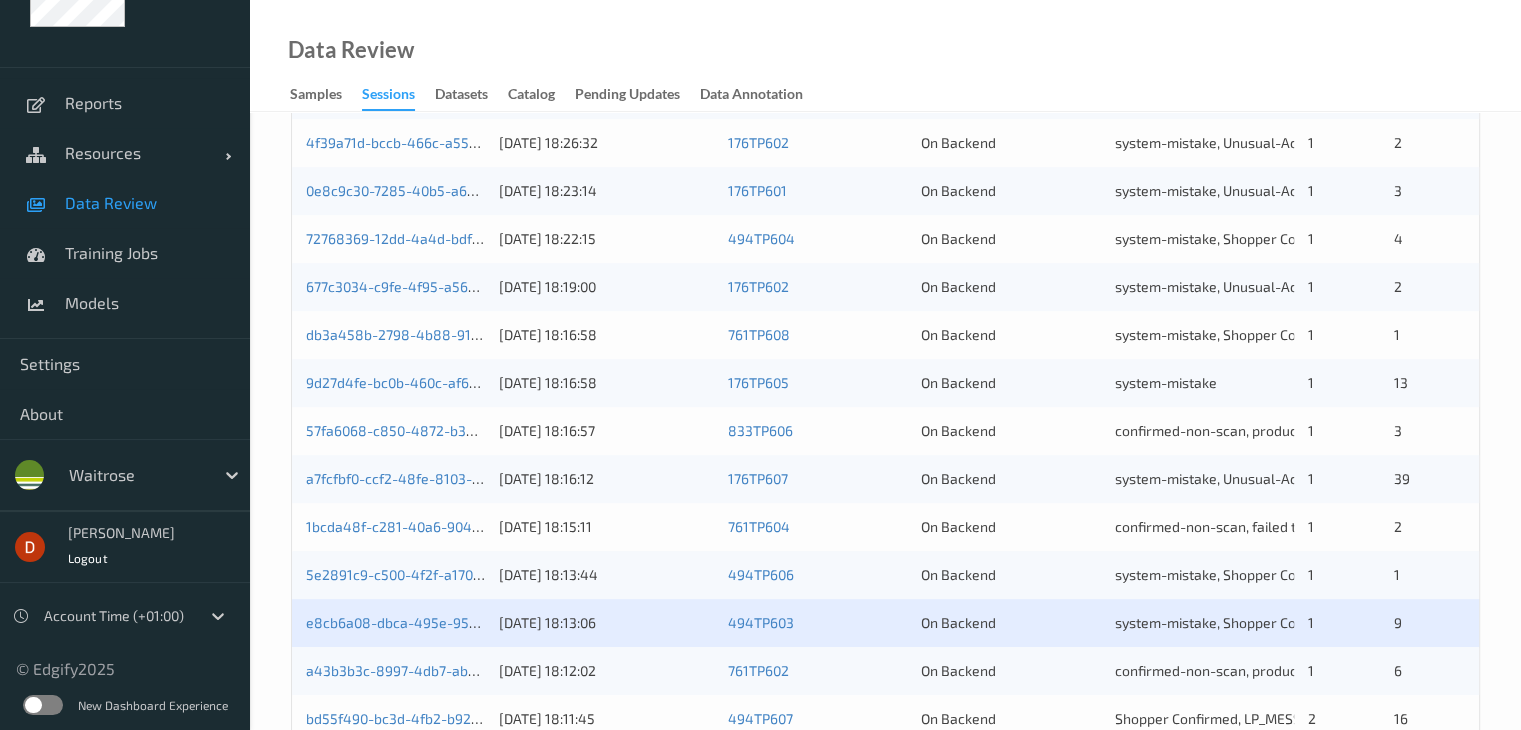scroll, scrollTop: 932, scrollLeft: 0, axis: vertical 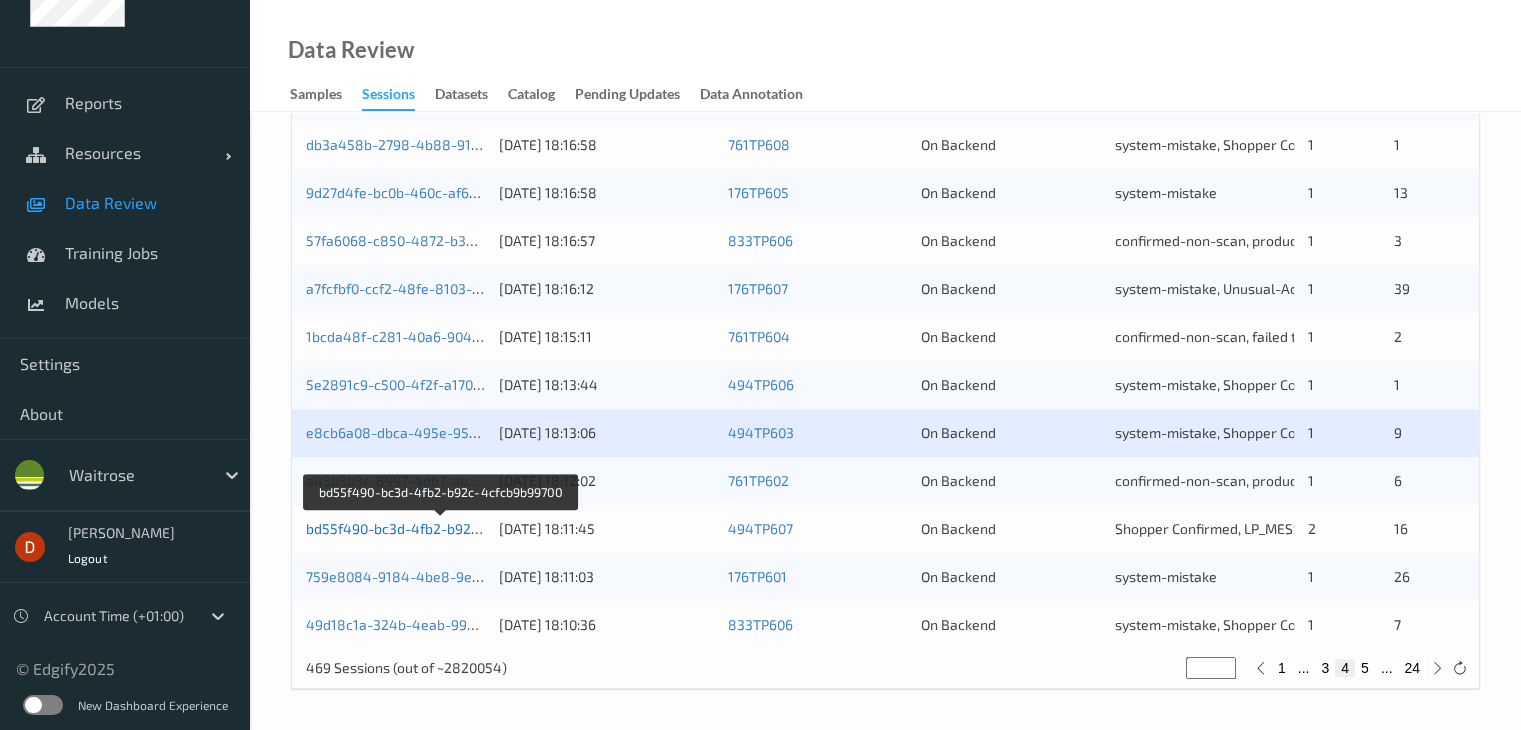 click on "bd55f490-bc3d-4fb2-b92c-4cfcb9b99700" at bounding box center (440, 528) 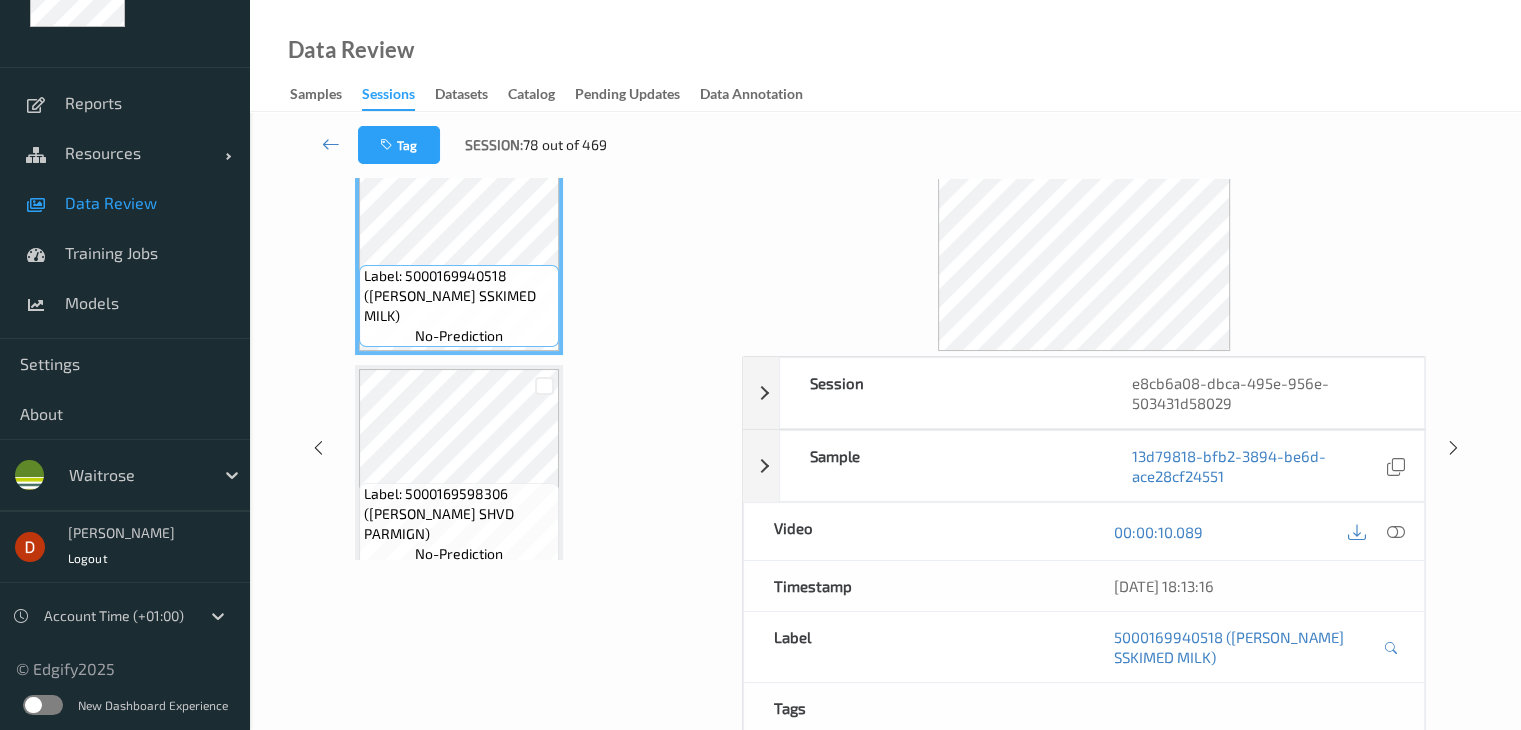 scroll, scrollTop: 0, scrollLeft: 0, axis: both 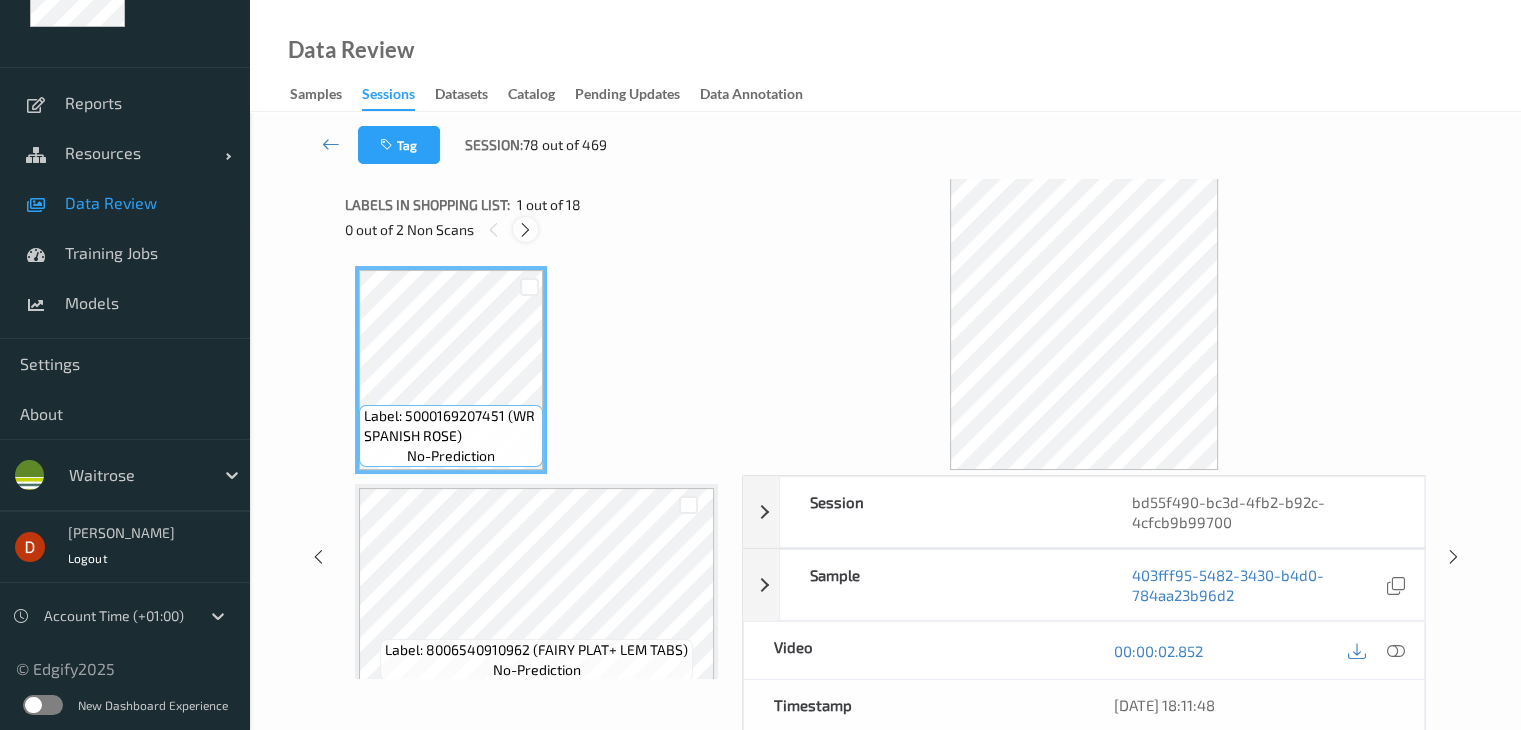click at bounding box center [525, 230] 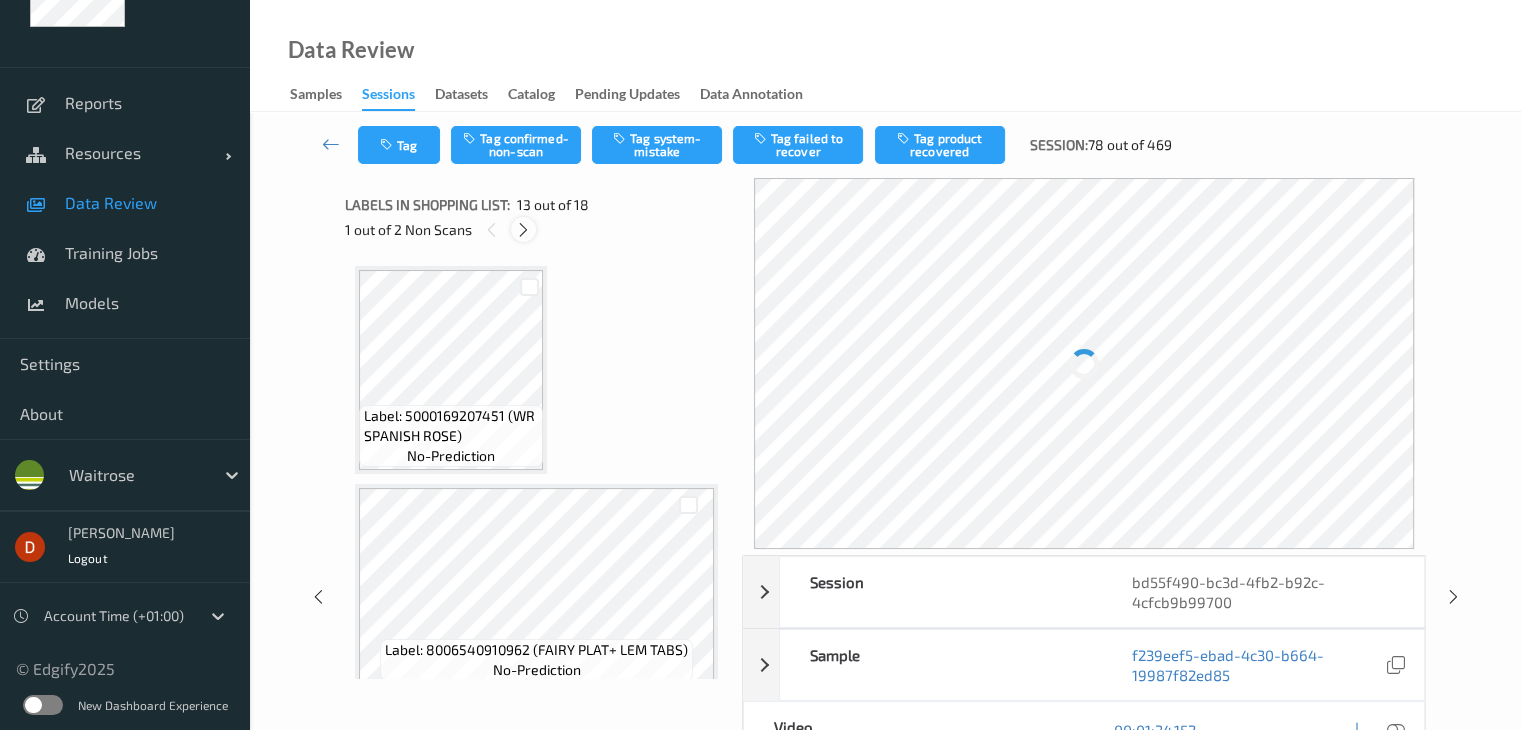 scroll, scrollTop: 2404, scrollLeft: 0, axis: vertical 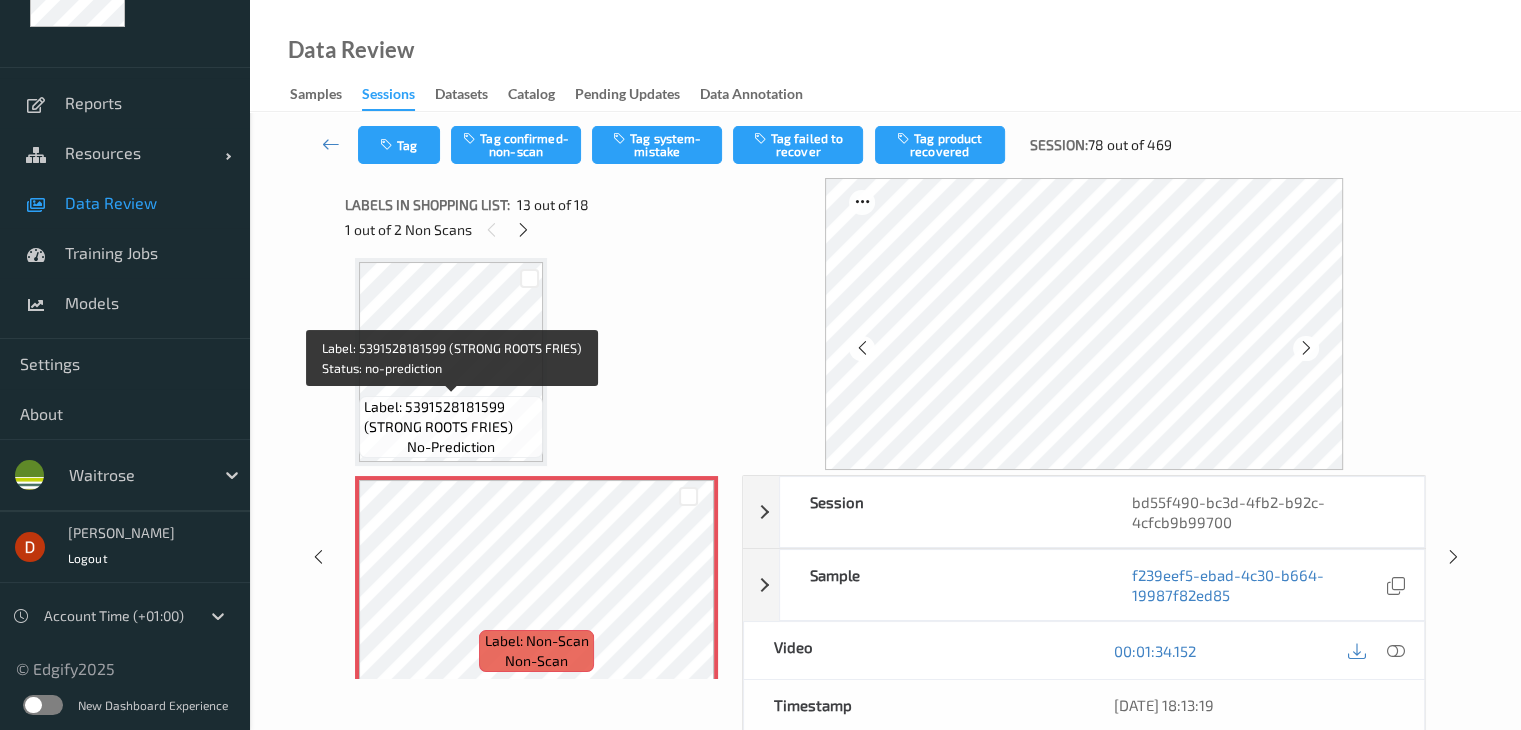 click on "Label: 5391528181599 (STRONG ROOTS FRIES)" at bounding box center [451, 417] 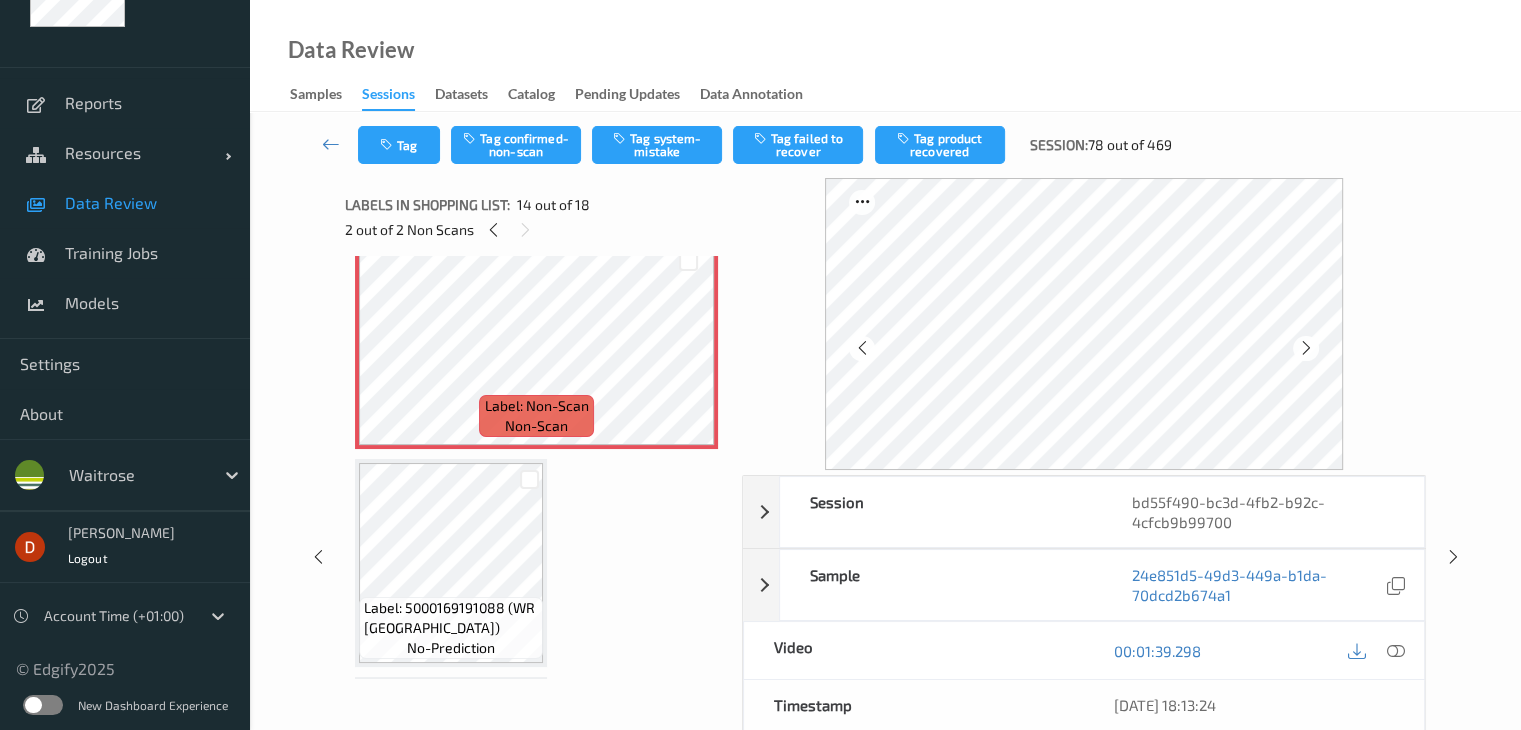 scroll, scrollTop: 2904, scrollLeft: 0, axis: vertical 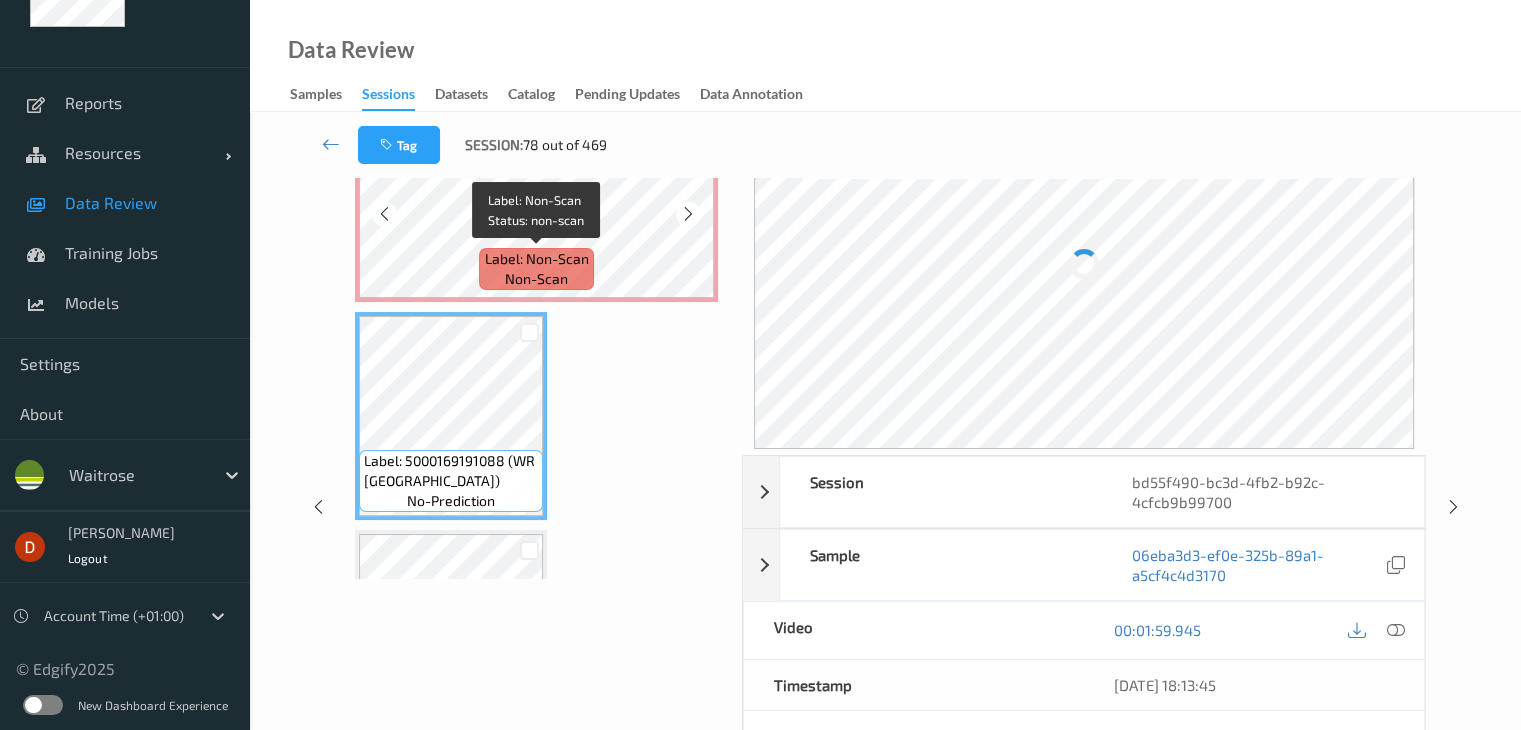 click on "Label: Non-Scan" at bounding box center [537, 259] 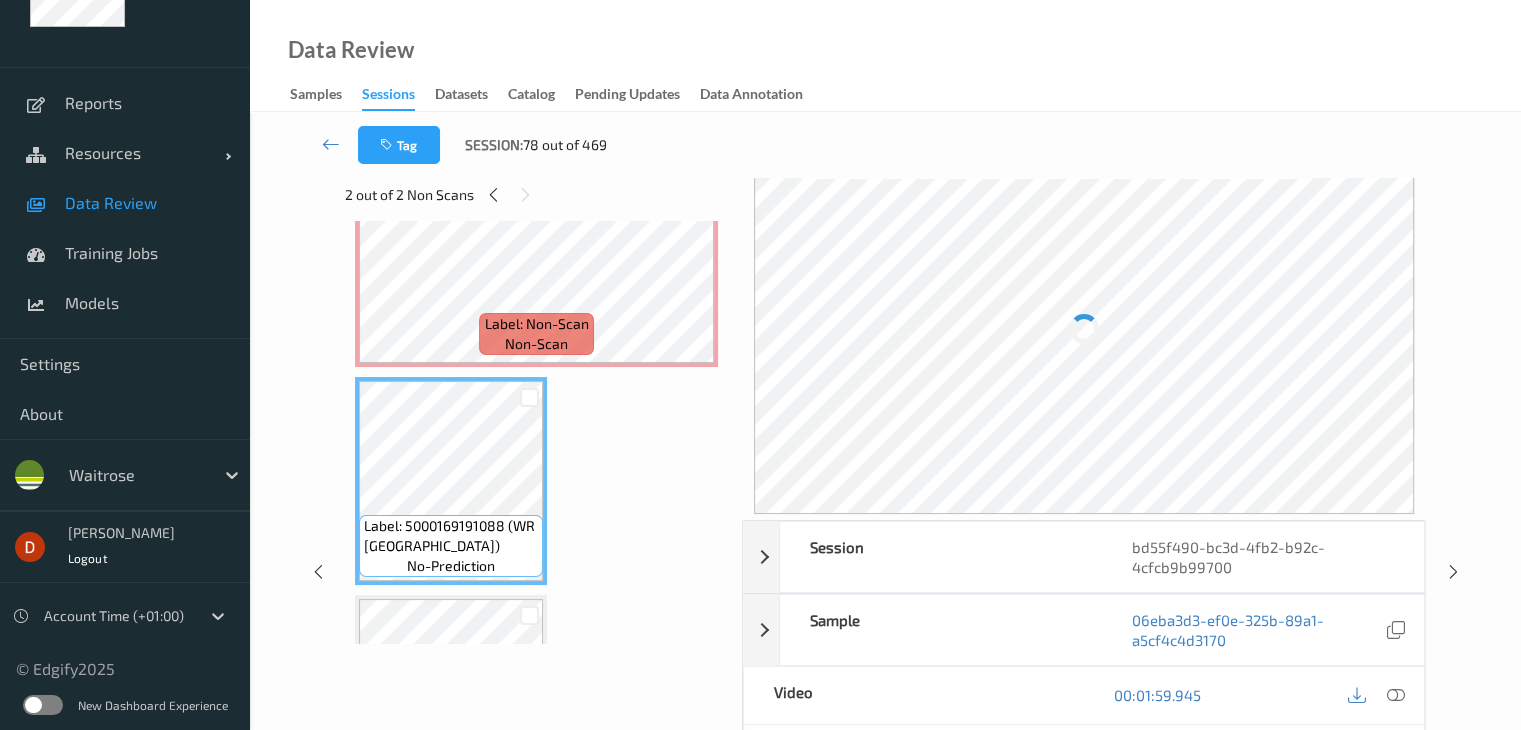 scroll, scrollTop: 0, scrollLeft: 0, axis: both 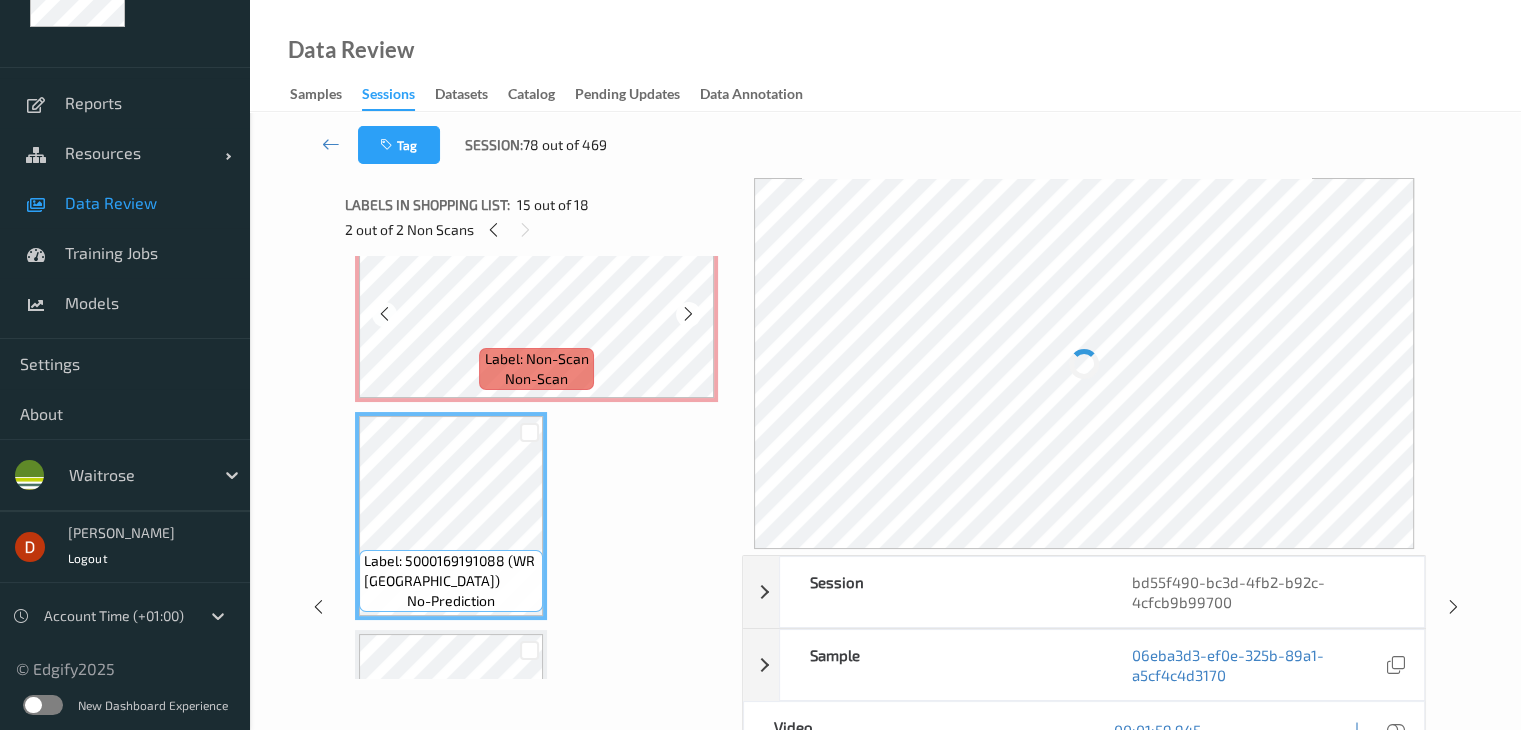 drag, startPoint x: 534, startPoint y: 354, endPoint x: 544, endPoint y: 357, distance: 10.440307 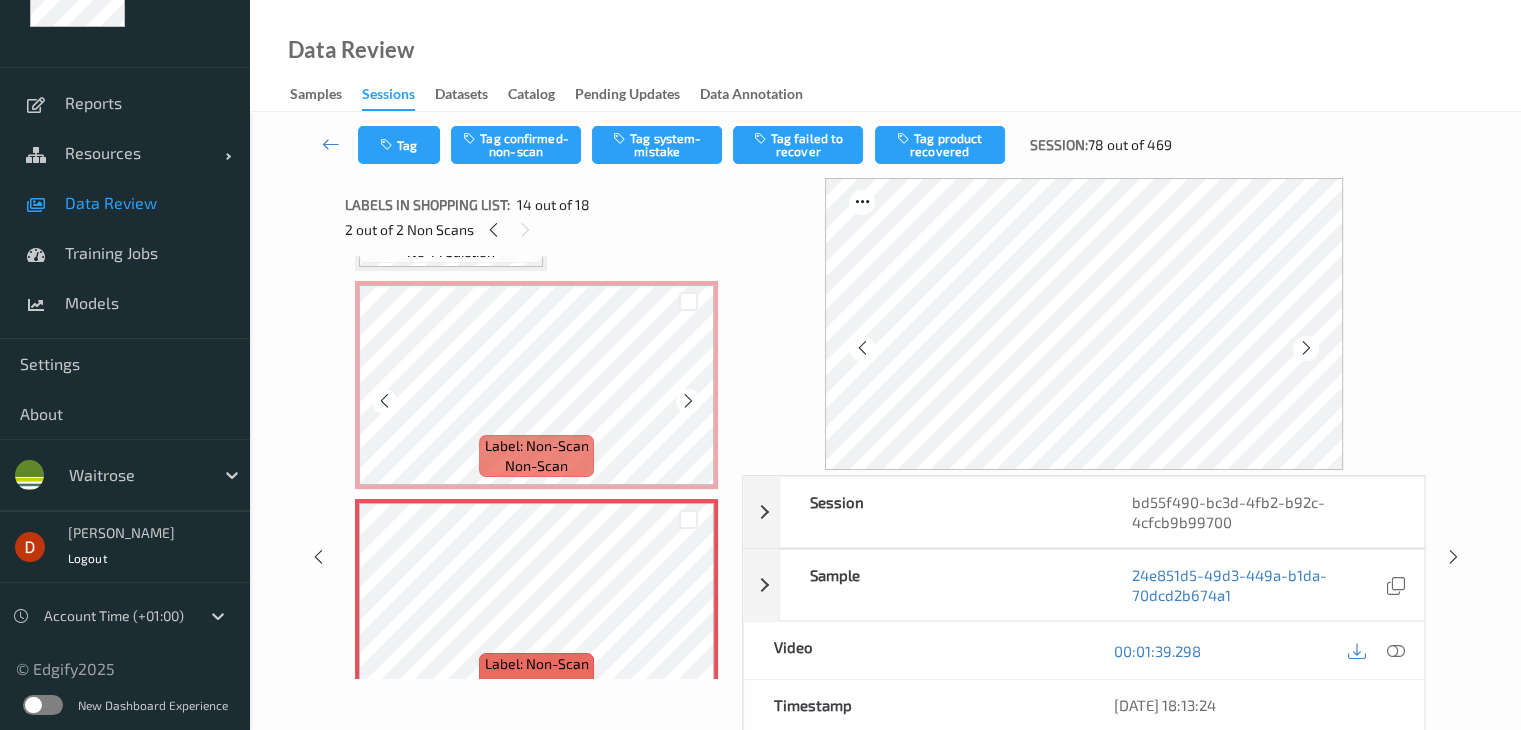 scroll, scrollTop: 2504, scrollLeft: 0, axis: vertical 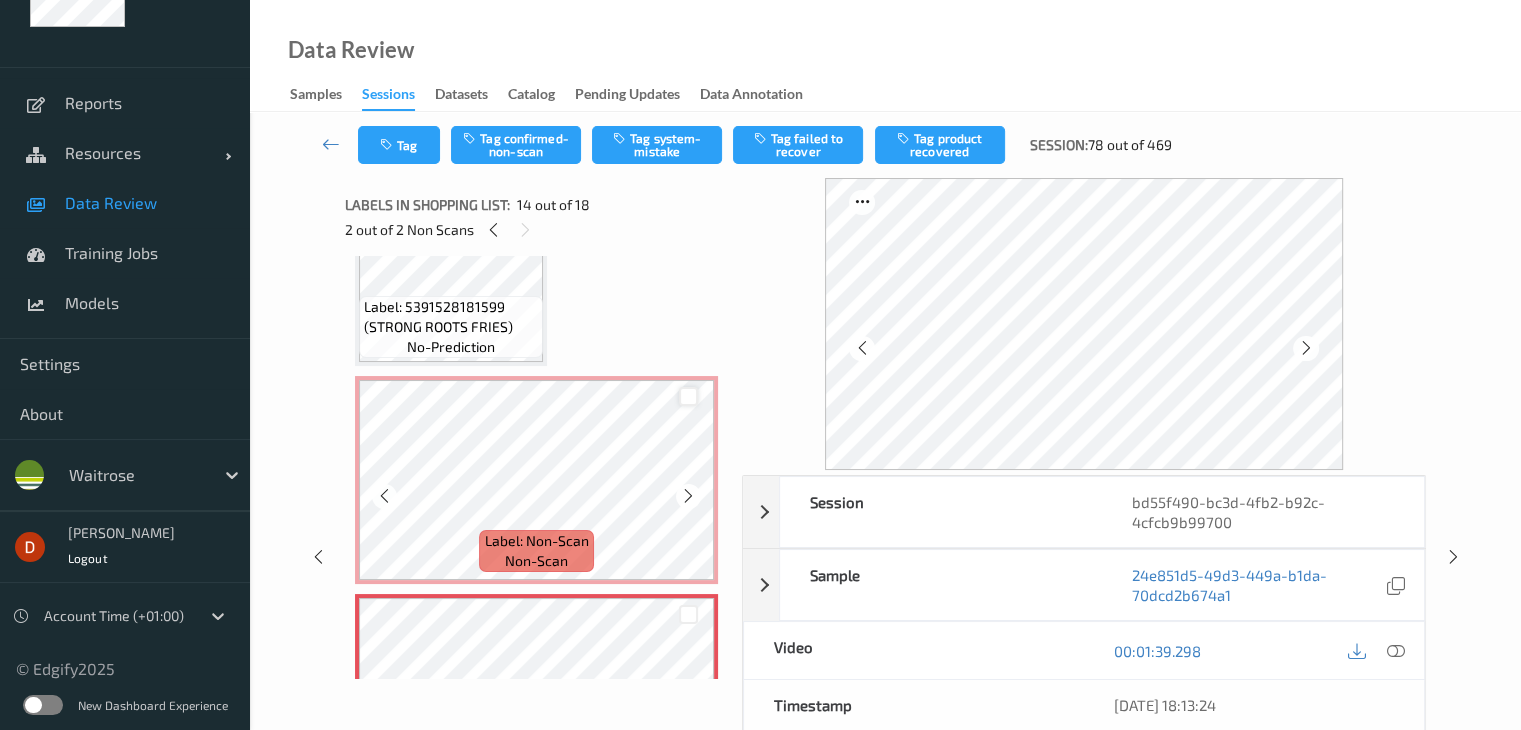 click at bounding box center [688, 396] 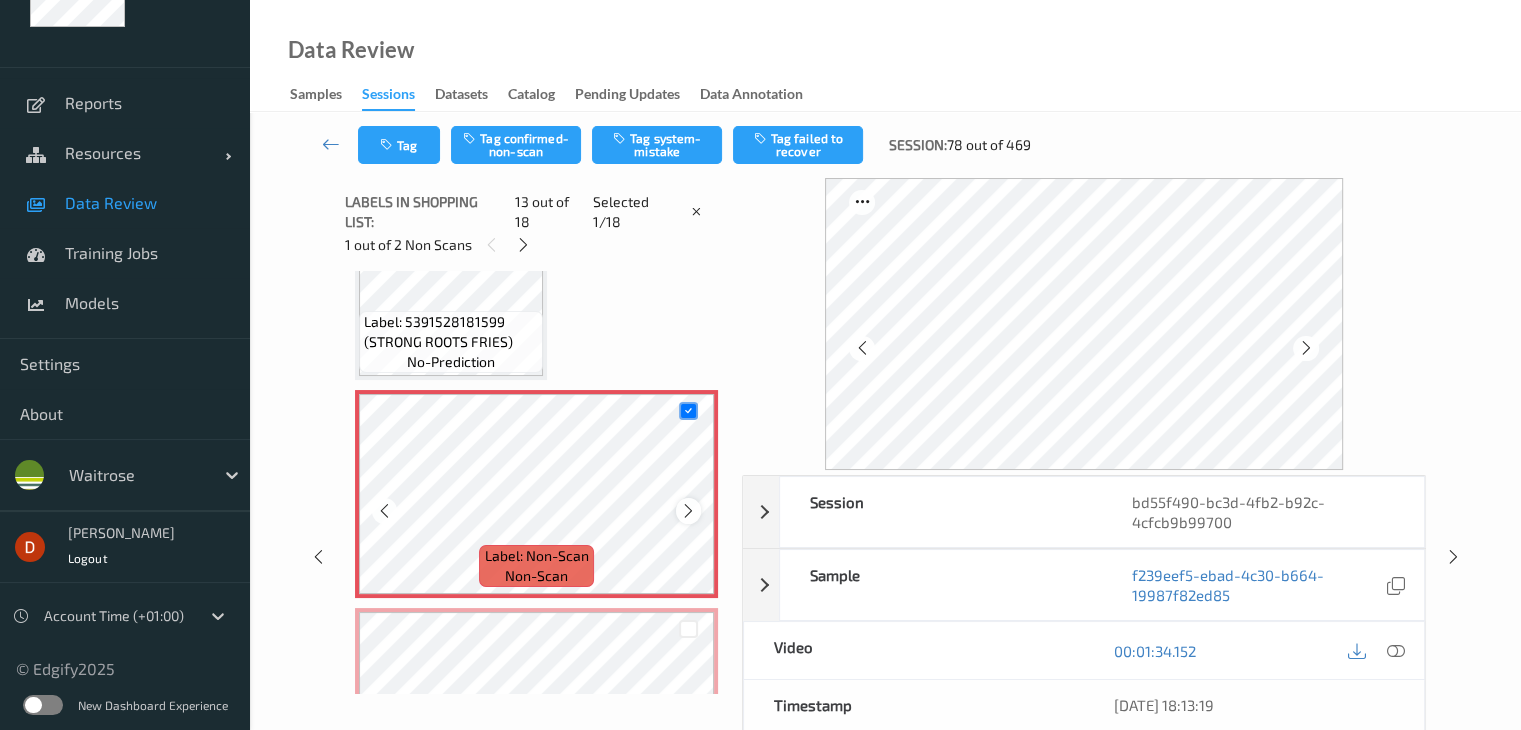 scroll, scrollTop: 2704, scrollLeft: 0, axis: vertical 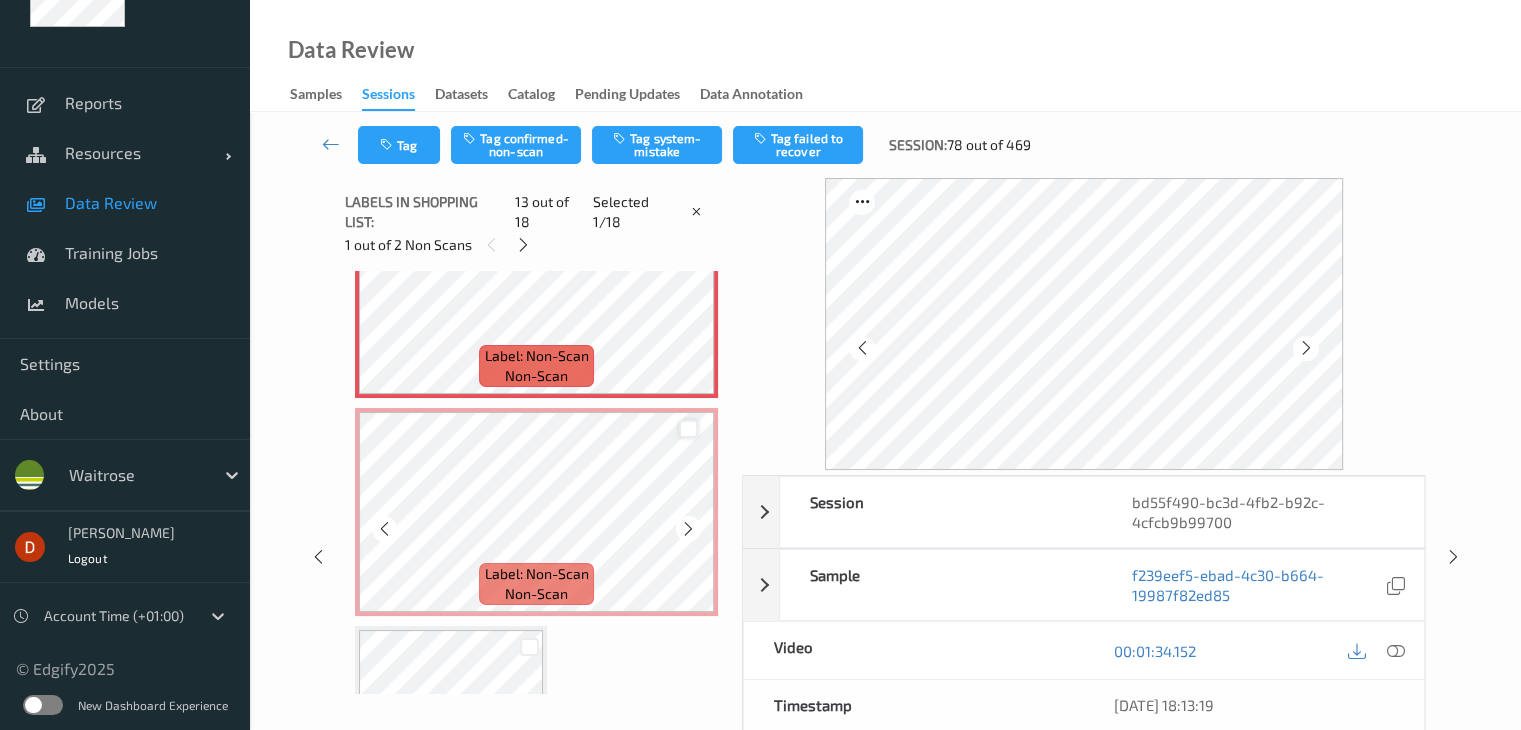 click at bounding box center [688, 429] 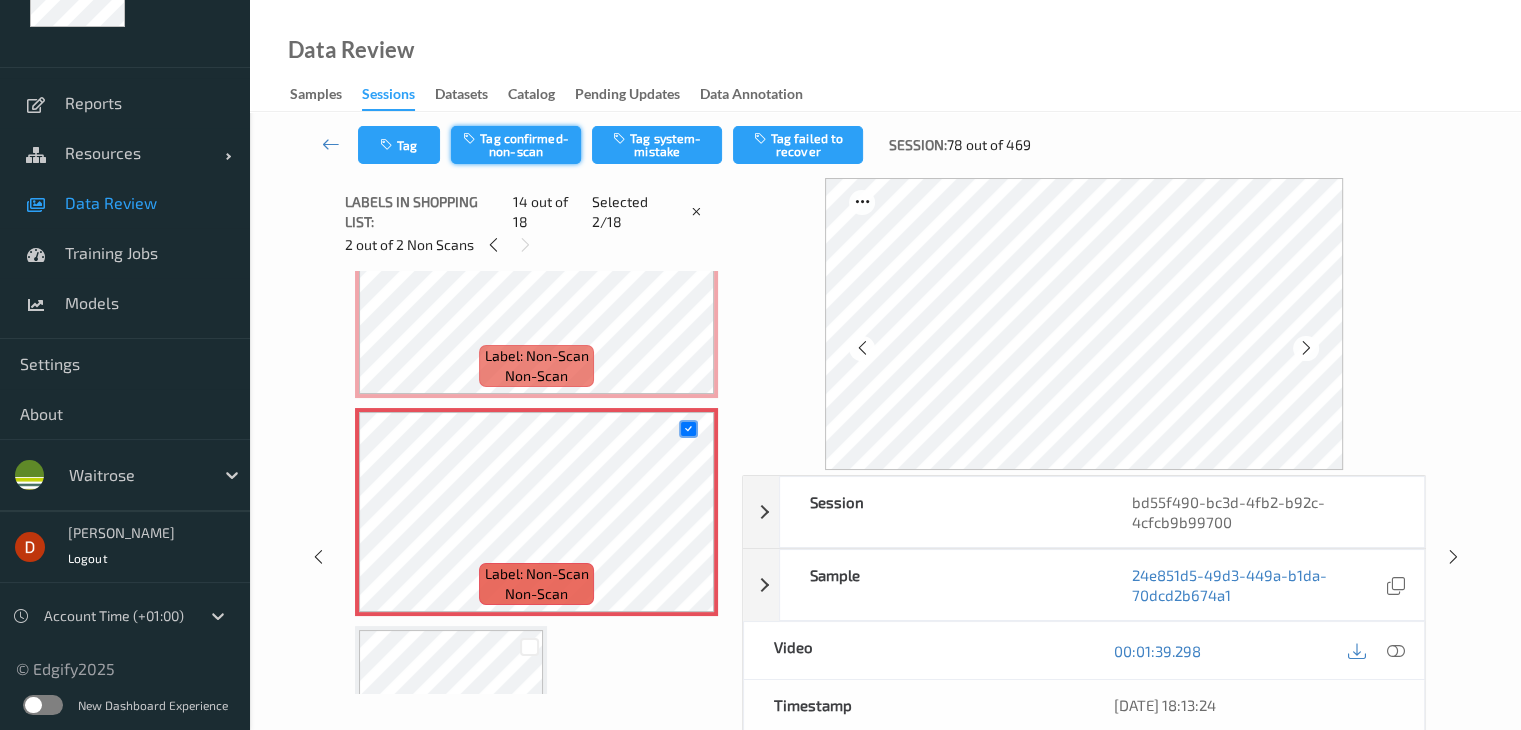click on "Tag   confirmed-non-scan" at bounding box center [516, 145] 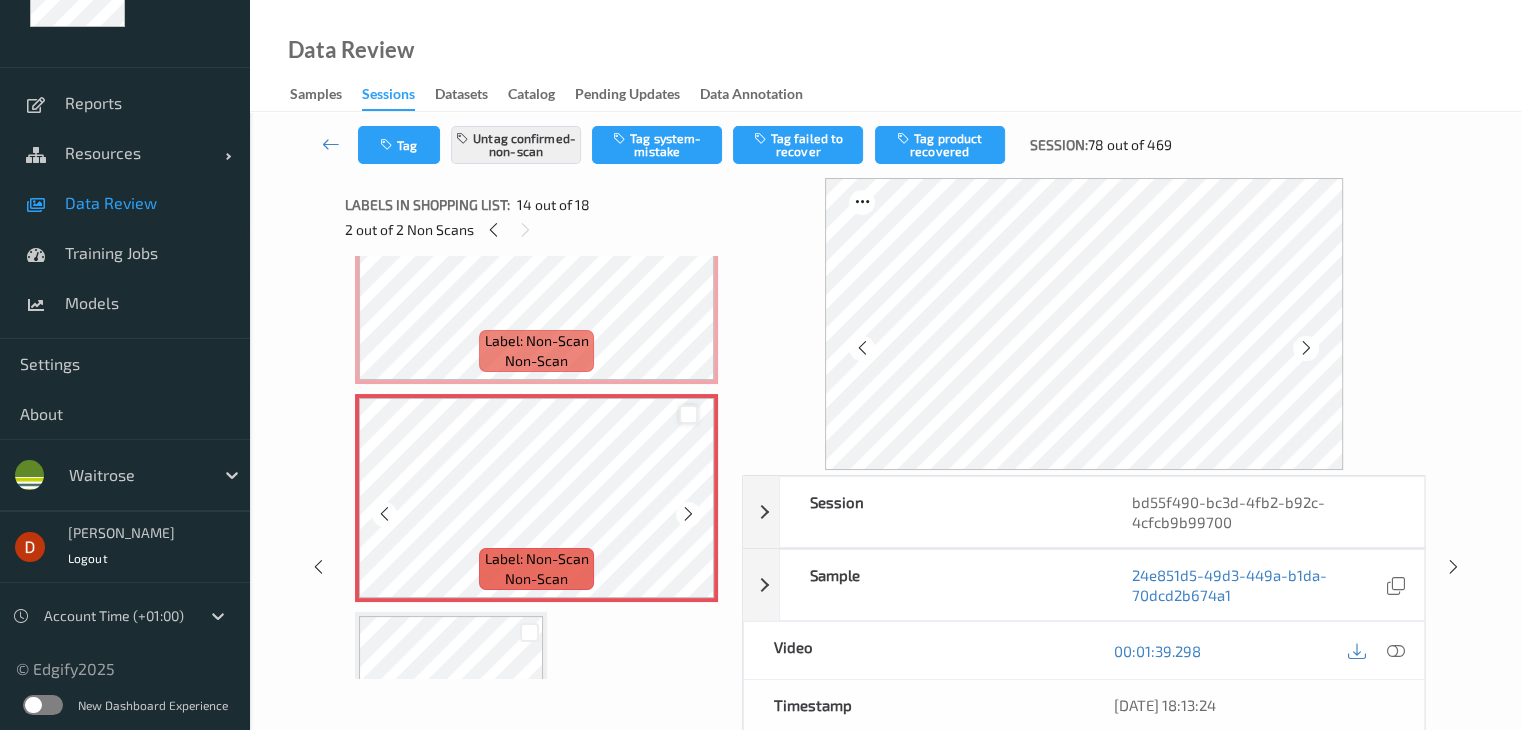 click at bounding box center (688, 414) 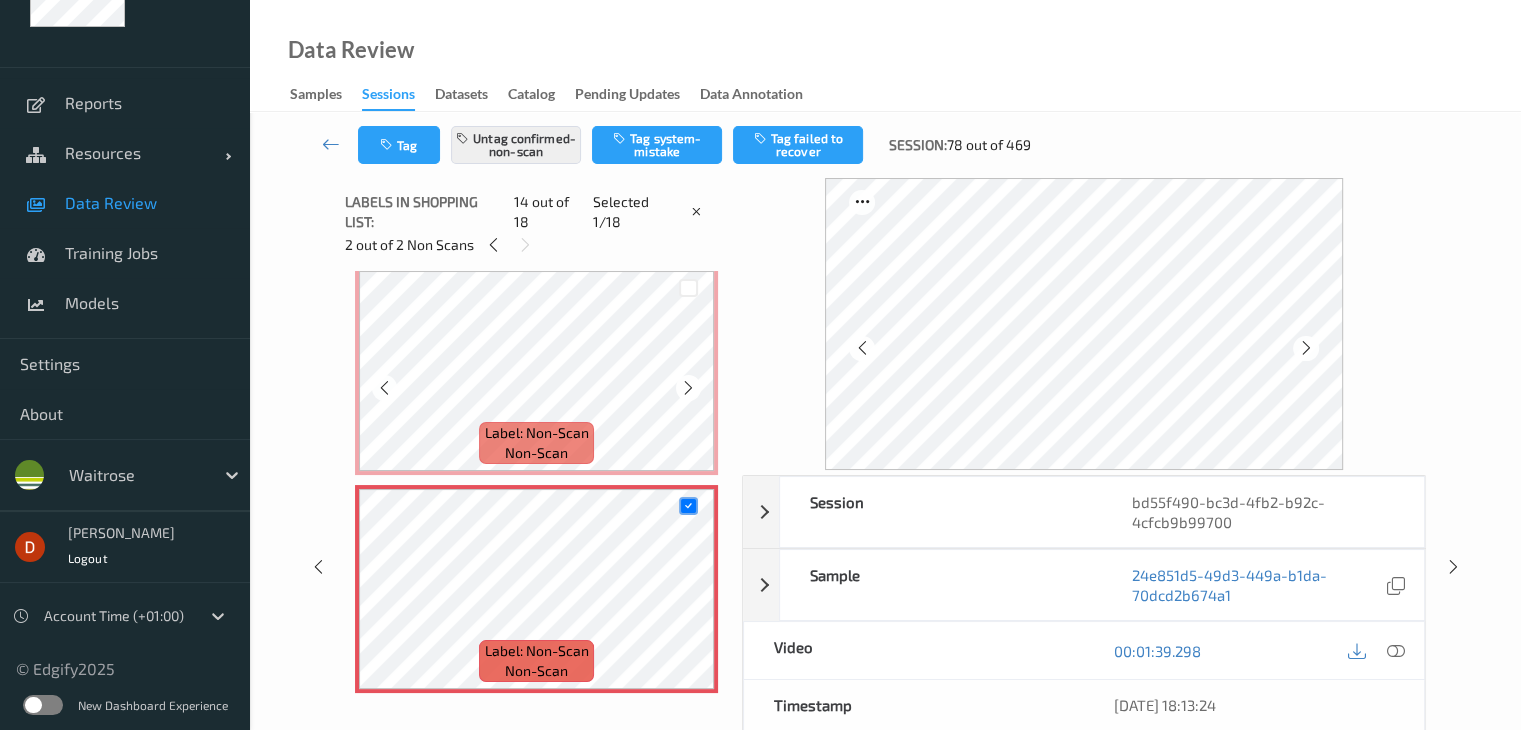 scroll, scrollTop: 2604, scrollLeft: 0, axis: vertical 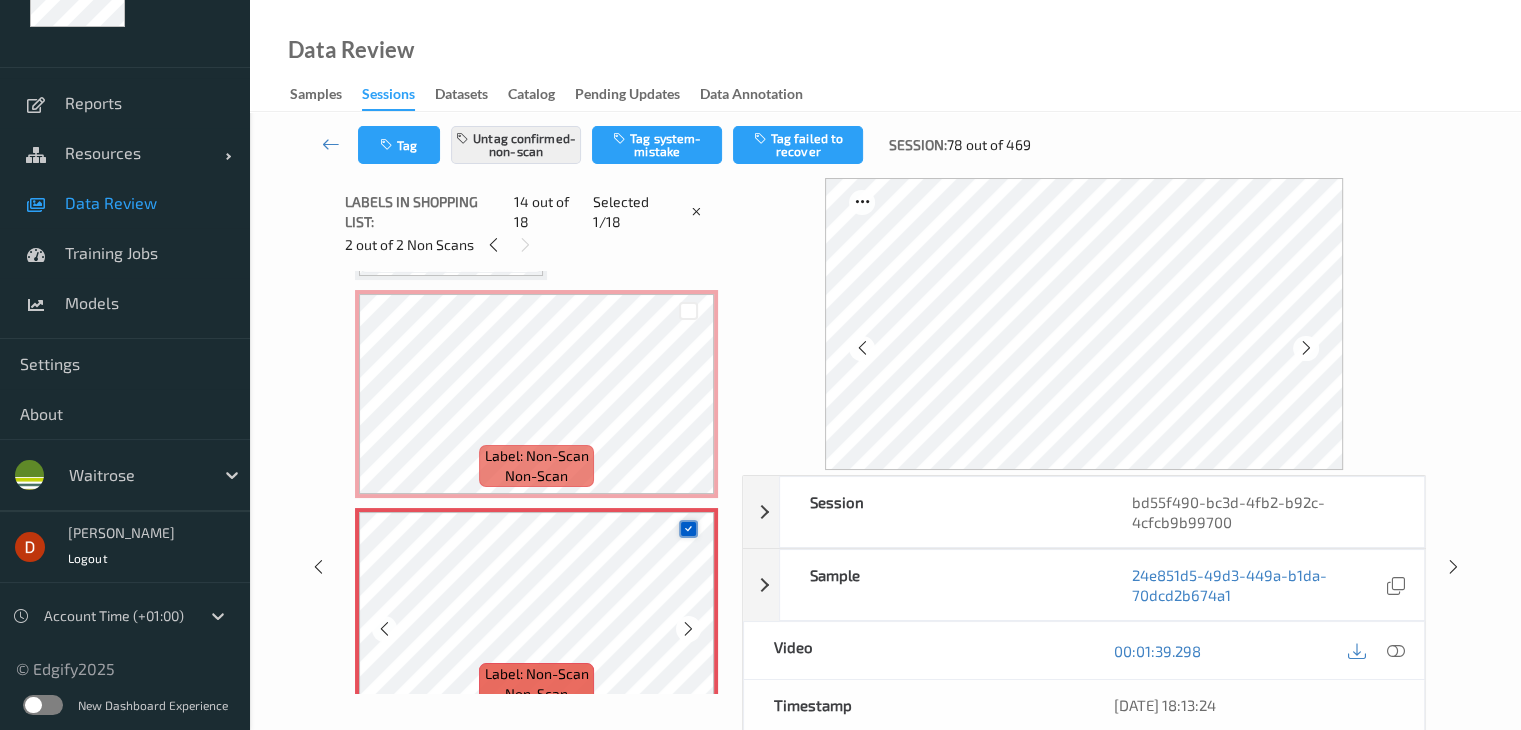 click at bounding box center (688, 529) 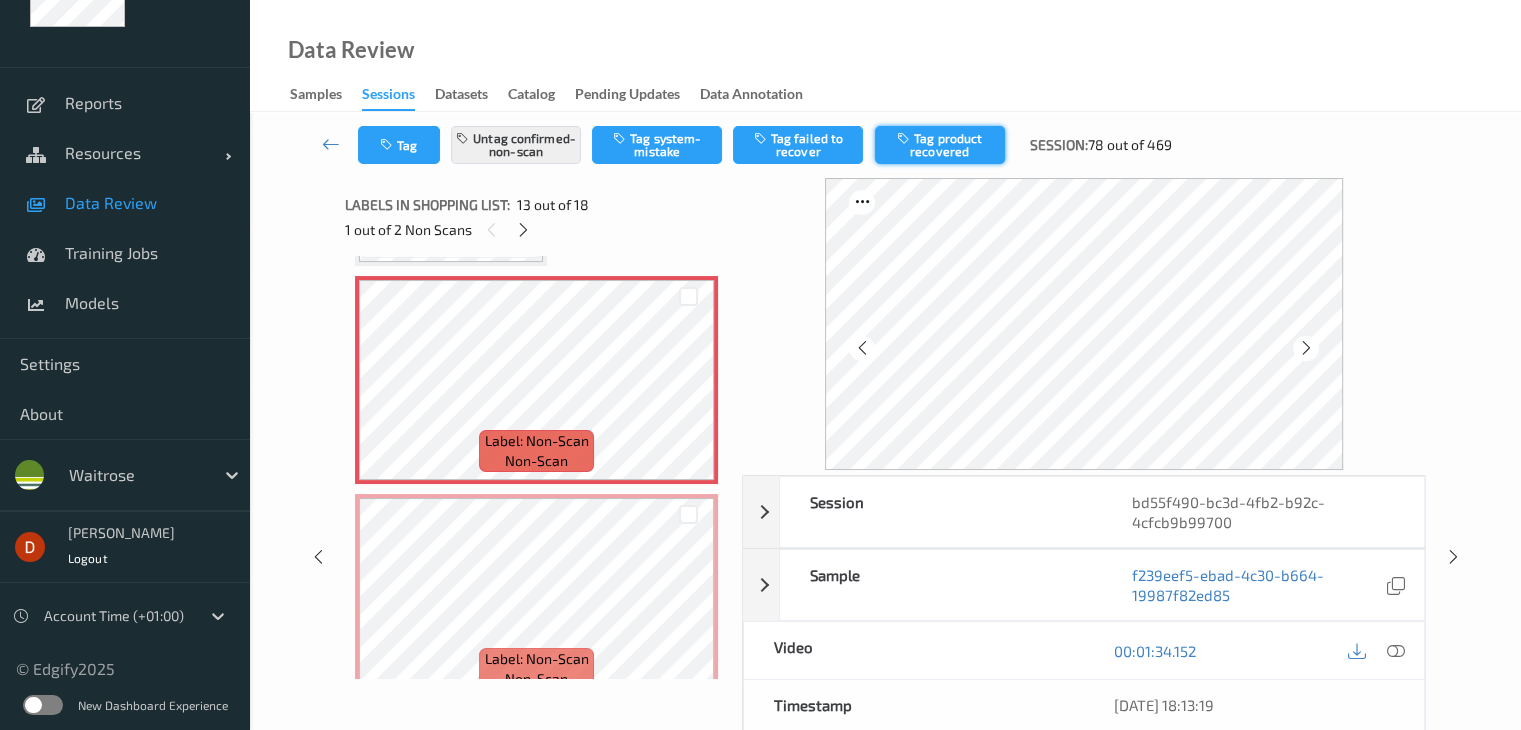 click on "Tag   product recovered" at bounding box center [940, 145] 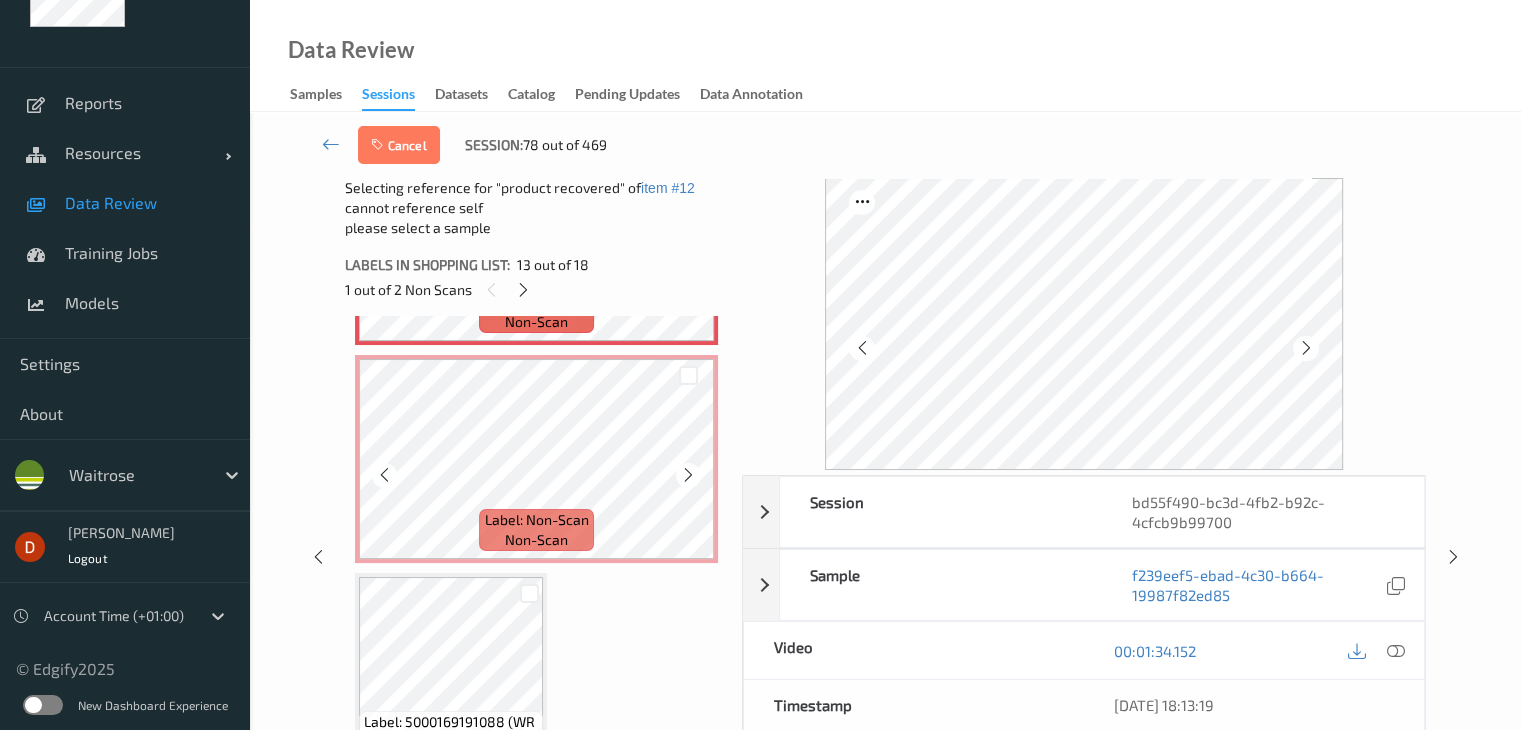scroll, scrollTop: 2804, scrollLeft: 0, axis: vertical 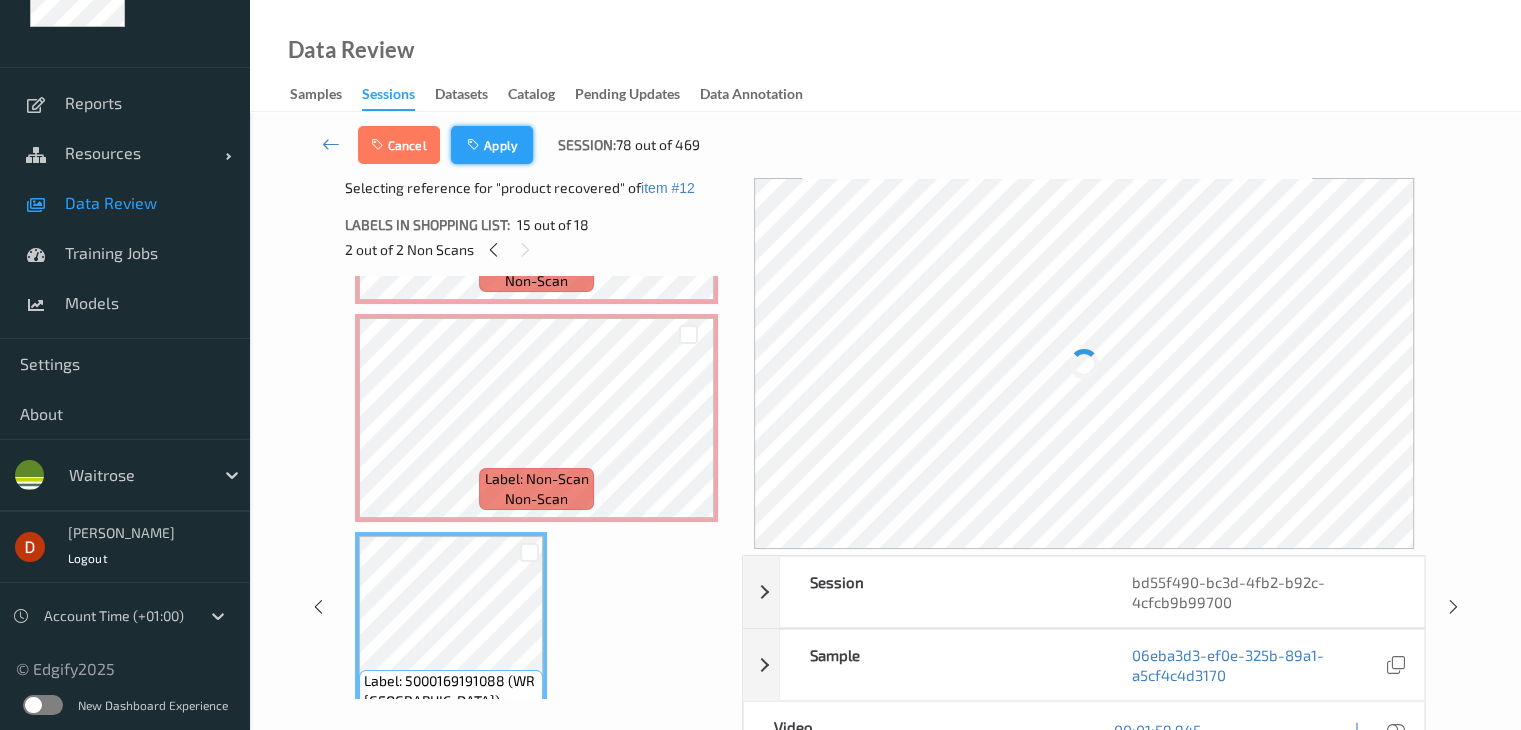click on "Apply" at bounding box center [492, 145] 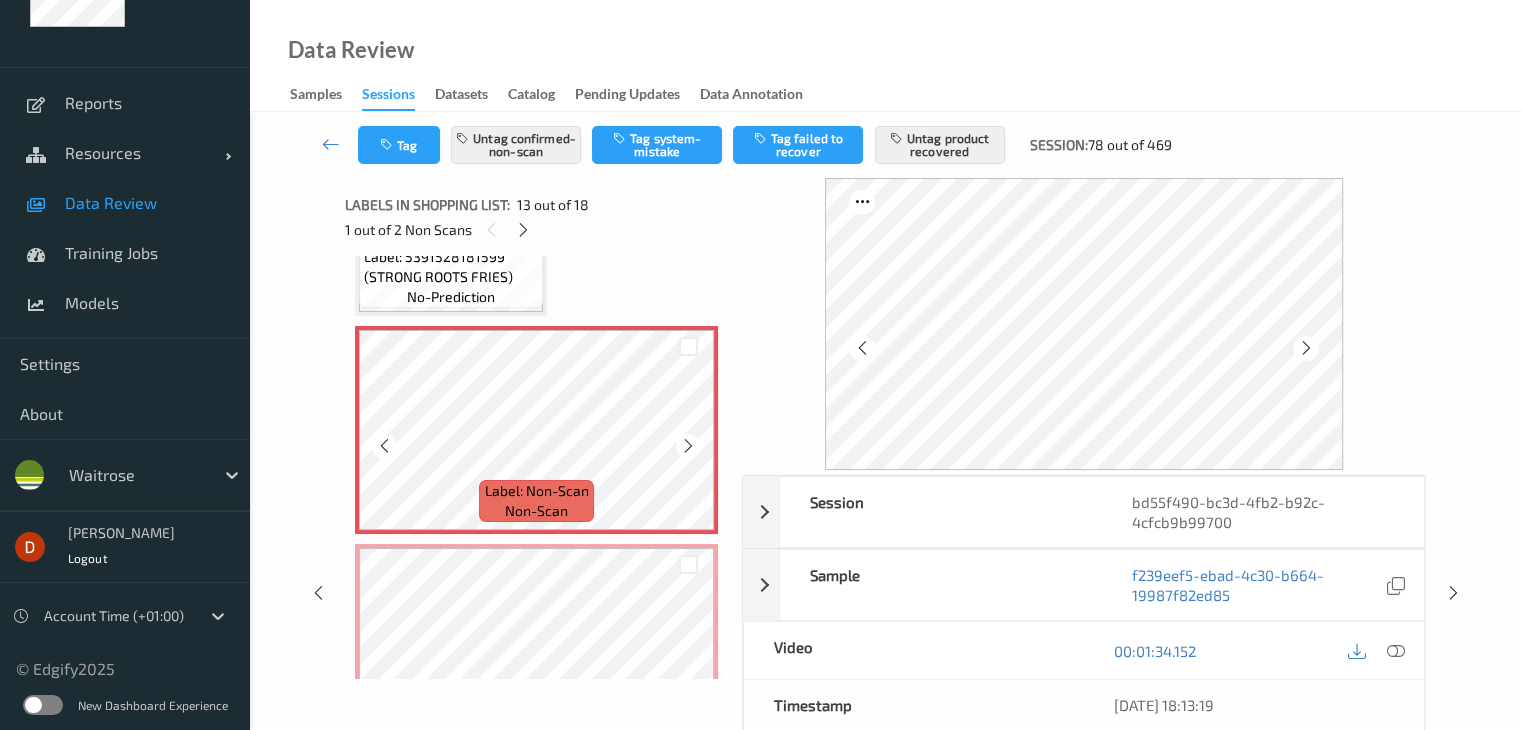 scroll, scrollTop: 2704, scrollLeft: 0, axis: vertical 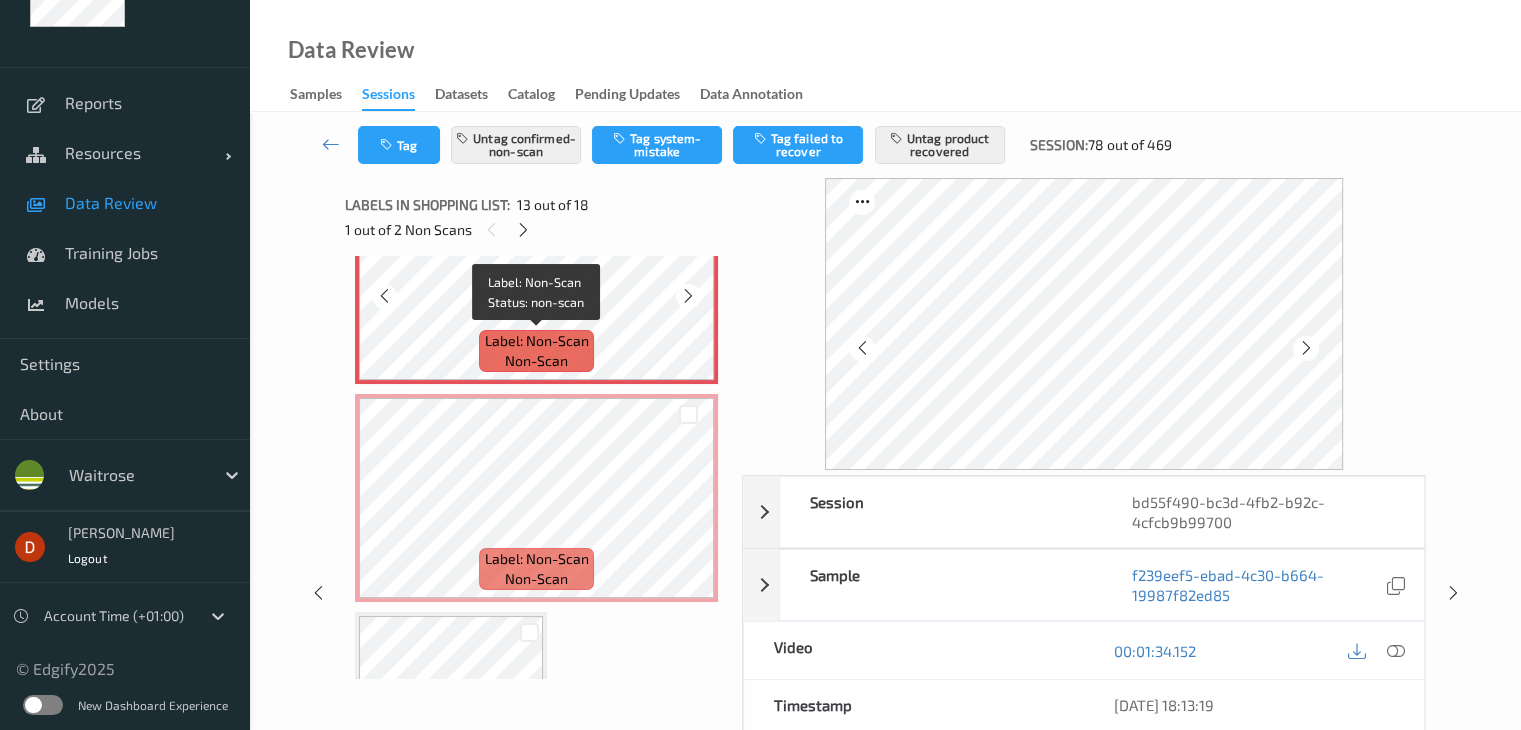 click on "Label: Non-Scan non-scan" at bounding box center [536, 351] 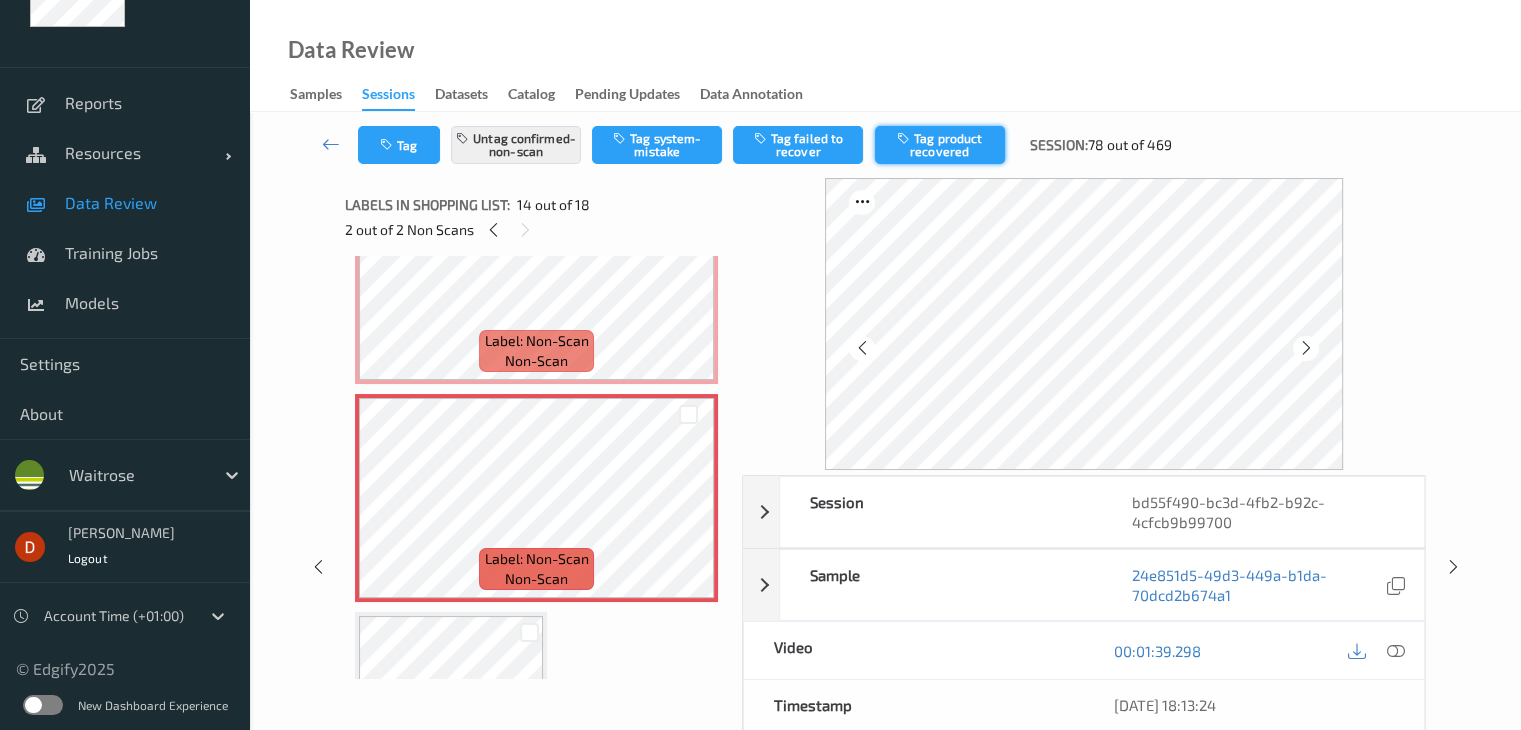 click on "Tag   product recovered" at bounding box center [940, 145] 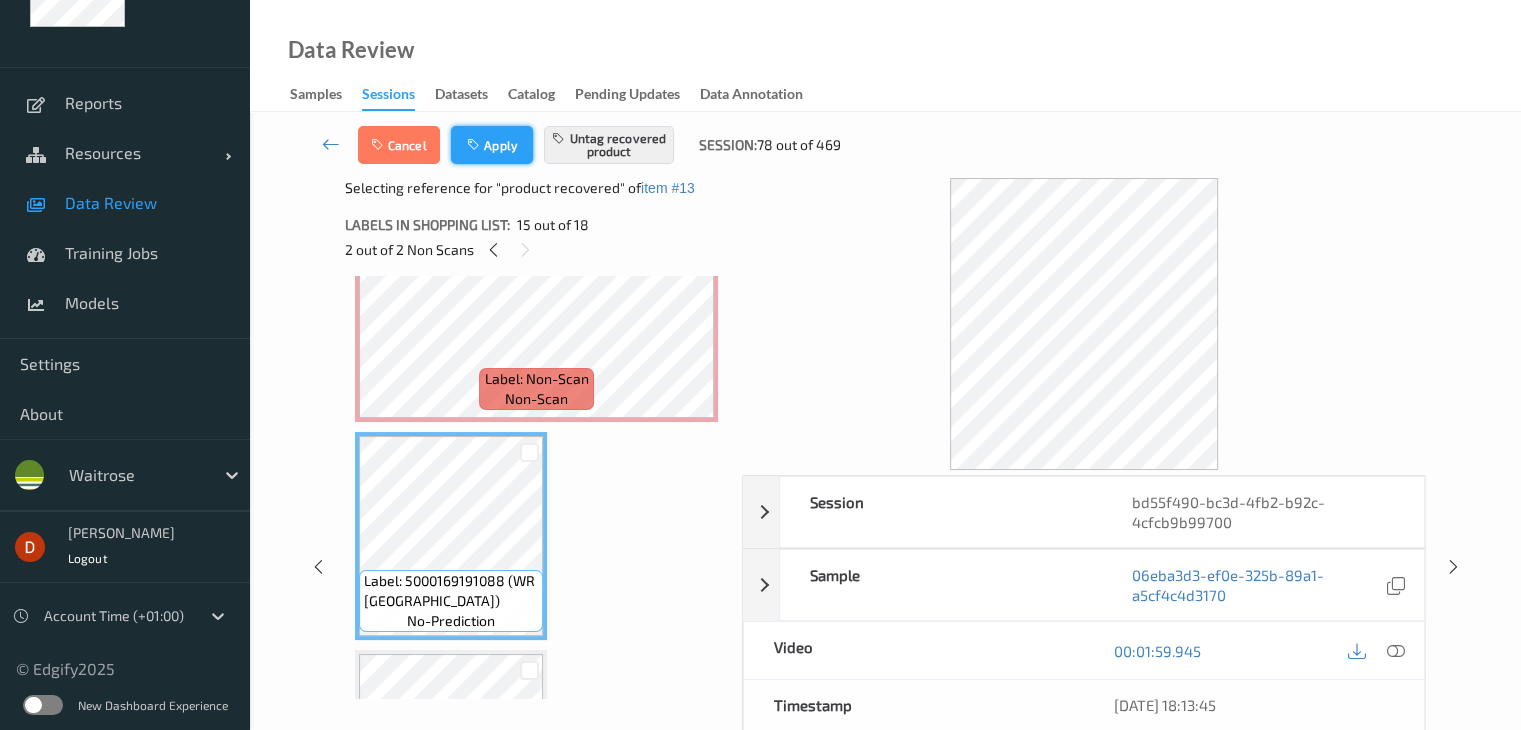 click on "Apply" at bounding box center (492, 145) 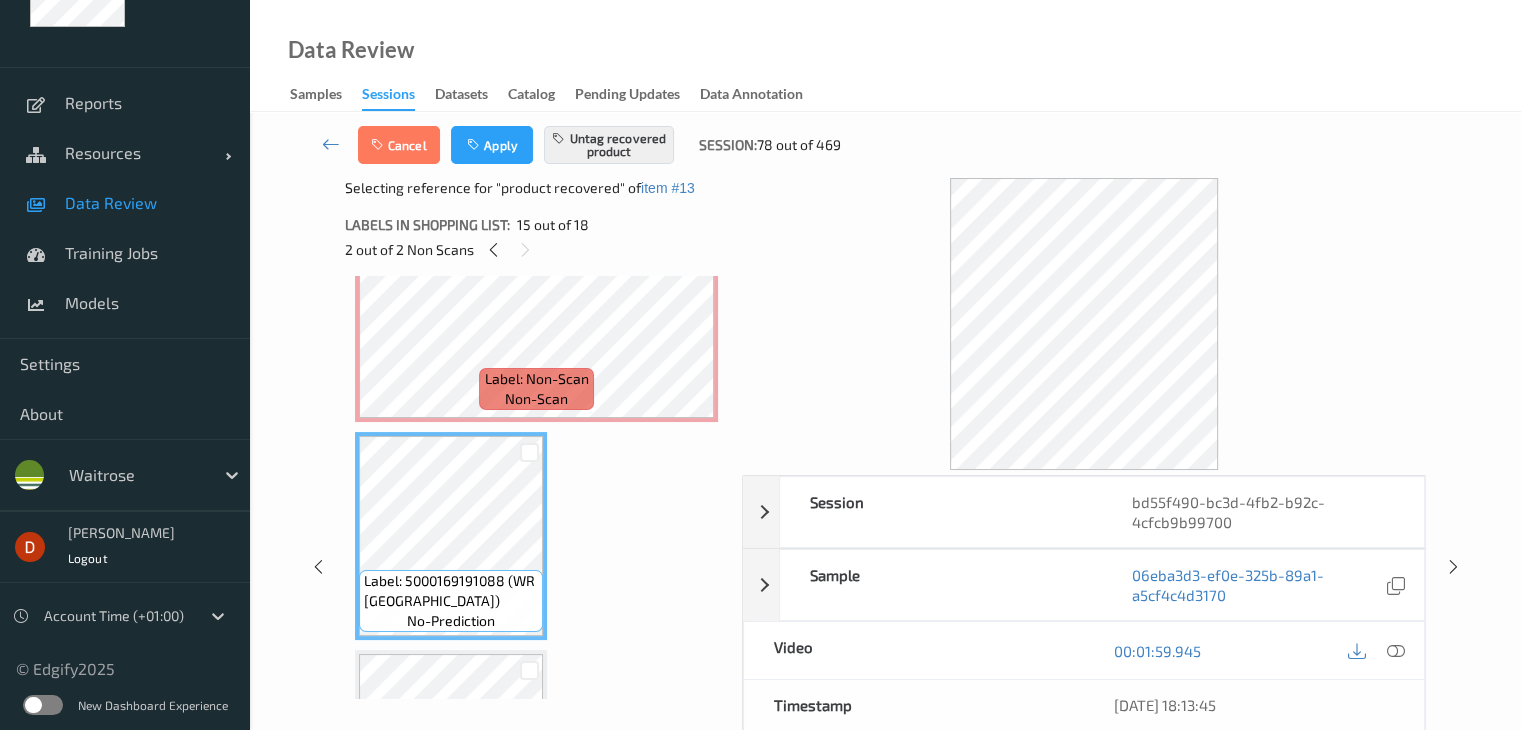 scroll, scrollTop: 2623, scrollLeft: 0, axis: vertical 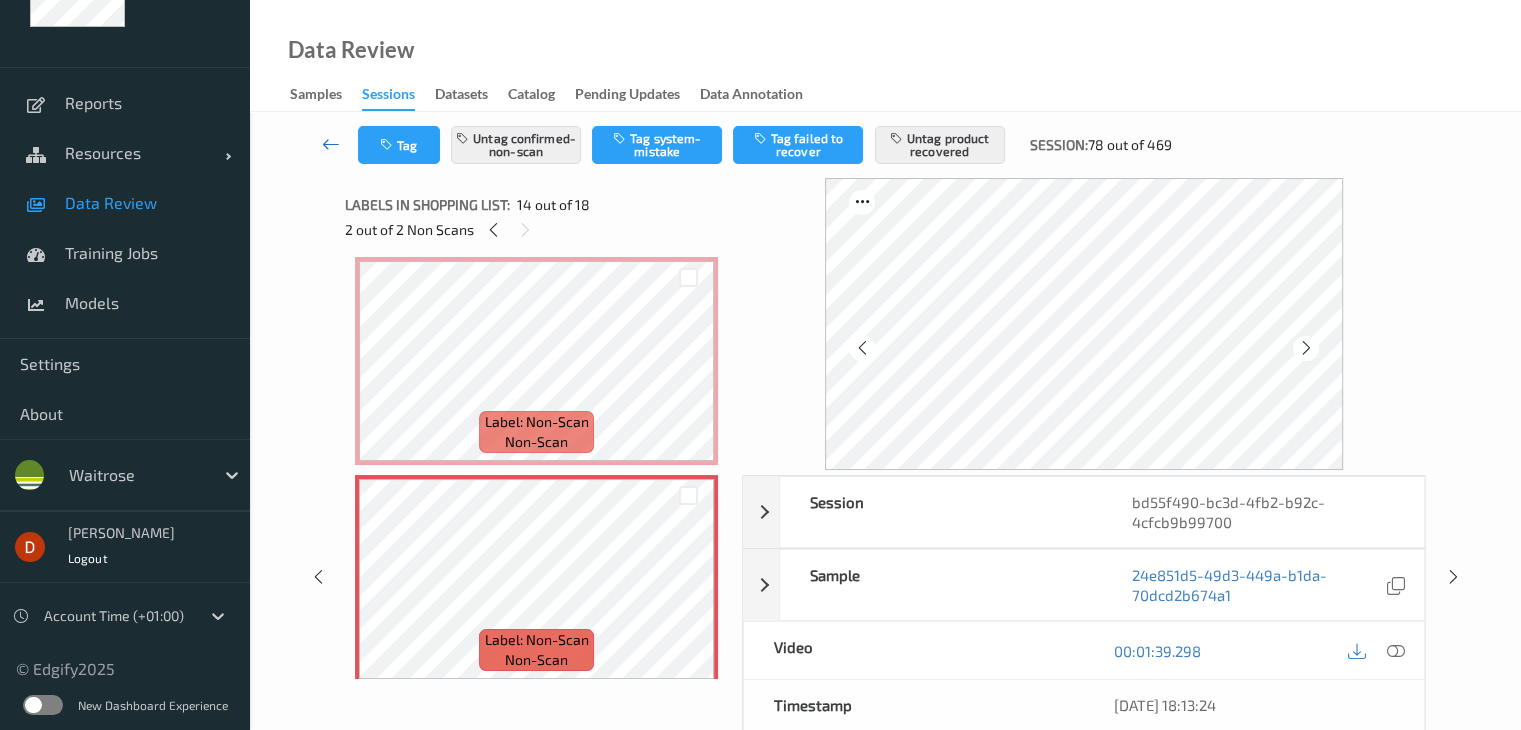 click at bounding box center (331, 145) 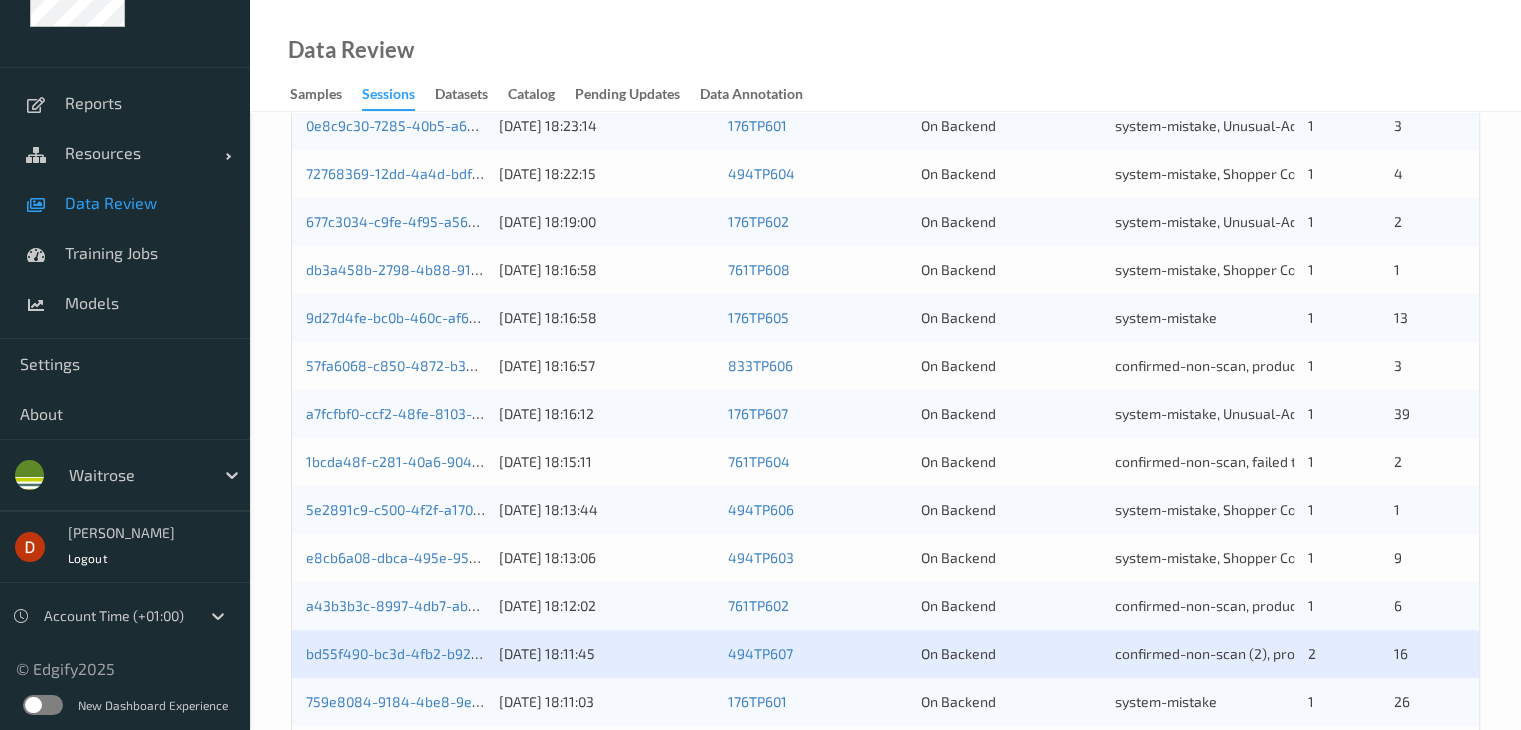 scroll, scrollTop: 932, scrollLeft: 0, axis: vertical 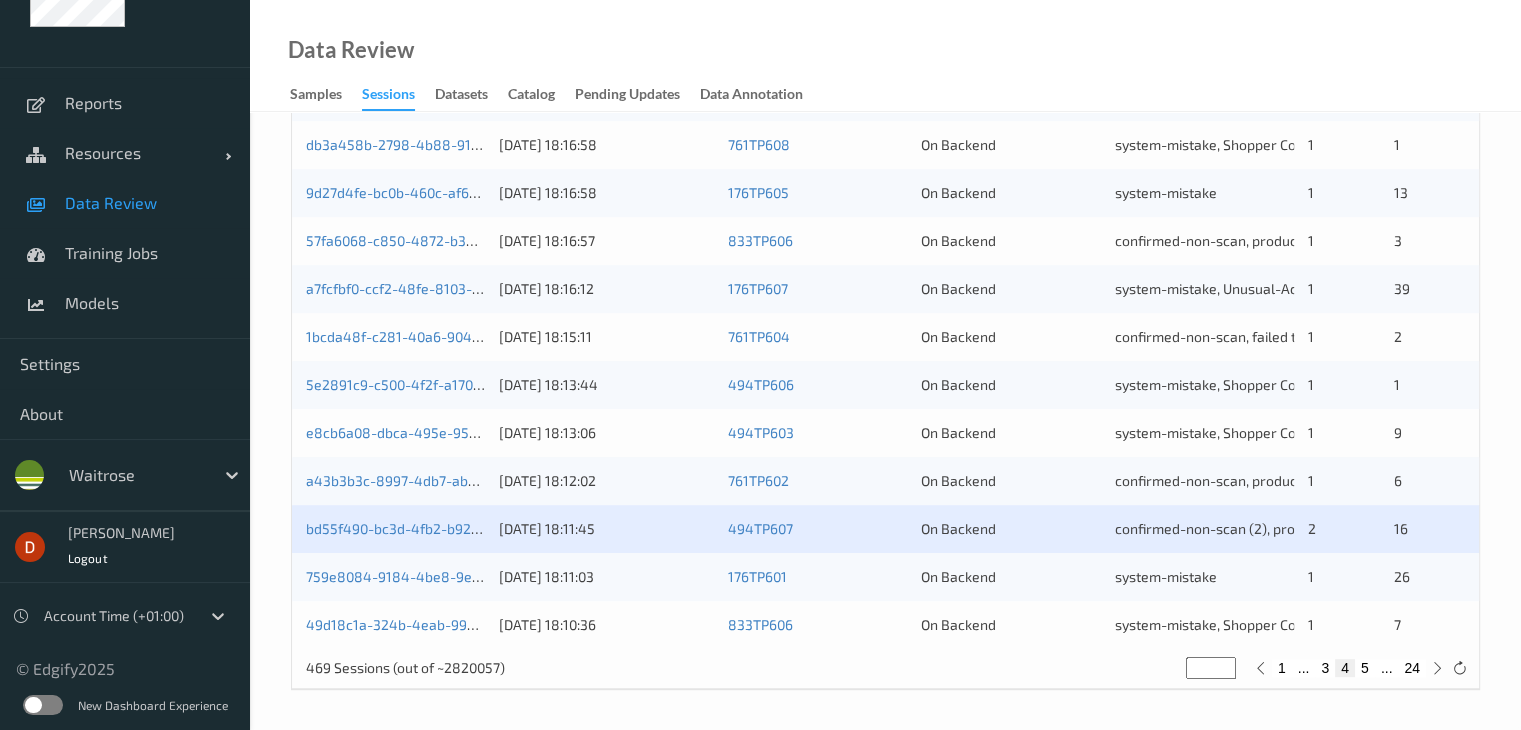 click on "5" at bounding box center (1365, 668) 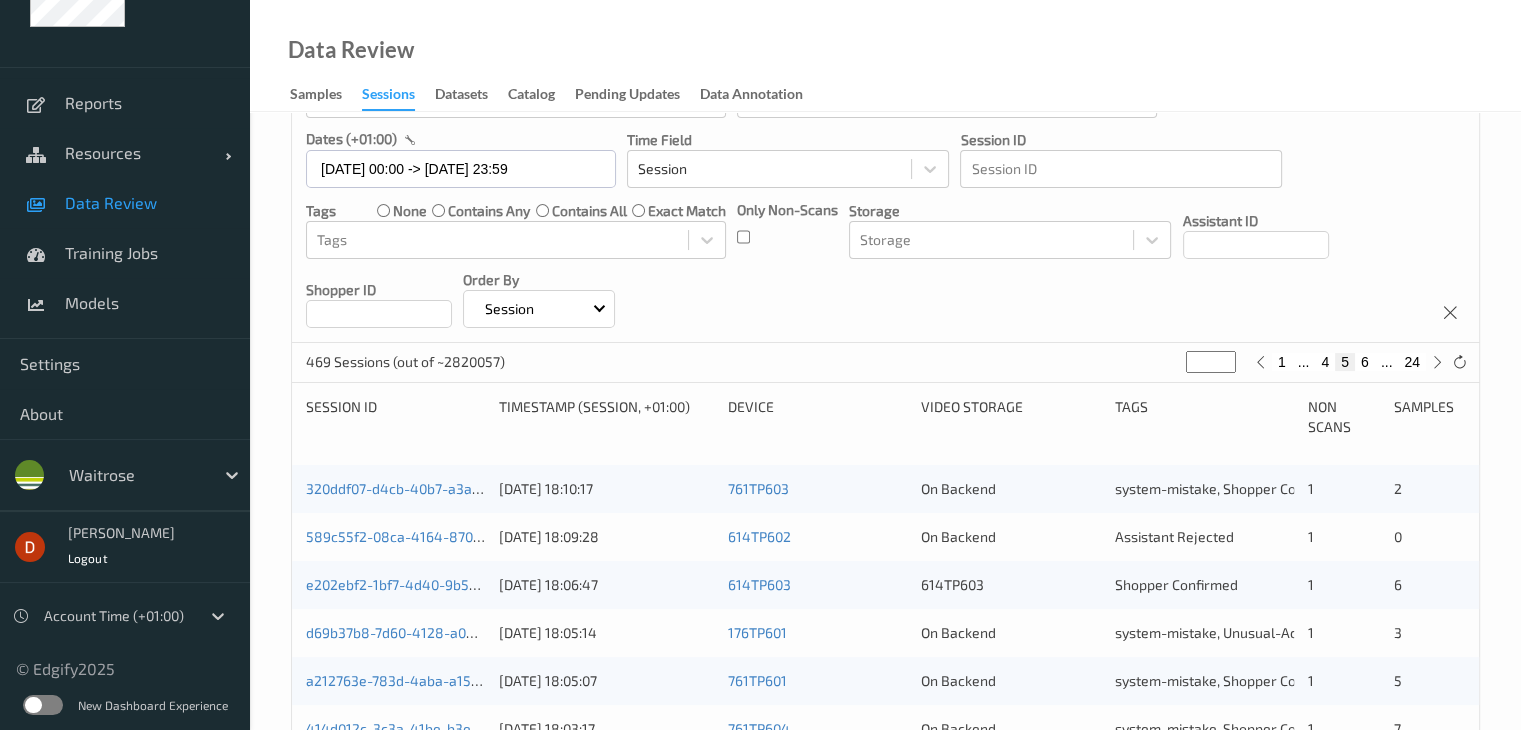 scroll, scrollTop: 200, scrollLeft: 0, axis: vertical 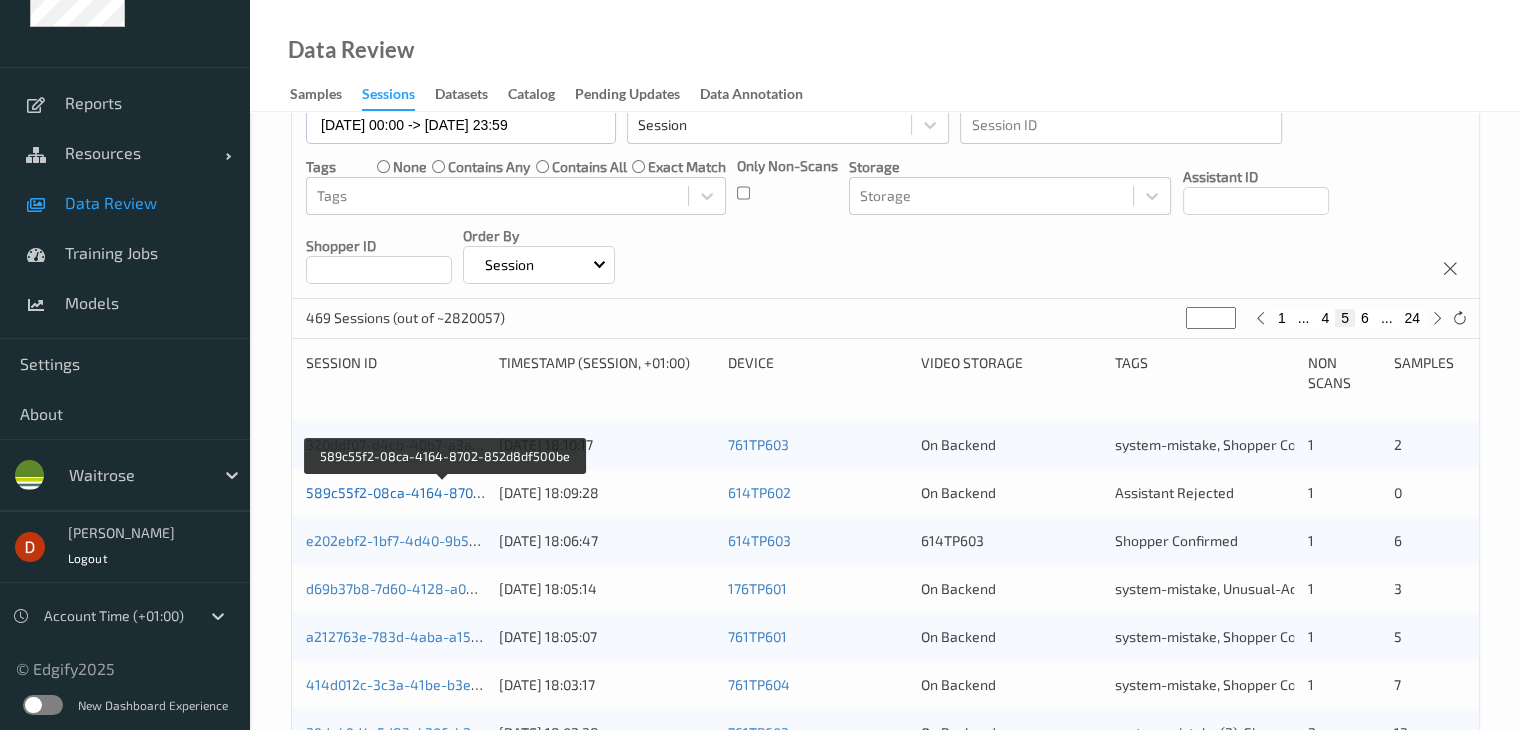 click on "589c55f2-08ca-4164-8702-852d8df500be" at bounding box center (444, 492) 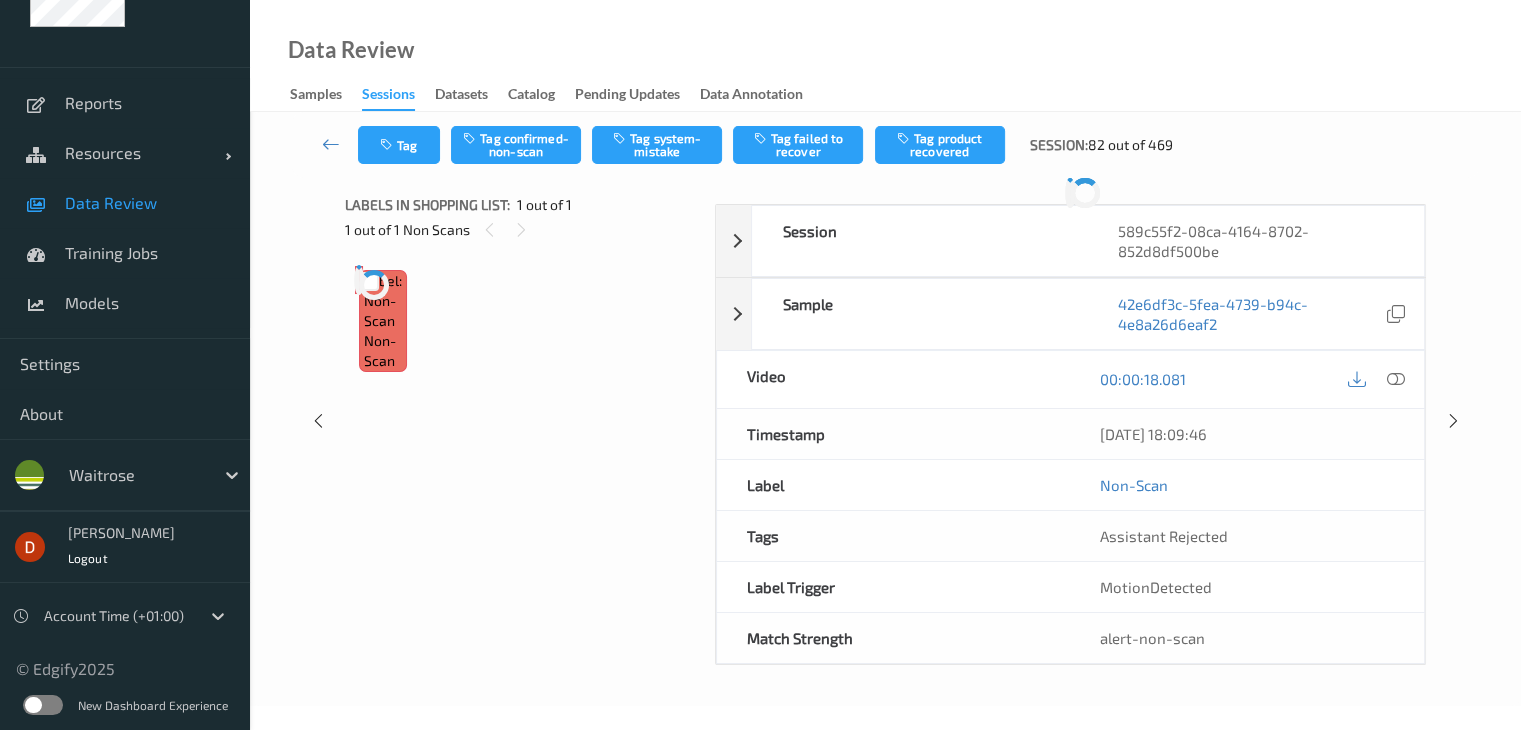scroll, scrollTop: 0, scrollLeft: 0, axis: both 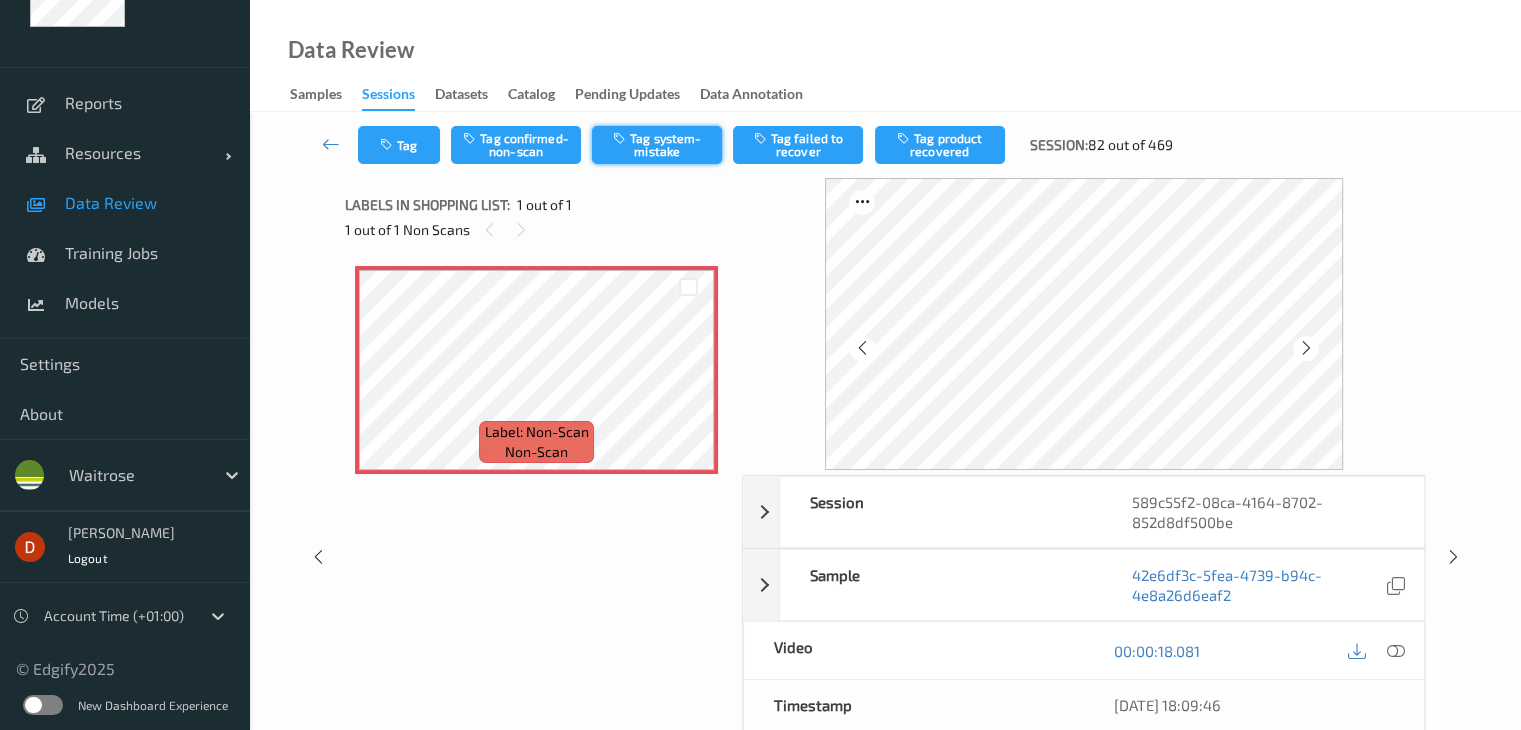 click on "Tag   system-mistake" at bounding box center (657, 145) 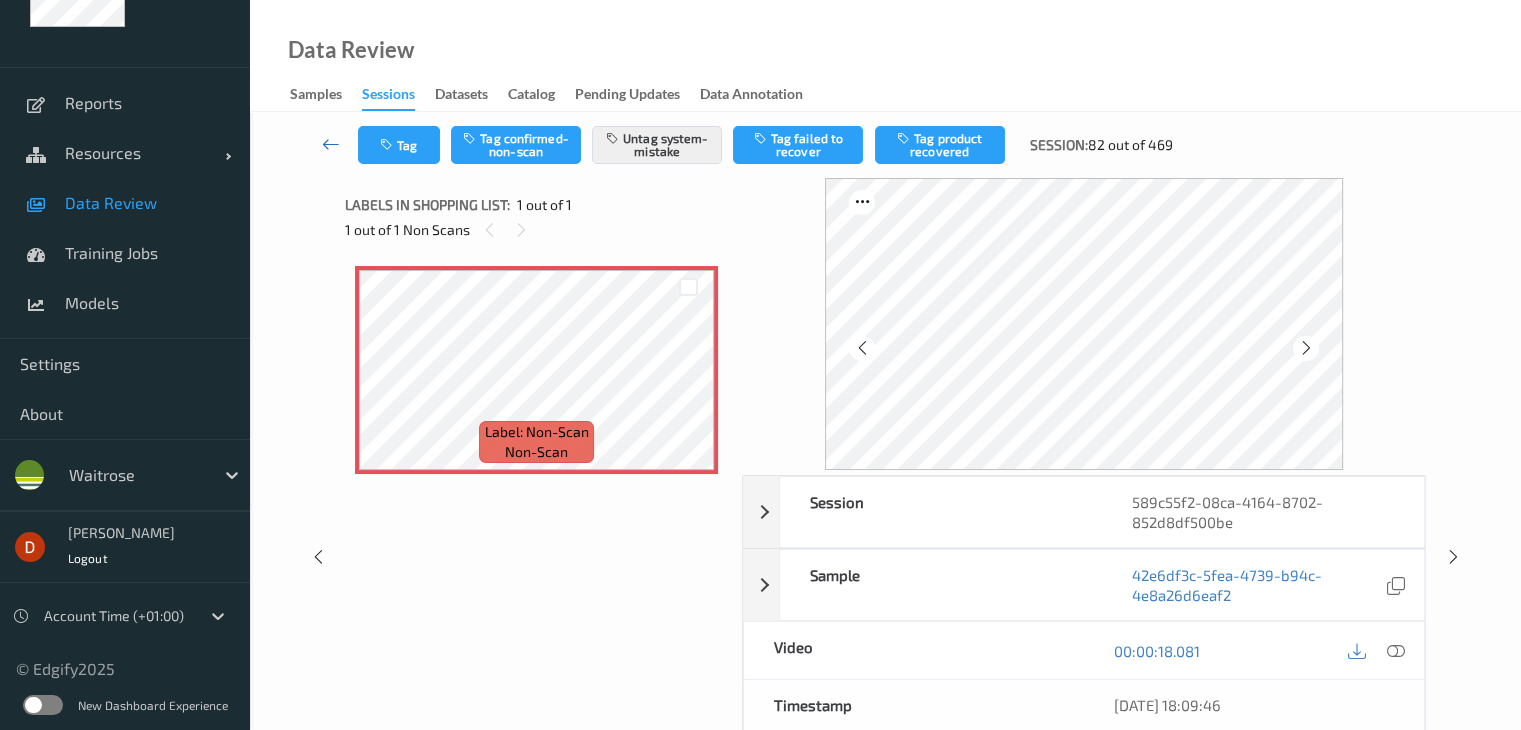 click at bounding box center [331, 145] 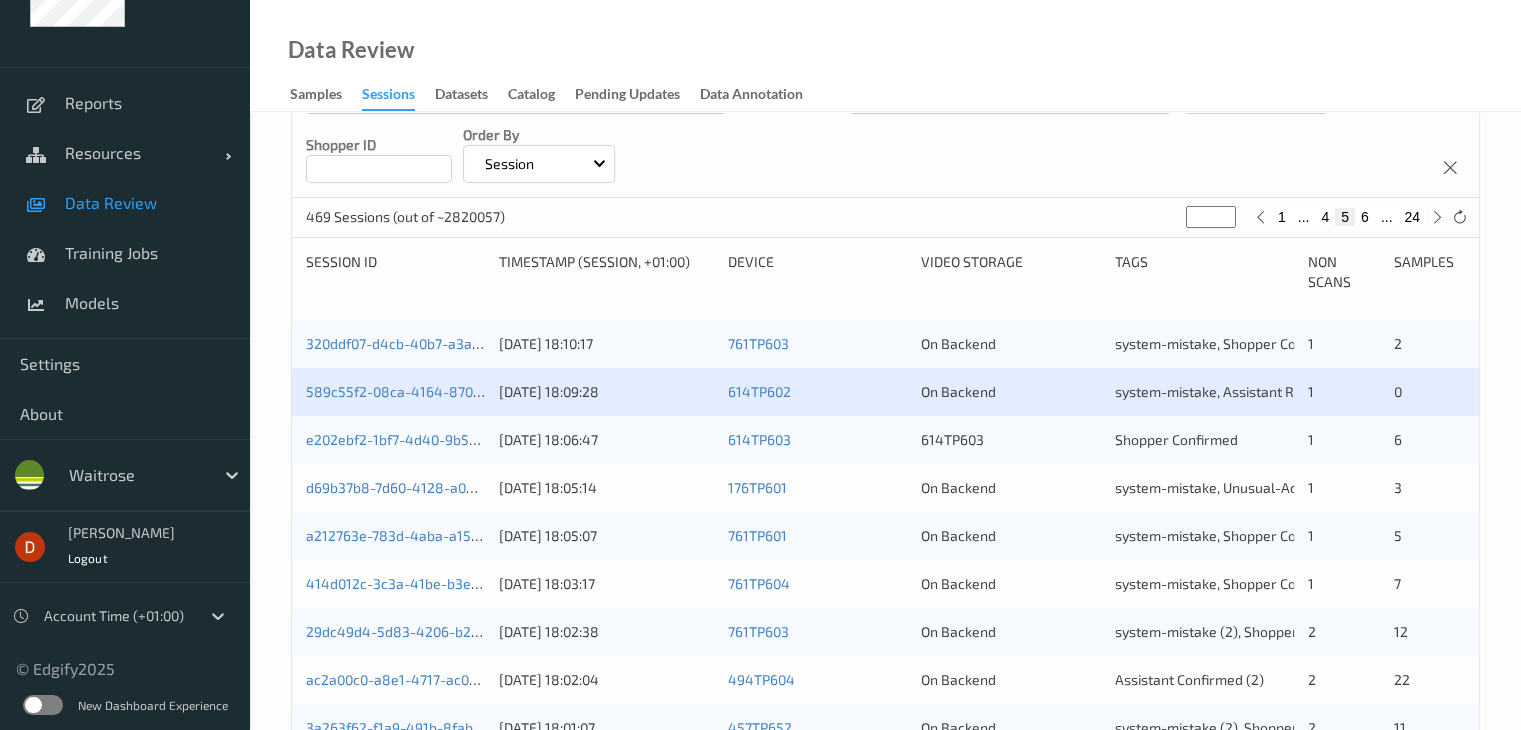 scroll, scrollTop: 300, scrollLeft: 0, axis: vertical 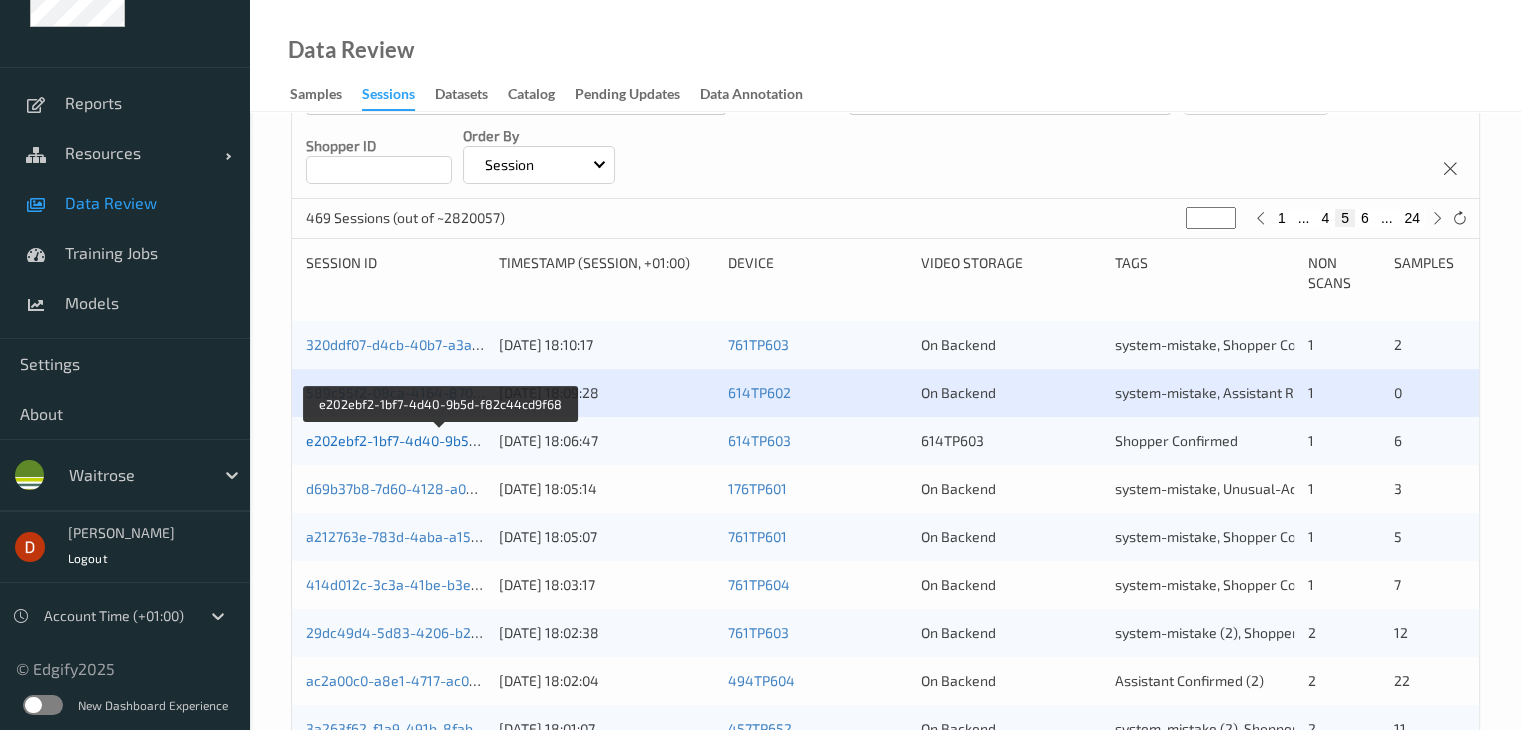 click on "e202ebf2-1bf7-4d40-9b5d-f82c44cd9f68" at bounding box center (440, 440) 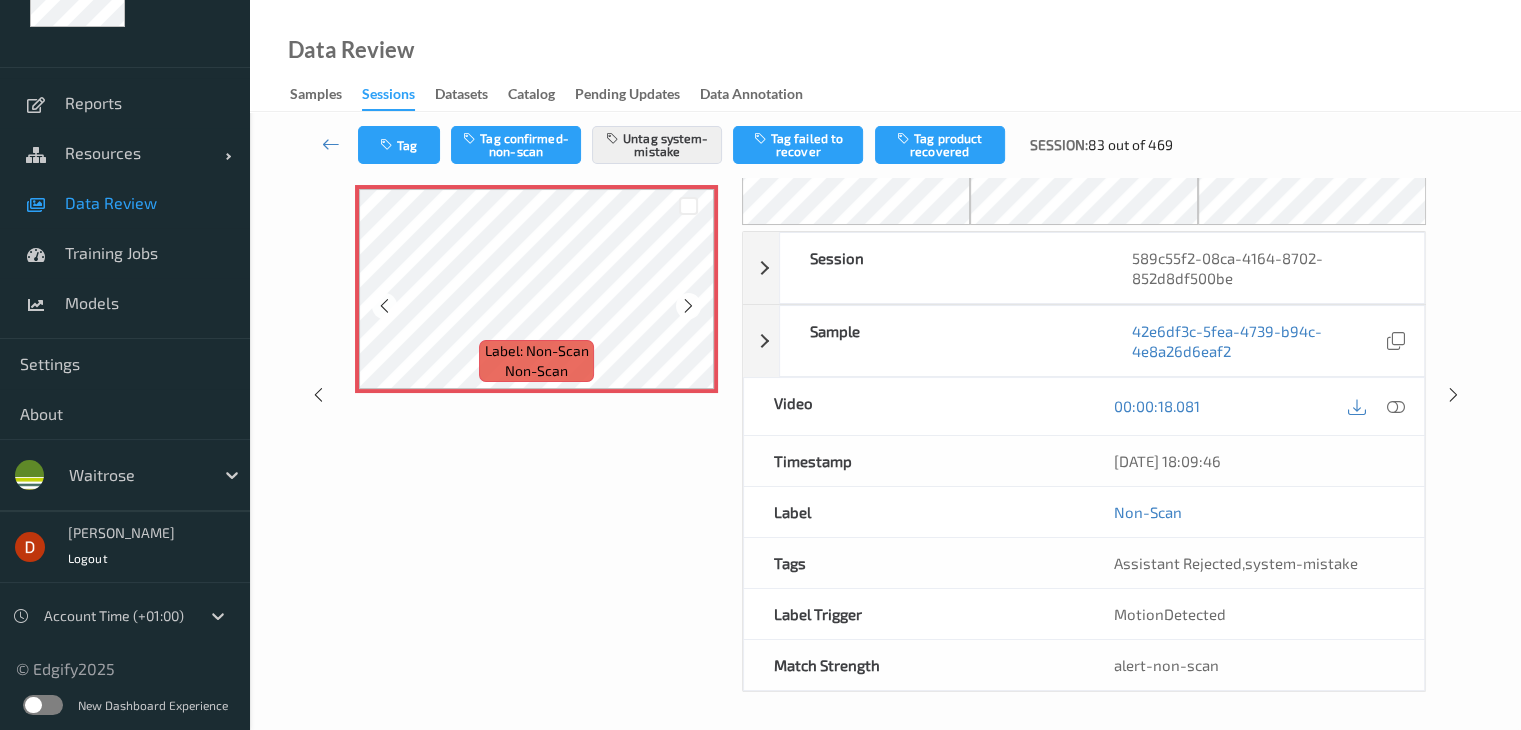 scroll, scrollTop: 0, scrollLeft: 0, axis: both 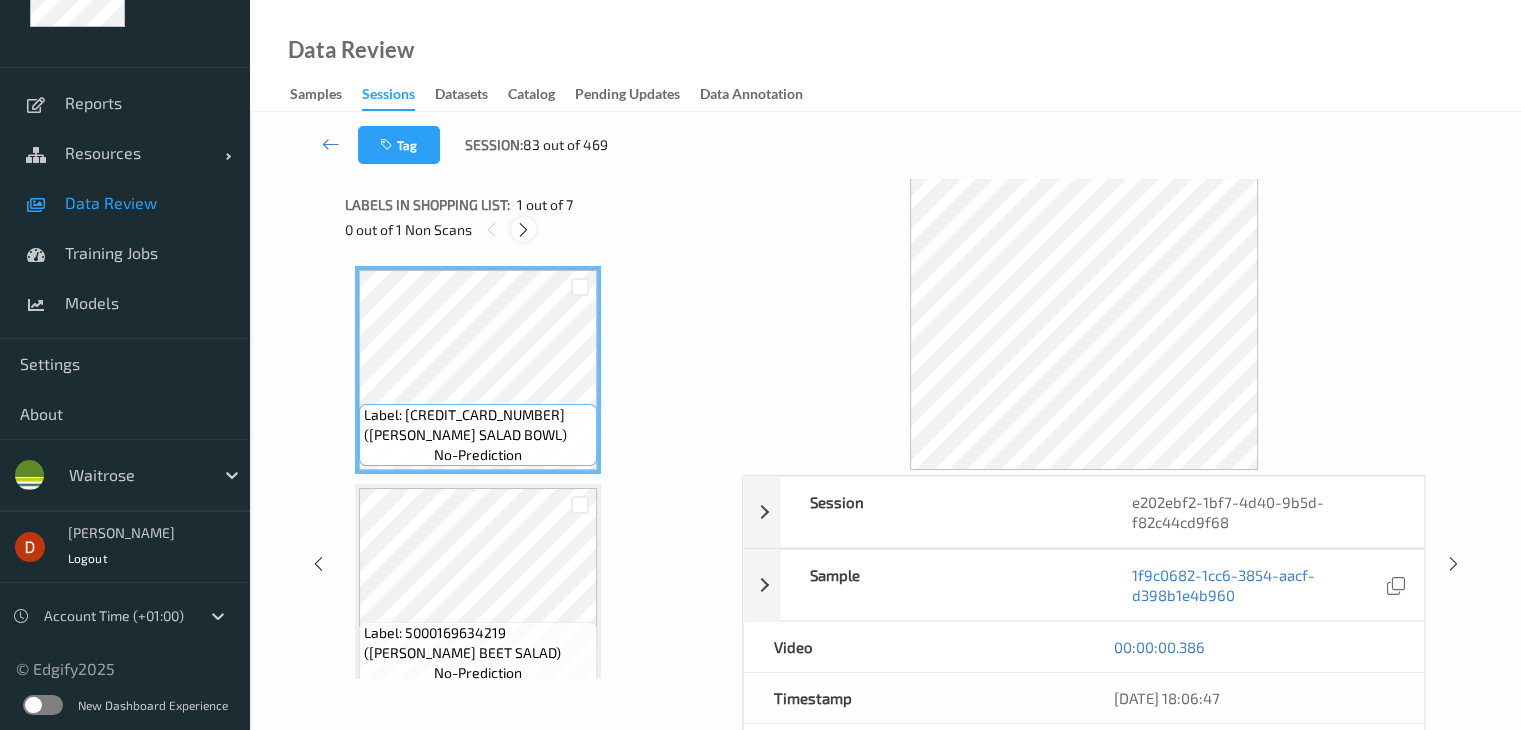 click at bounding box center [523, 230] 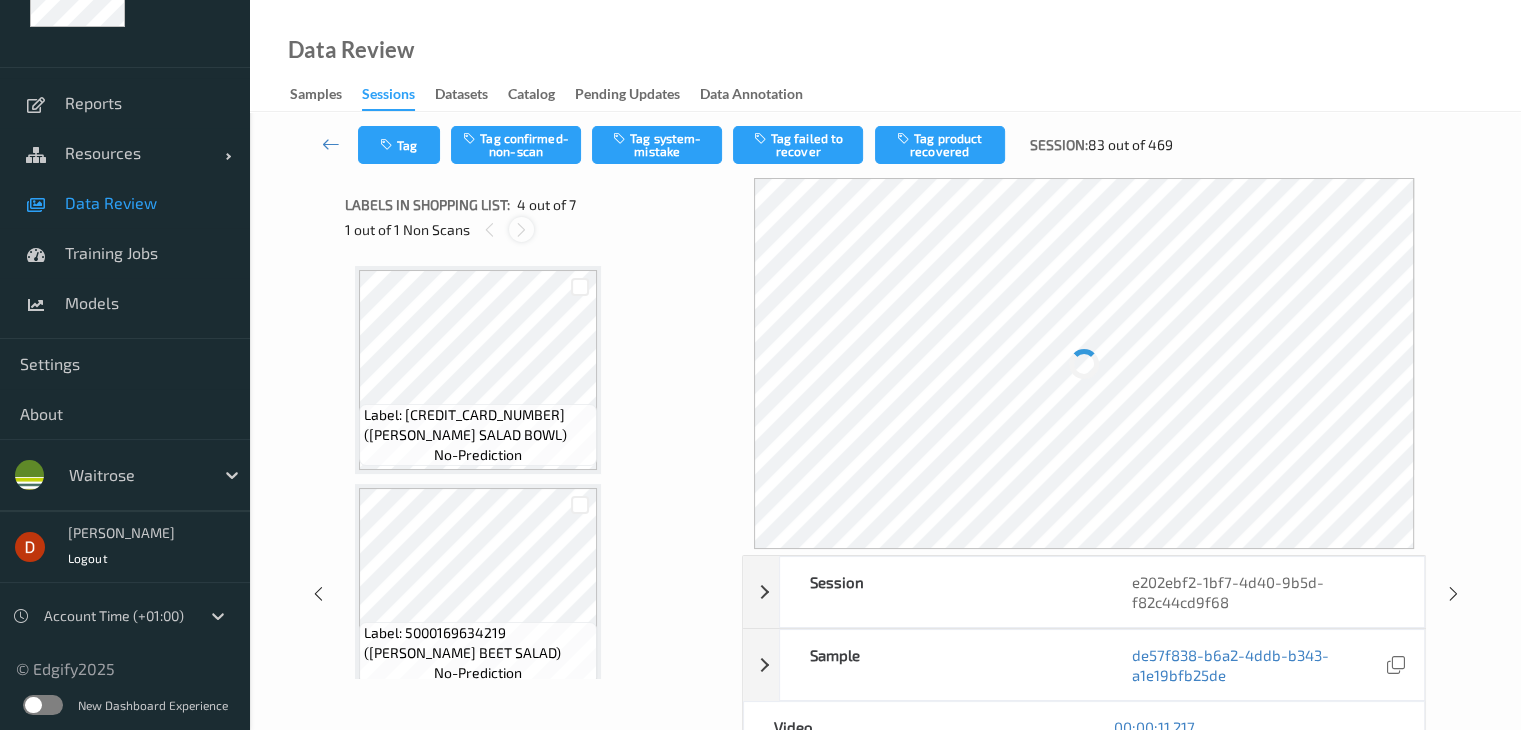 scroll, scrollTop: 446, scrollLeft: 0, axis: vertical 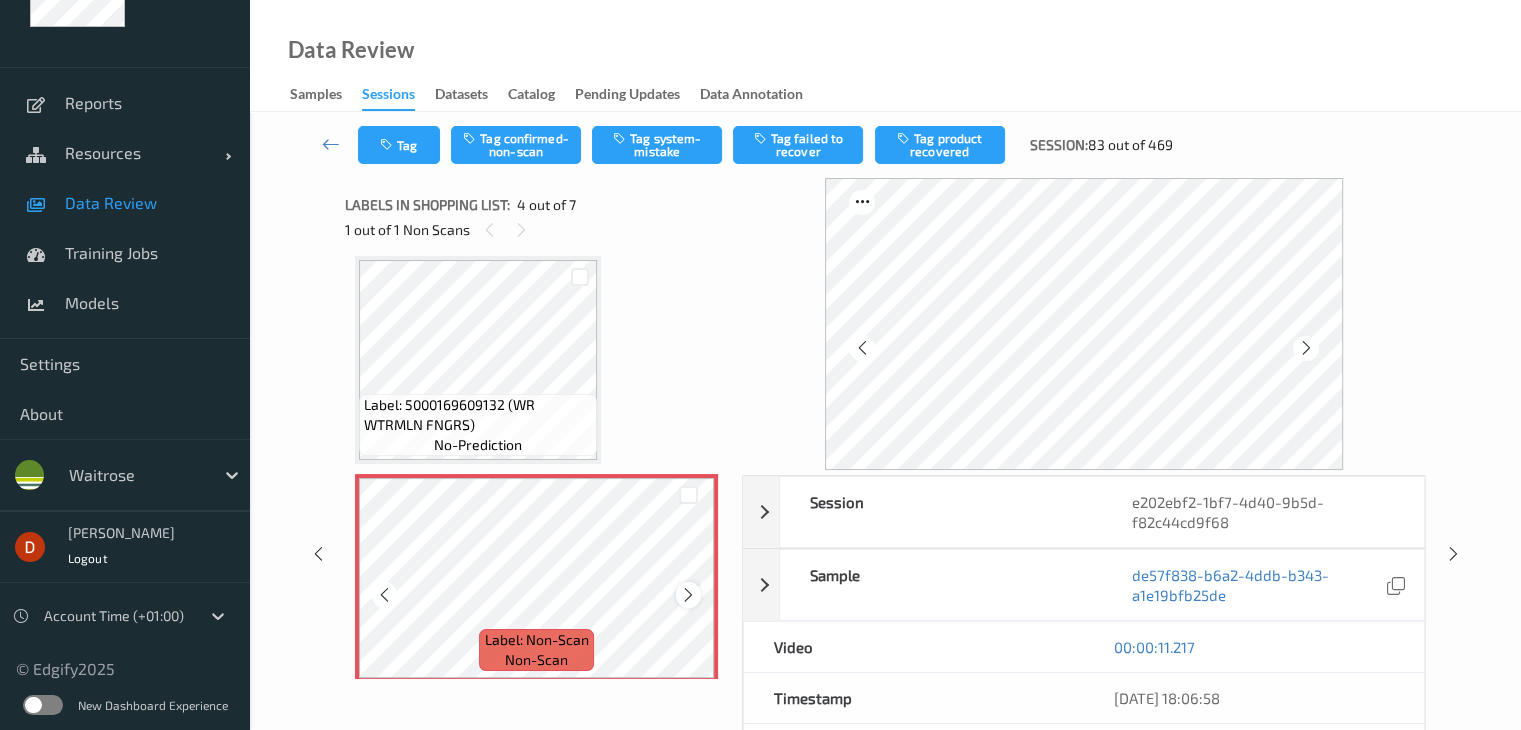 click at bounding box center (688, 594) 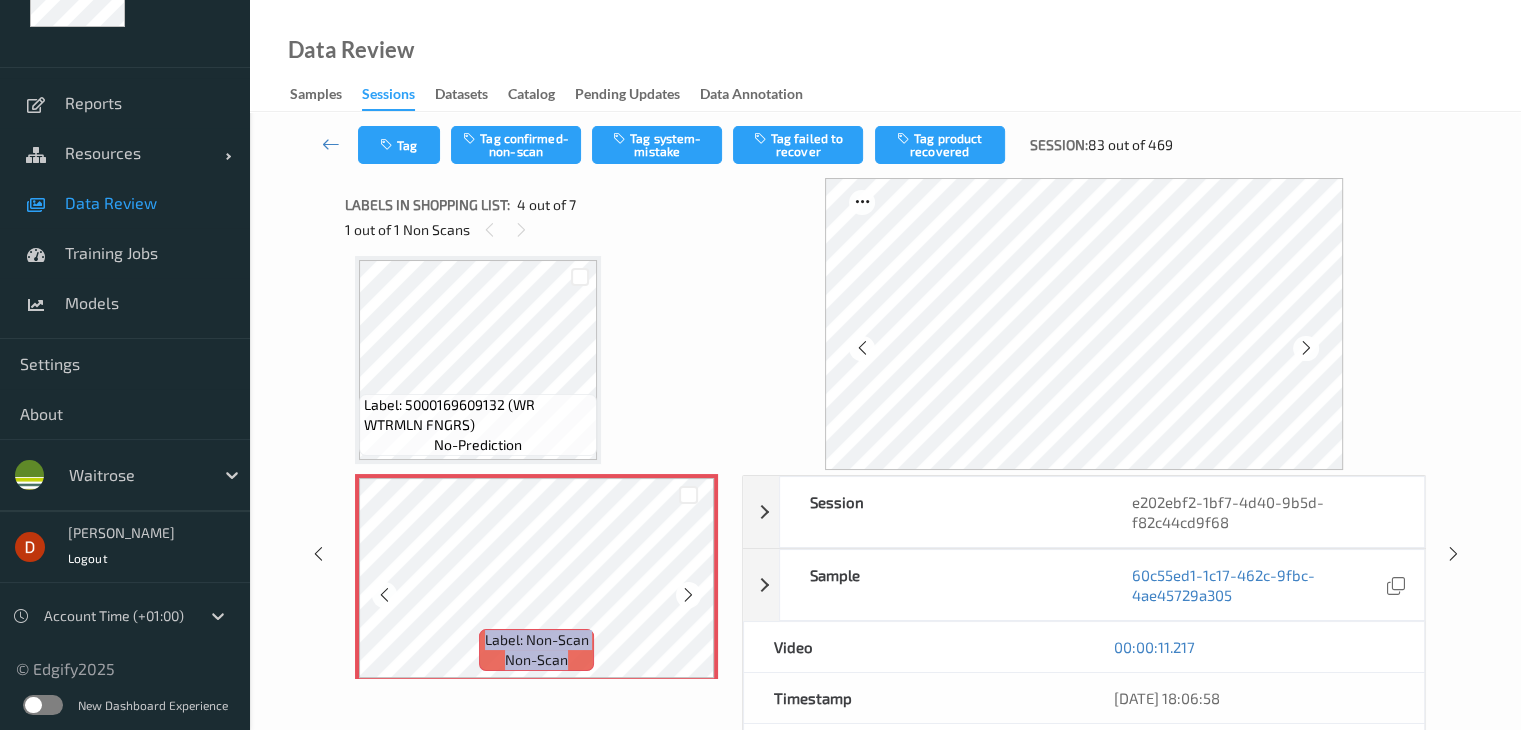 click at bounding box center [688, 594] 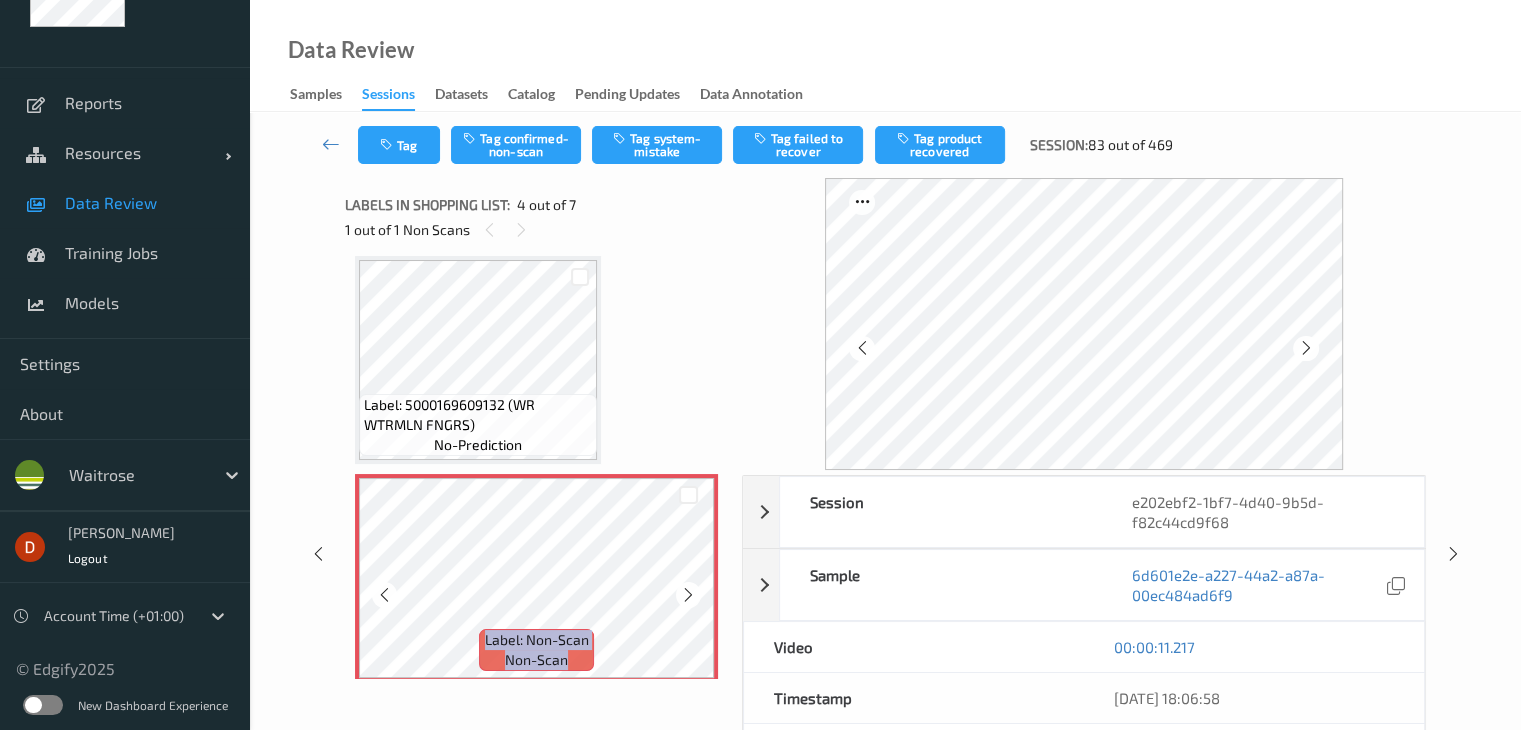 click at bounding box center (688, 594) 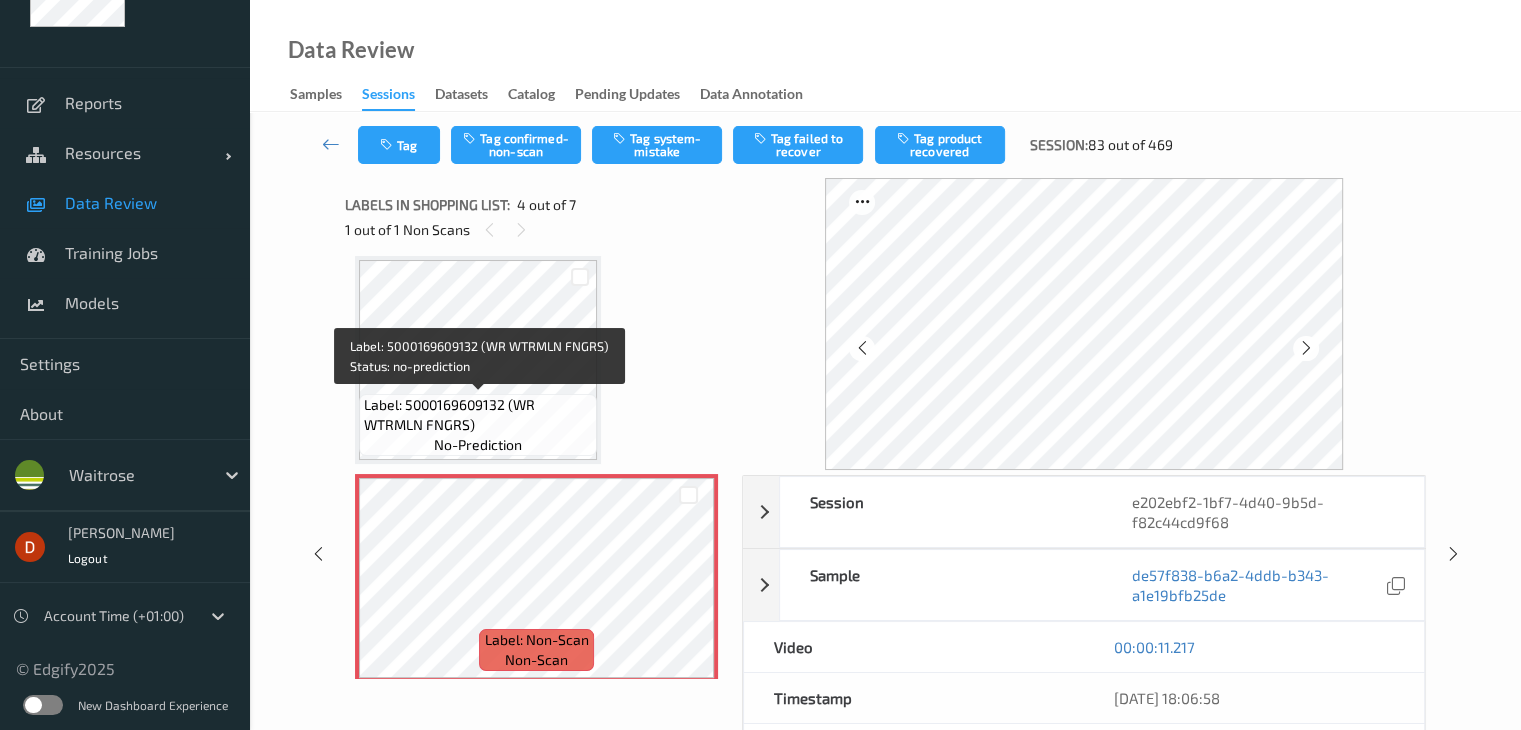 click on "Label: 5000169609132 (WR WTRMLN FNGRS)" at bounding box center [478, 415] 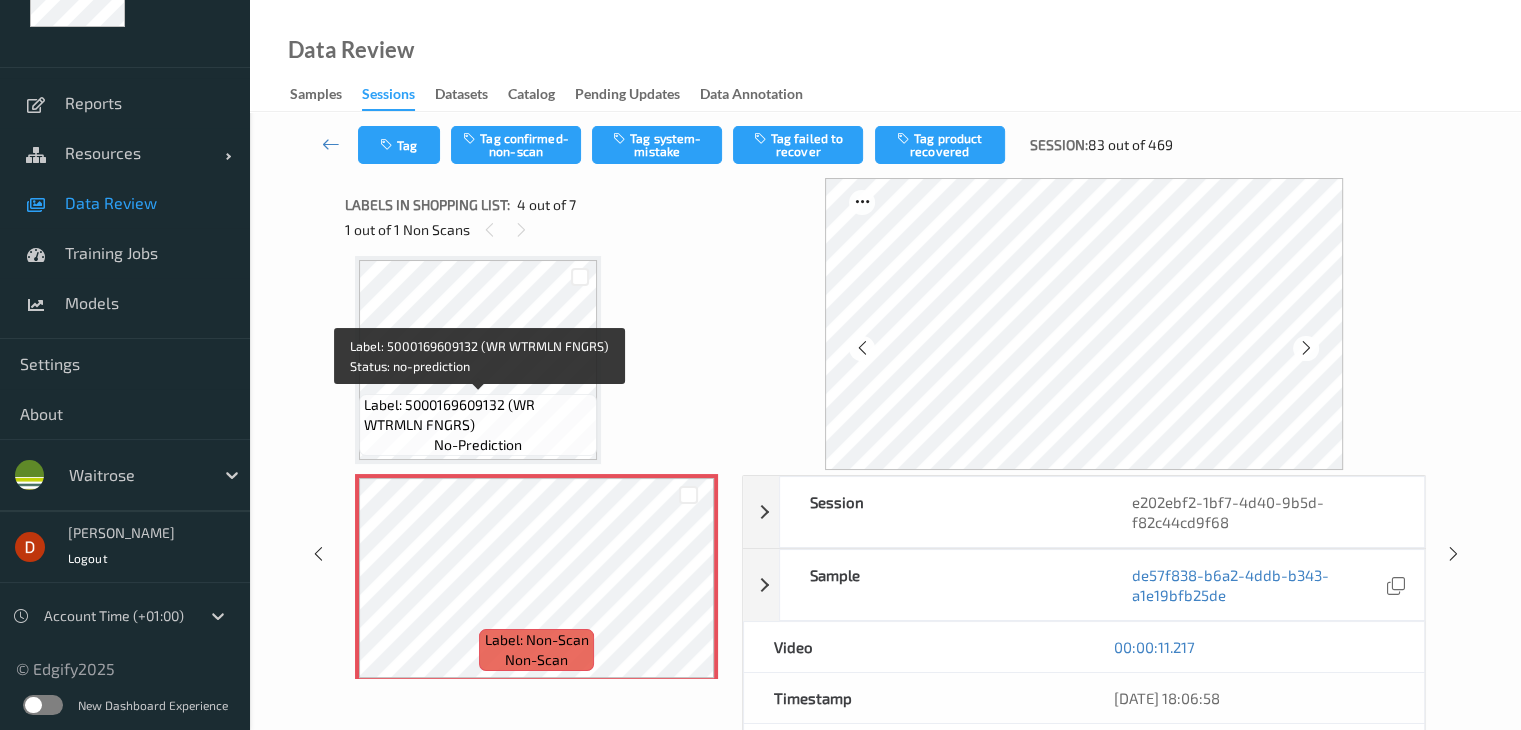 click on "Label: 5000169609132 (WR WTRMLN FNGRS)" at bounding box center (478, 415) 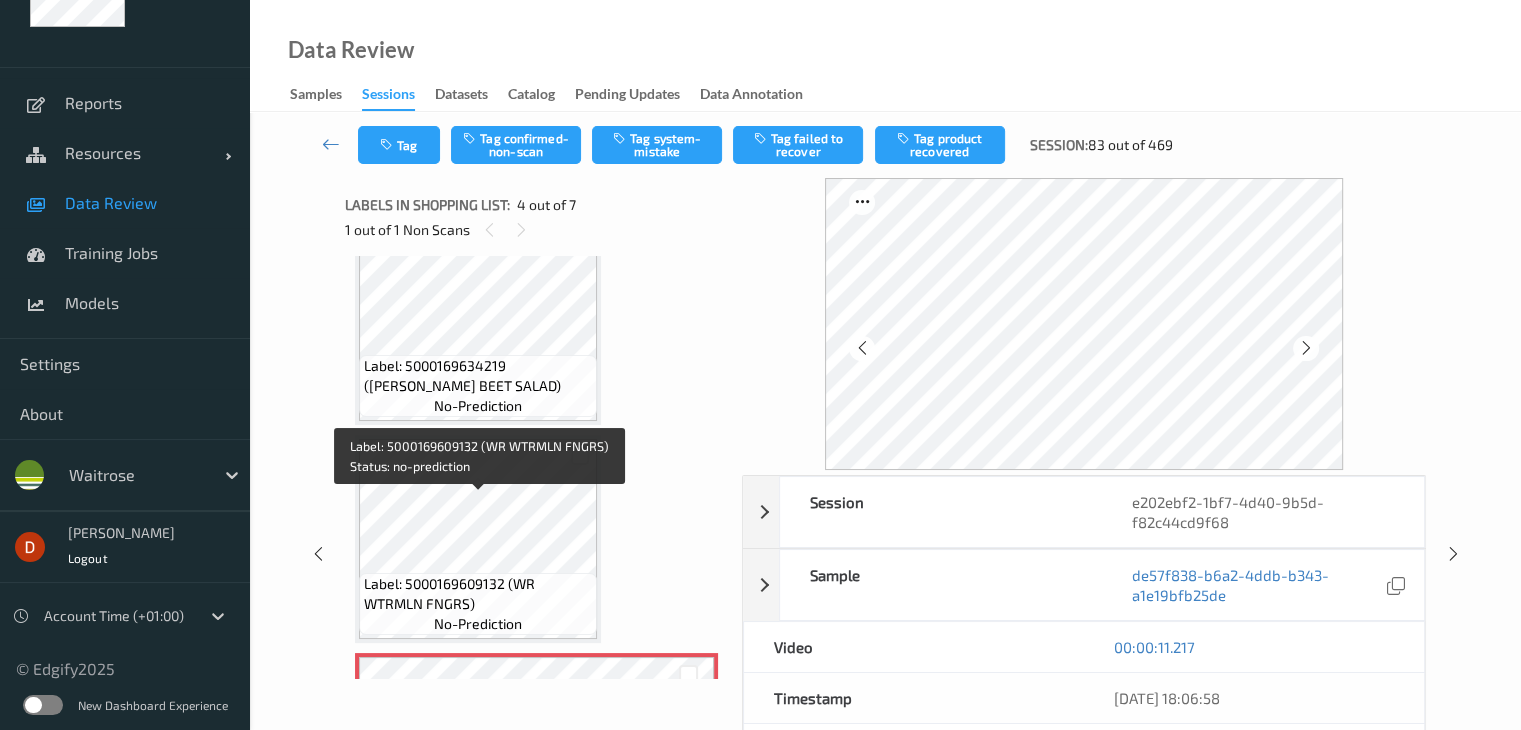 scroll, scrollTop: 146, scrollLeft: 0, axis: vertical 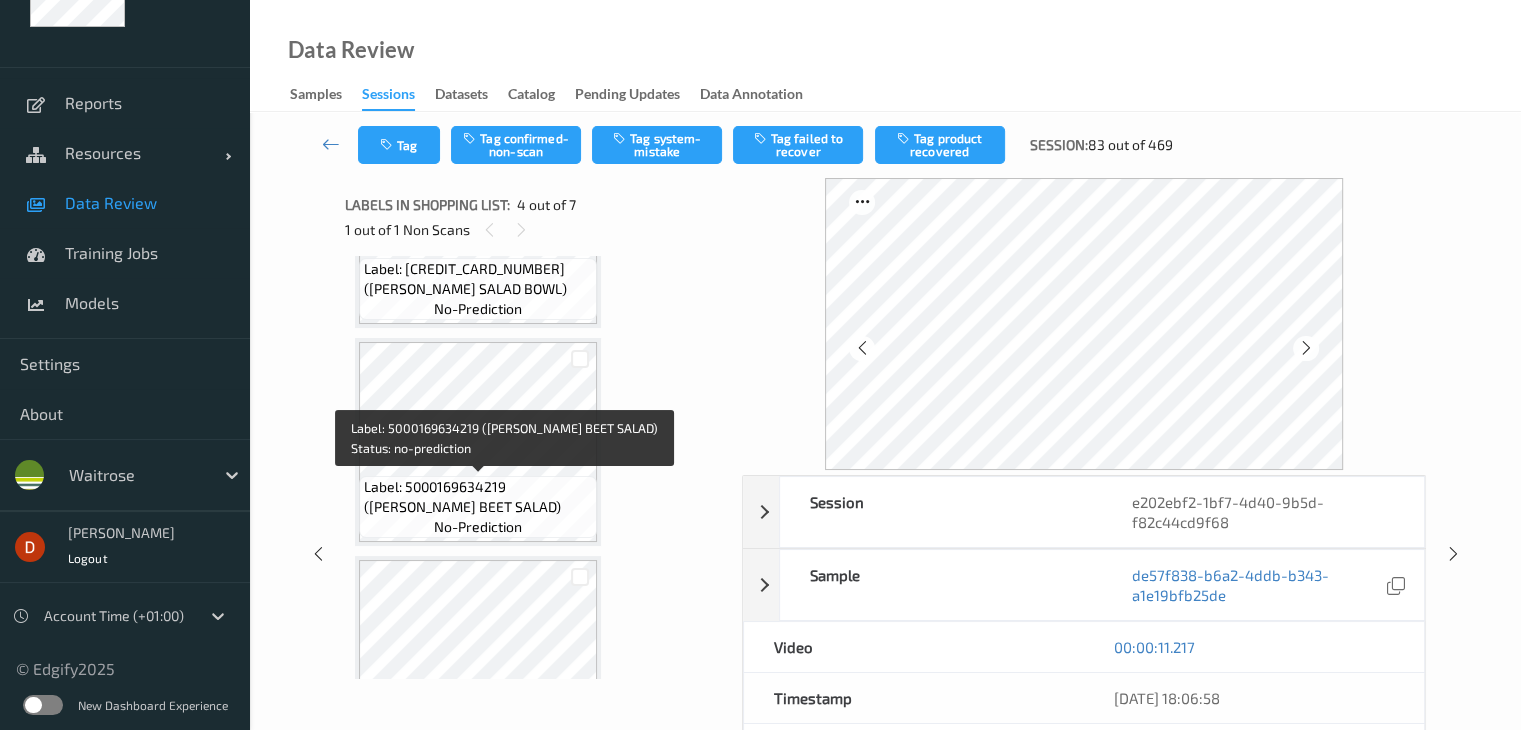 click on "Label: 5000169634219 ([PERSON_NAME] BEET SALAD)" at bounding box center [478, 497] 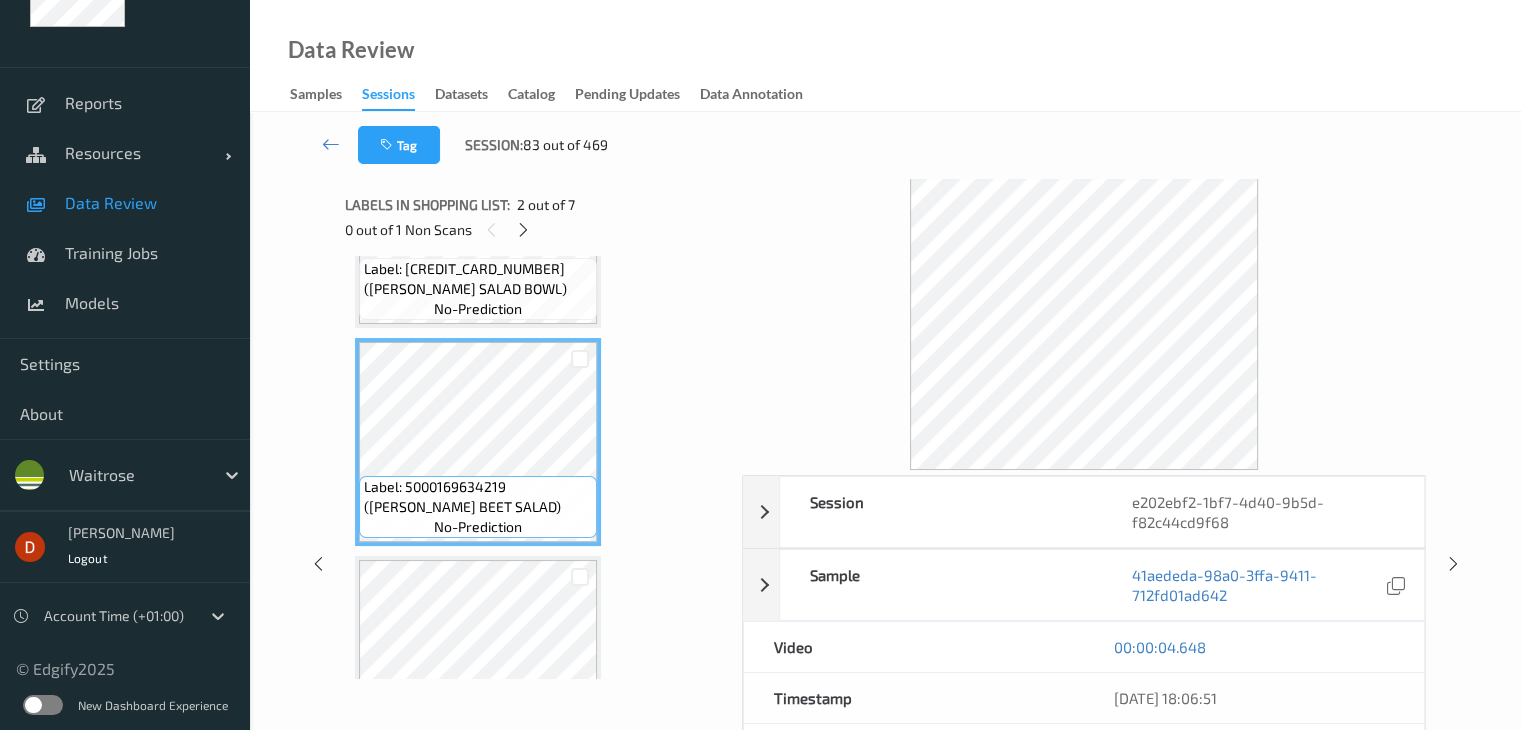 click on "Label: 5000169609132 (WR WTRMLN FNGRS) no-prediction" at bounding box center [478, 660] 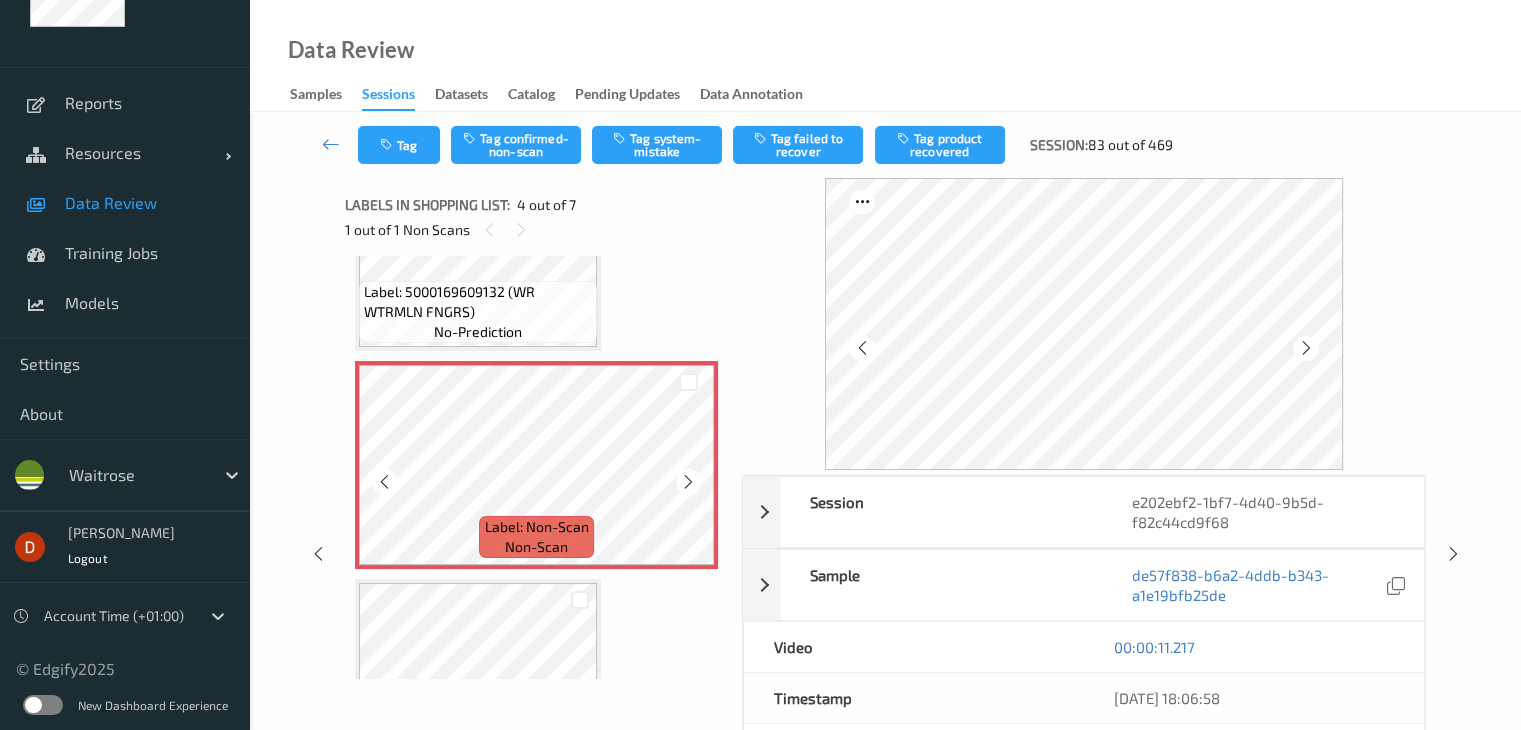 scroll, scrollTop: 646, scrollLeft: 0, axis: vertical 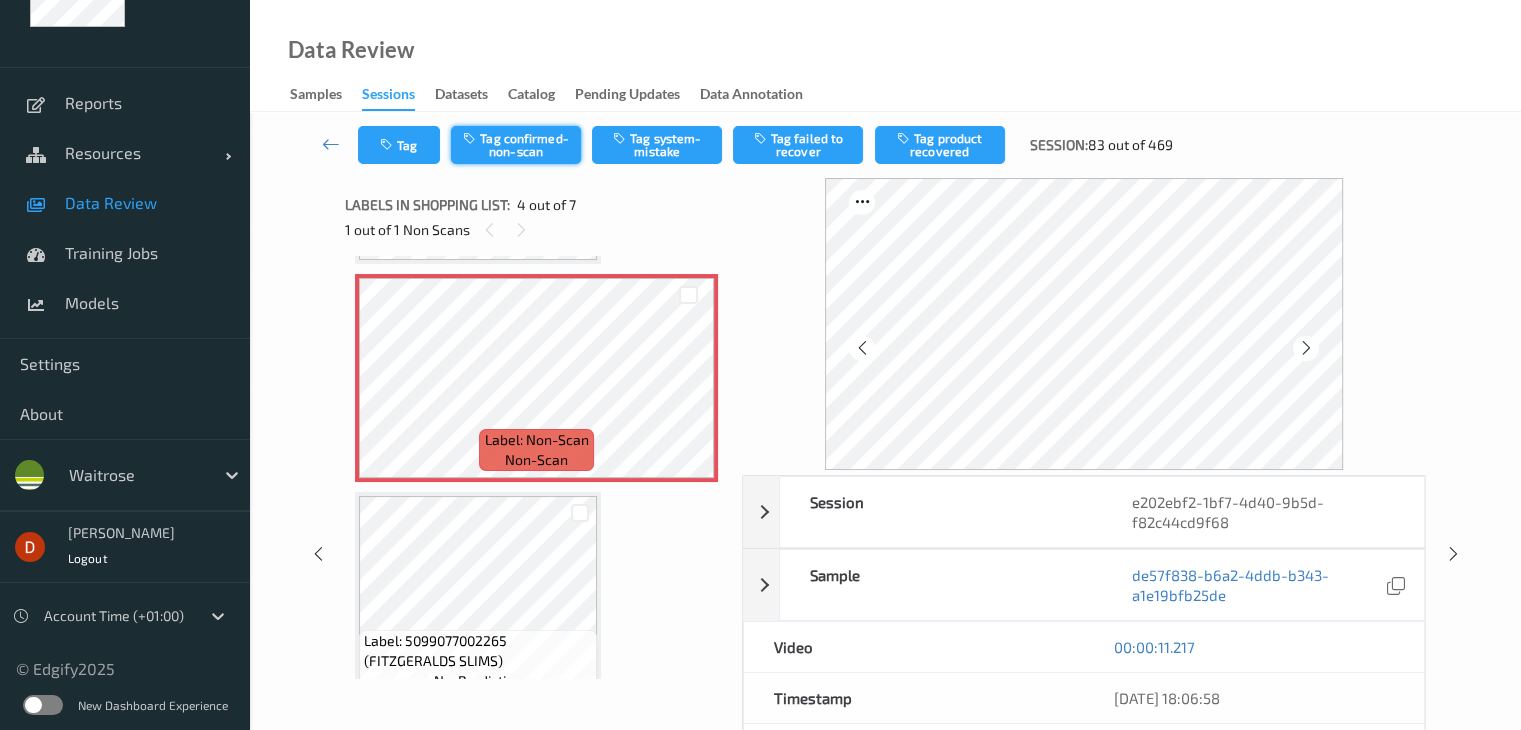 click on "Tag   confirmed-non-scan" at bounding box center (516, 145) 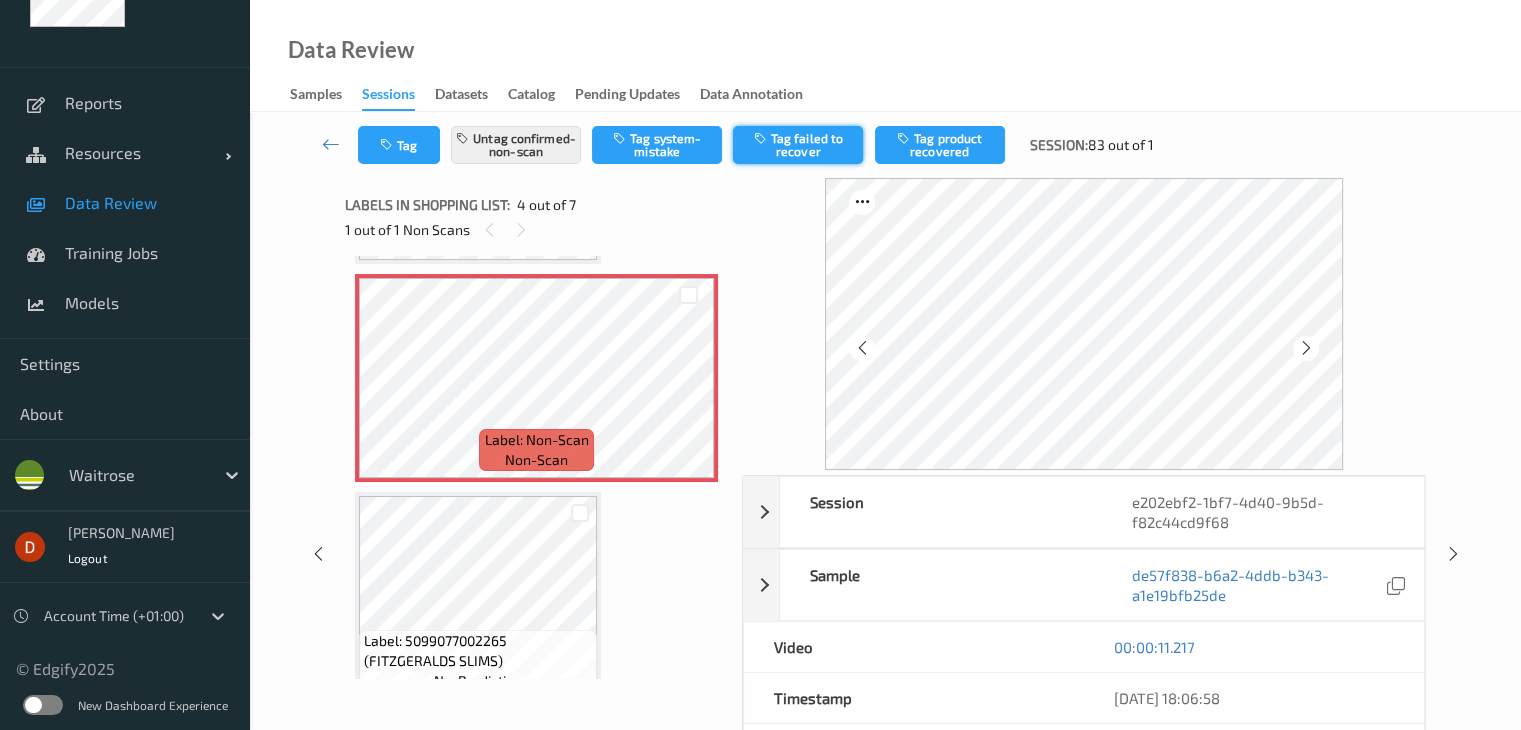 click on "Tag   failed to recover" at bounding box center (798, 145) 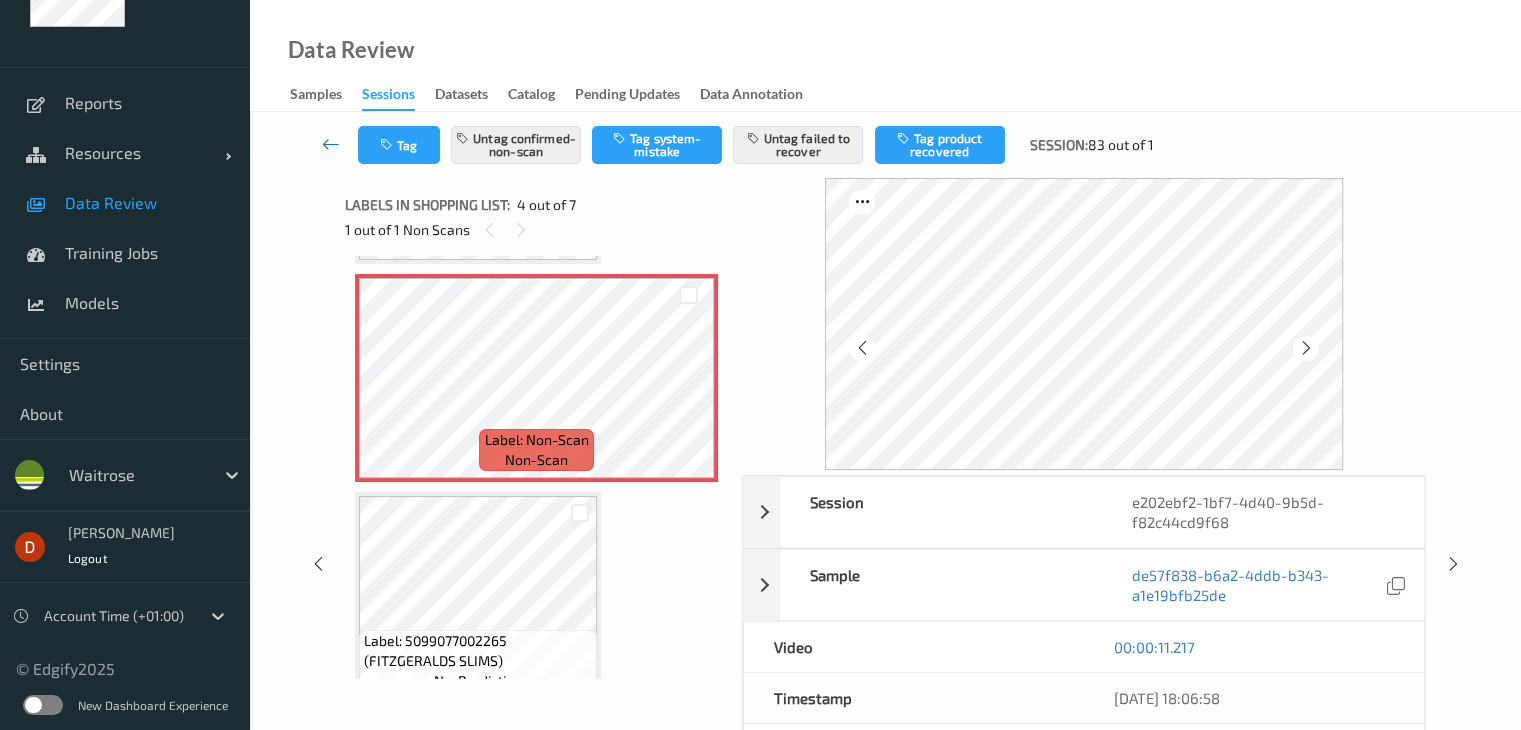 click at bounding box center (331, 145) 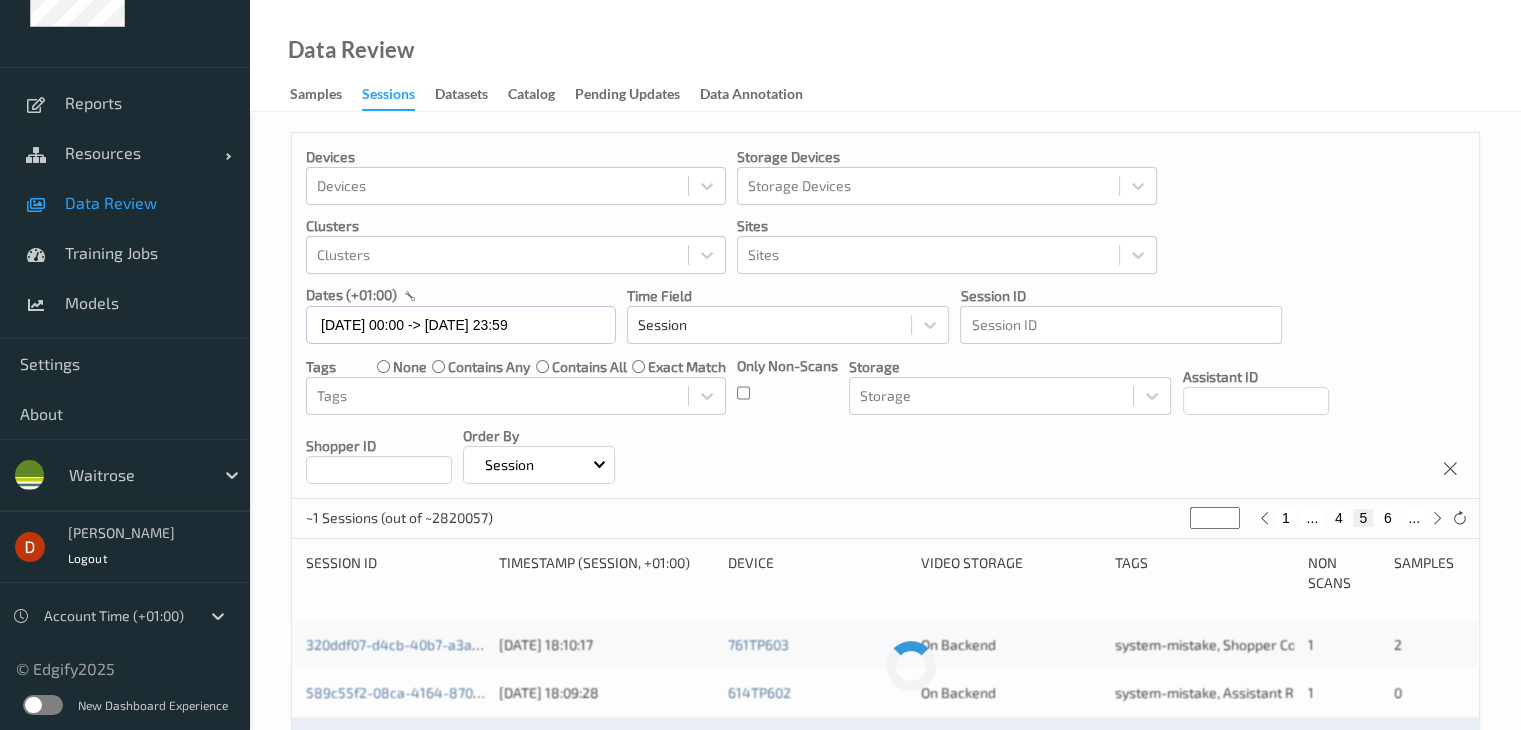 scroll, scrollTop: 500, scrollLeft: 0, axis: vertical 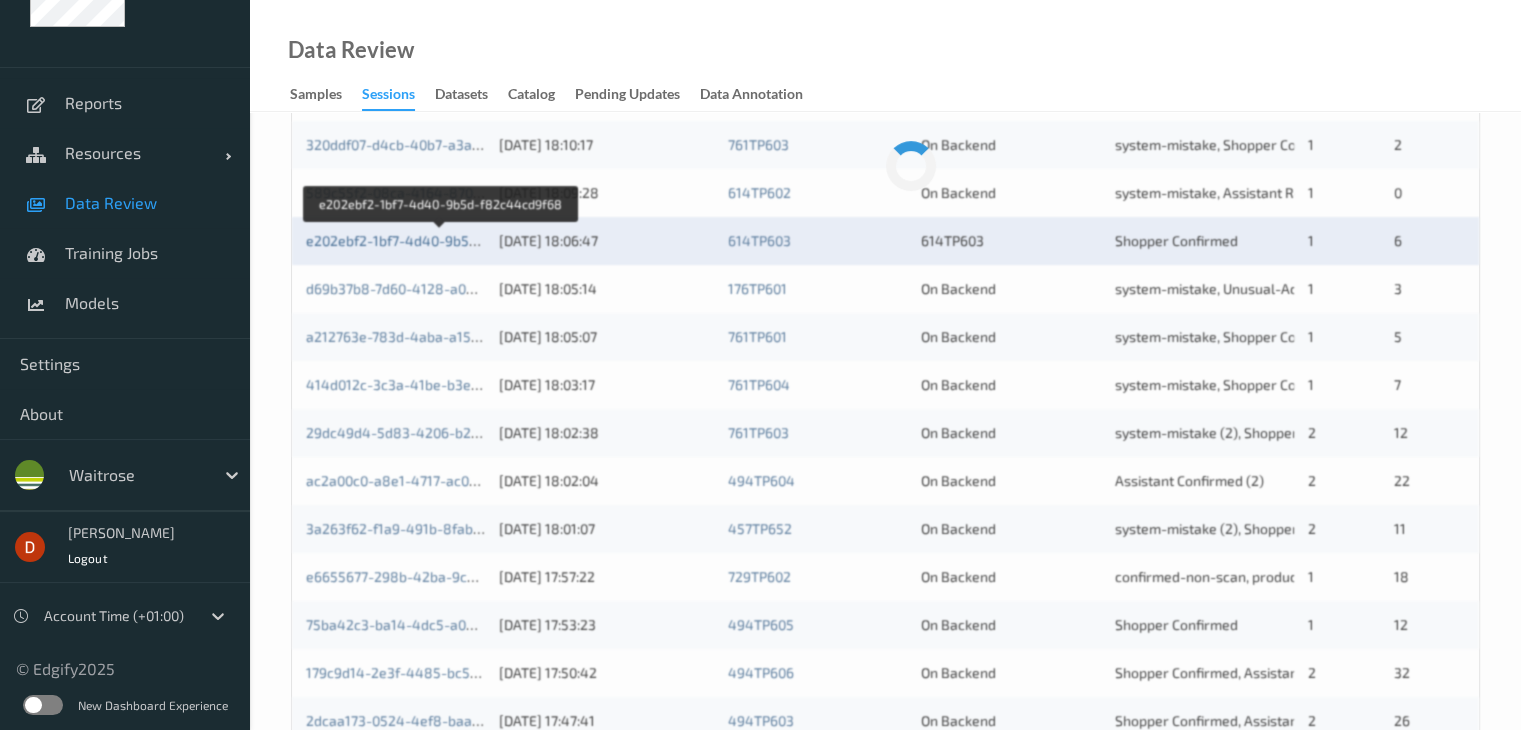 click on "e202ebf2-1bf7-4d40-9b5d-f82c44cd9f68" at bounding box center [440, 240] 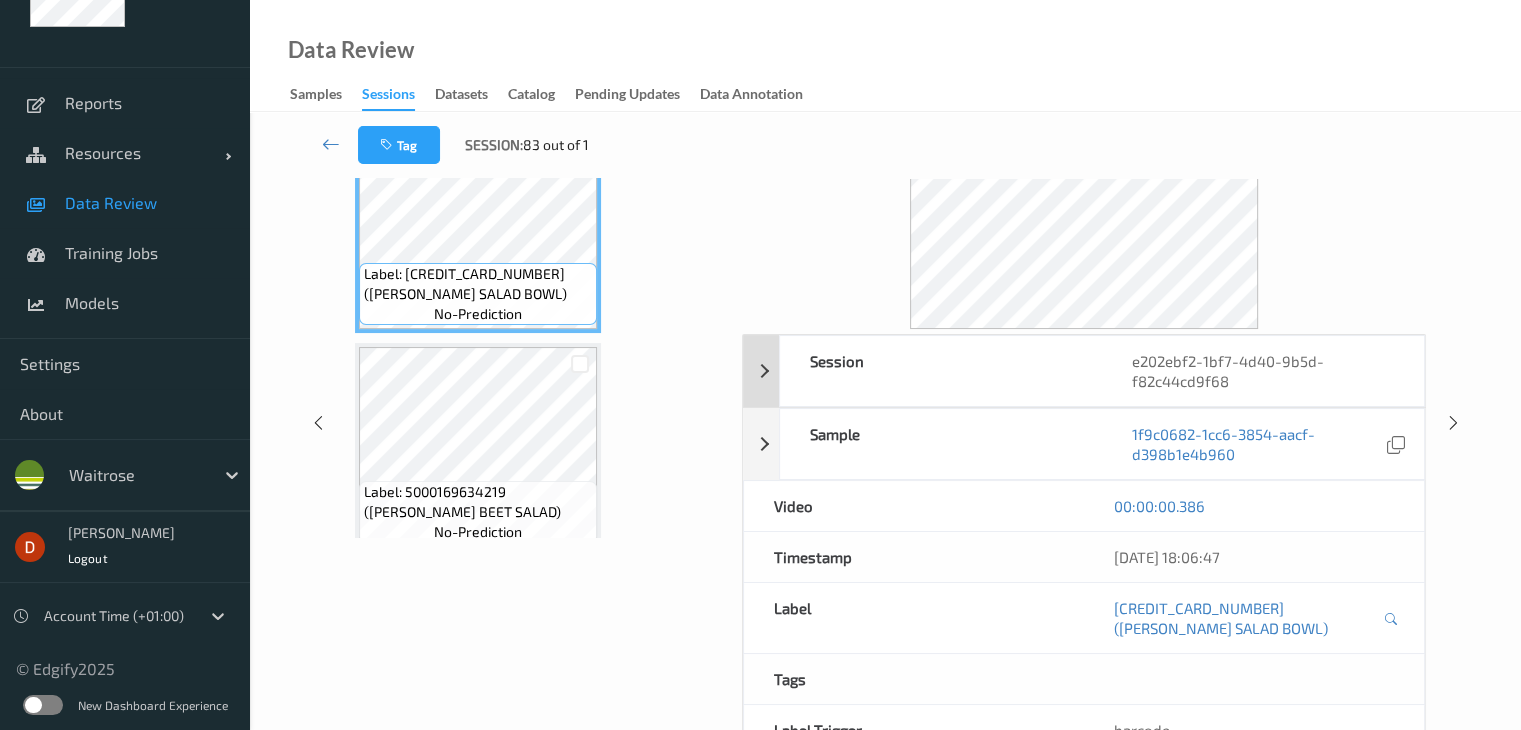 scroll, scrollTop: 0, scrollLeft: 0, axis: both 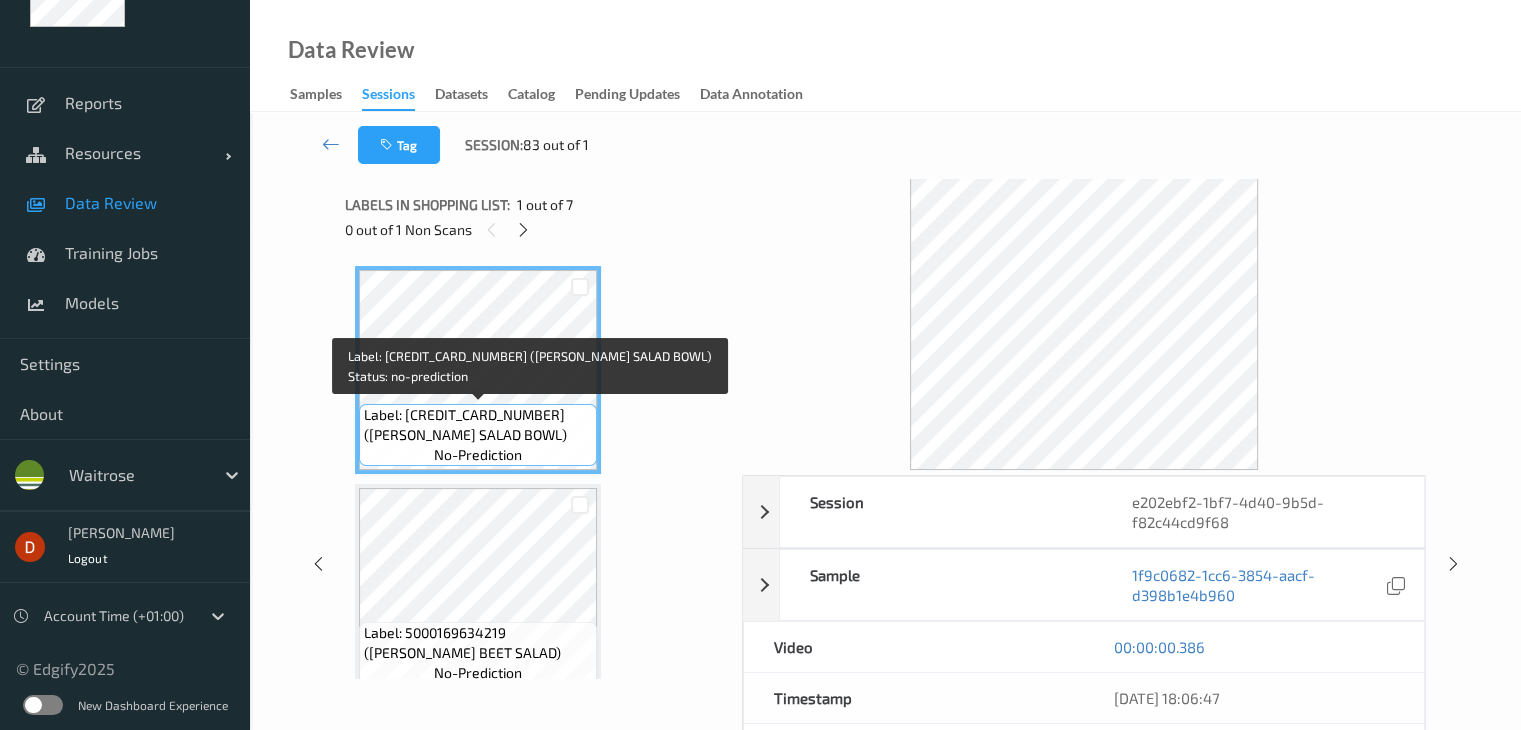 click on "Label: [CREDIT_CARD_NUMBER] ([PERSON_NAME] SALAD BOWL)" at bounding box center (478, 425) 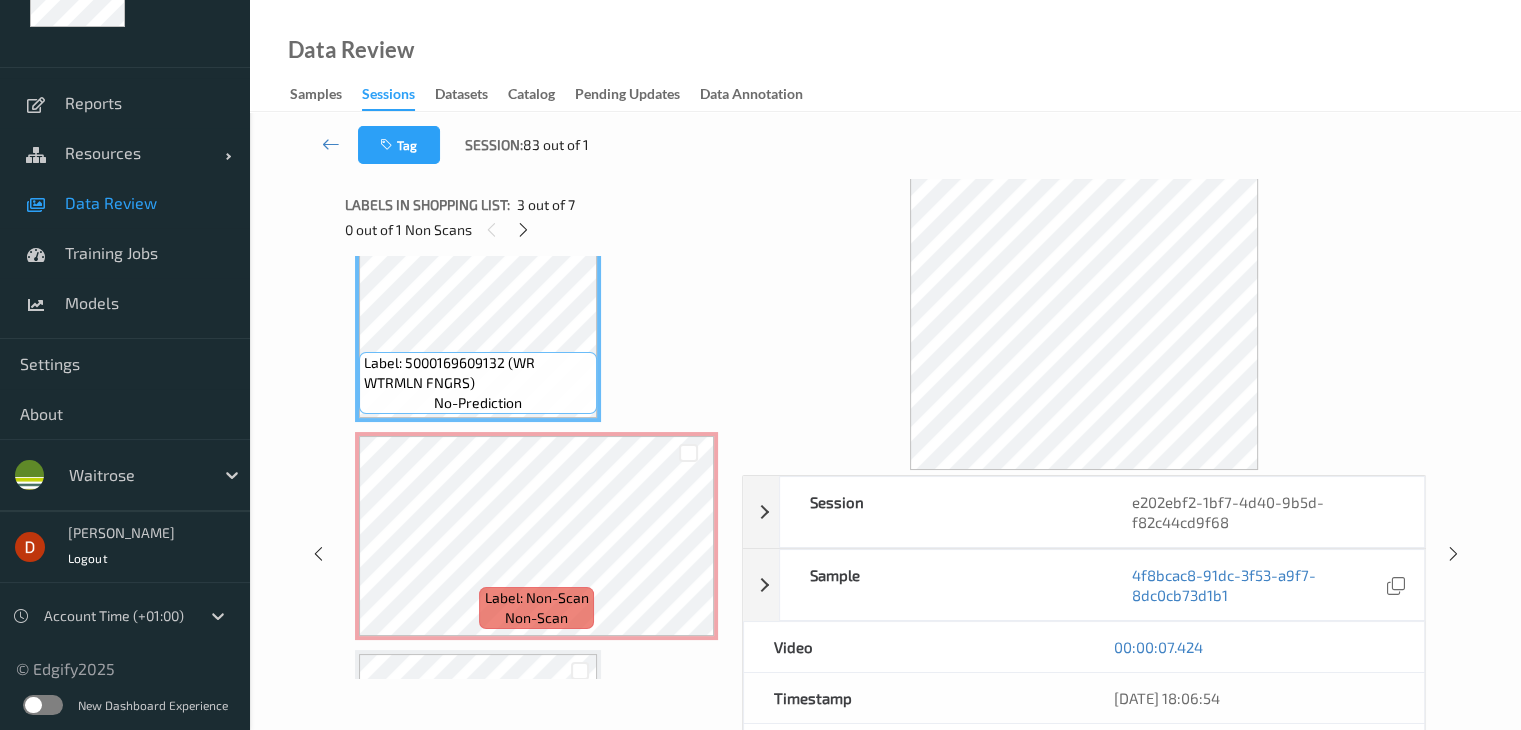 scroll, scrollTop: 500, scrollLeft: 0, axis: vertical 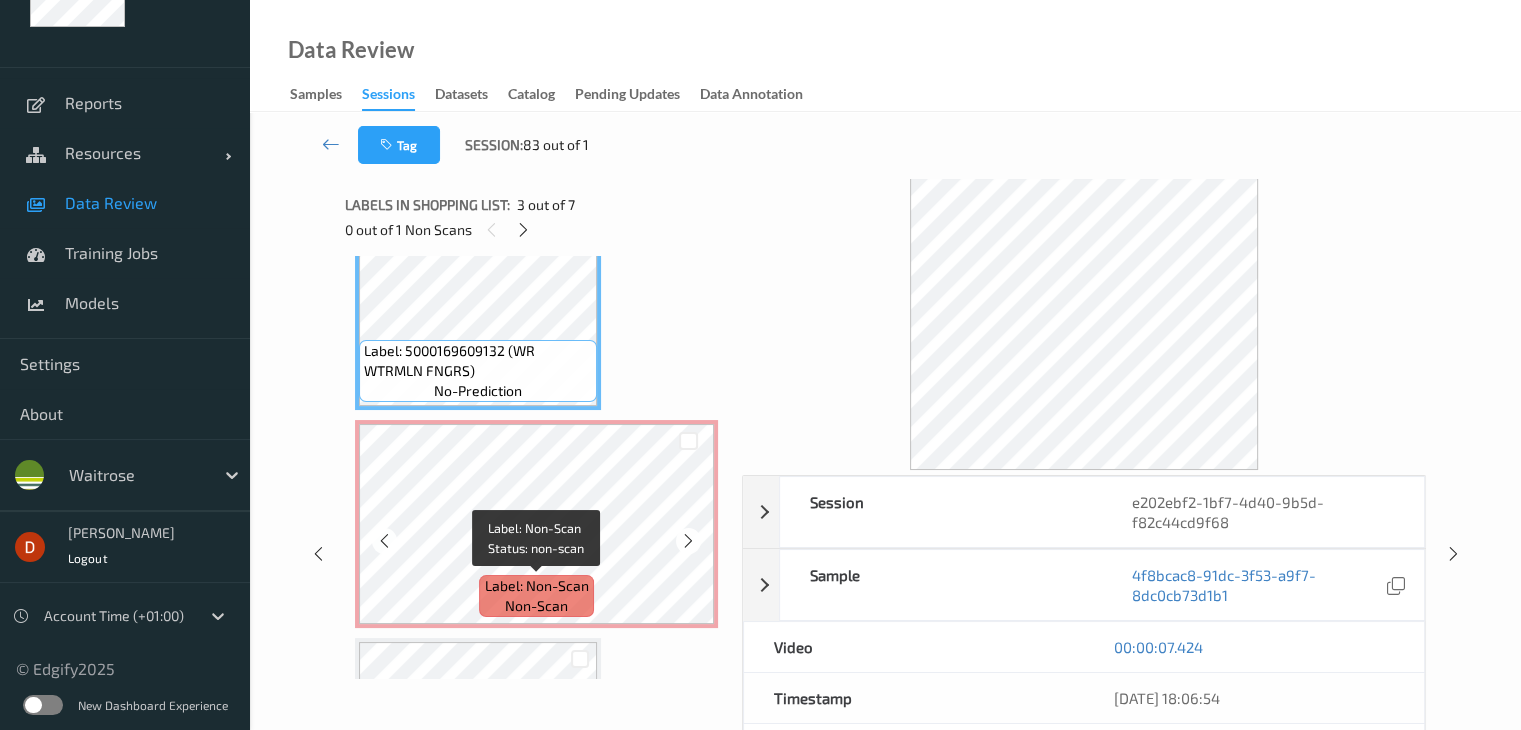 click on "Label: Non-Scan" at bounding box center (537, 586) 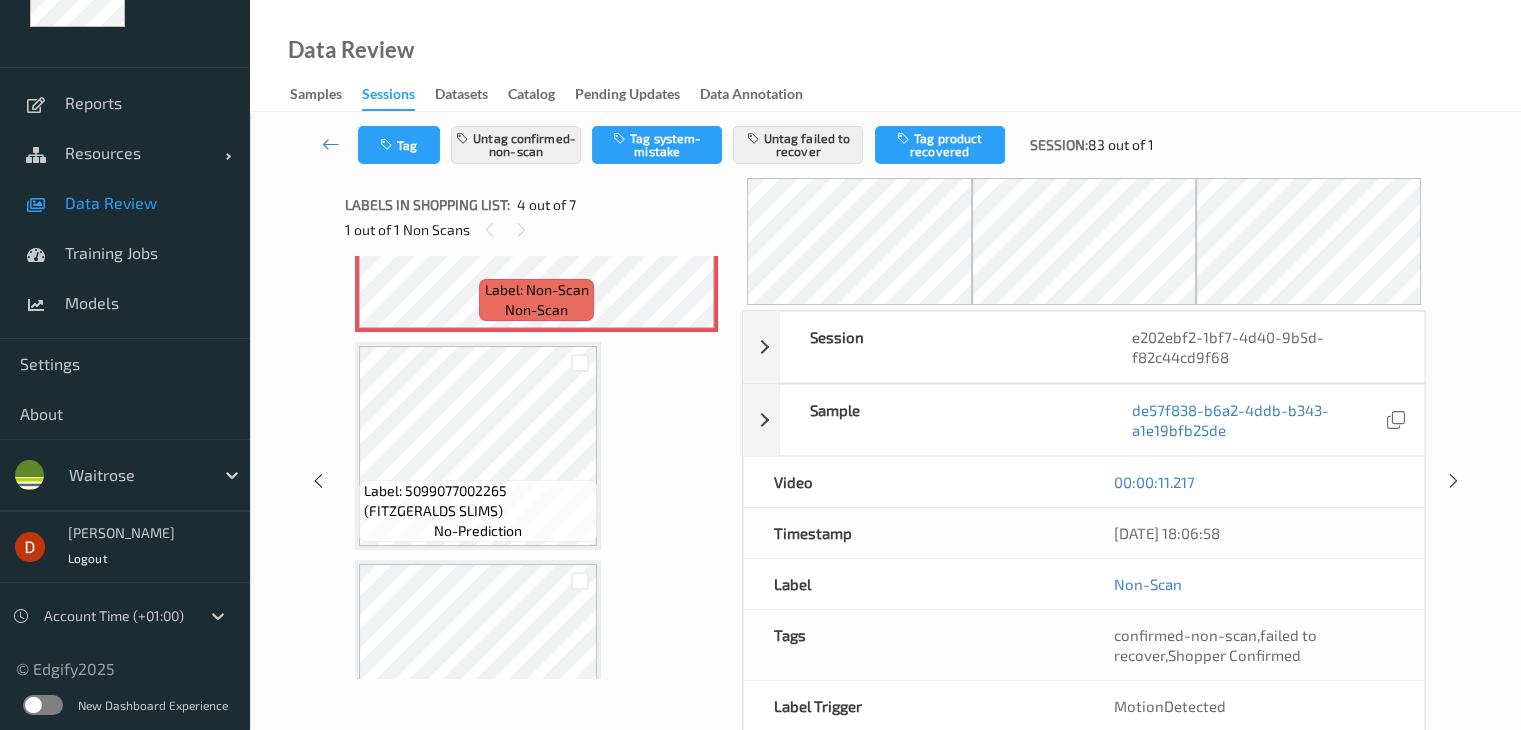 scroll, scrollTop: 800, scrollLeft: 0, axis: vertical 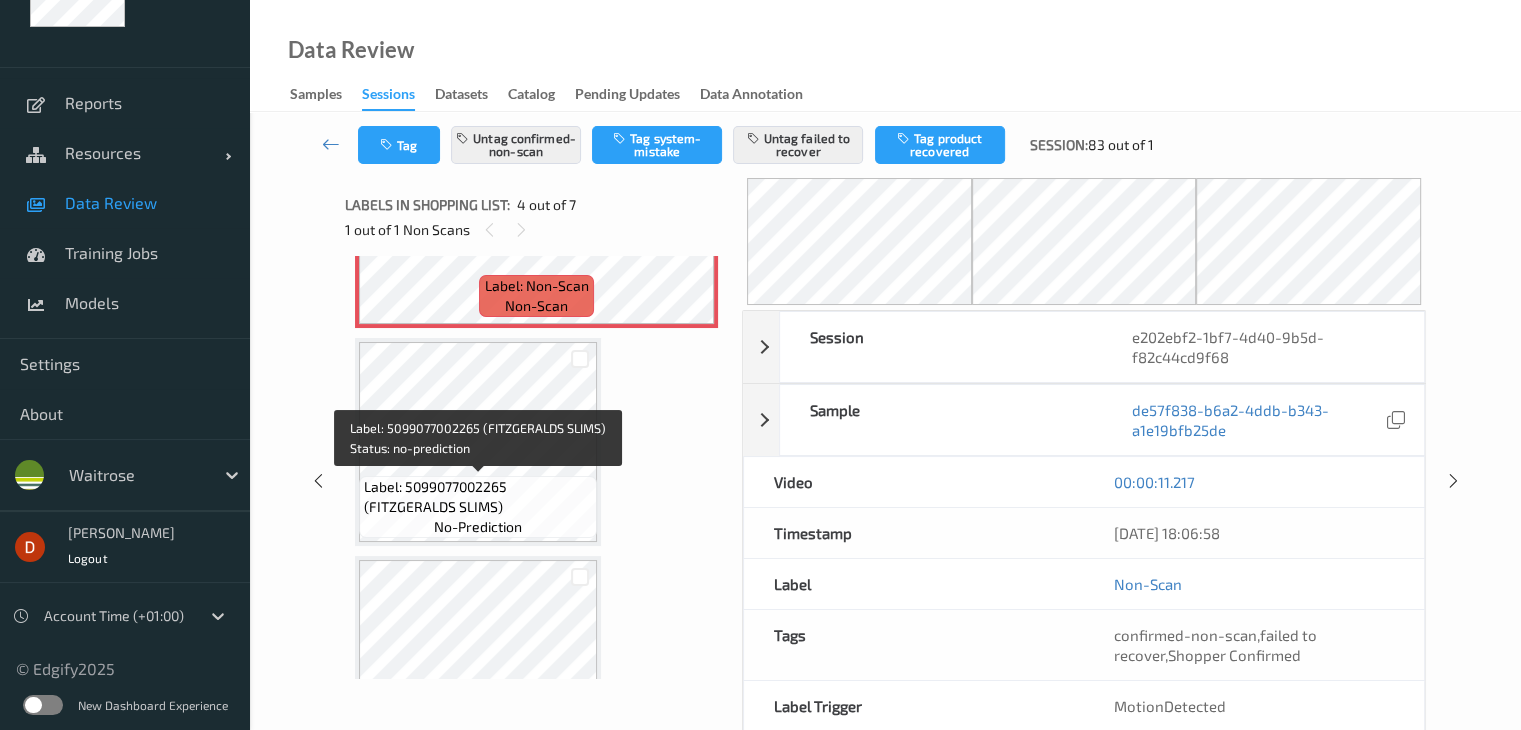 click on "Label: 5099077002265 (FITZGERALDS SLIMS)" at bounding box center (478, 497) 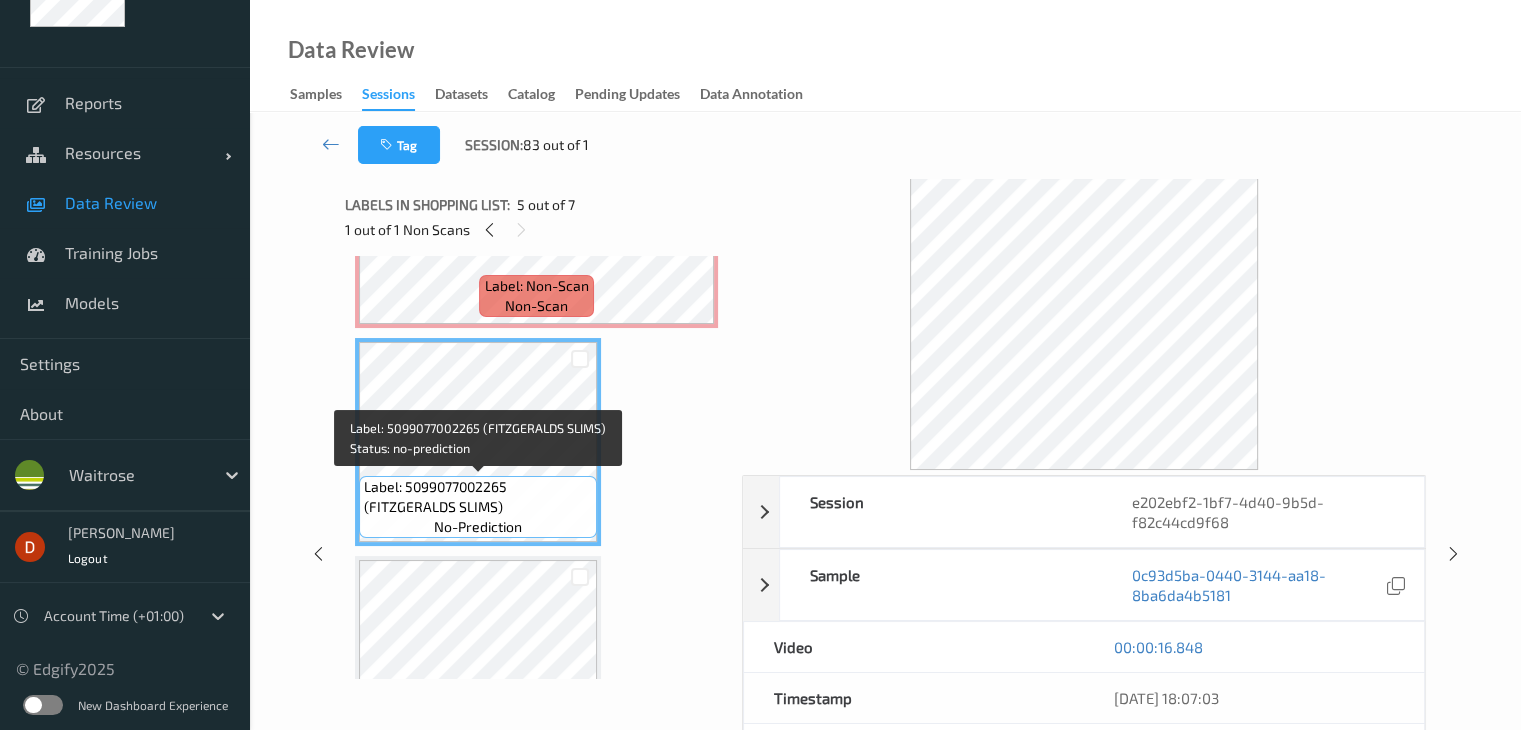 scroll, scrollTop: 400, scrollLeft: 0, axis: vertical 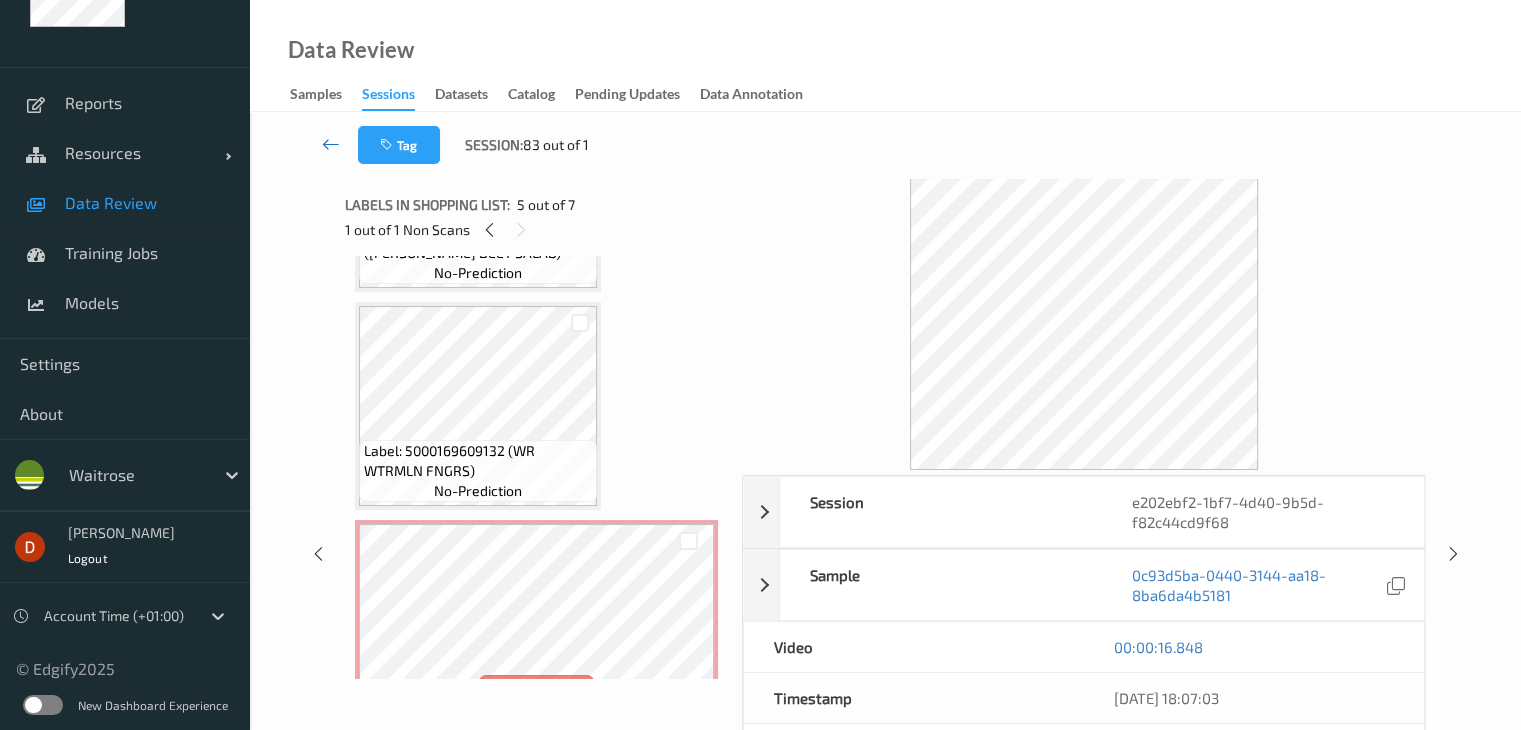 click at bounding box center [331, 145] 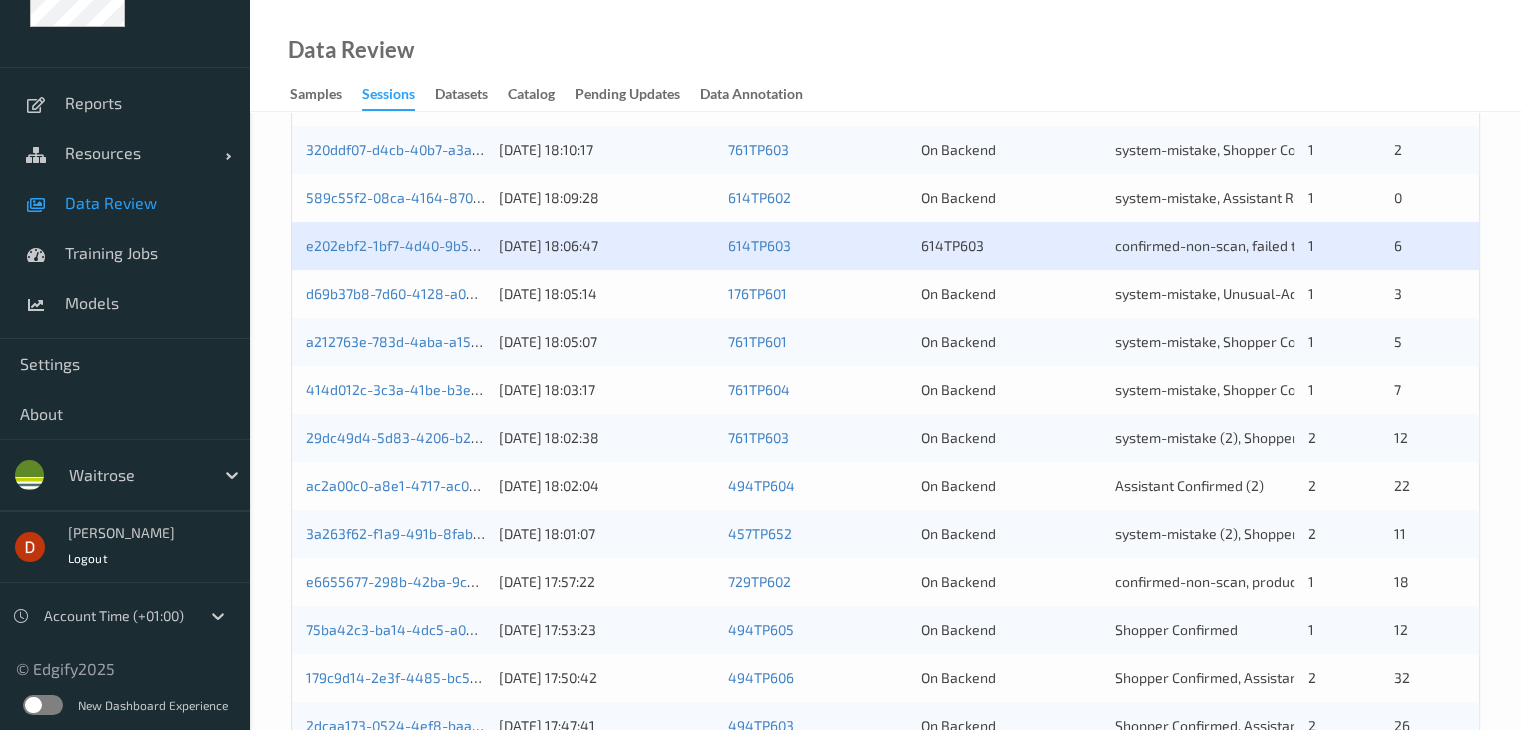scroll, scrollTop: 500, scrollLeft: 0, axis: vertical 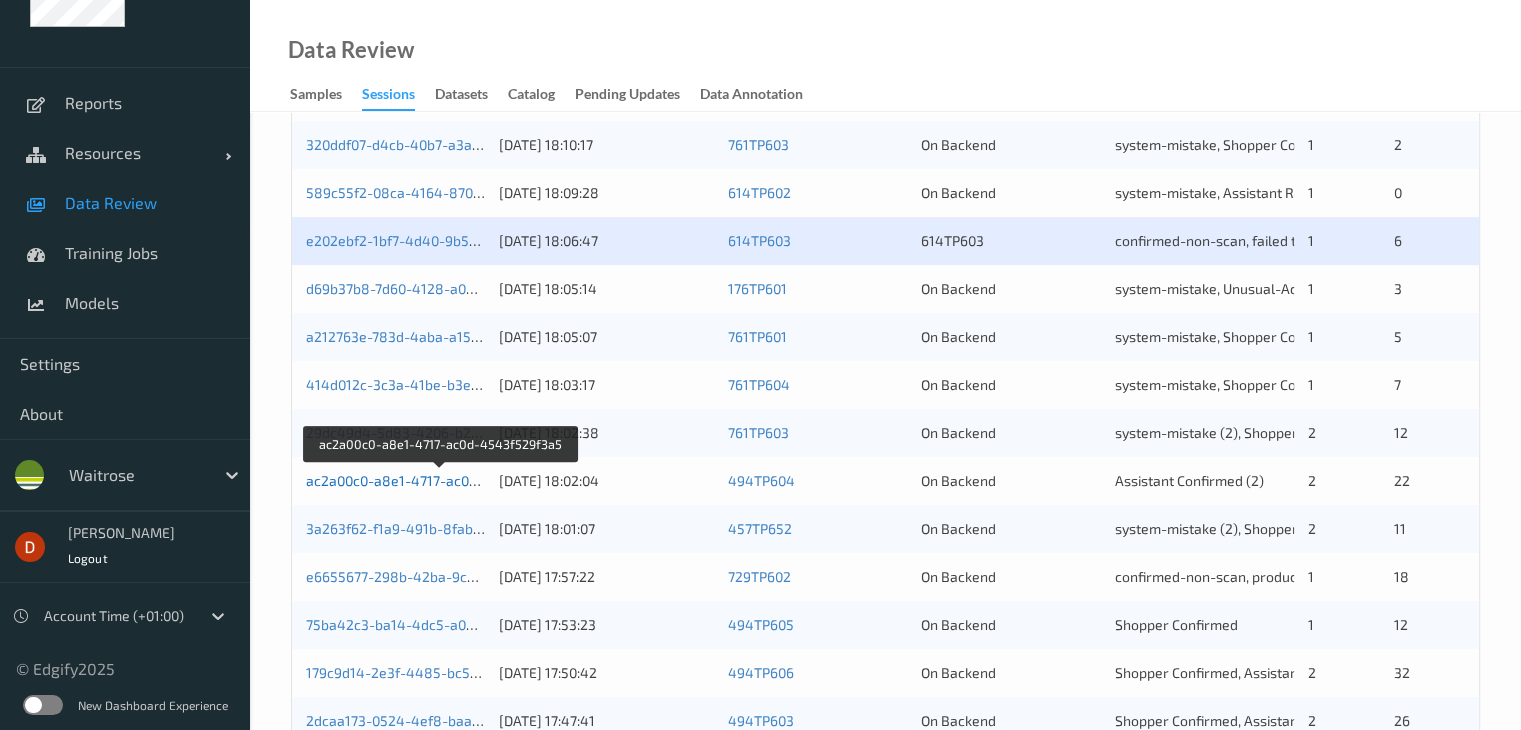 click on "ac2a00c0-a8e1-4717-ac0d-4543f529f3a5" at bounding box center [440, 480] 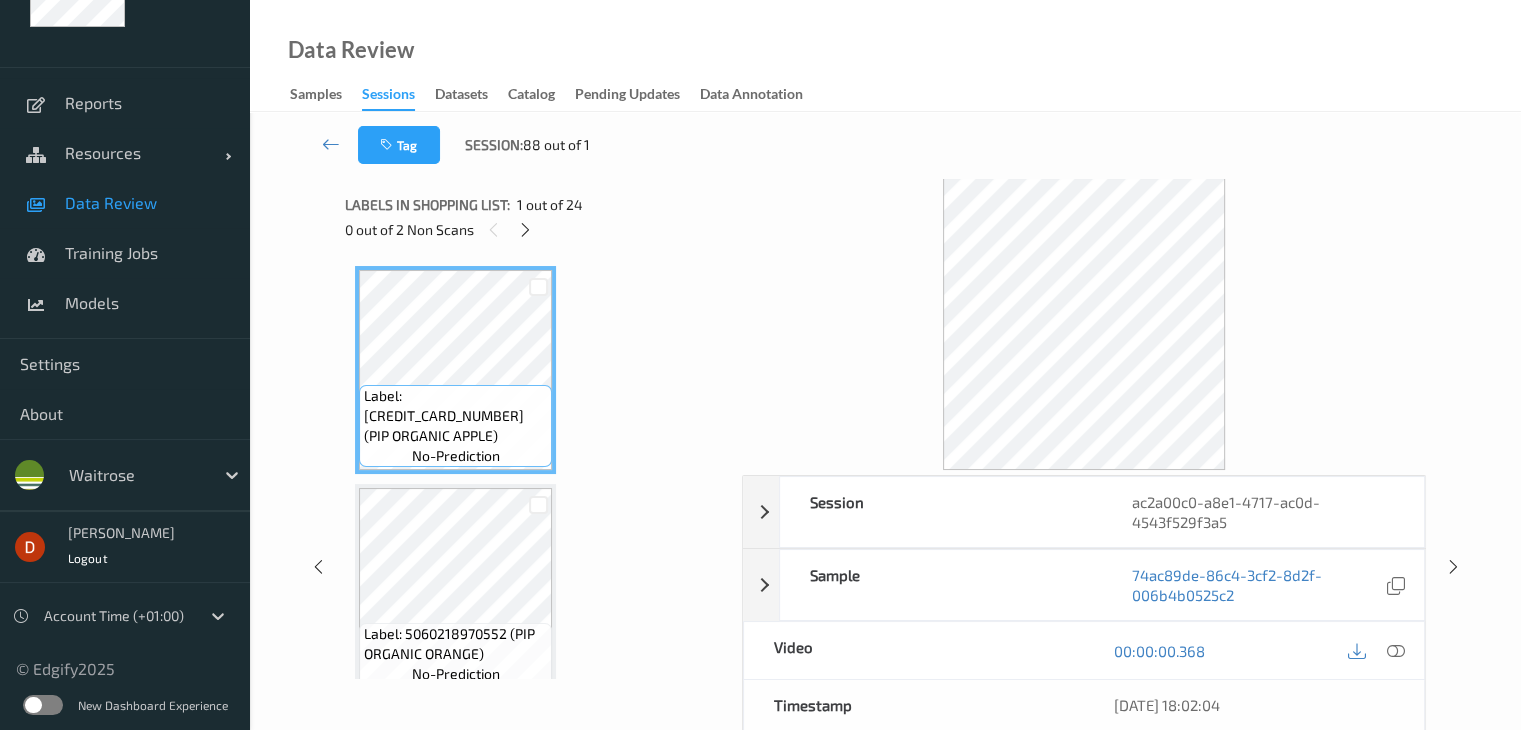 scroll, scrollTop: 0, scrollLeft: 0, axis: both 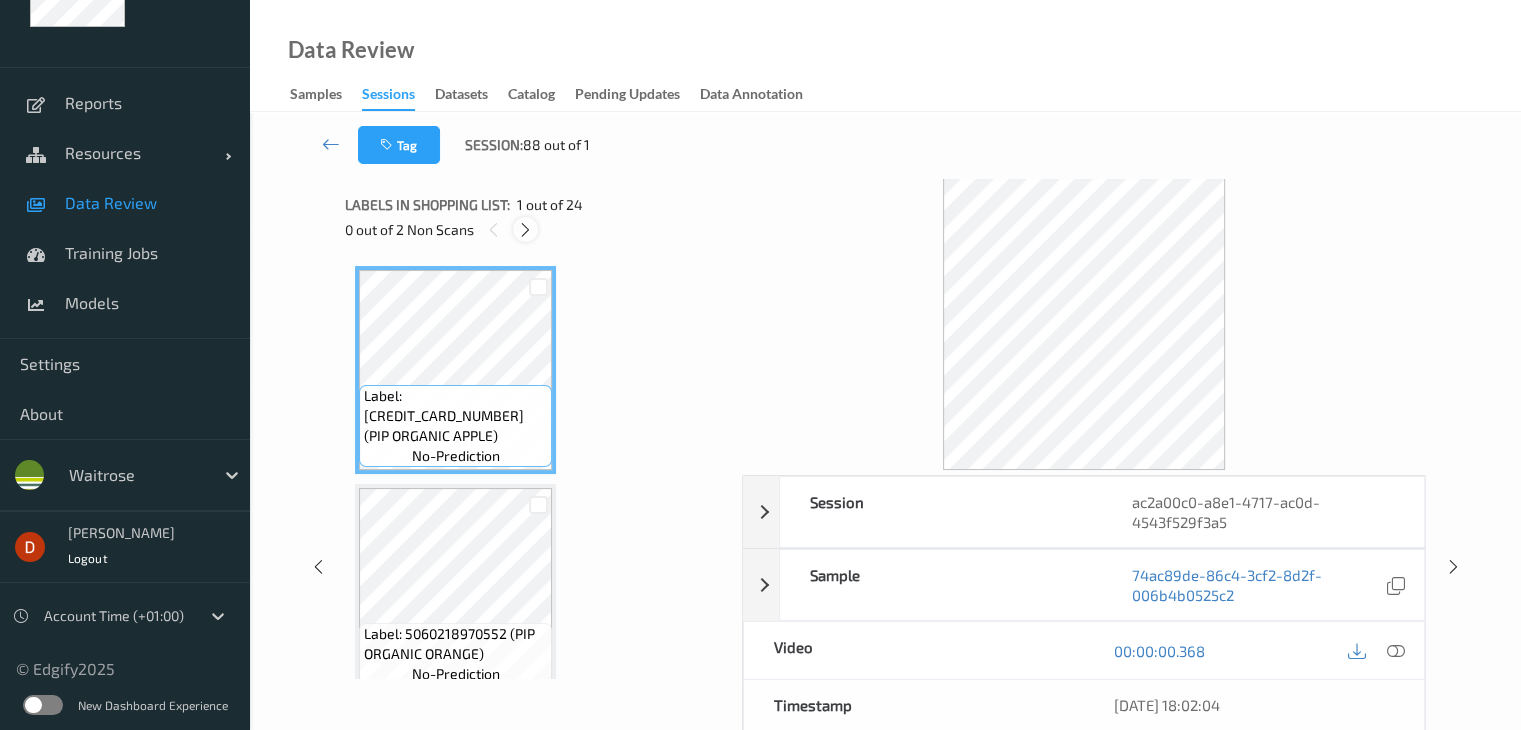 click at bounding box center (525, 230) 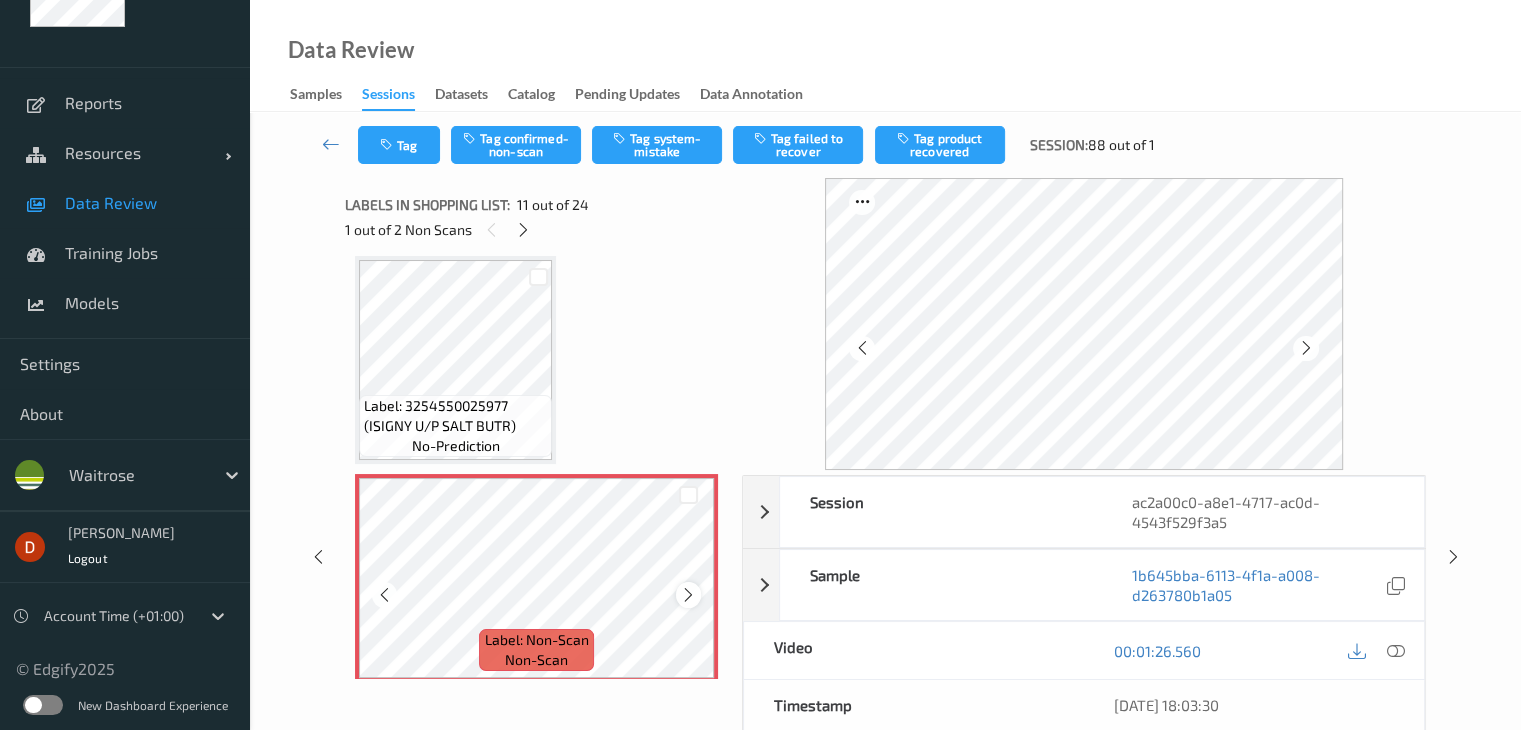 click at bounding box center [688, 594] 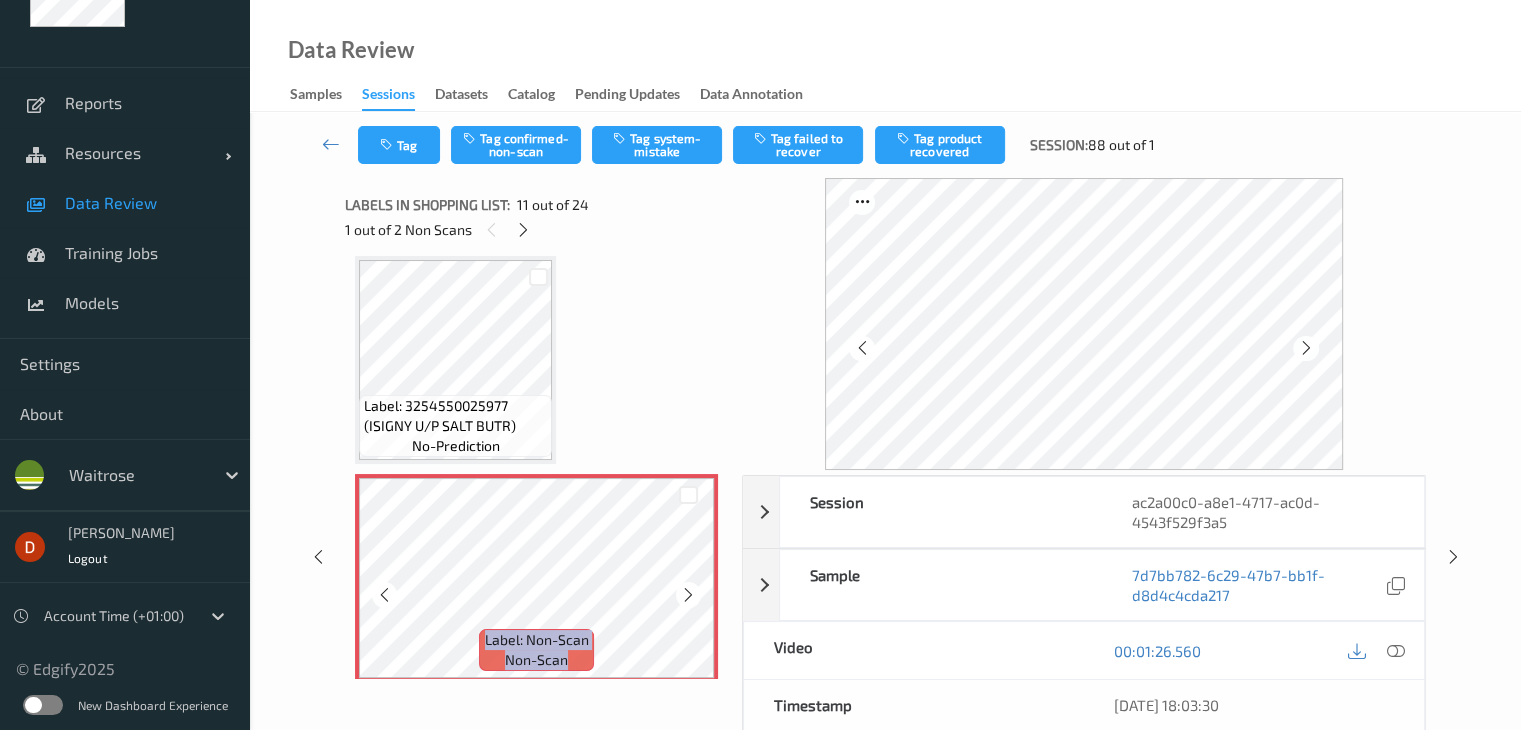 click at bounding box center (688, 594) 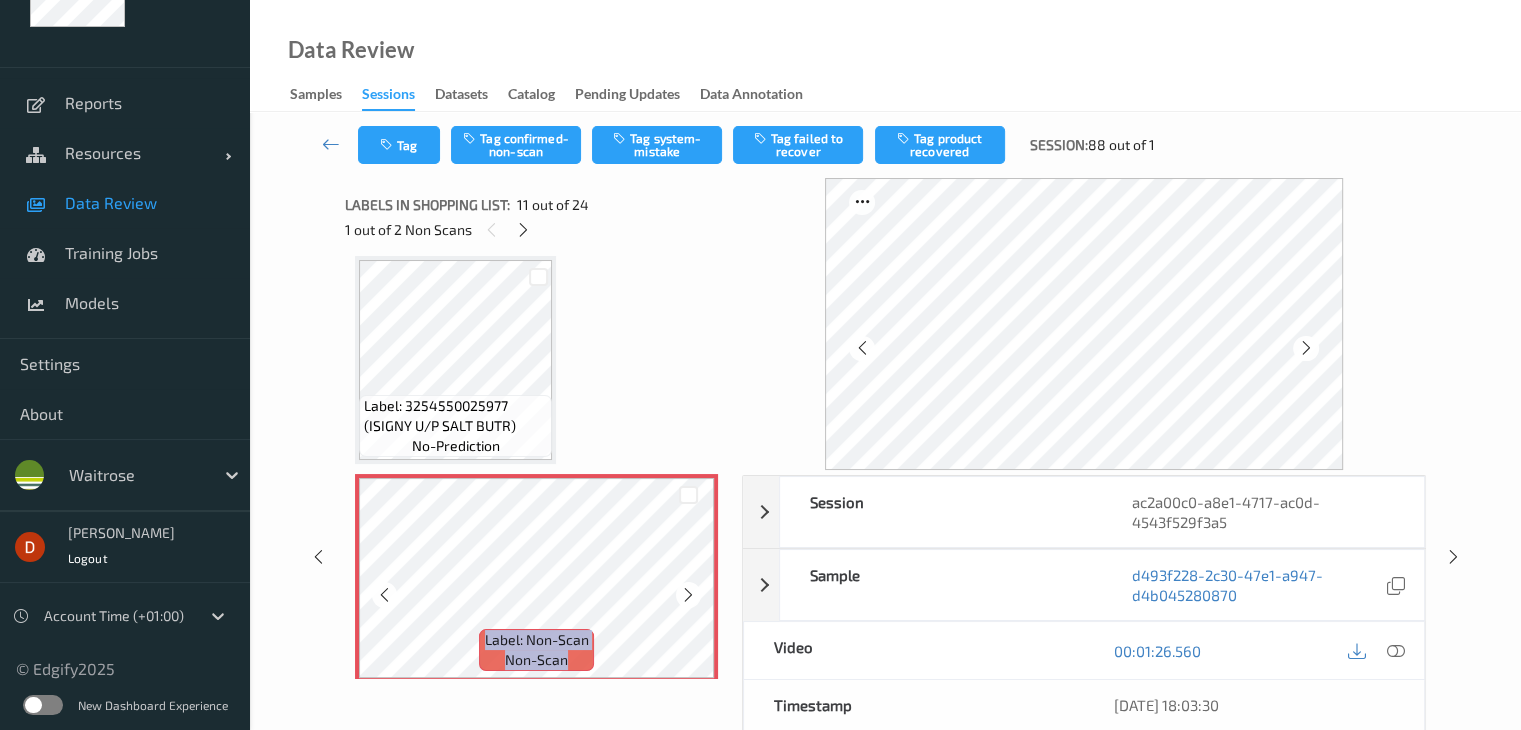 click at bounding box center [688, 594] 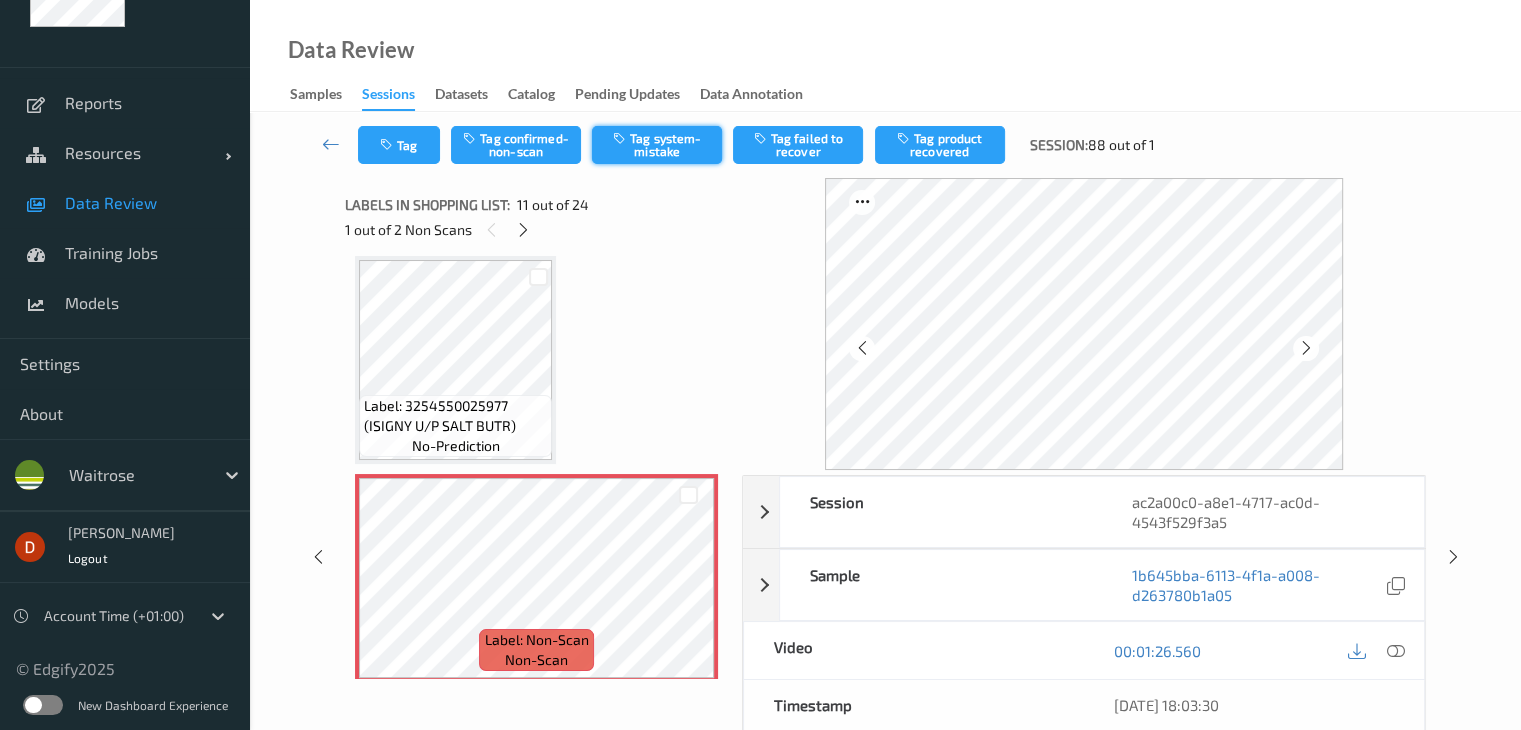 click on "Tag   system-mistake" at bounding box center (657, 145) 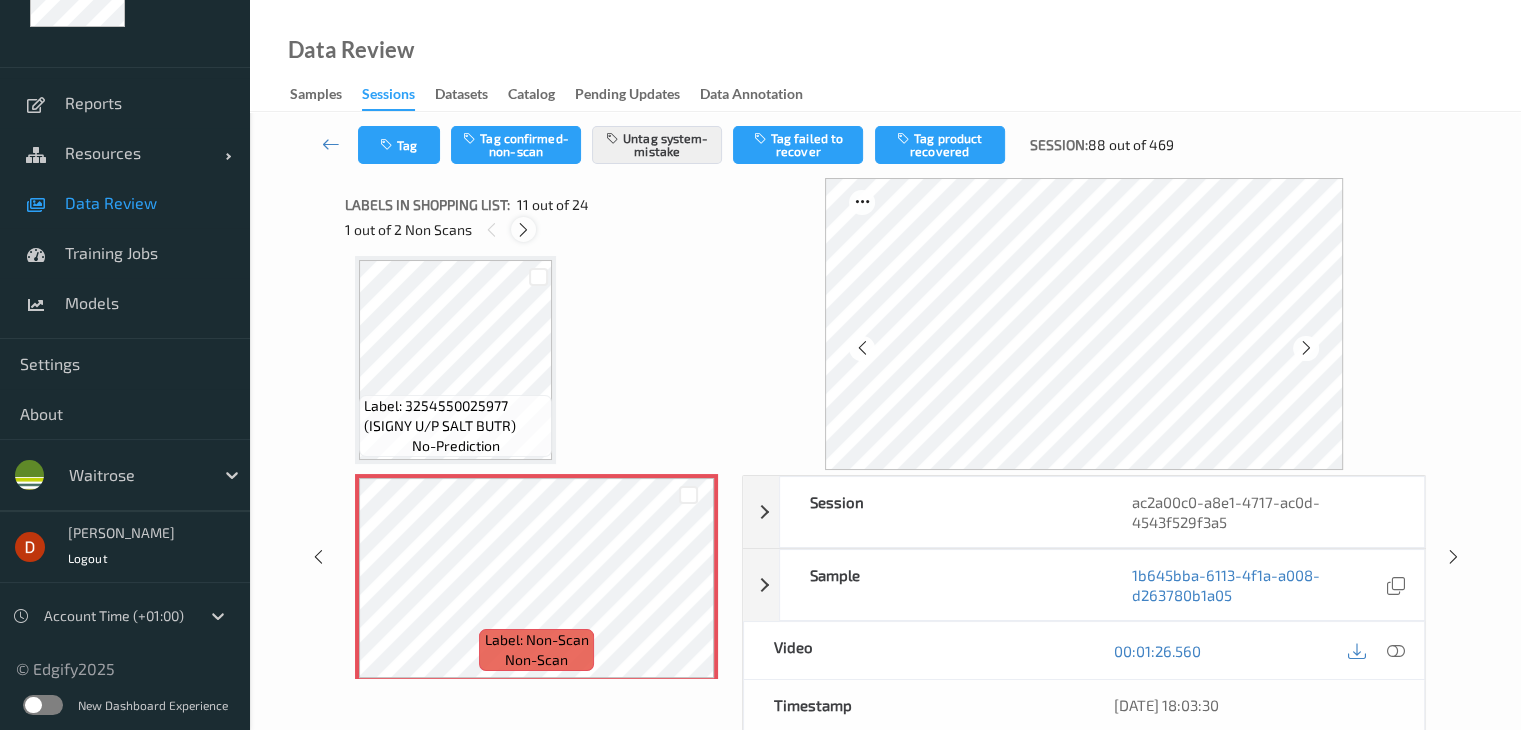 click at bounding box center [523, 229] 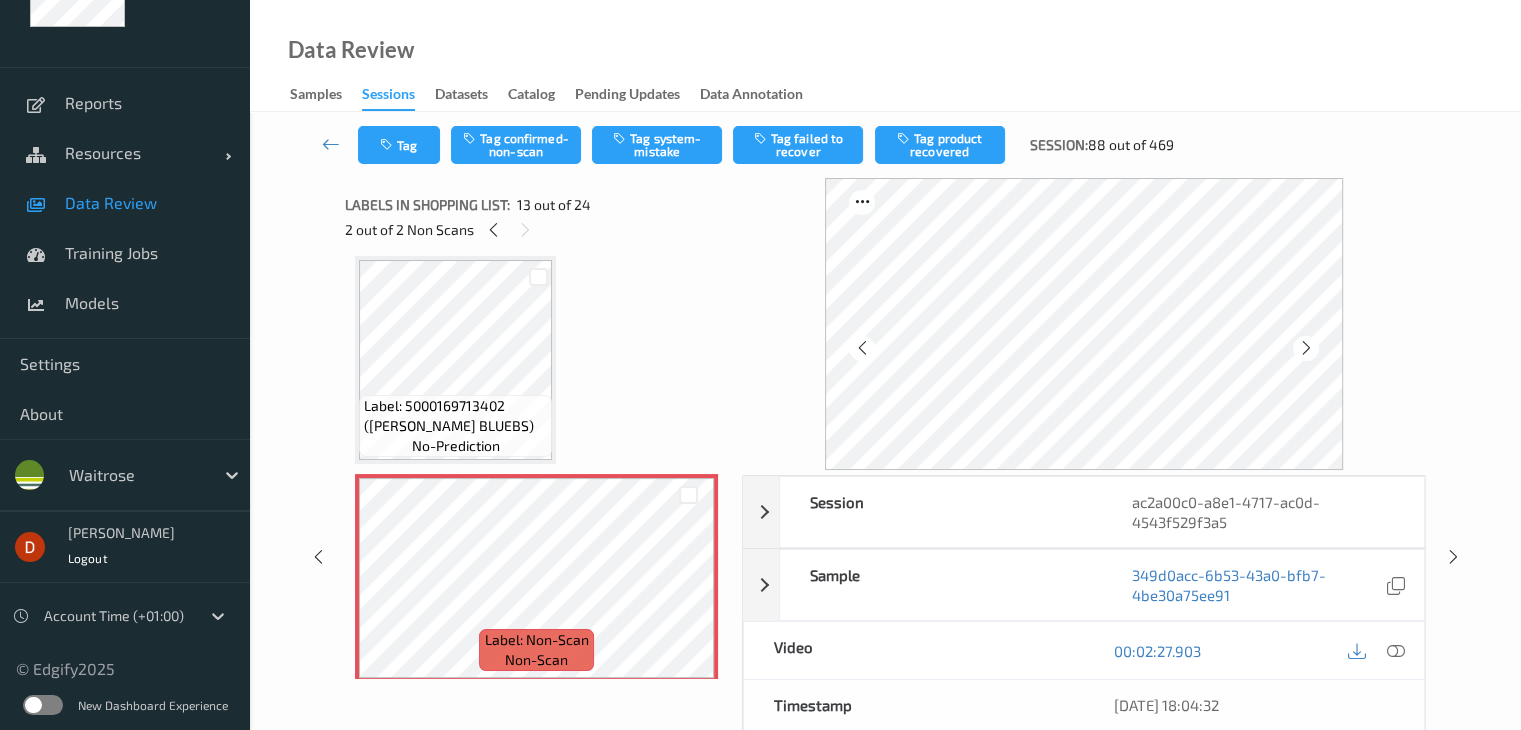 scroll, scrollTop: 2608, scrollLeft: 0, axis: vertical 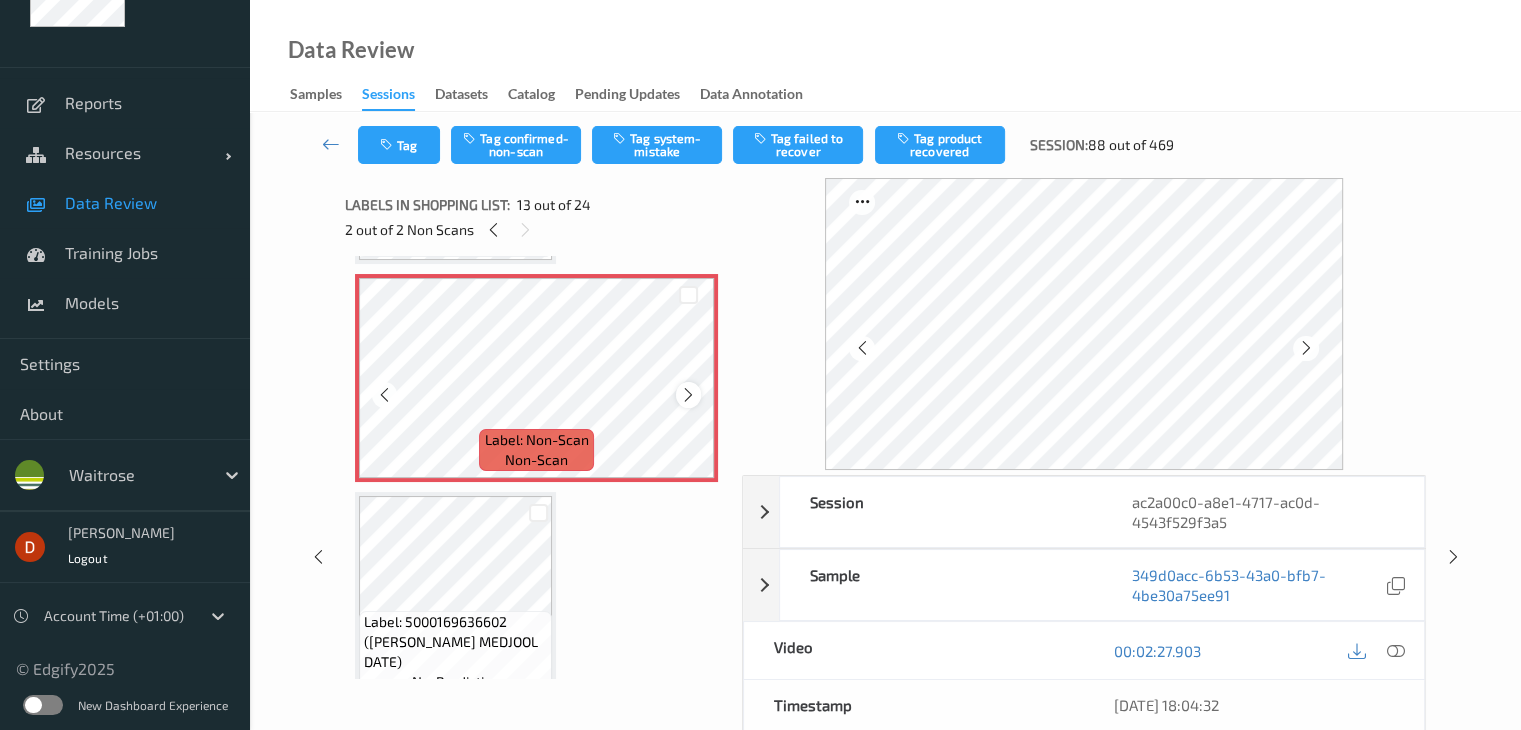 click at bounding box center [688, 395] 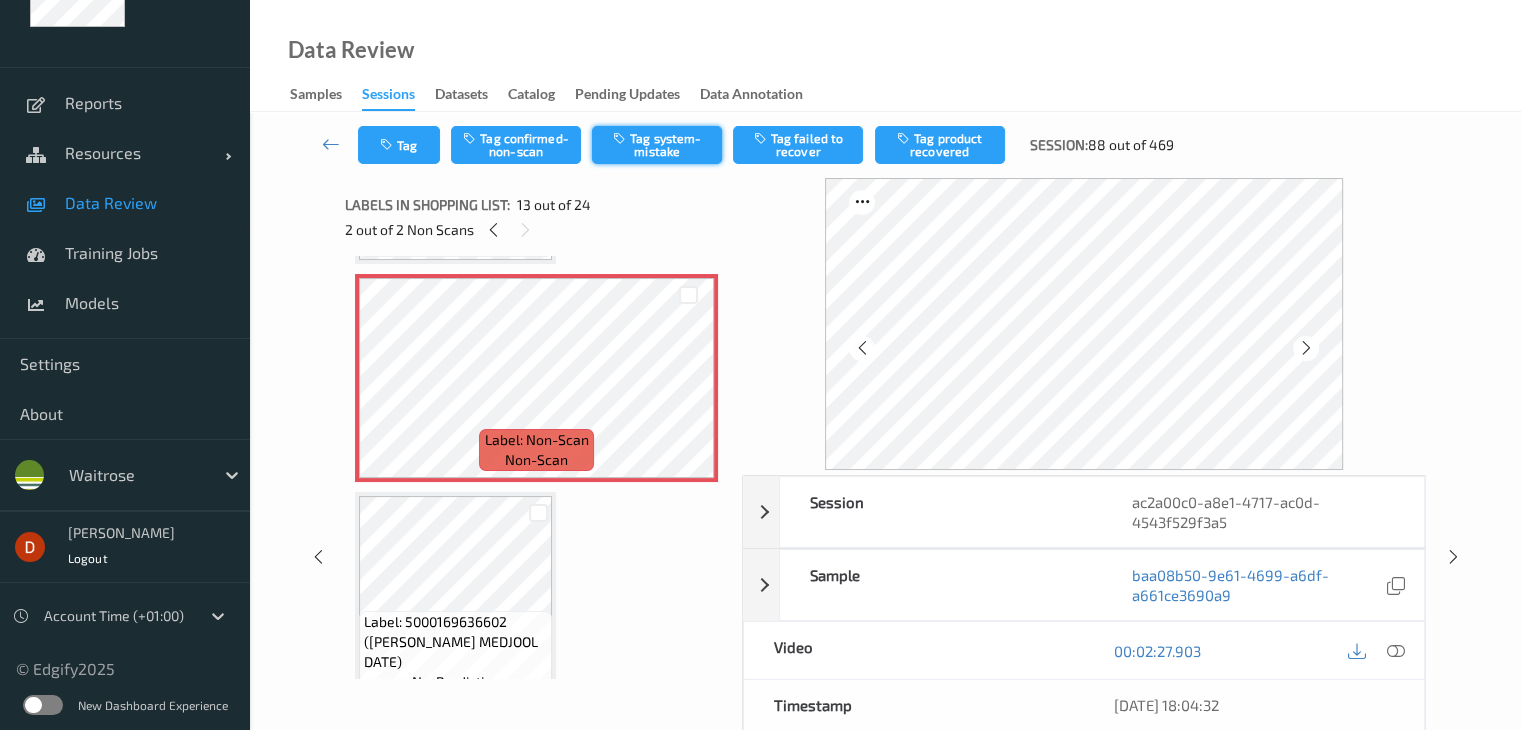 click on "Tag   system-mistake" at bounding box center (657, 145) 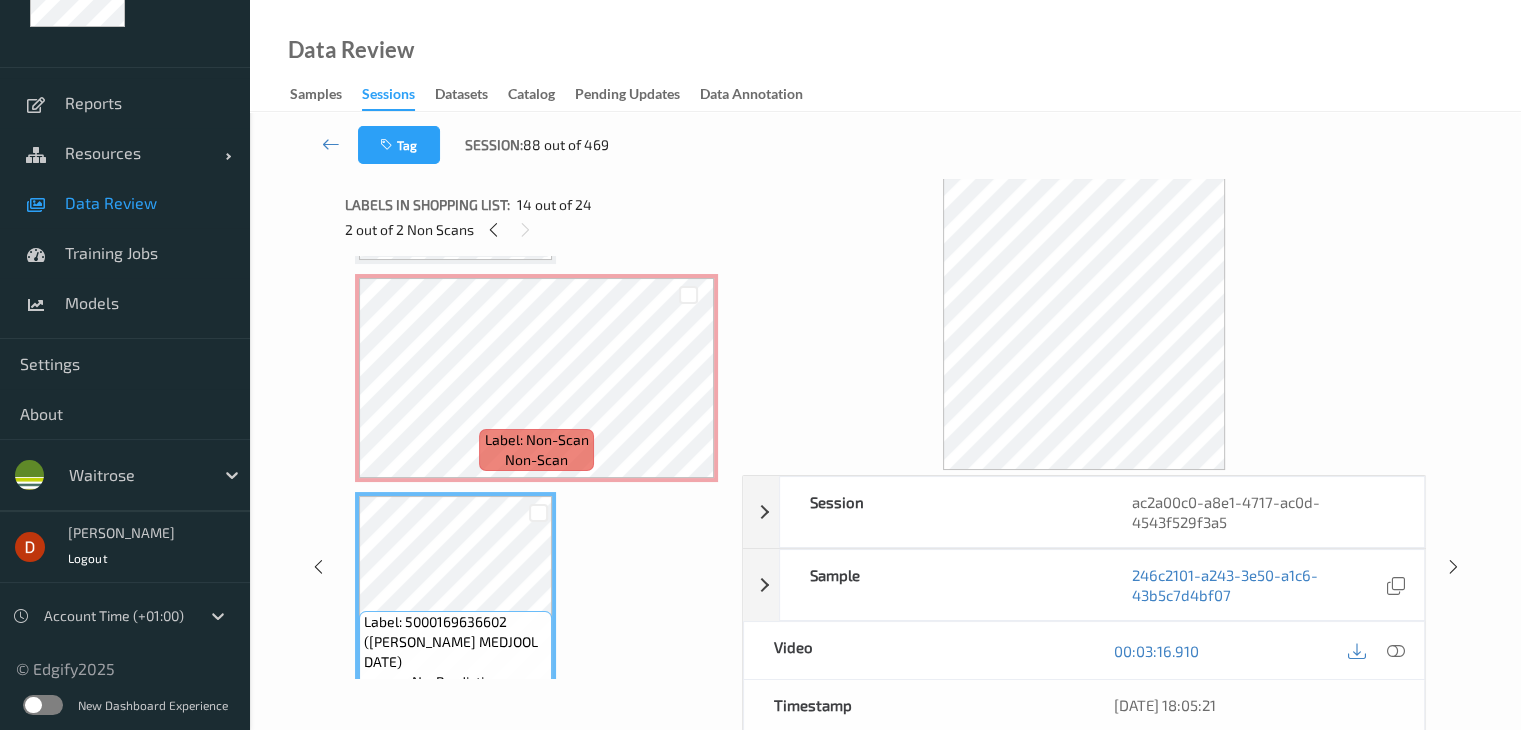 click on "Label: Non-Scan" at bounding box center (537, 440) 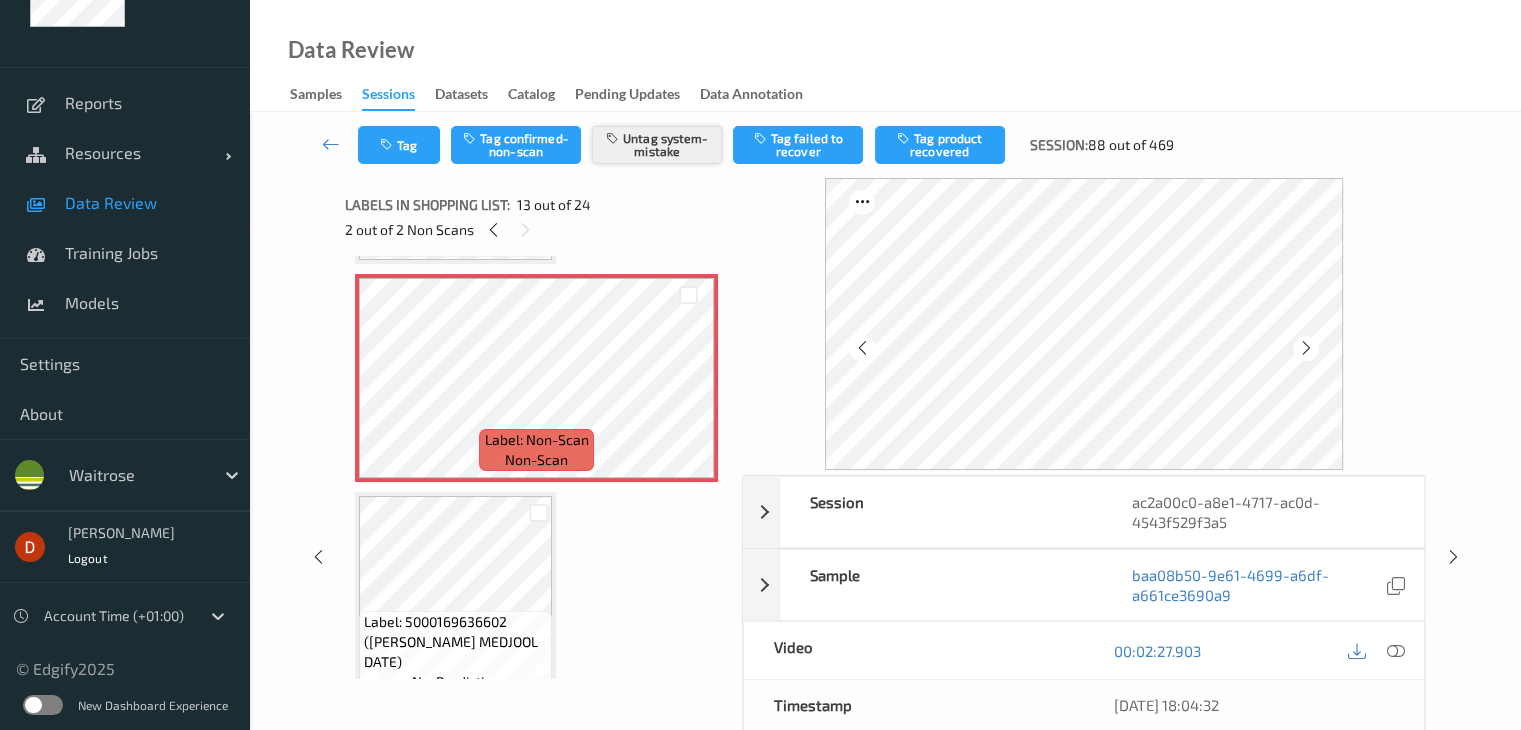 click on "Untag   system-mistake" at bounding box center [657, 145] 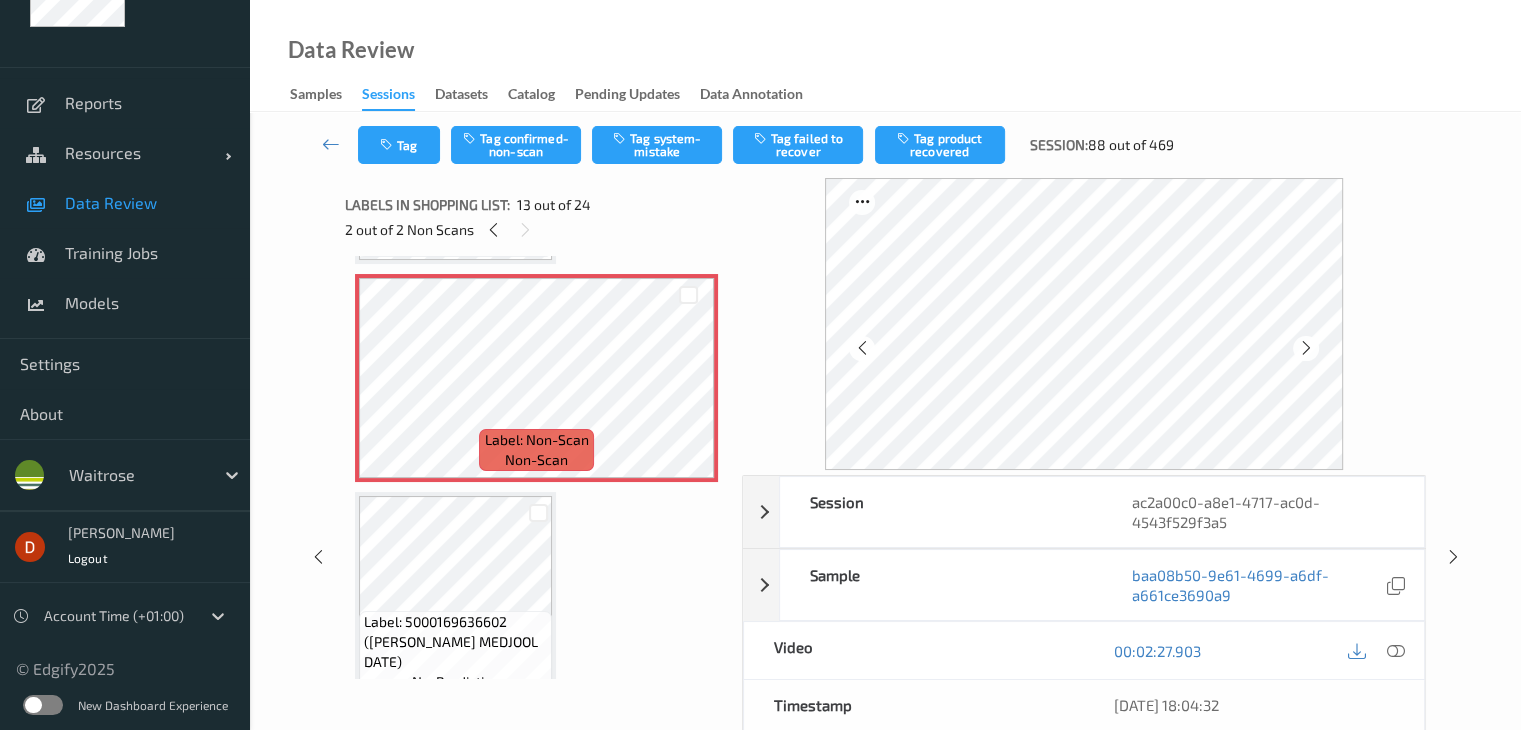 click on "Tag   confirmed-non-scan" at bounding box center [516, 145] 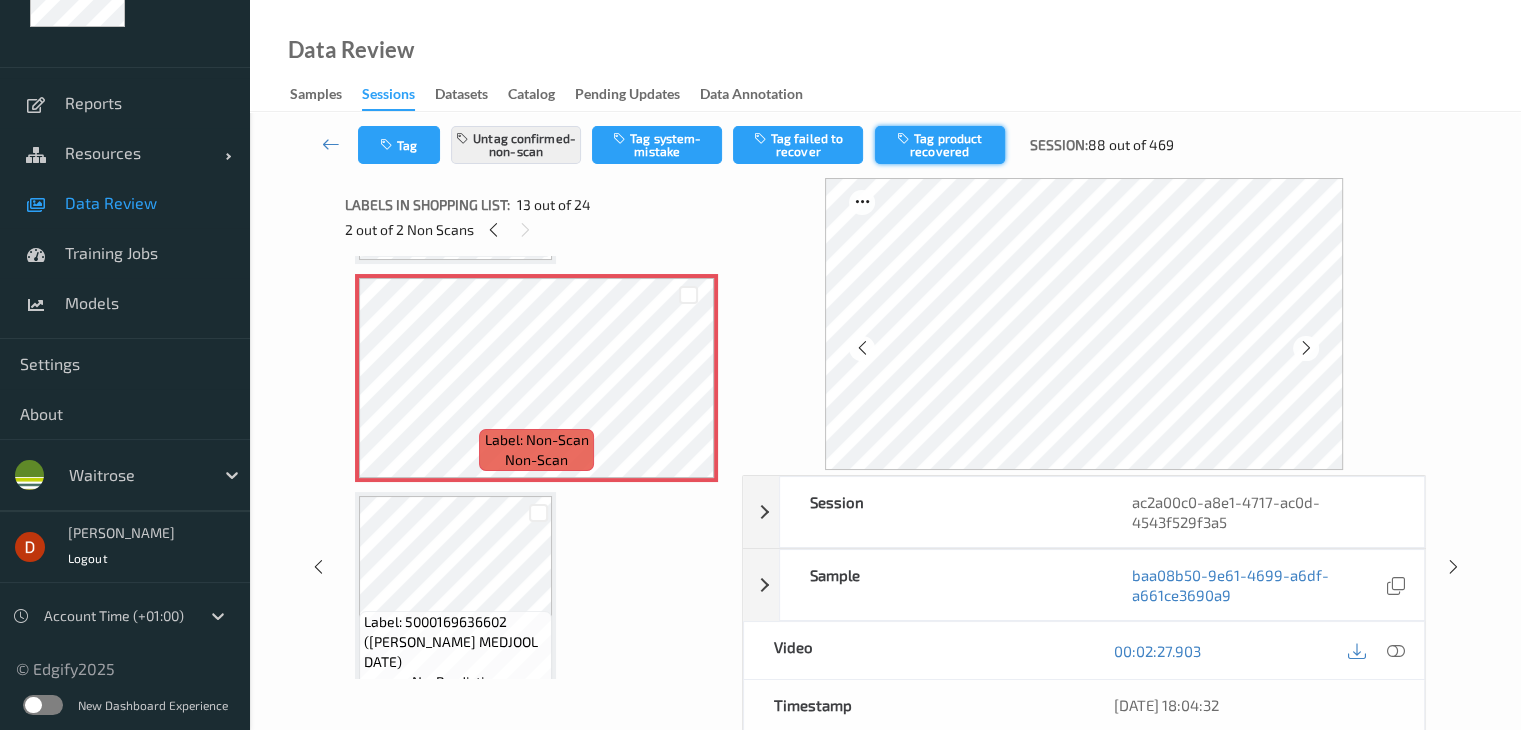 click on "Tag   product recovered" at bounding box center (940, 145) 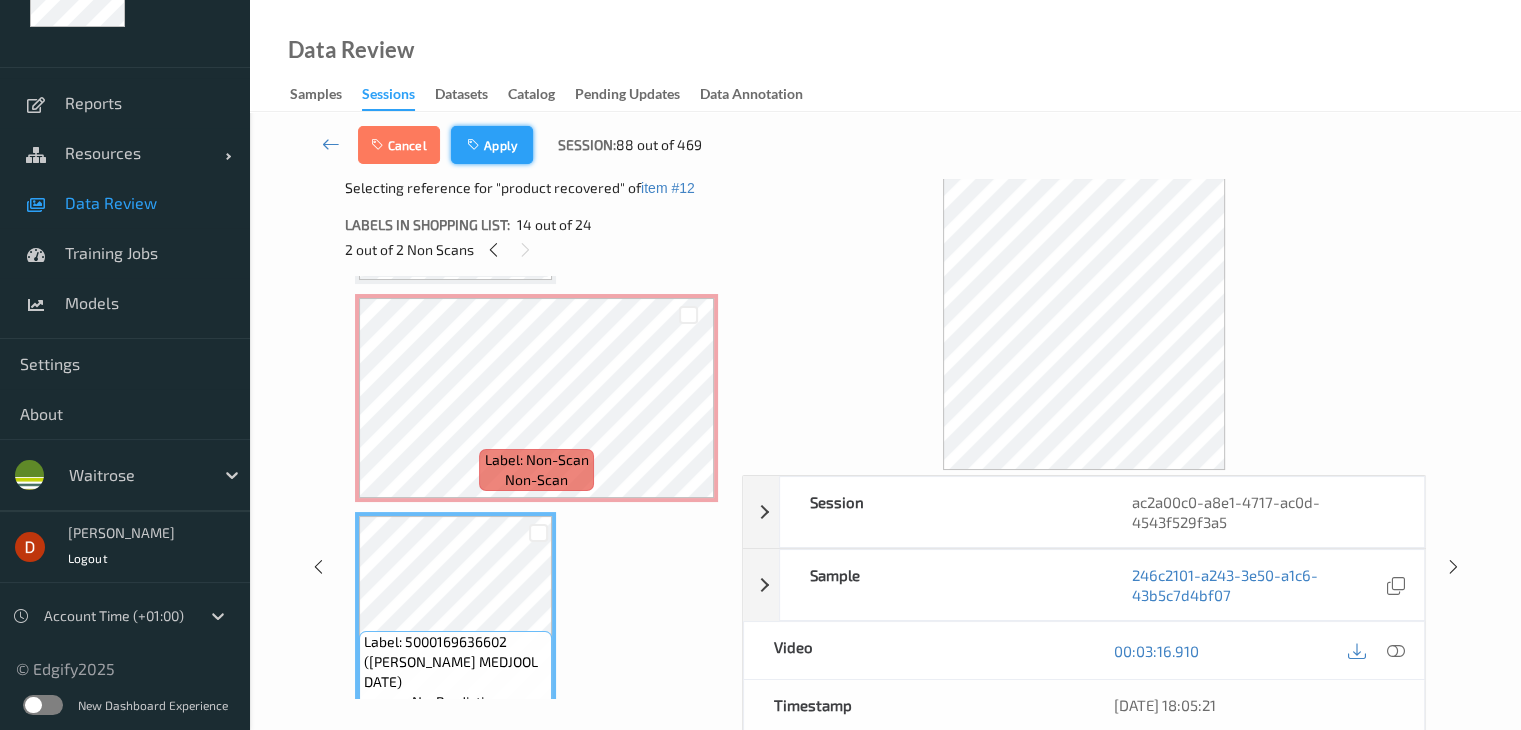 click on "Apply" at bounding box center [492, 145] 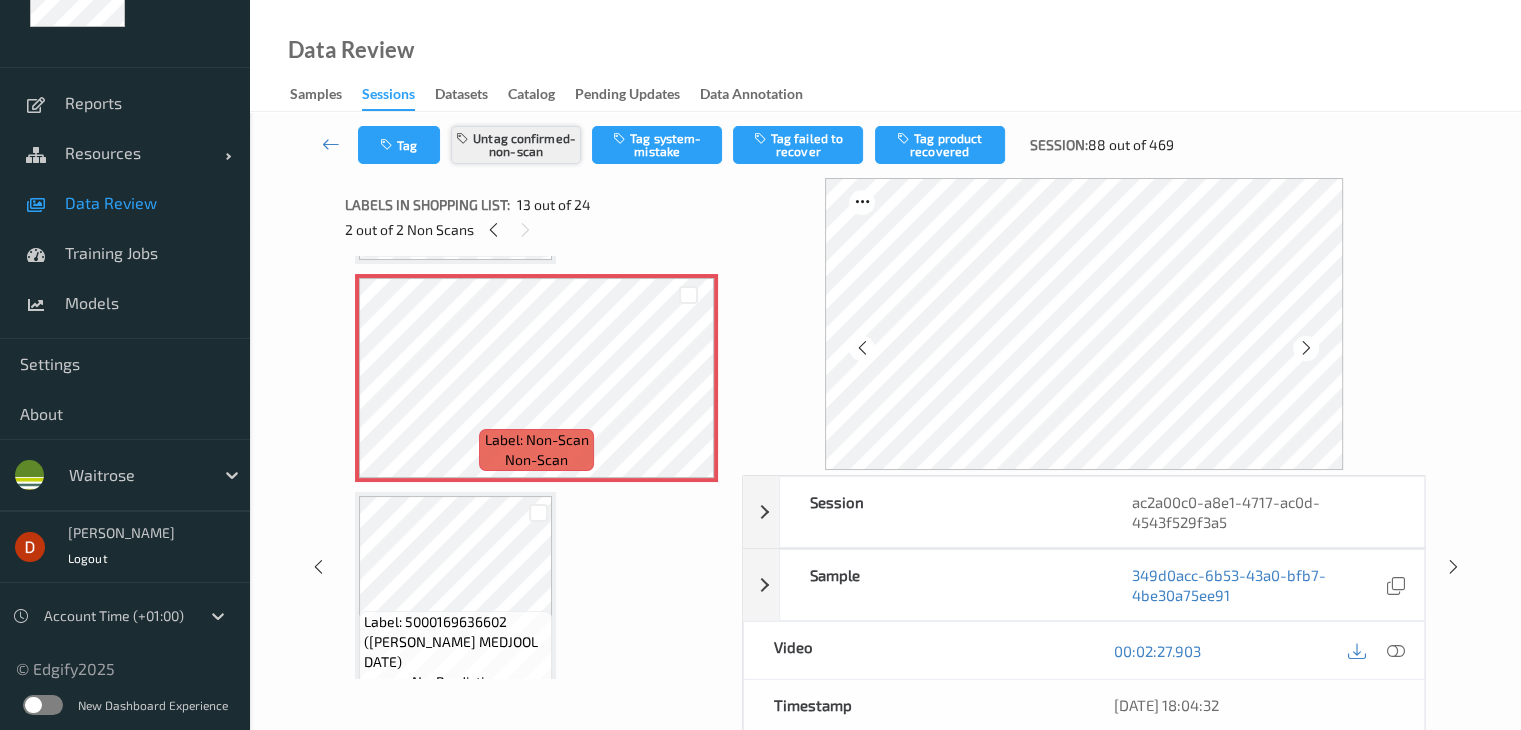 scroll, scrollTop: 2408, scrollLeft: 0, axis: vertical 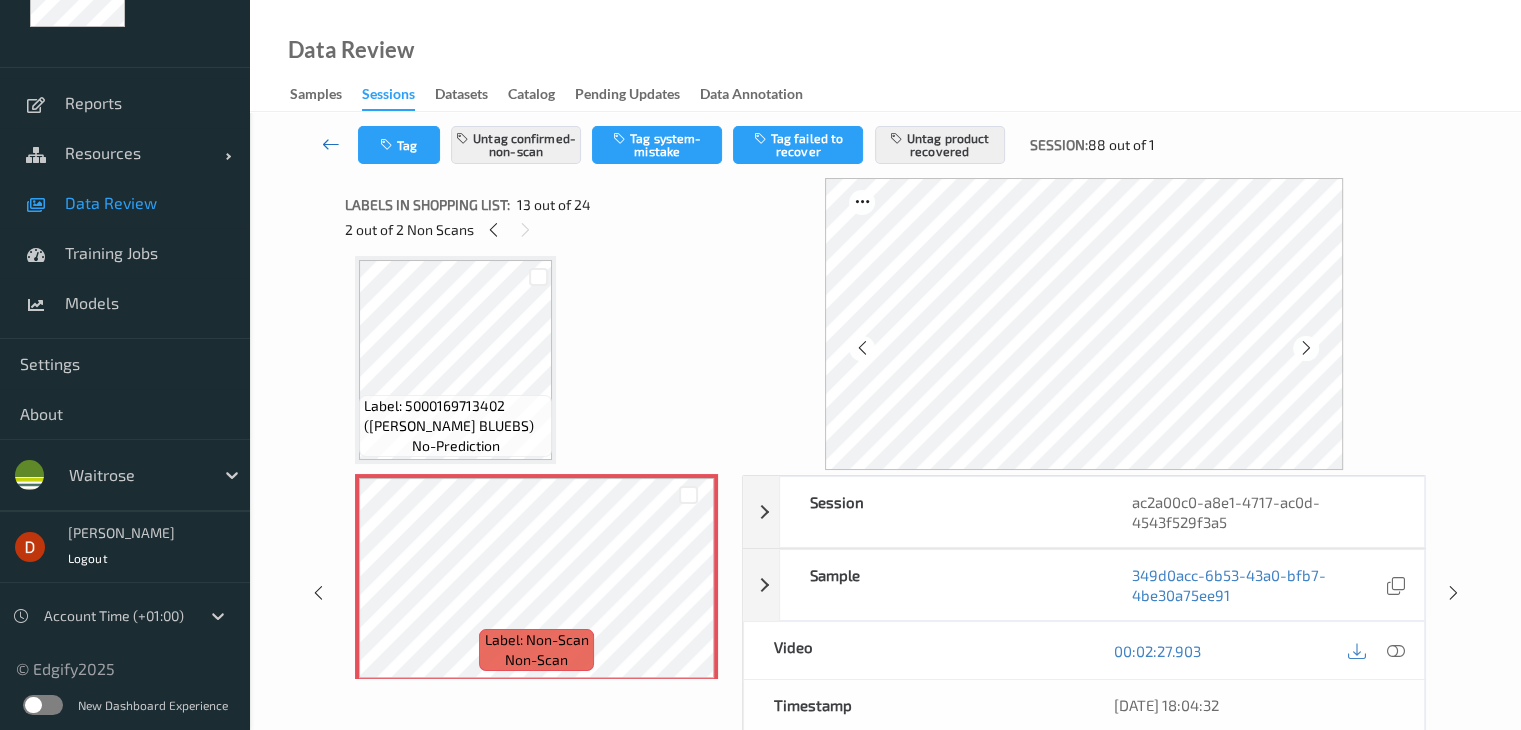 click at bounding box center (331, 145) 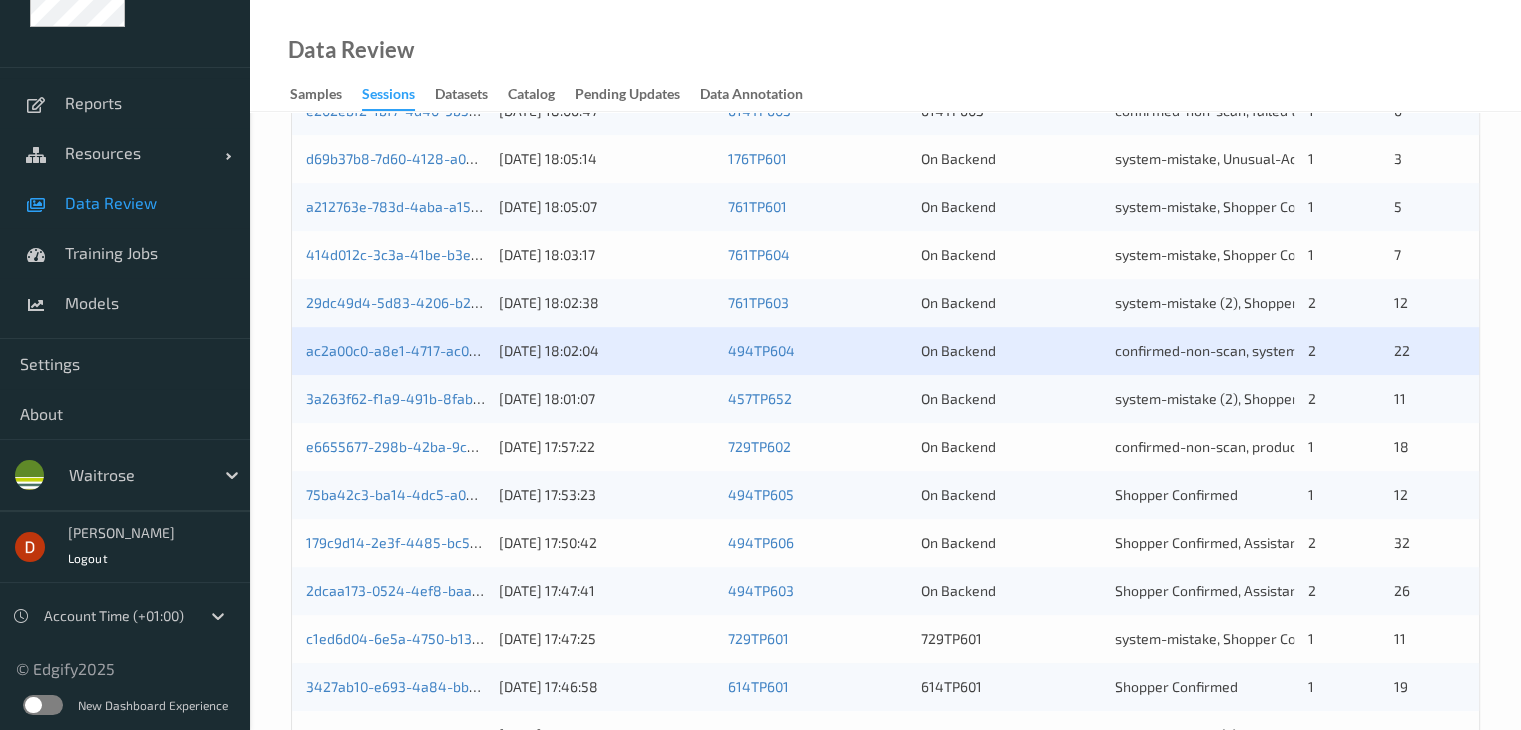 scroll, scrollTop: 700, scrollLeft: 0, axis: vertical 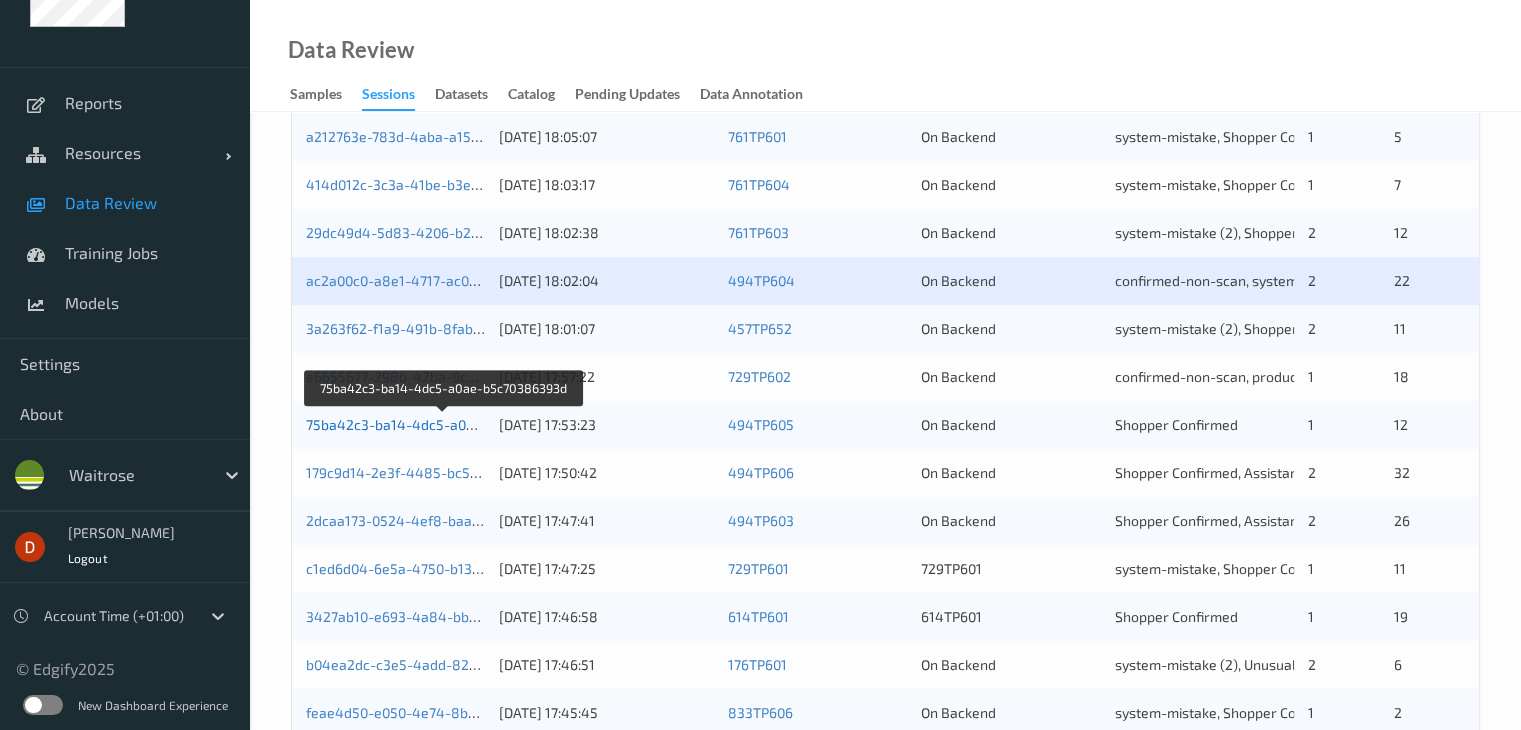 click on "75ba42c3-ba14-4dc5-a0ae-b5c70386393d" at bounding box center [444, 424] 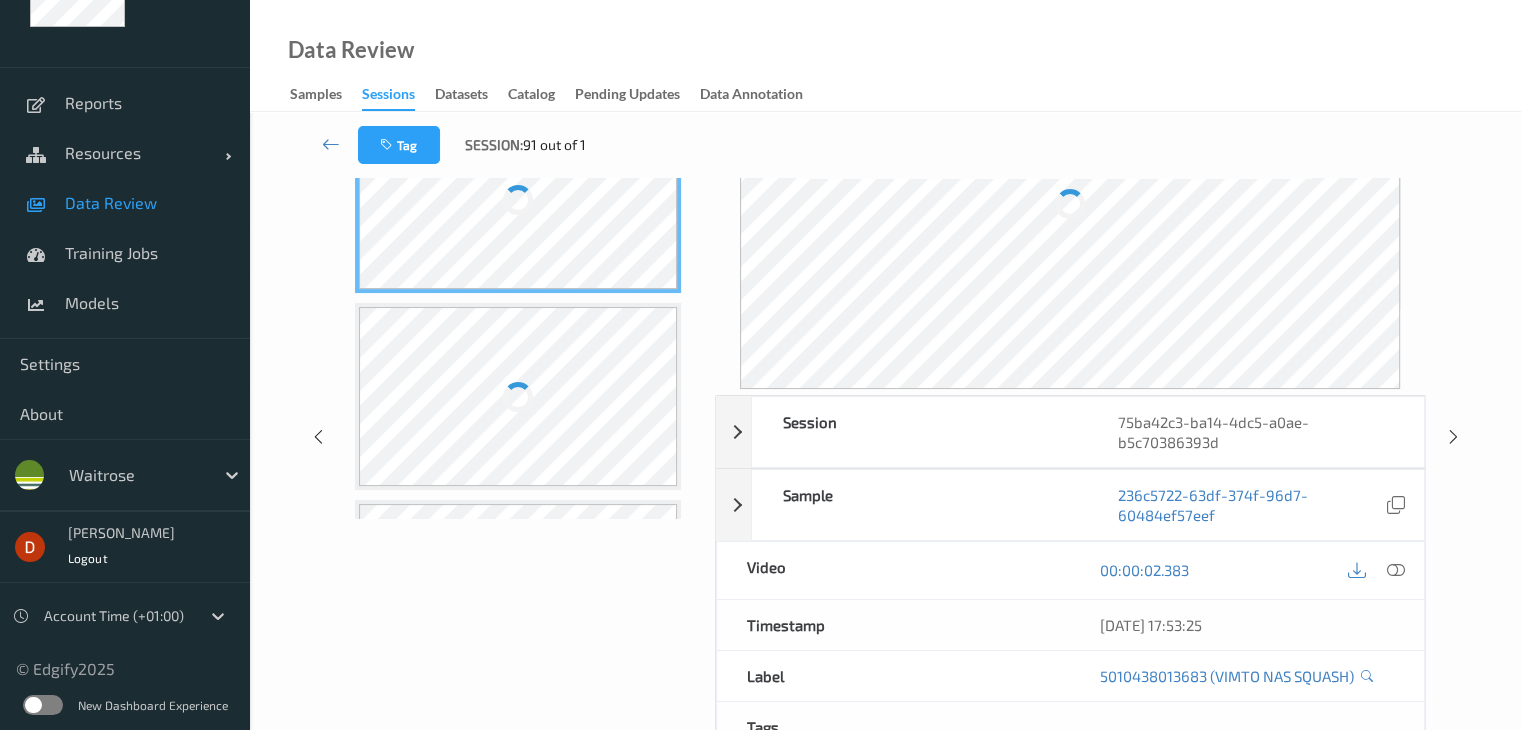 scroll, scrollTop: 0, scrollLeft: 0, axis: both 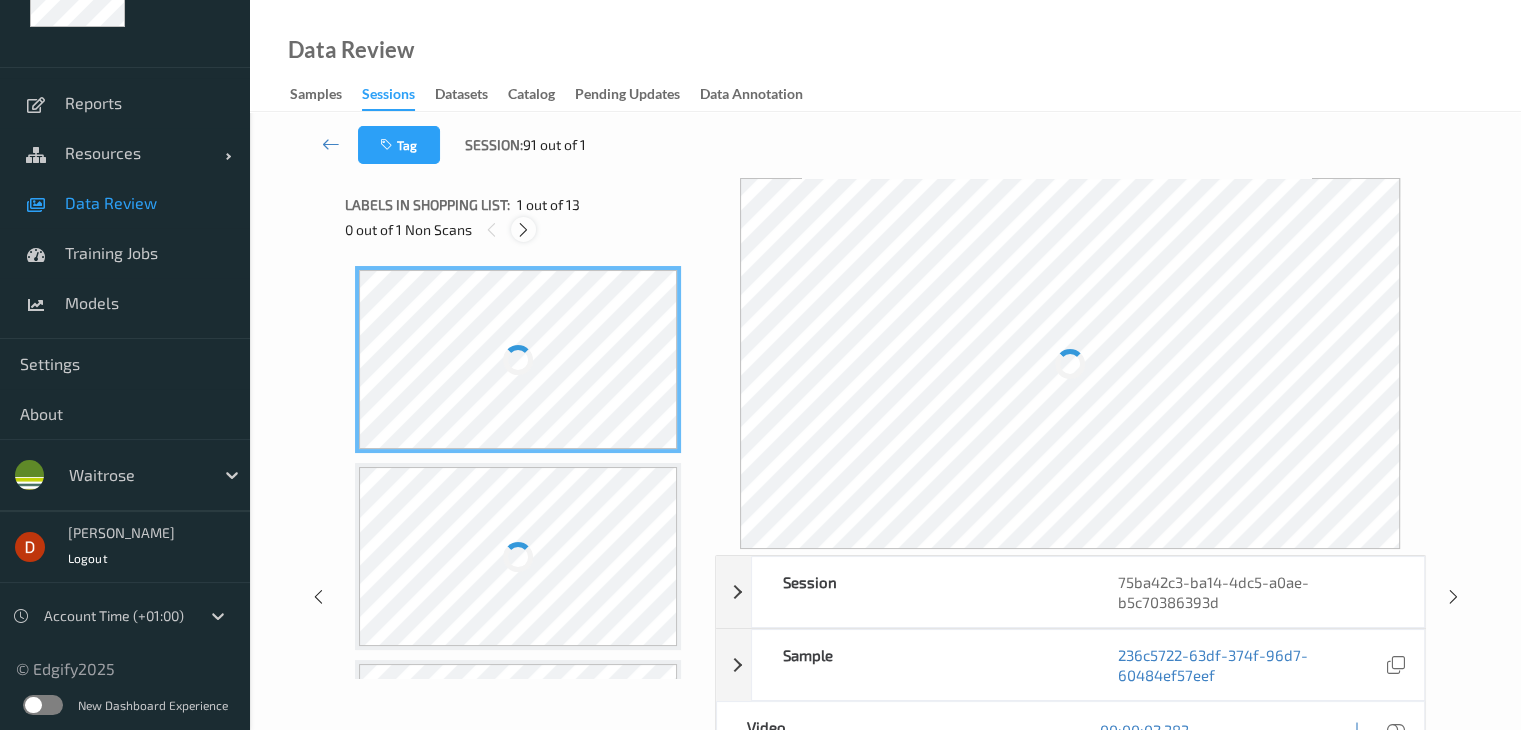 click at bounding box center [523, 230] 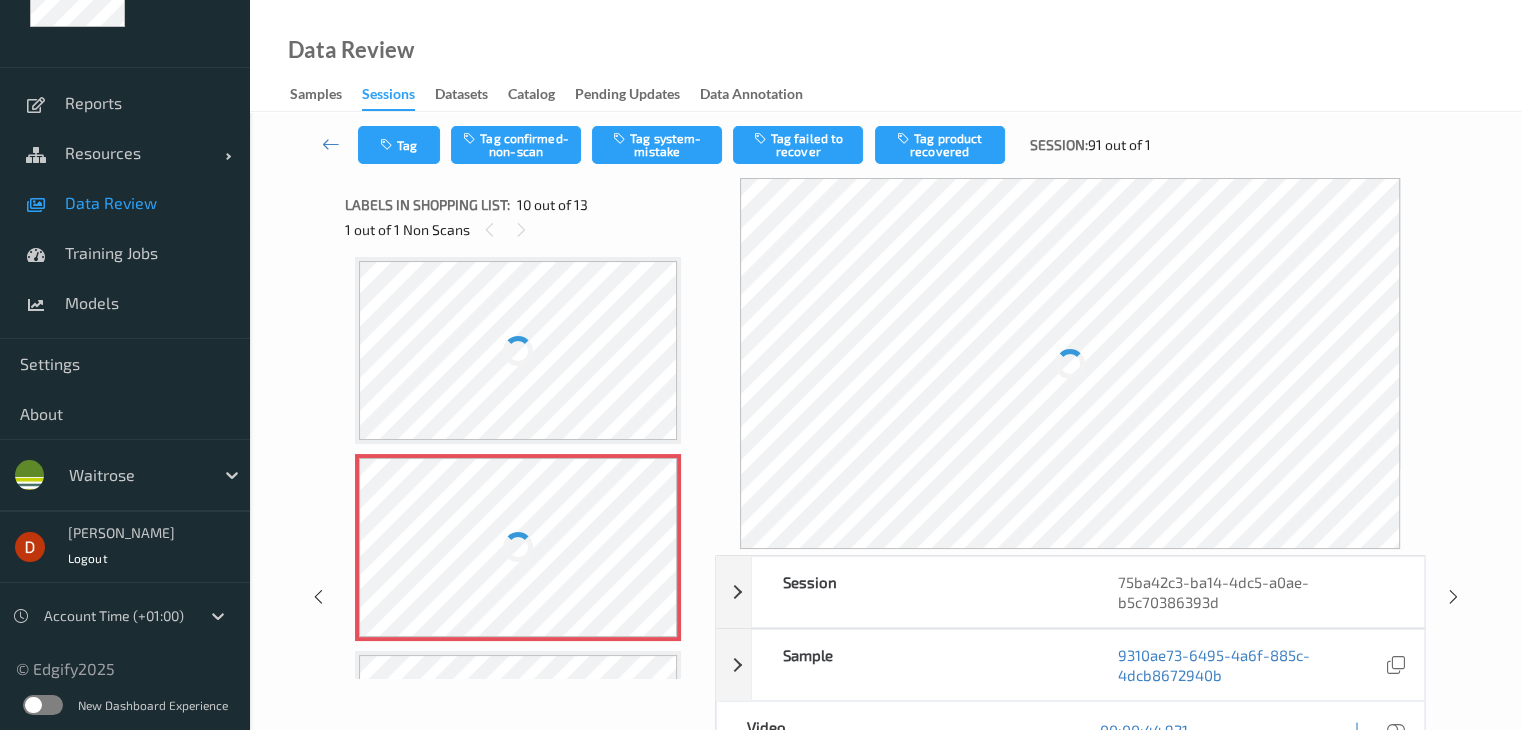 scroll, scrollTop: 1754, scrollLeft: 0, axis: vertical 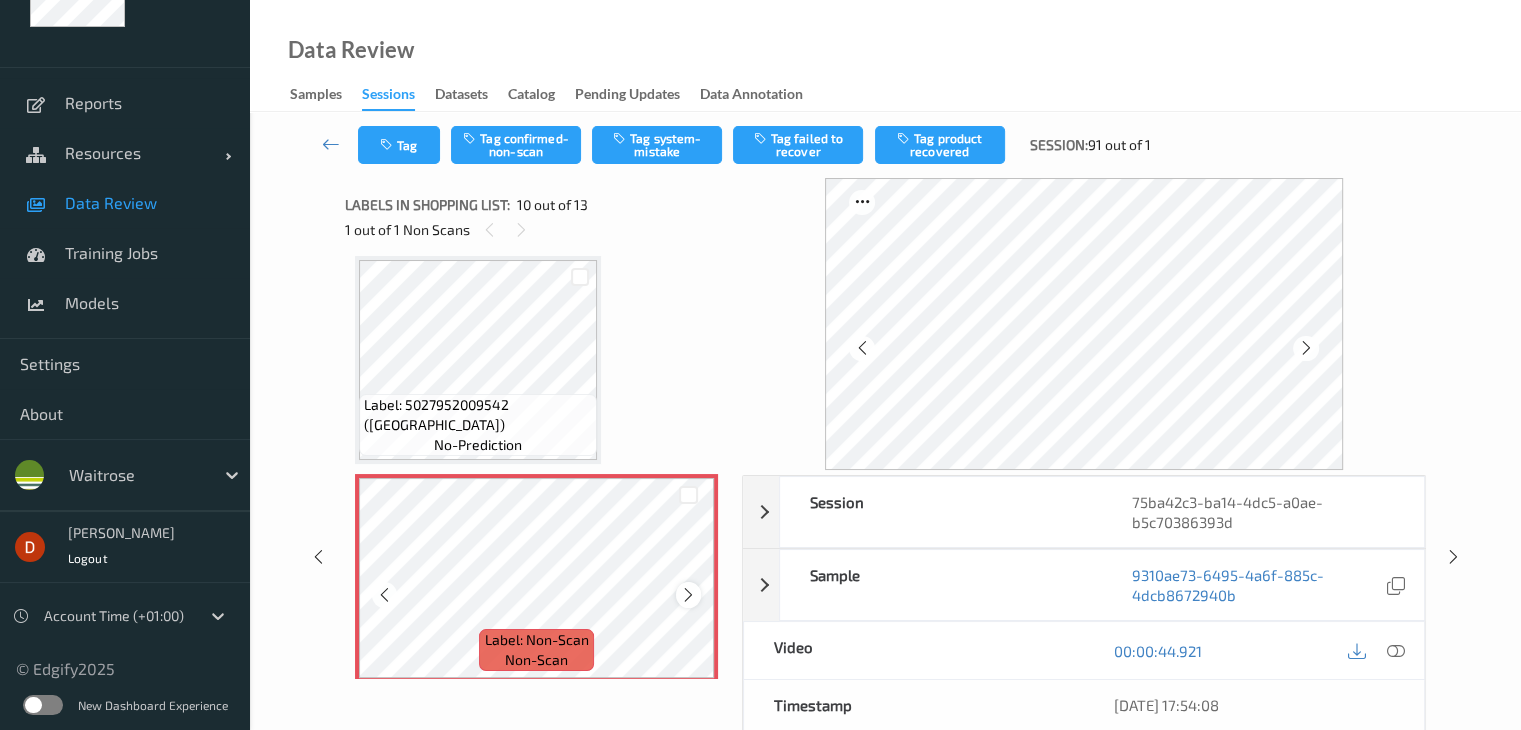 click at bounding box center [688, 595] 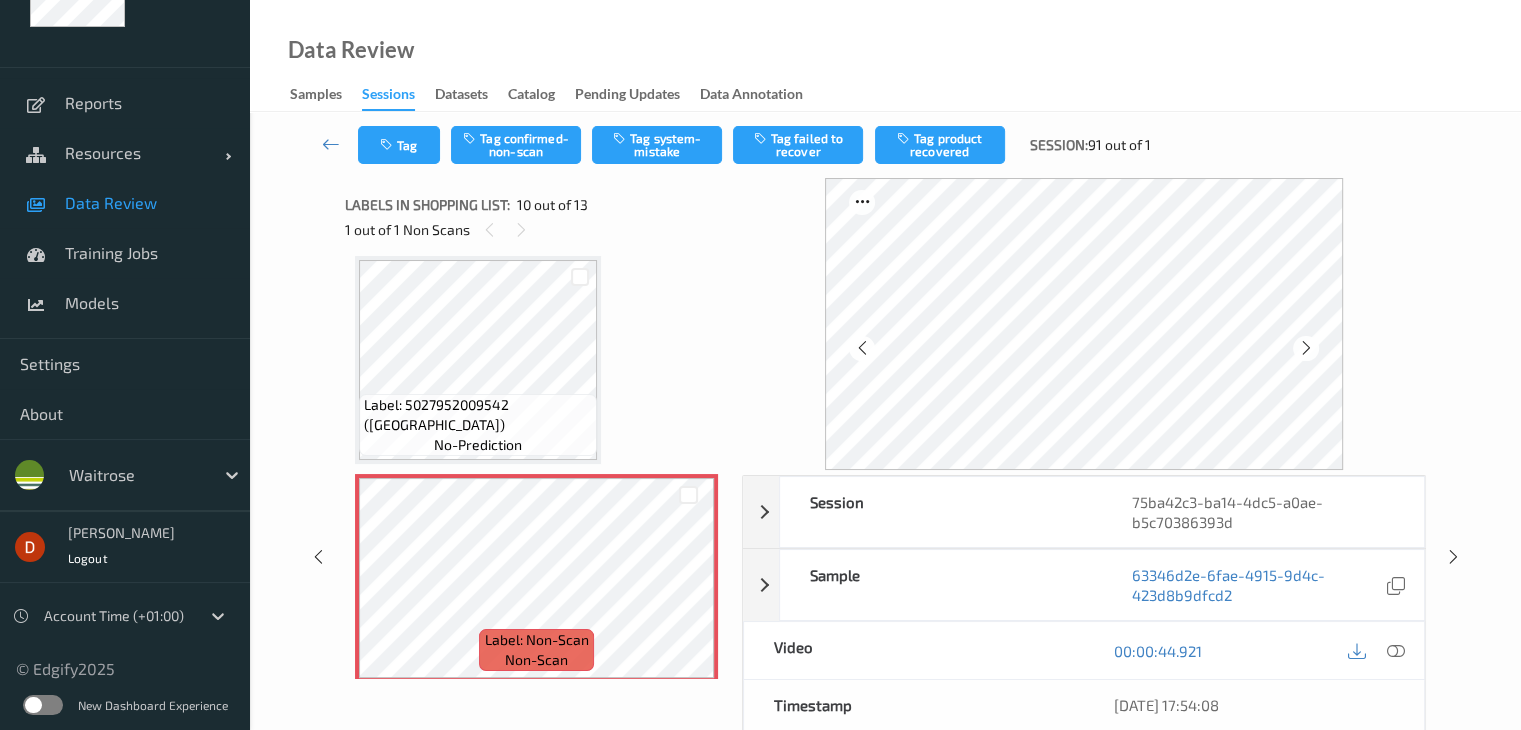click on "Label: 5027952009542 ([GEOGRAPHIC_DATA])" at bounding box center (478, 415) 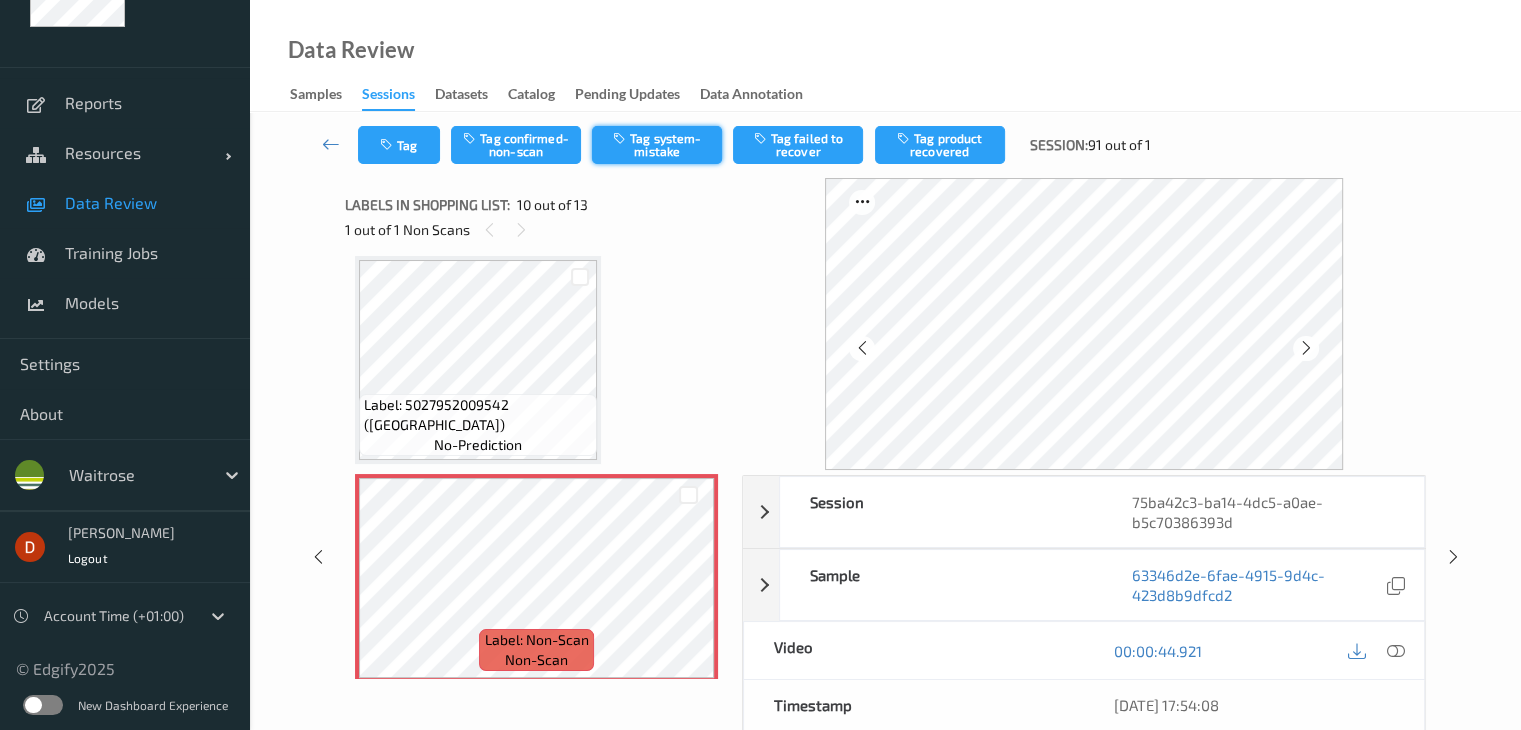 click on "Tag   system-mistake" at bounding box center [657, 145] 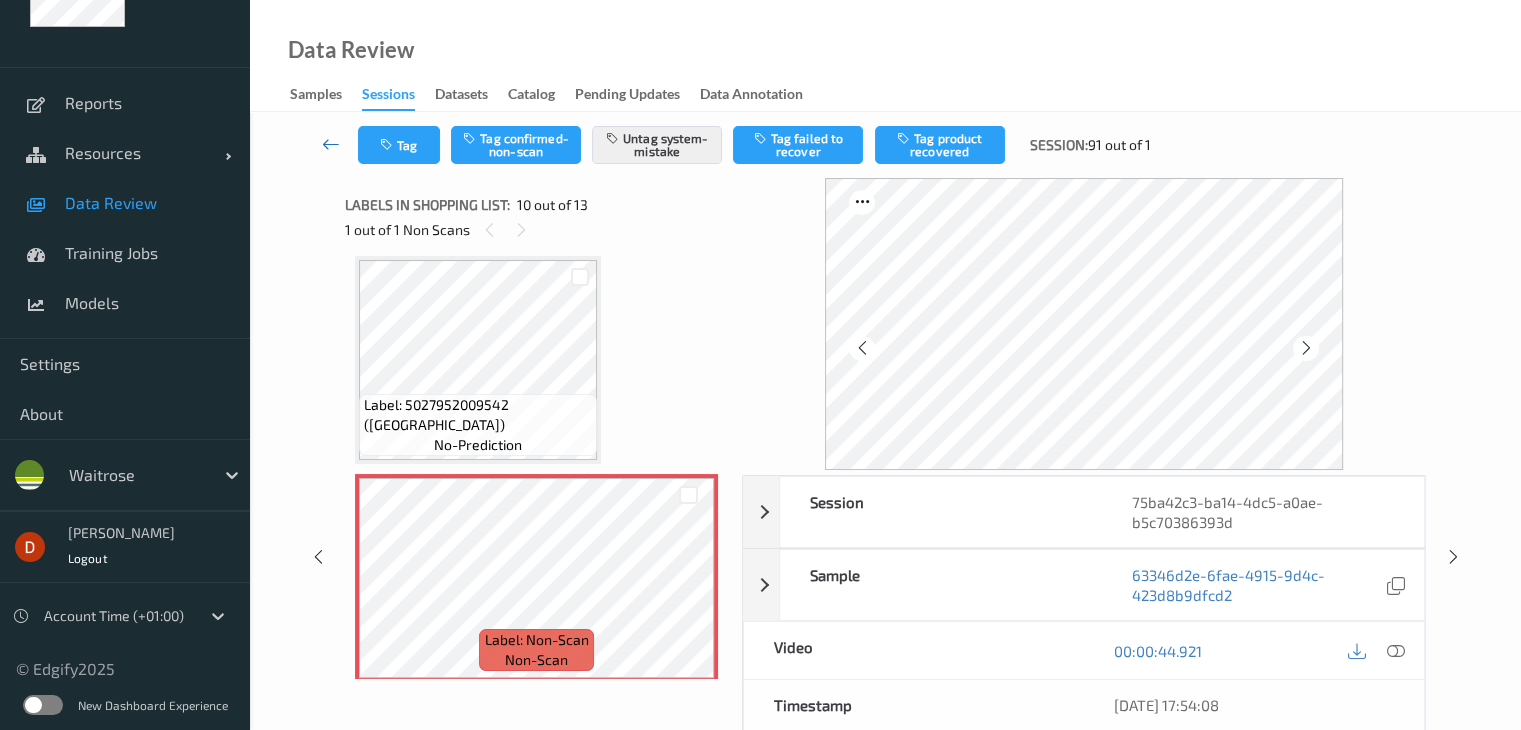click at bounding box center [331, 145] 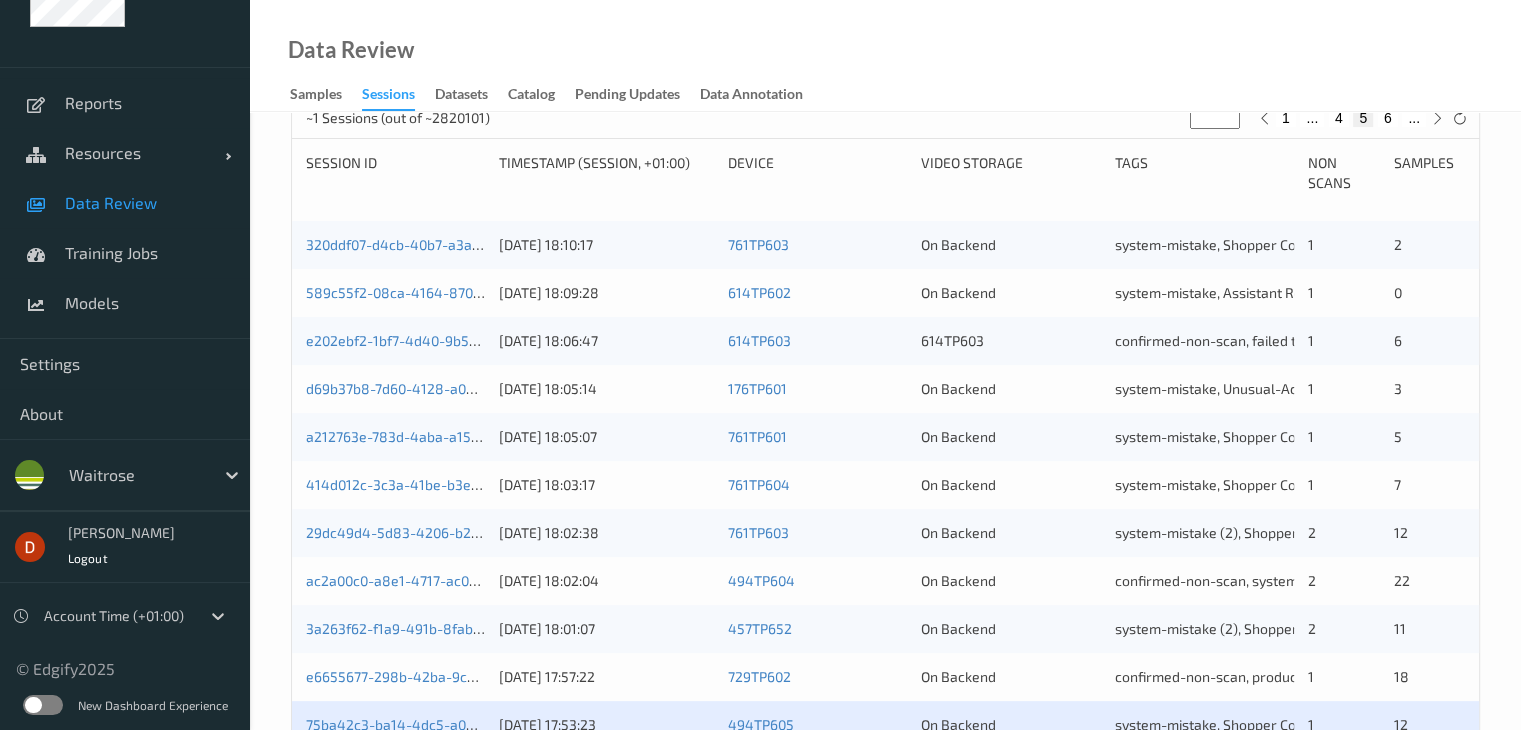 scroll, scrollTop: 700, scrollLeft: 0, axis: vertical 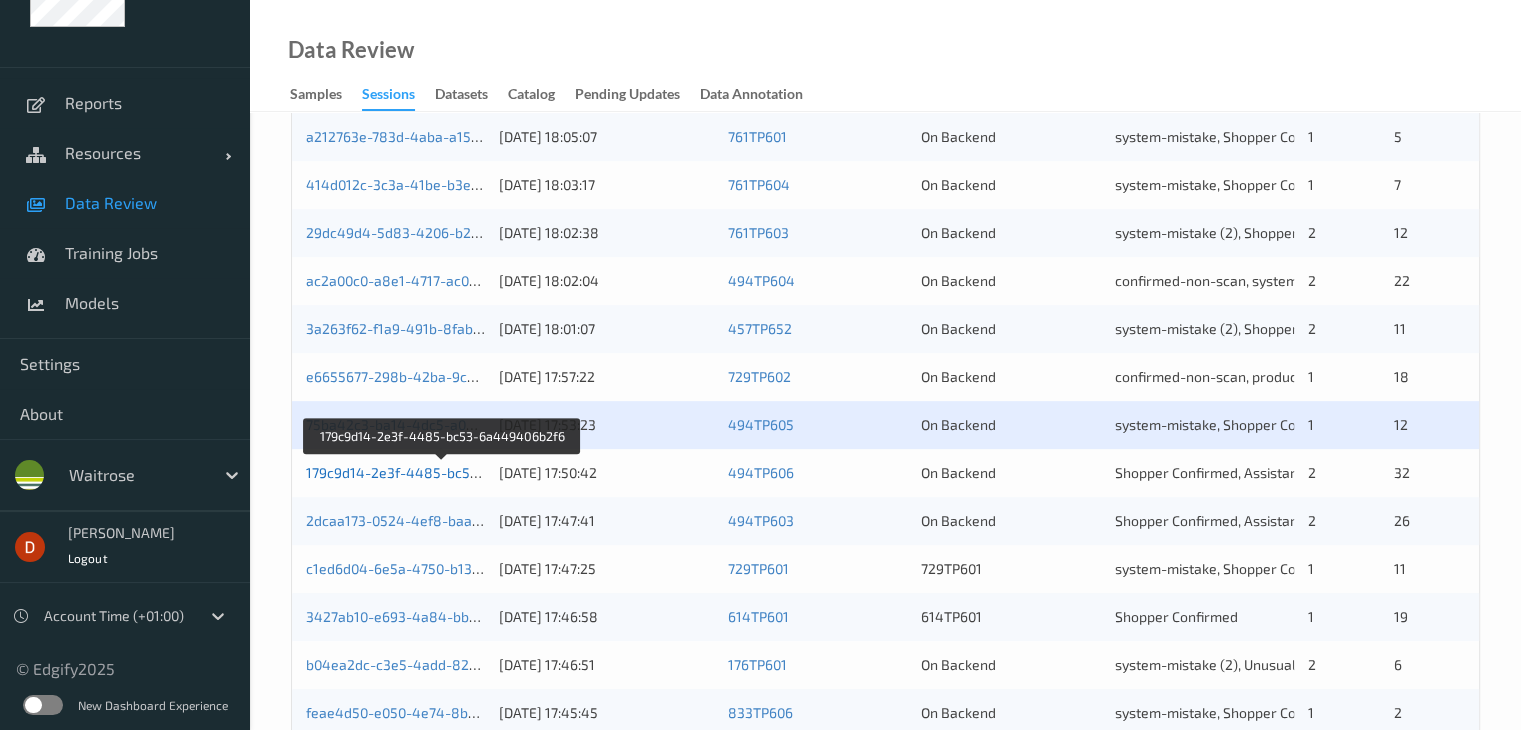 click on "179c9d14-2e3f-4485-bc53-6a449406b2f6" at bounding box center [443, 472] 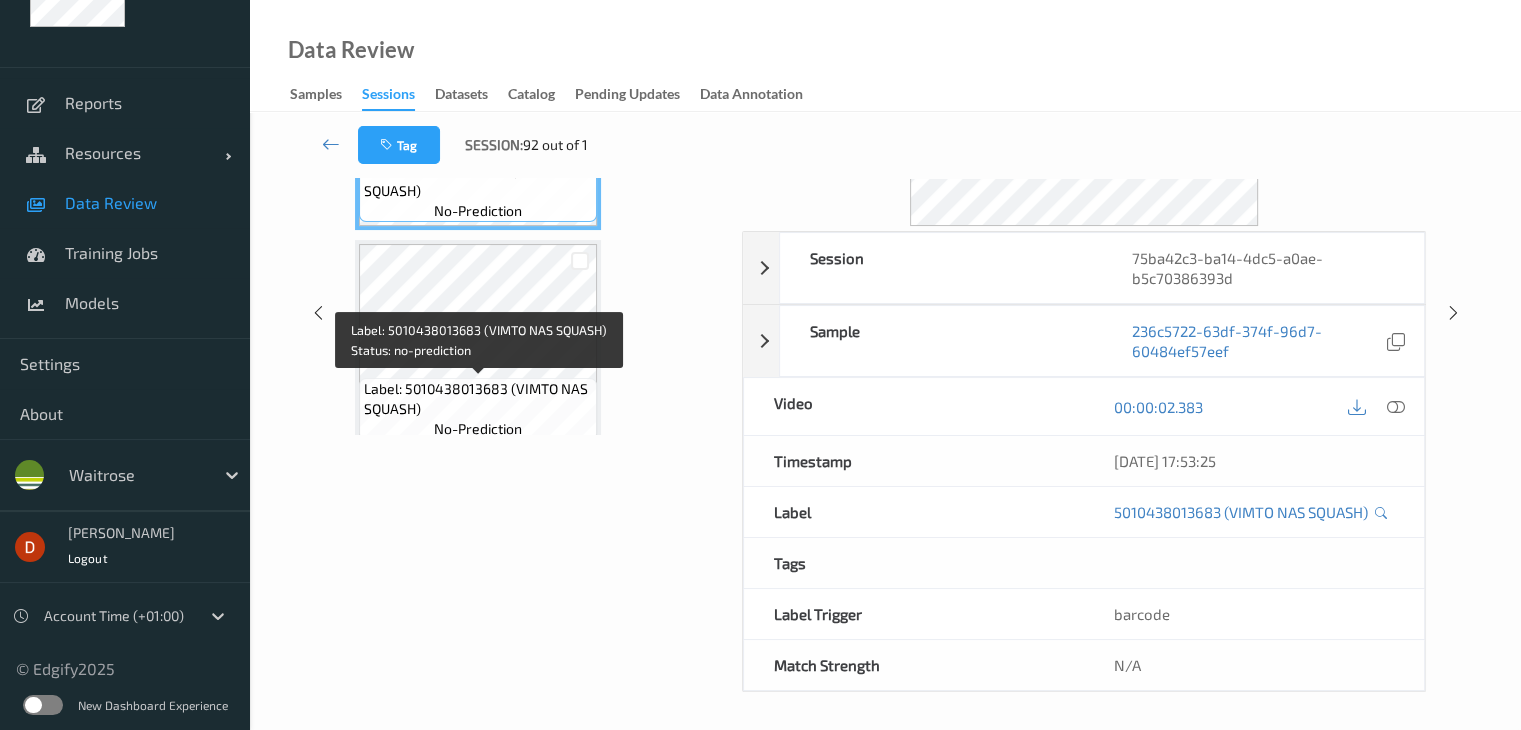 scroll, scrollTop: 0, scrollLeft: 0, axis: both 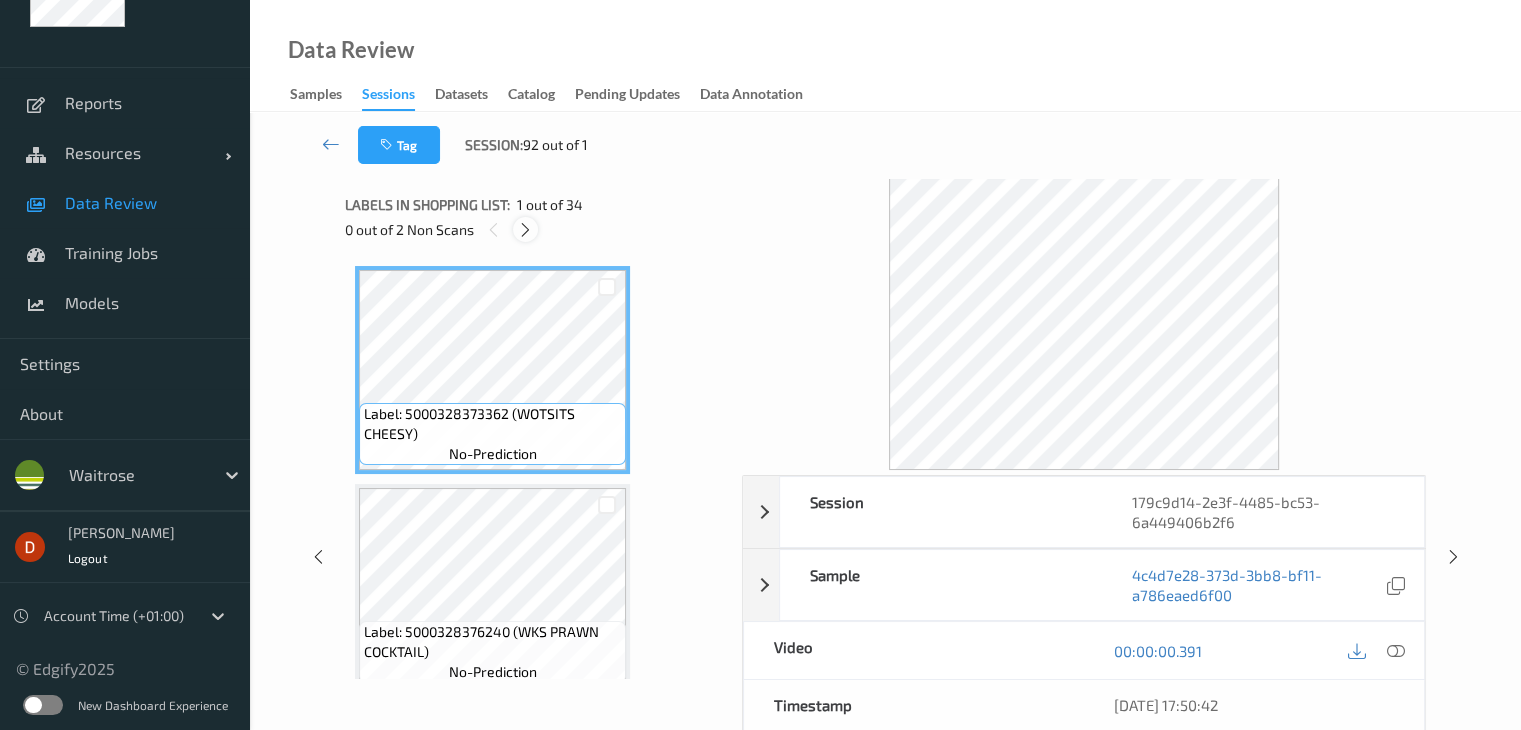 click at bounding box center [525, 230] 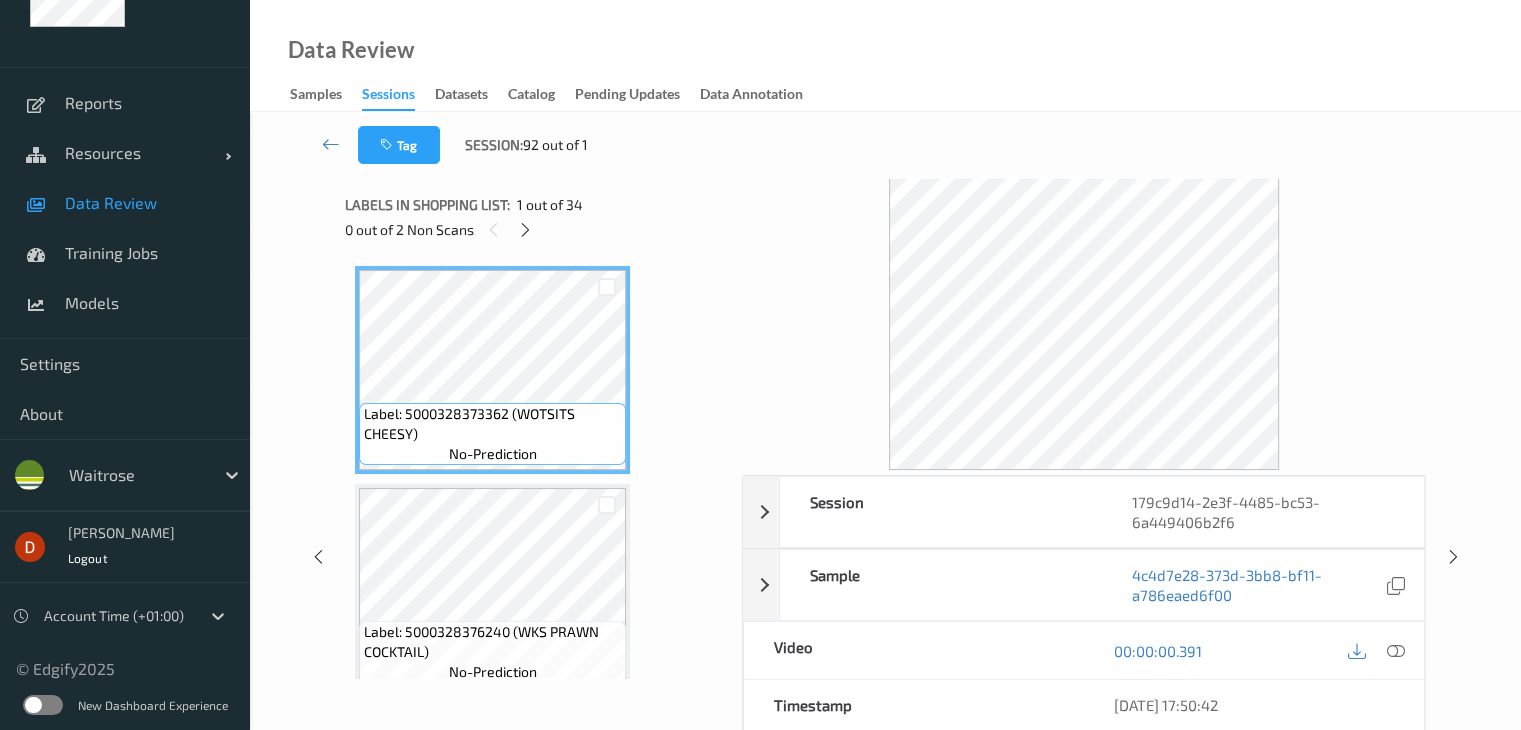 scroll, scrollTop: 2408, scrollLeft: 0, axis: vertical 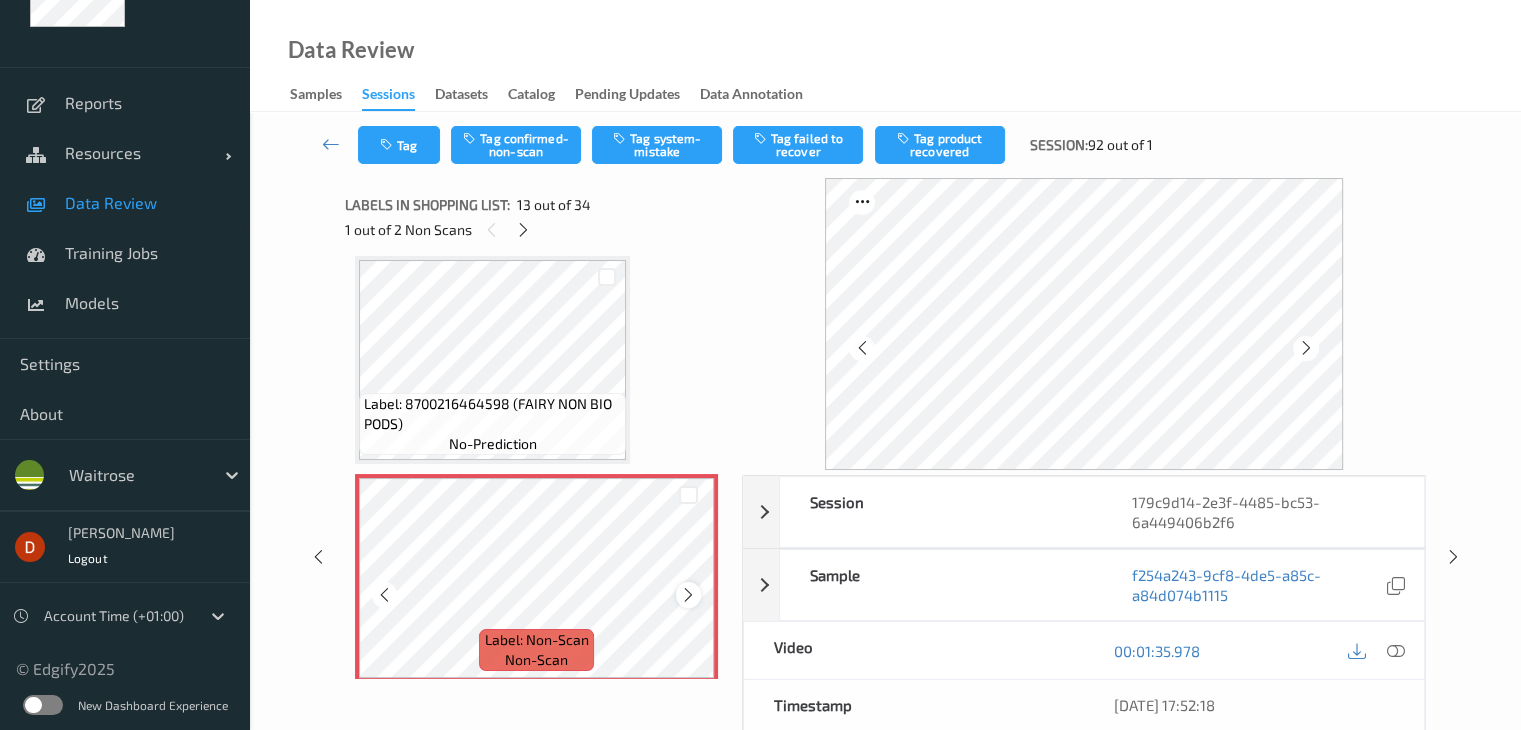 click at bounding box center [688, 595] 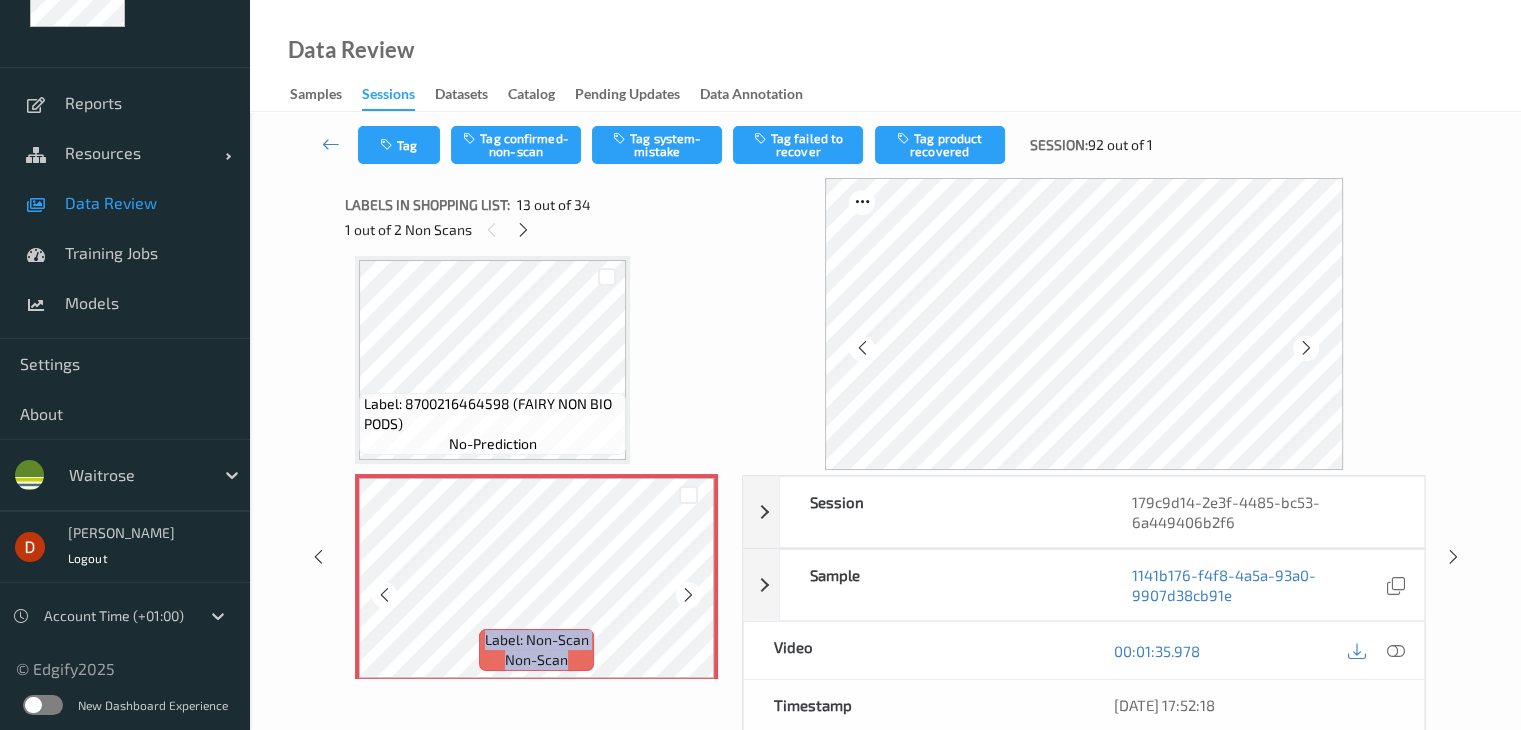 click at bounding box center [688, 595] 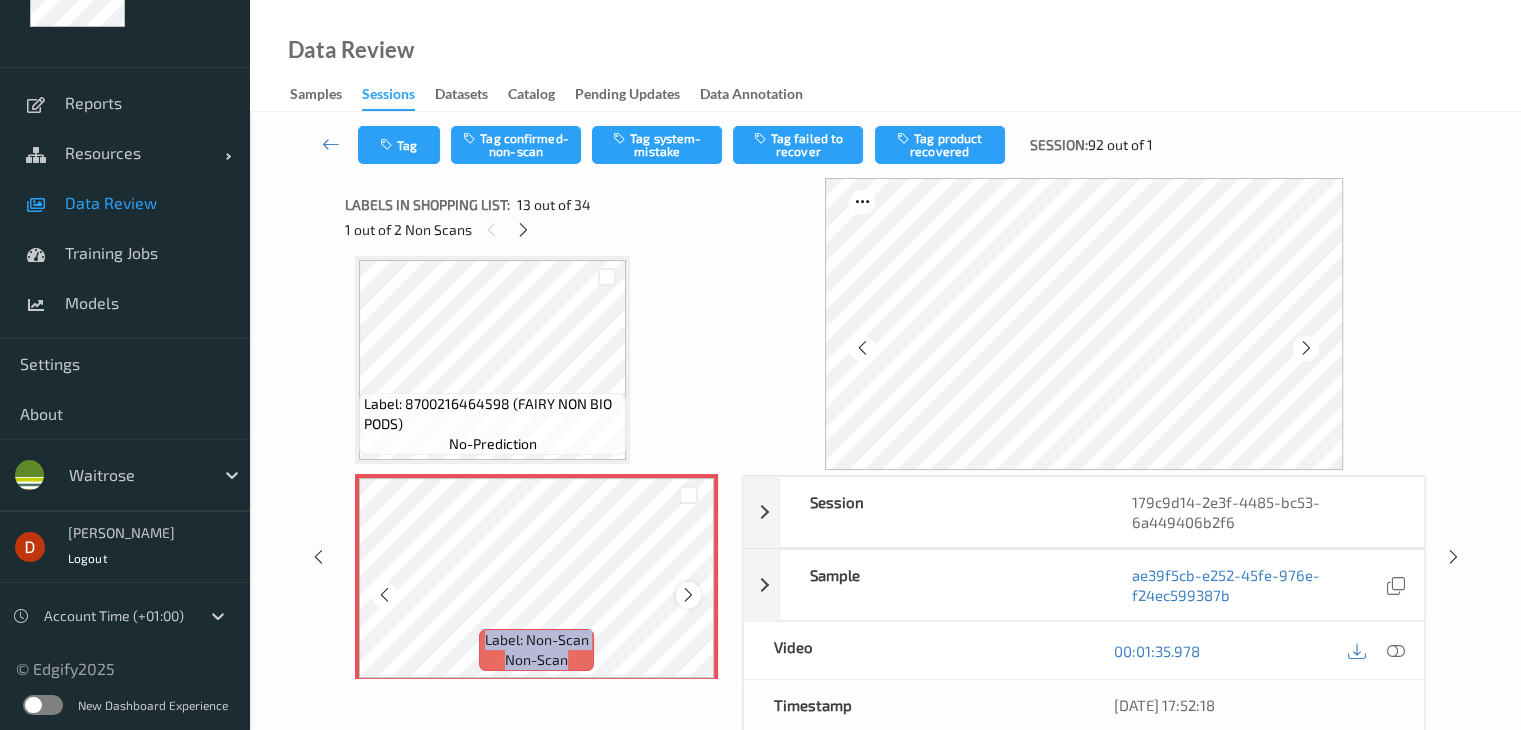 click at bounding box center (688, 595) 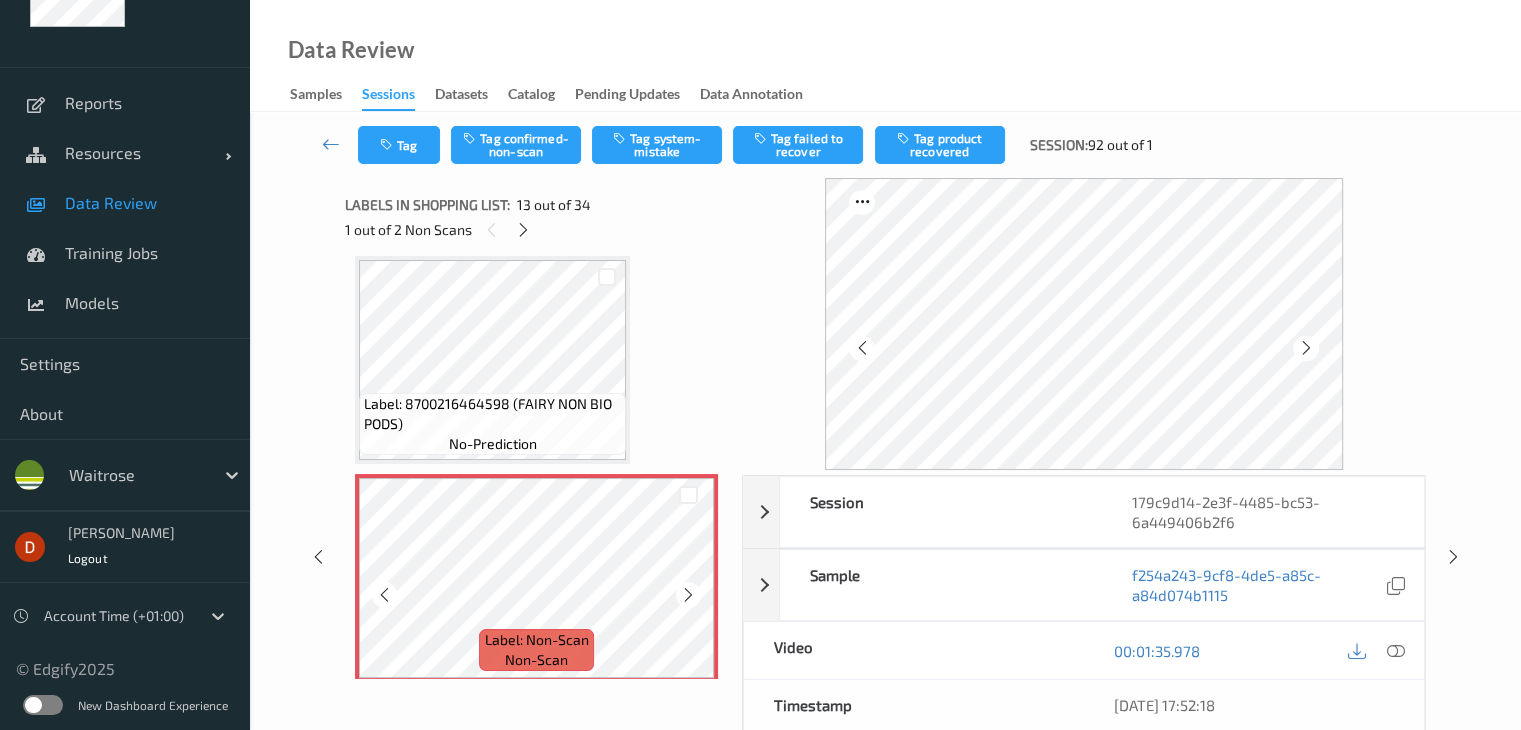click at bounding box center (688, 595) 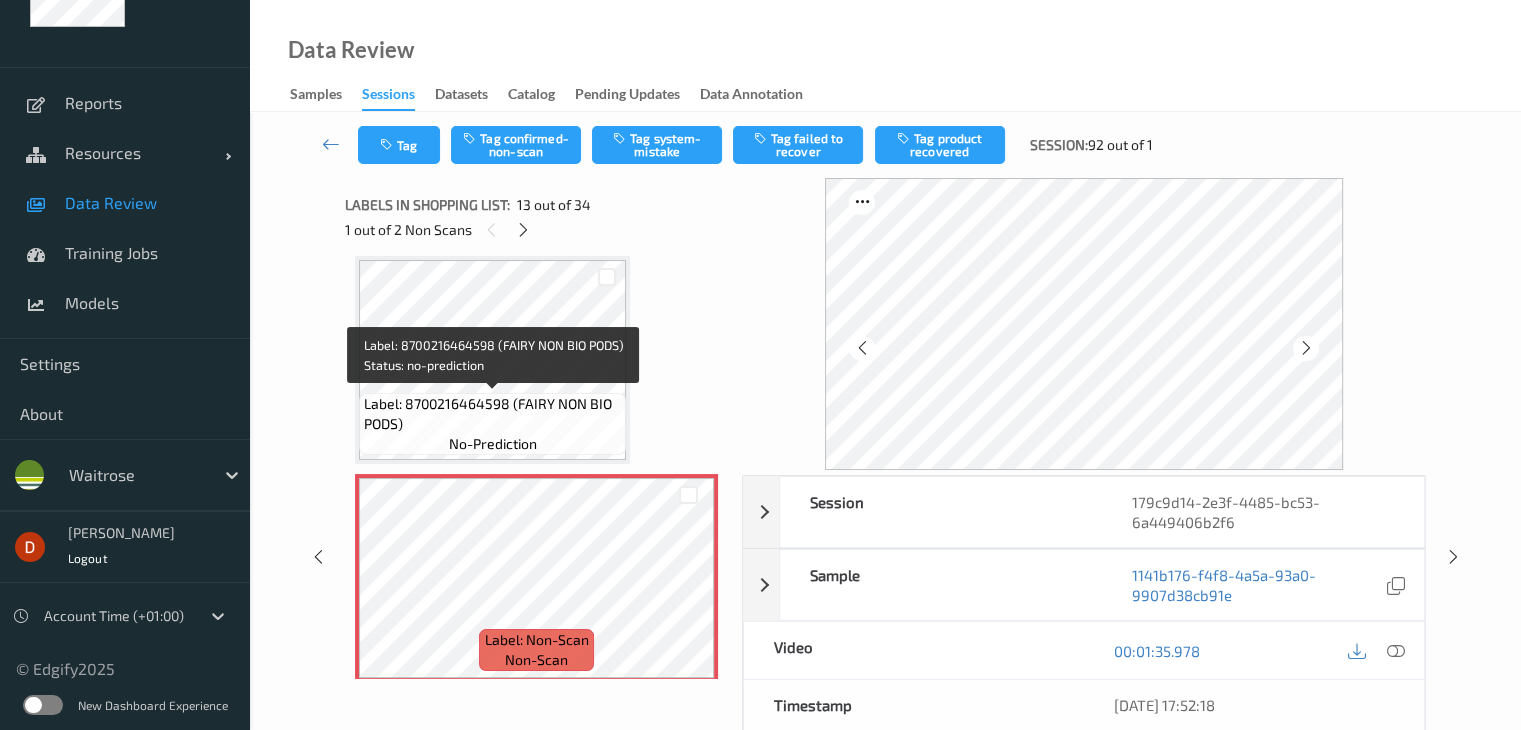 click on "Label: 8700216464598 (FAIRY NON BIO PODS)" at bounding box center (492, 414) 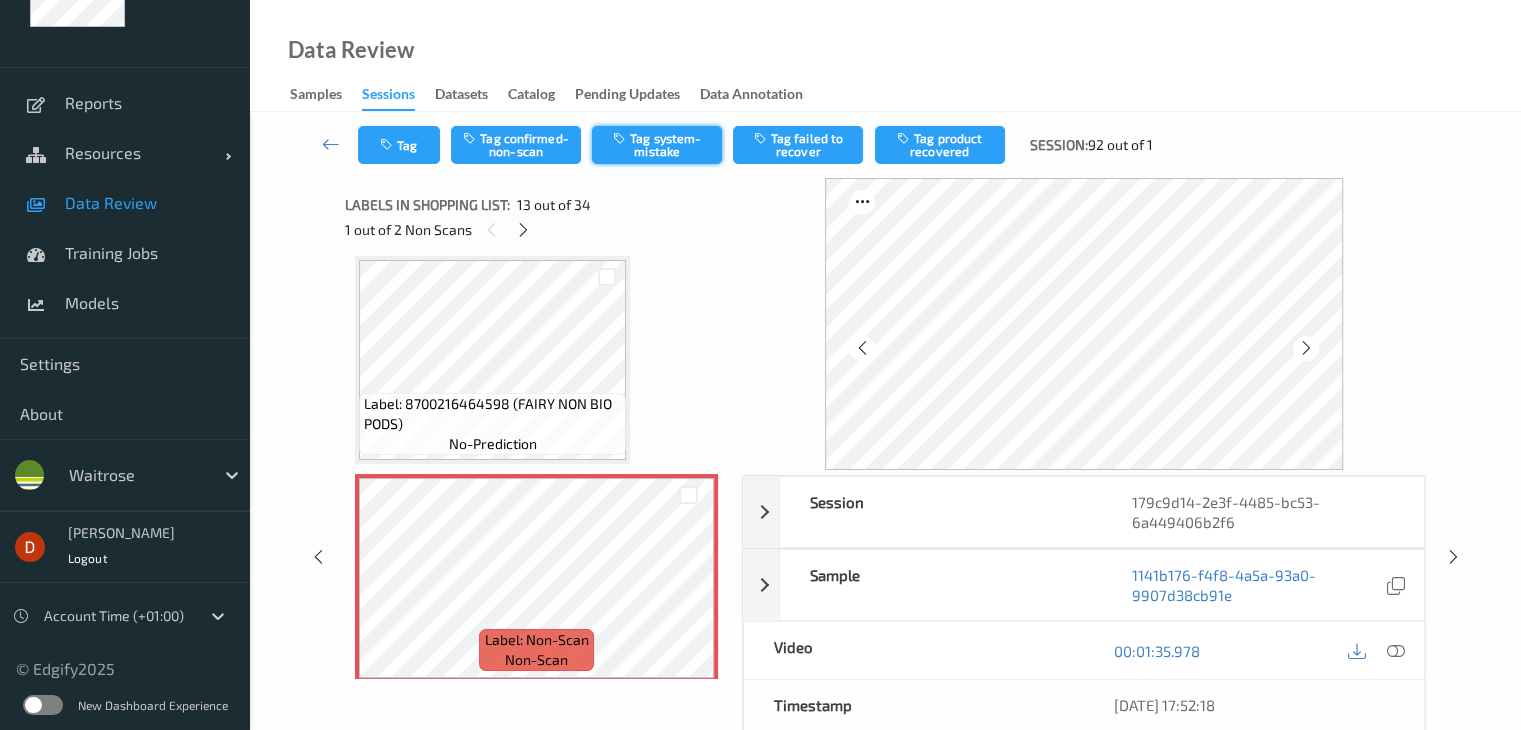 click on "Tag   system-mistake" at bounding box center (657, 145) 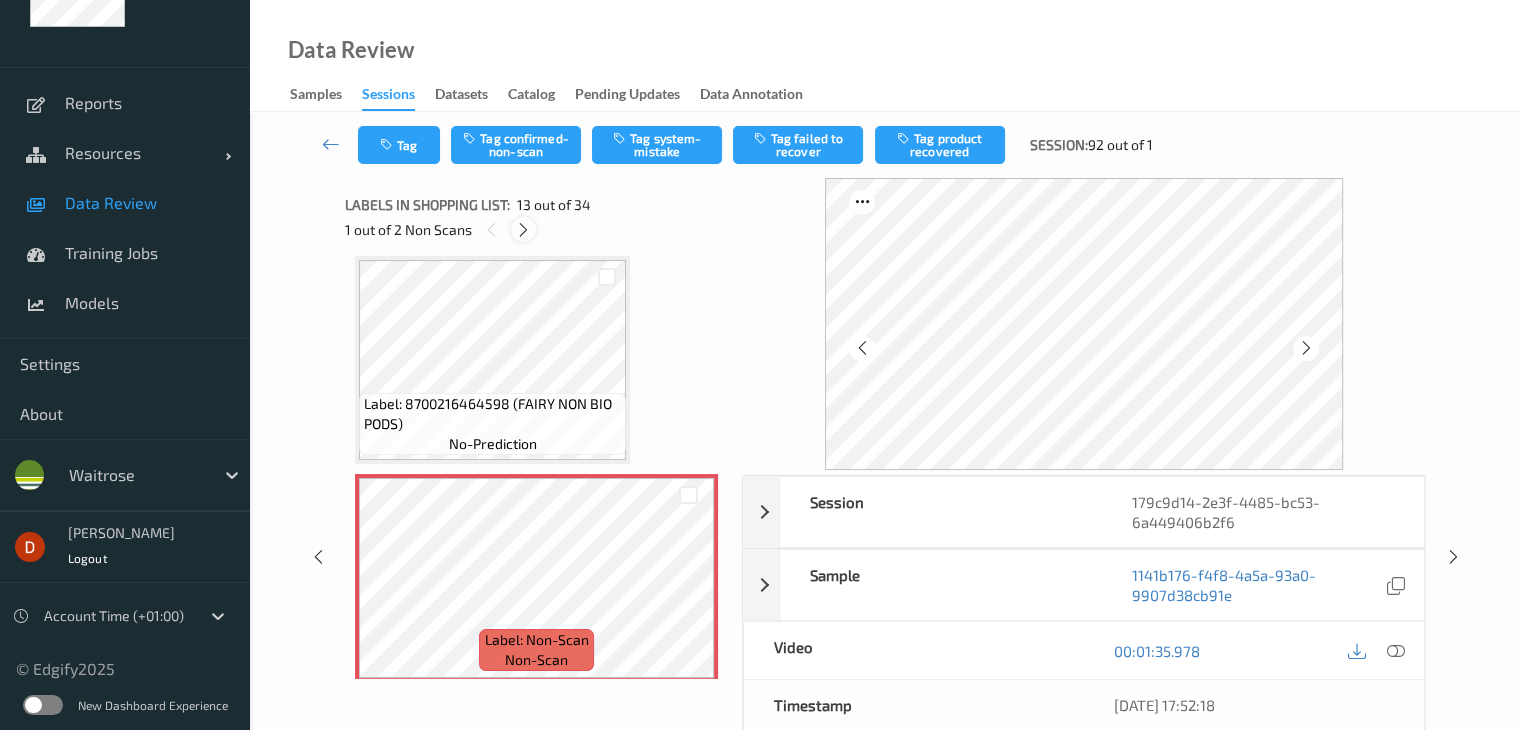click at bounding box center (523, 230) 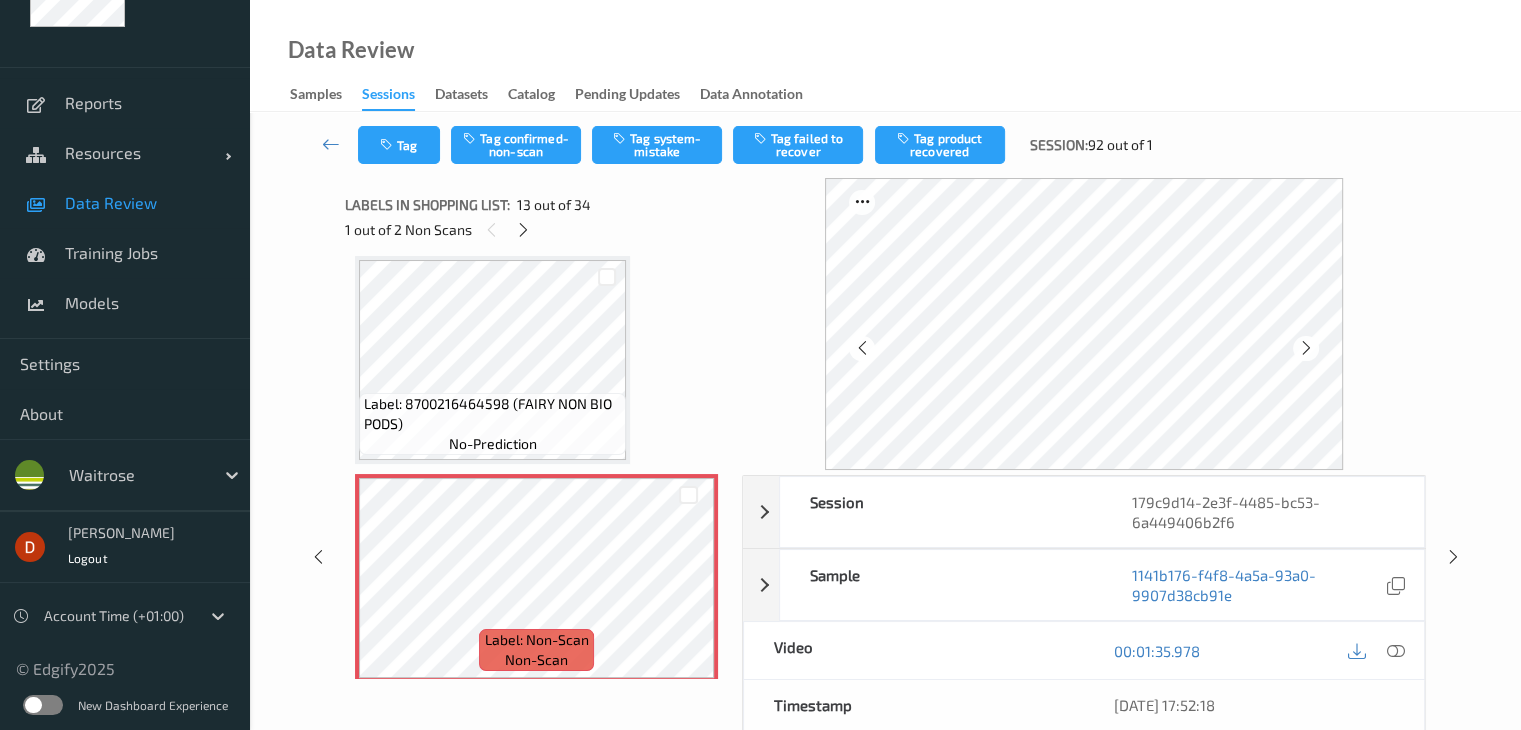 scroll, scrollTop: 2626, scrollLeft: 0, axis: vertical 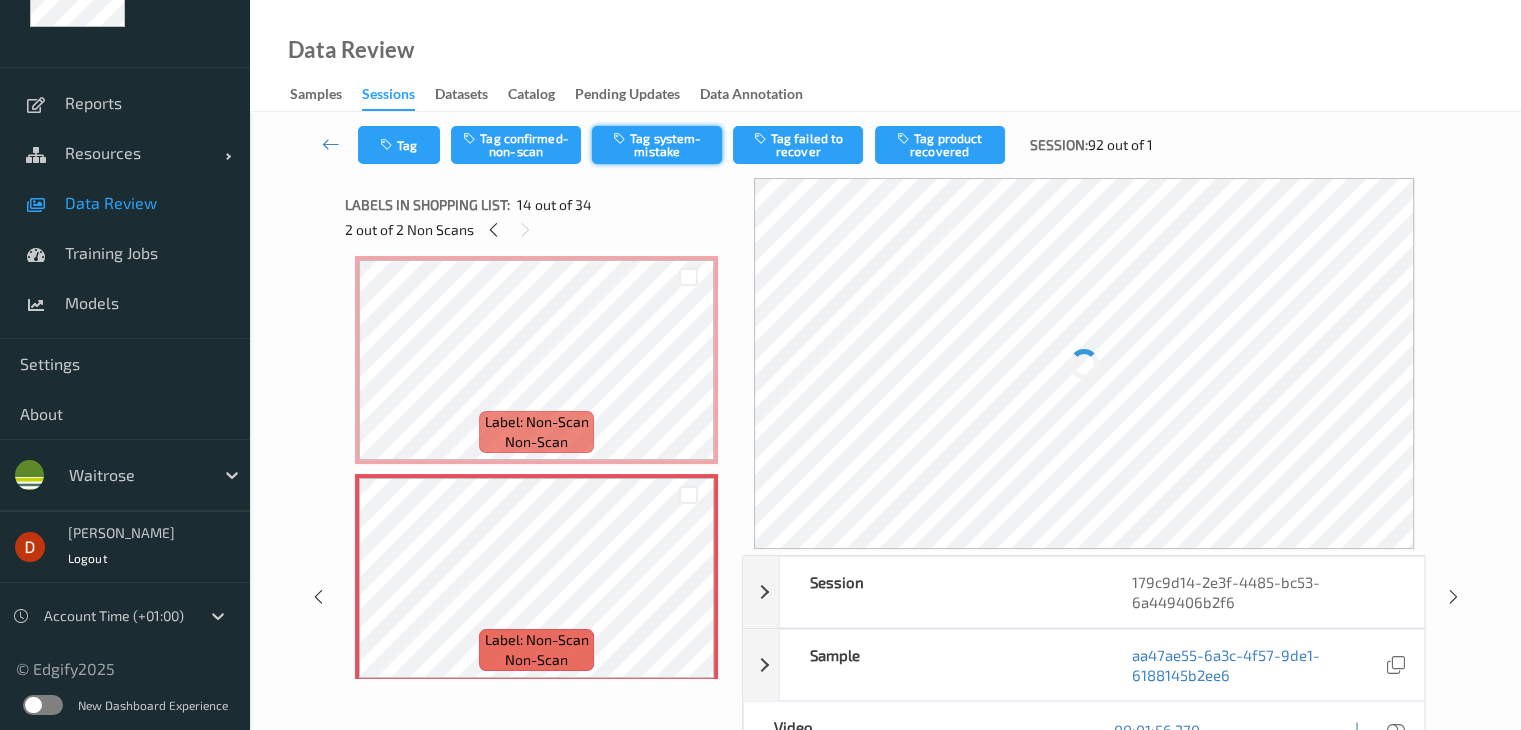 click on "Tag   system-mistake" at bounding box center (657, 145) 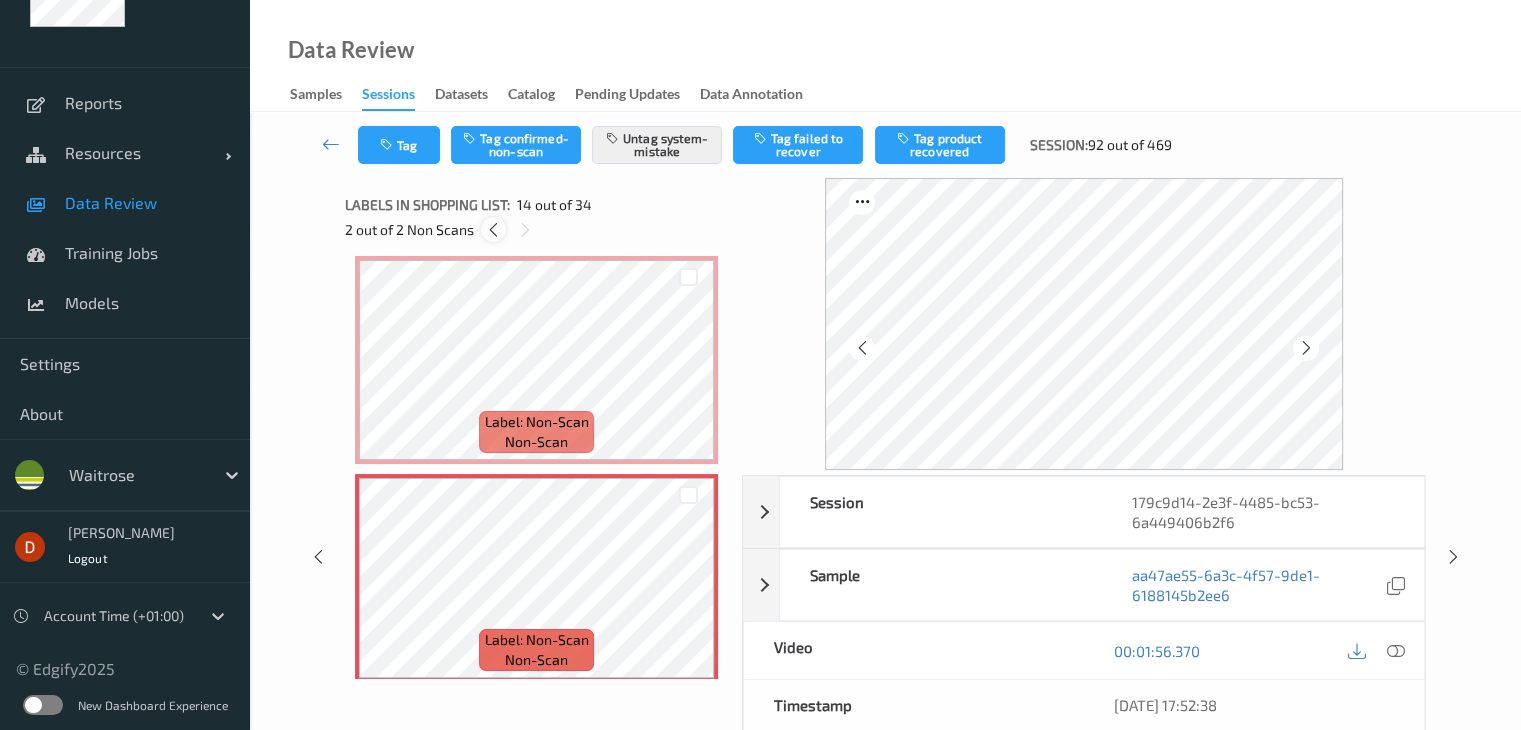 click at bounding box center (493, 229) 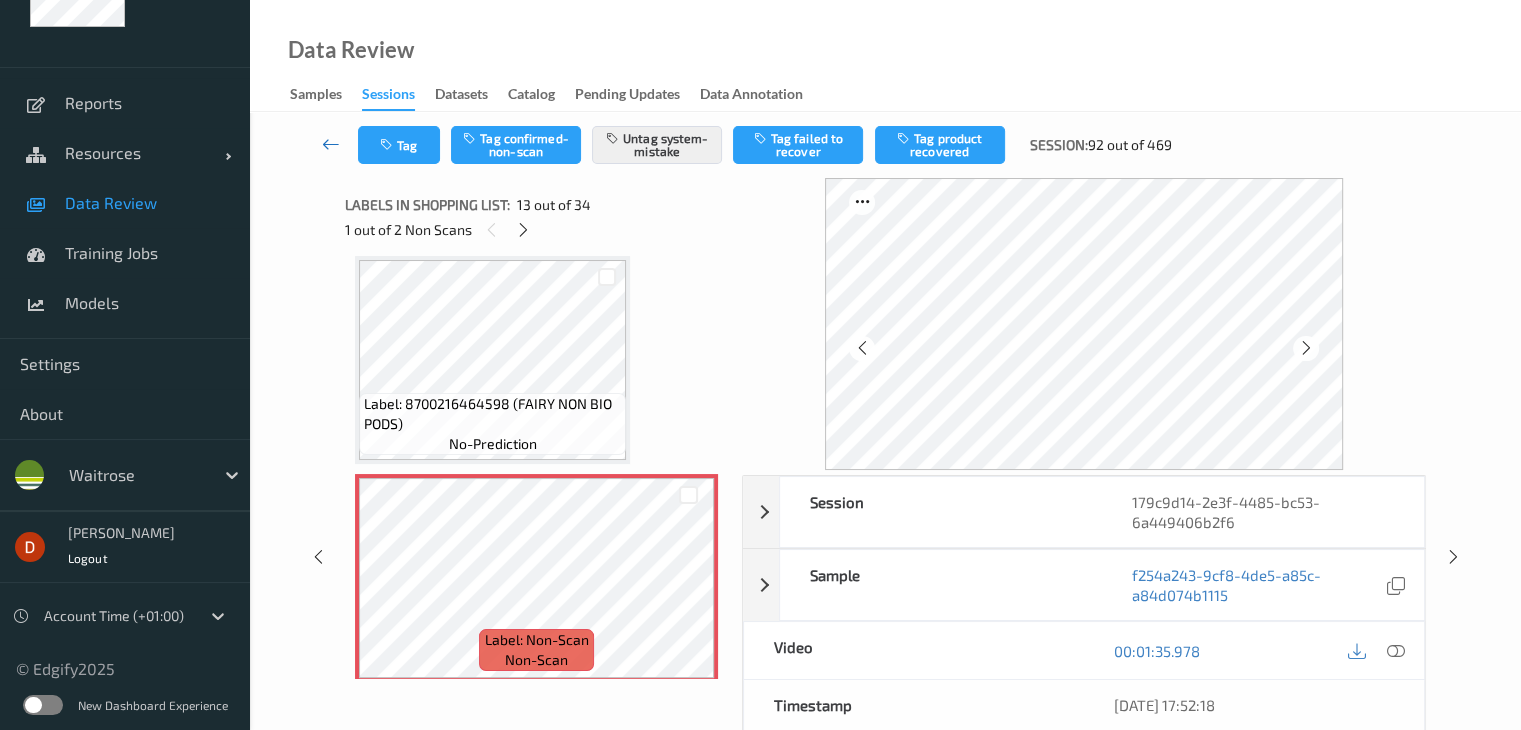 click at bounding box center (331, 144) 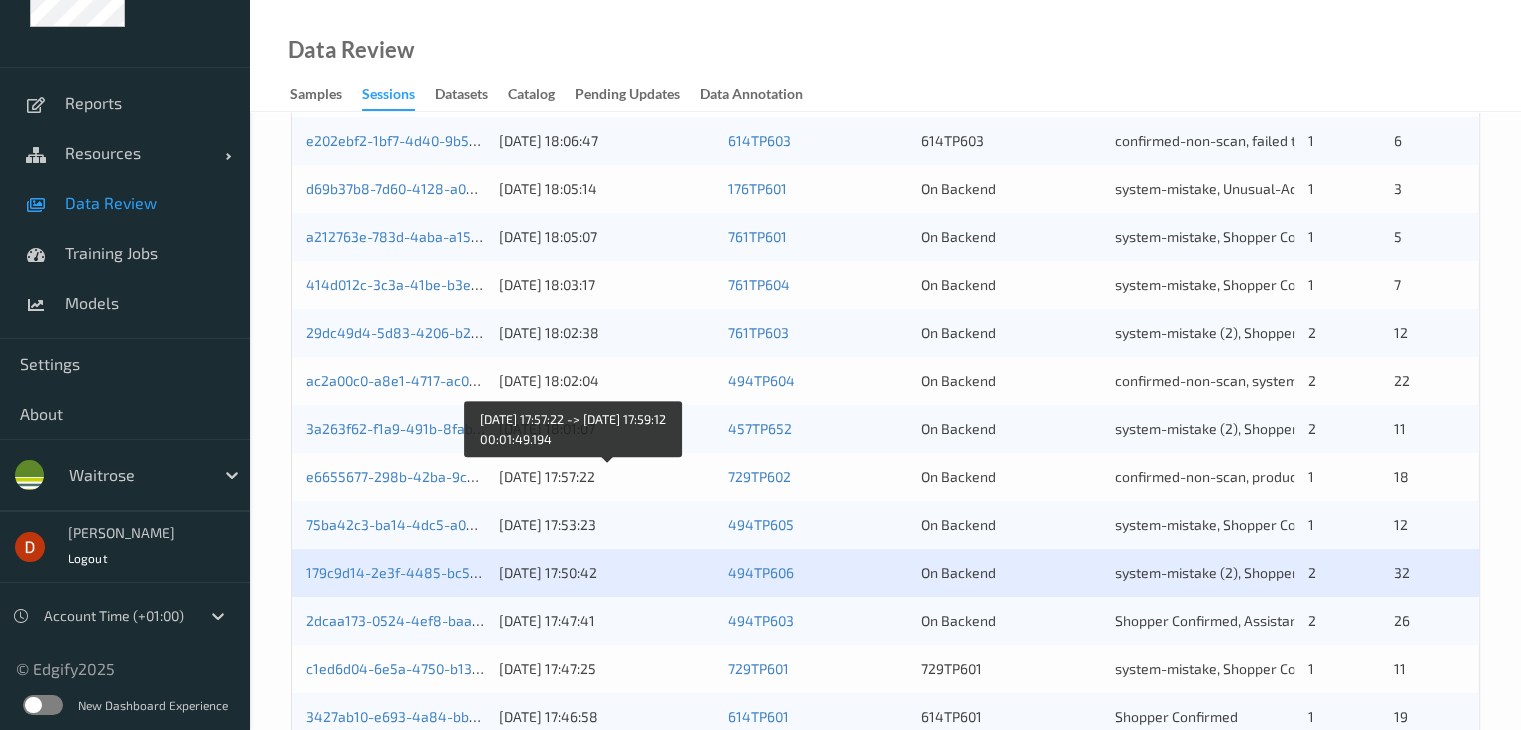 scroll, scrollTop: 900, scrollLeft: 0, axis: vertical 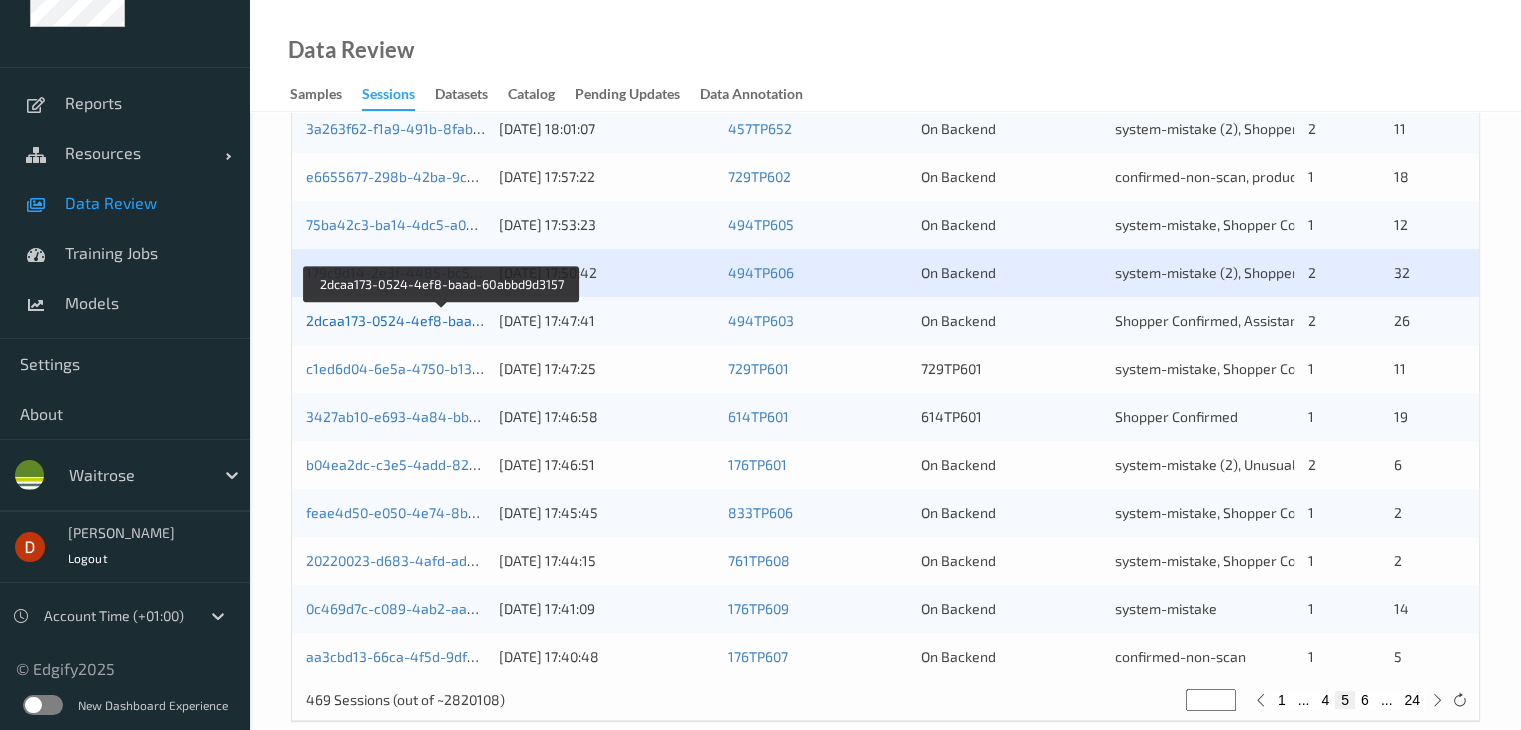 click on "2dcaa173-0524-4ef8-baad-60abbd9d3157" at bounding box center [442, 320] 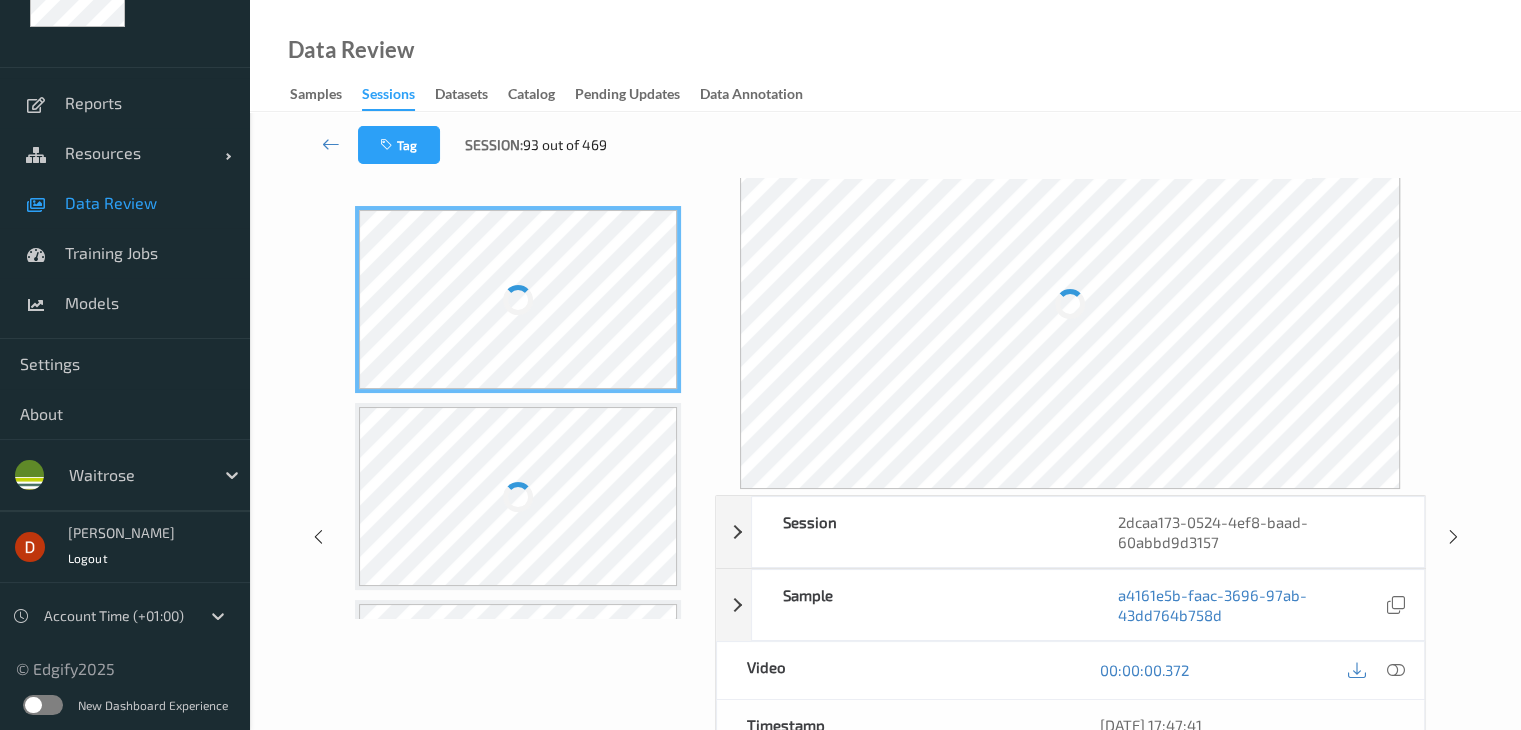 scroll, scrollTop: 0, scrollLeft: 0, axis: both 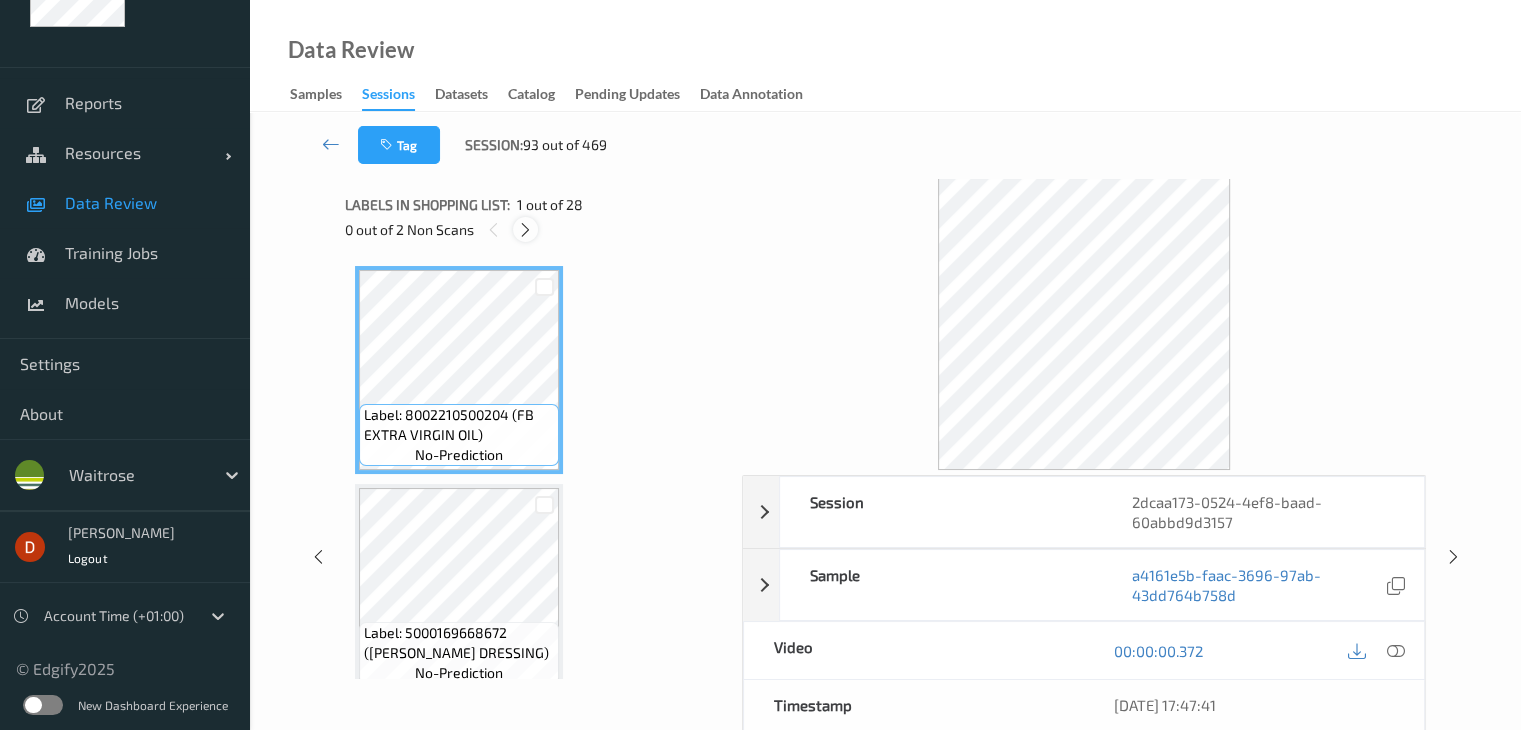 click at bounding box center (525, 230) 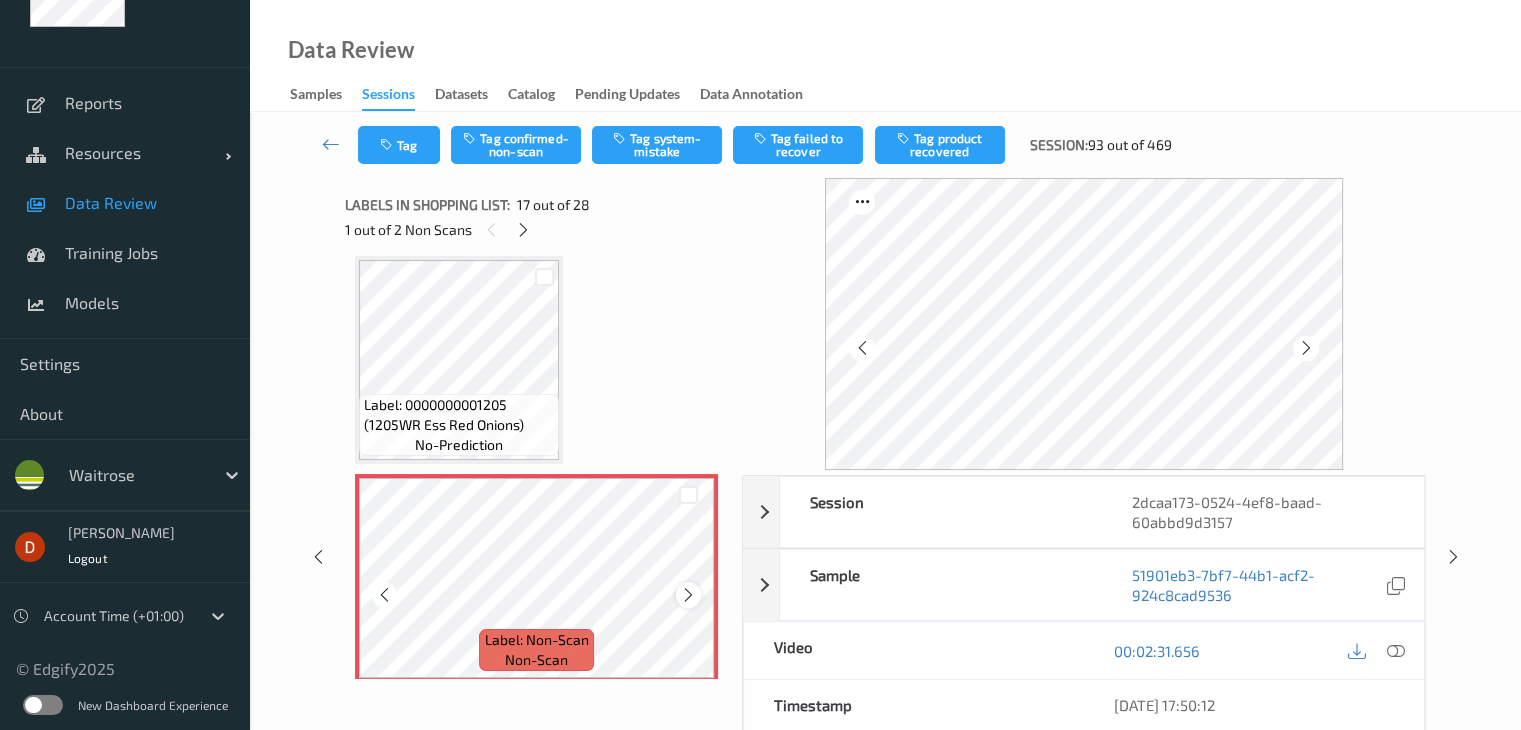 click at bounding box center (688, 595) 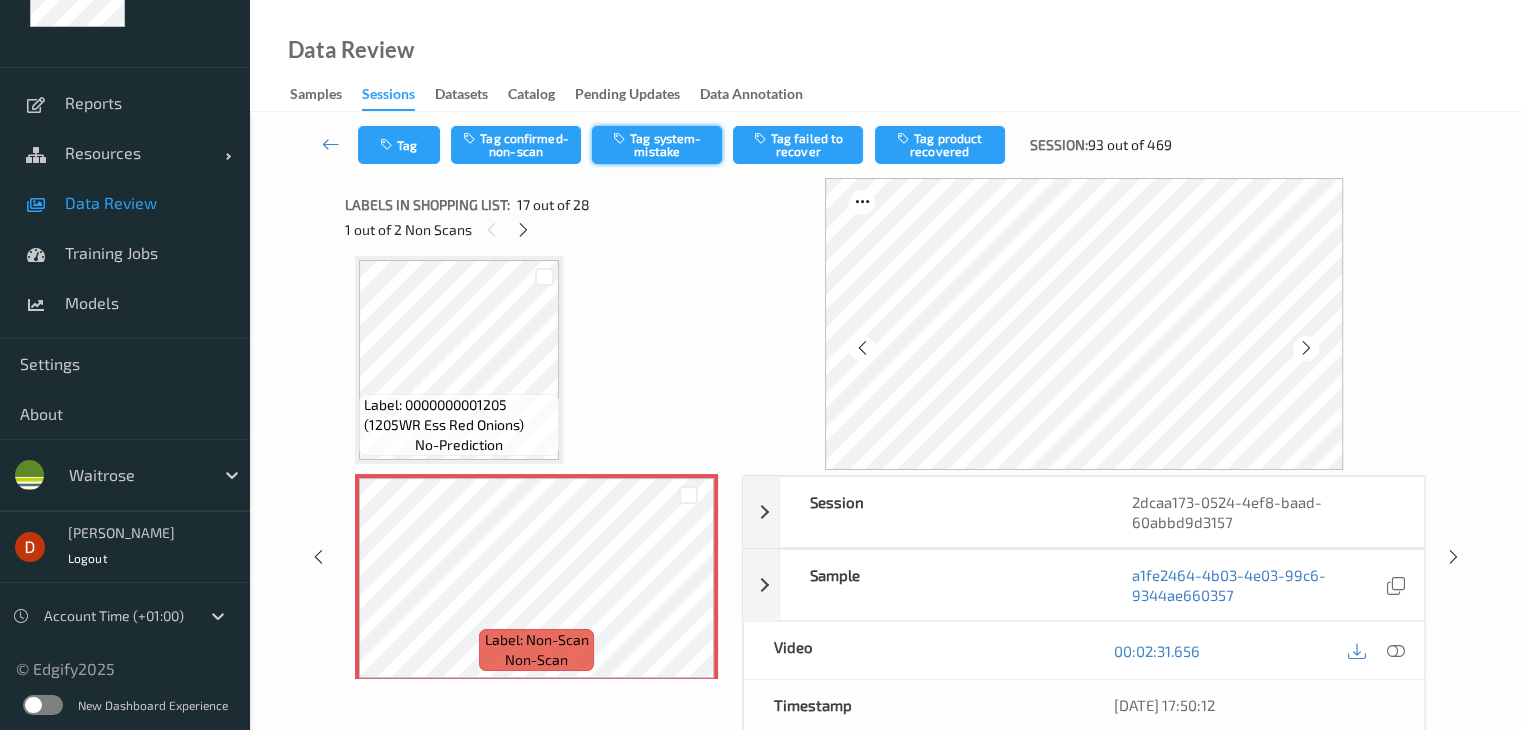 click on "Tag   system-mistake" at bounding box center (657, 145) 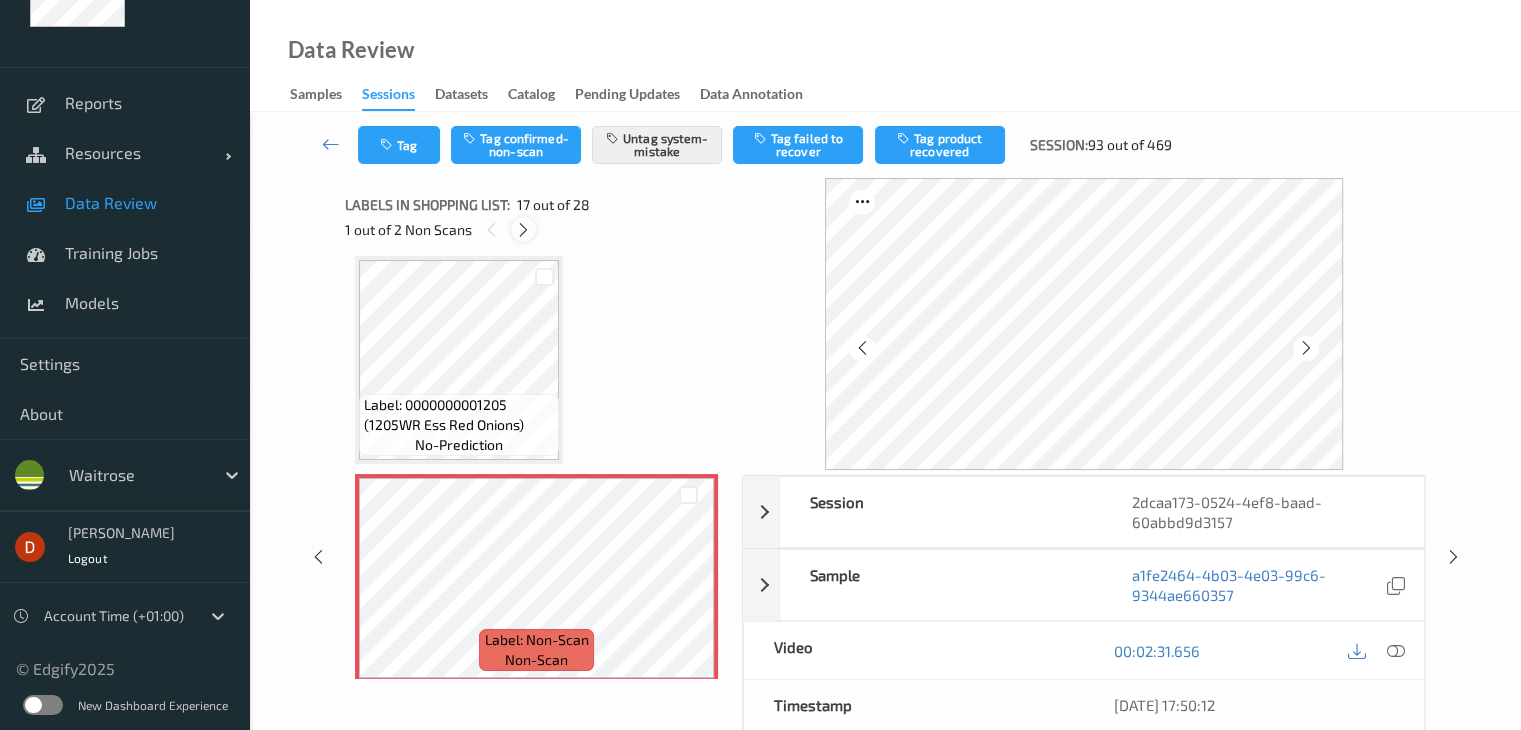 click at bounding box center (523, 230) 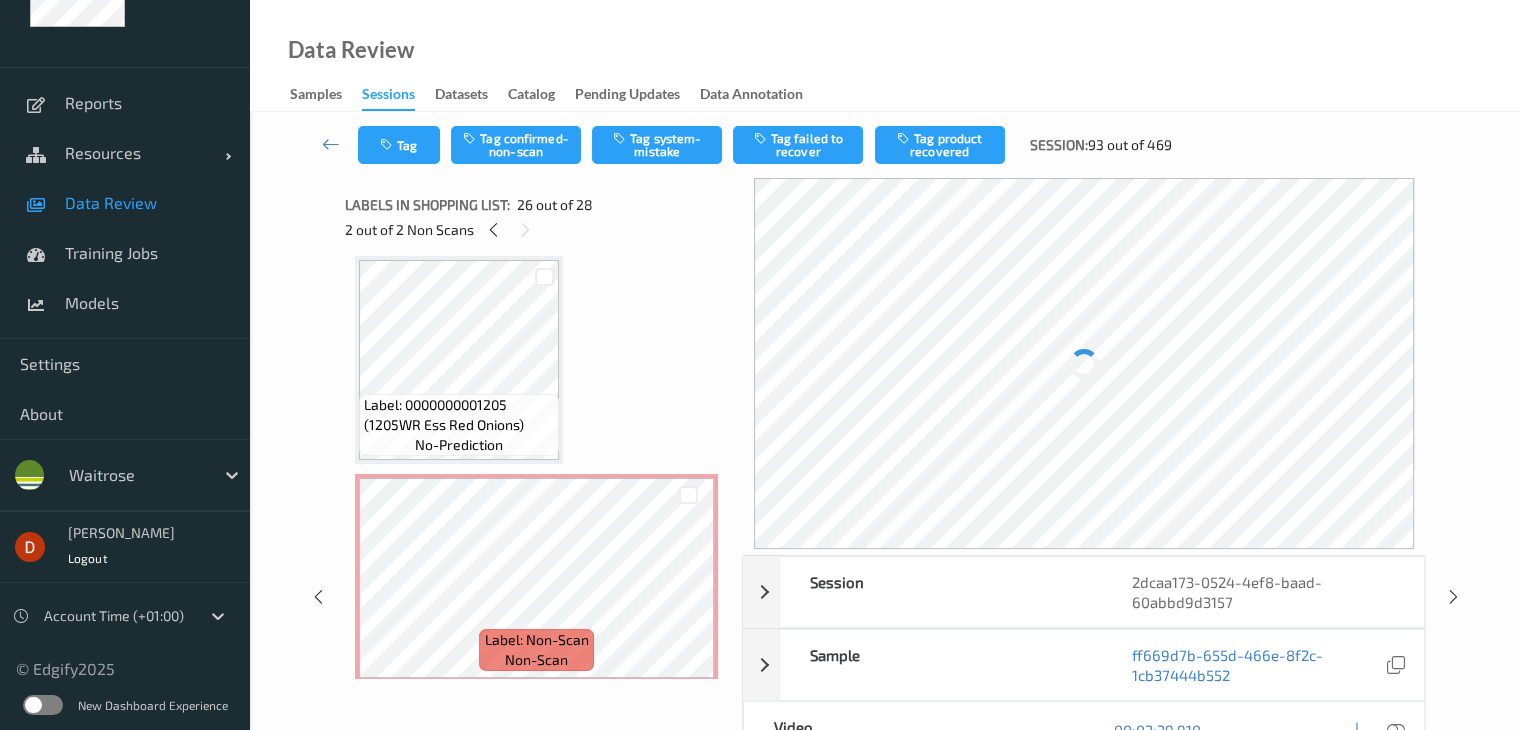scroll, scrollTop: 5242, scrollLeft: 0, axis: vertical 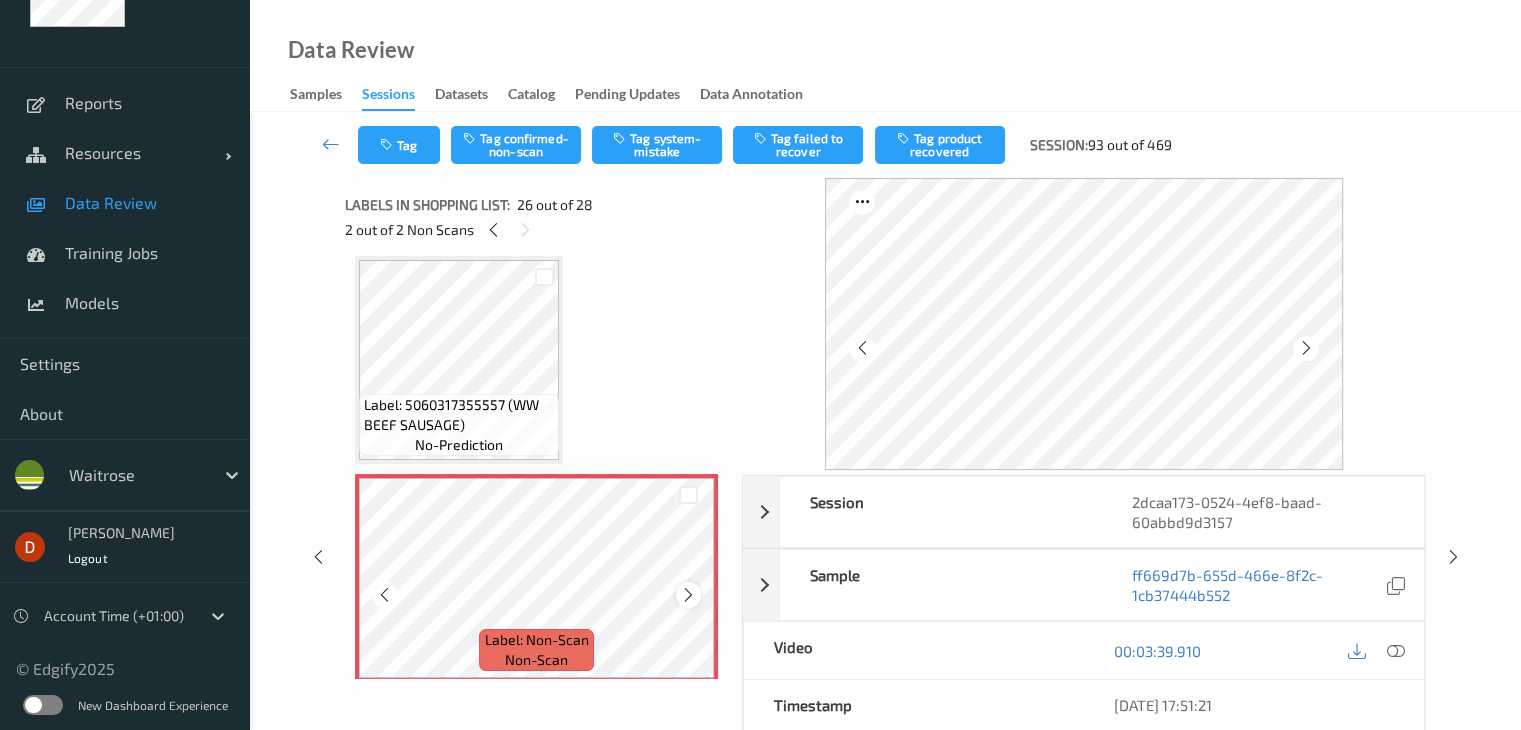 click at bounding box center (688, 595) 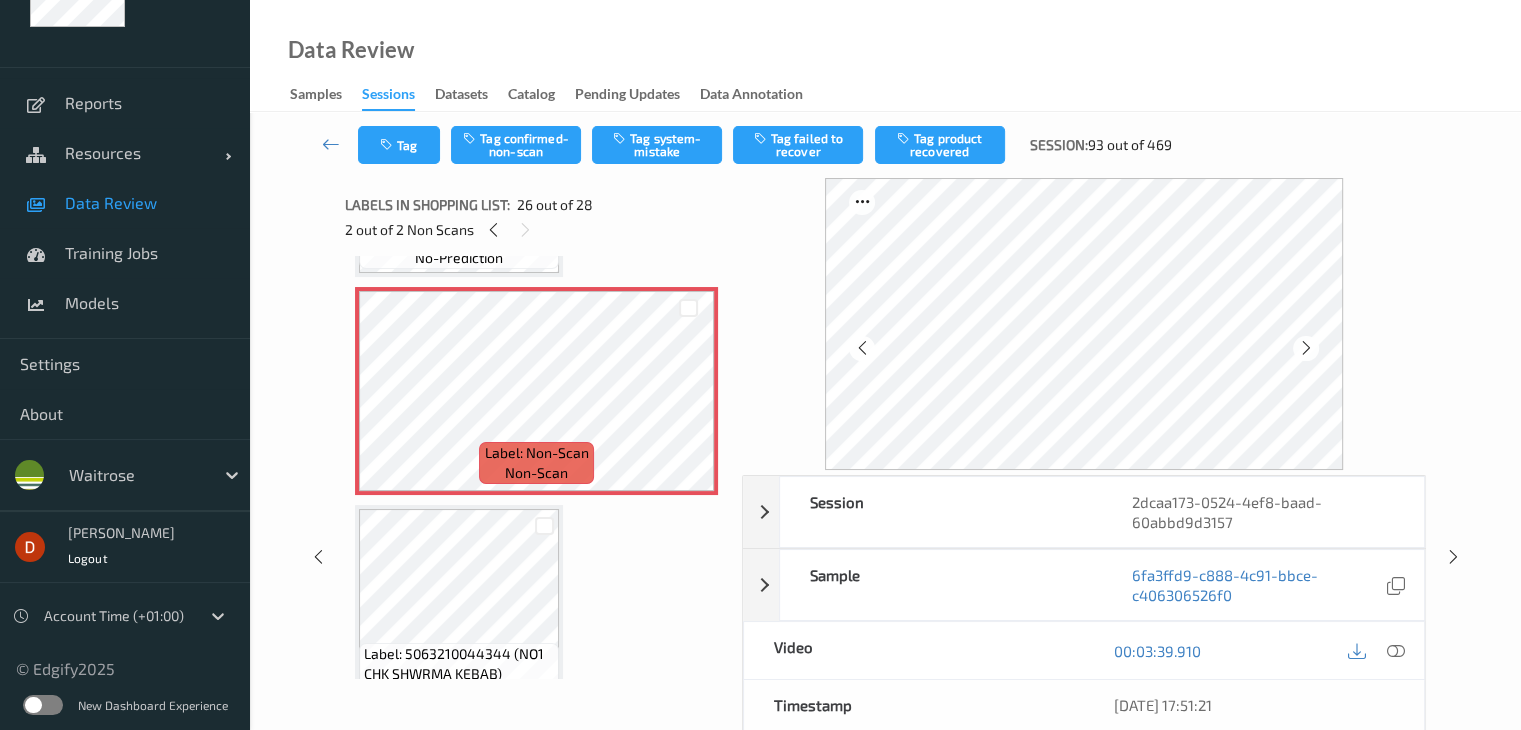 scroll, scrollTop: 5442, scrollLeft: 0, axis: vertical 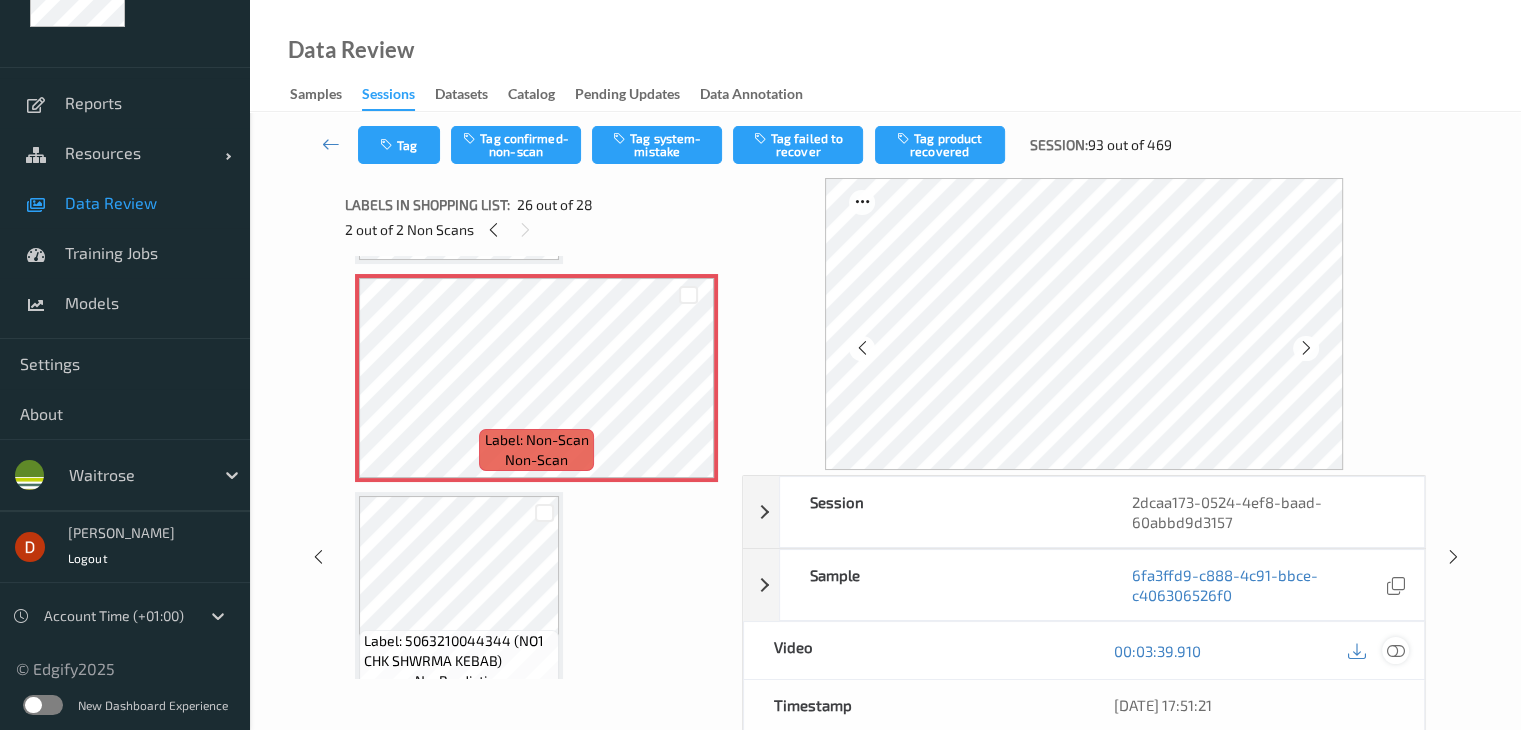 click at bounding box center (1395, 651) 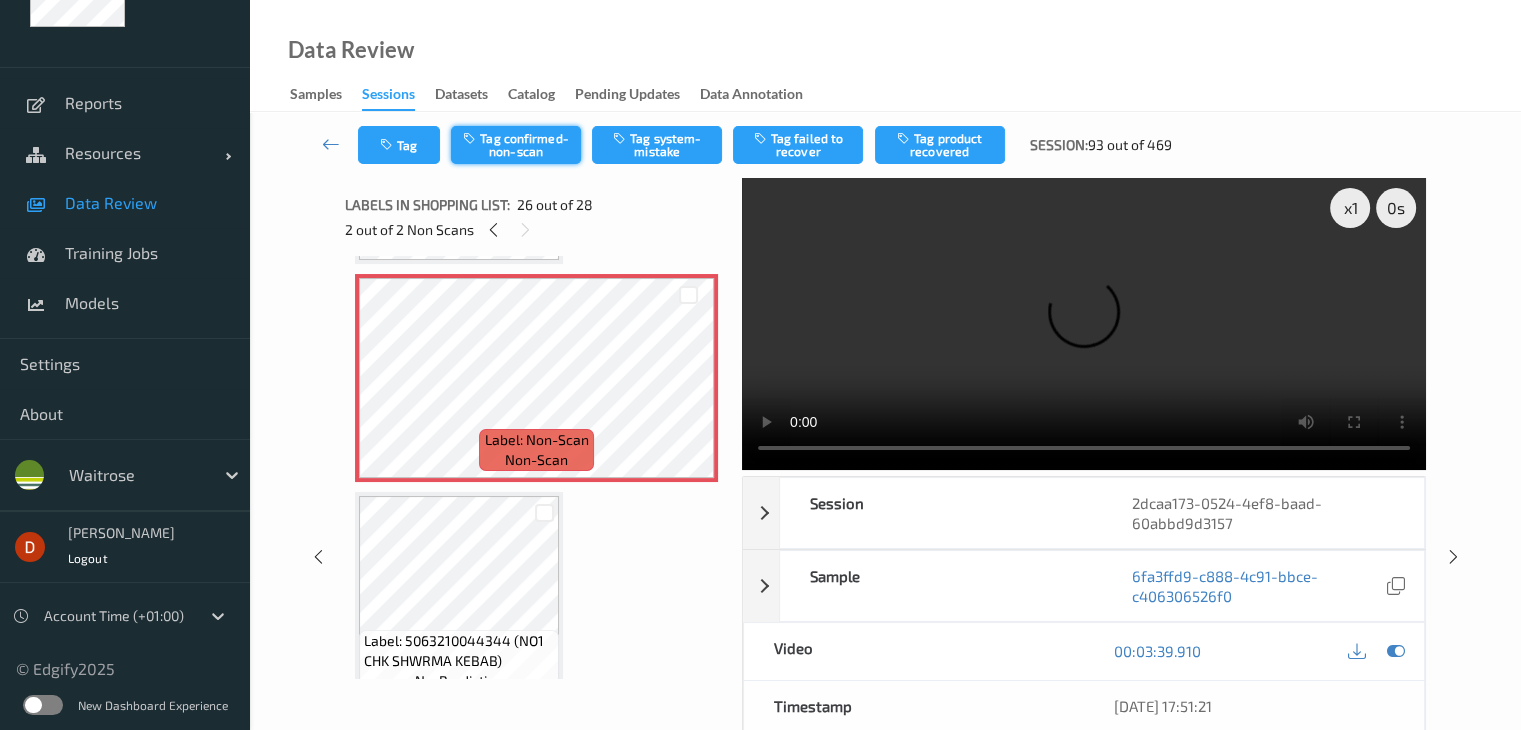 click on "Tag   confirmed-non-scan" at bounding box center (516, 145) 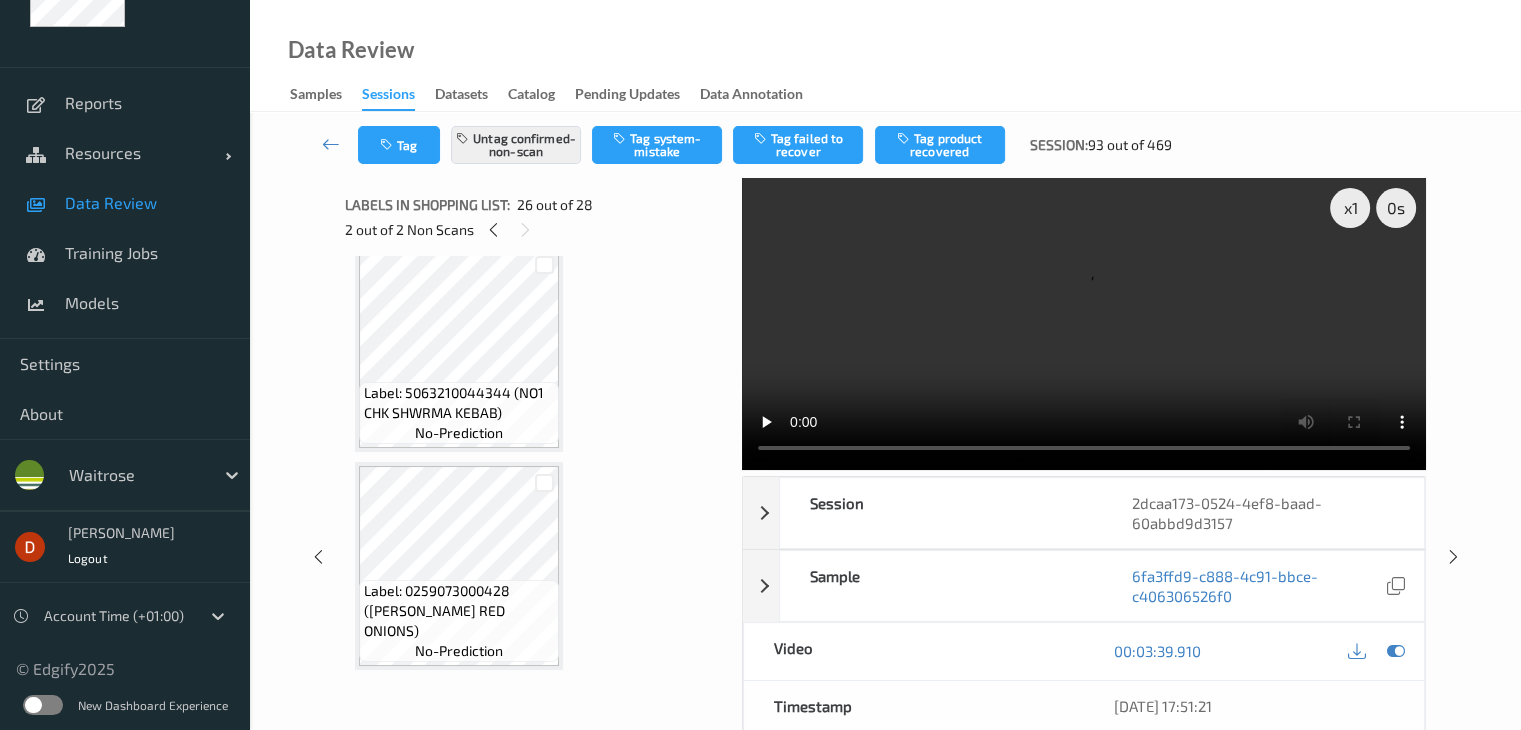 scroll, scrollTop: 5691, scrollLeft: 0, axis: vertical 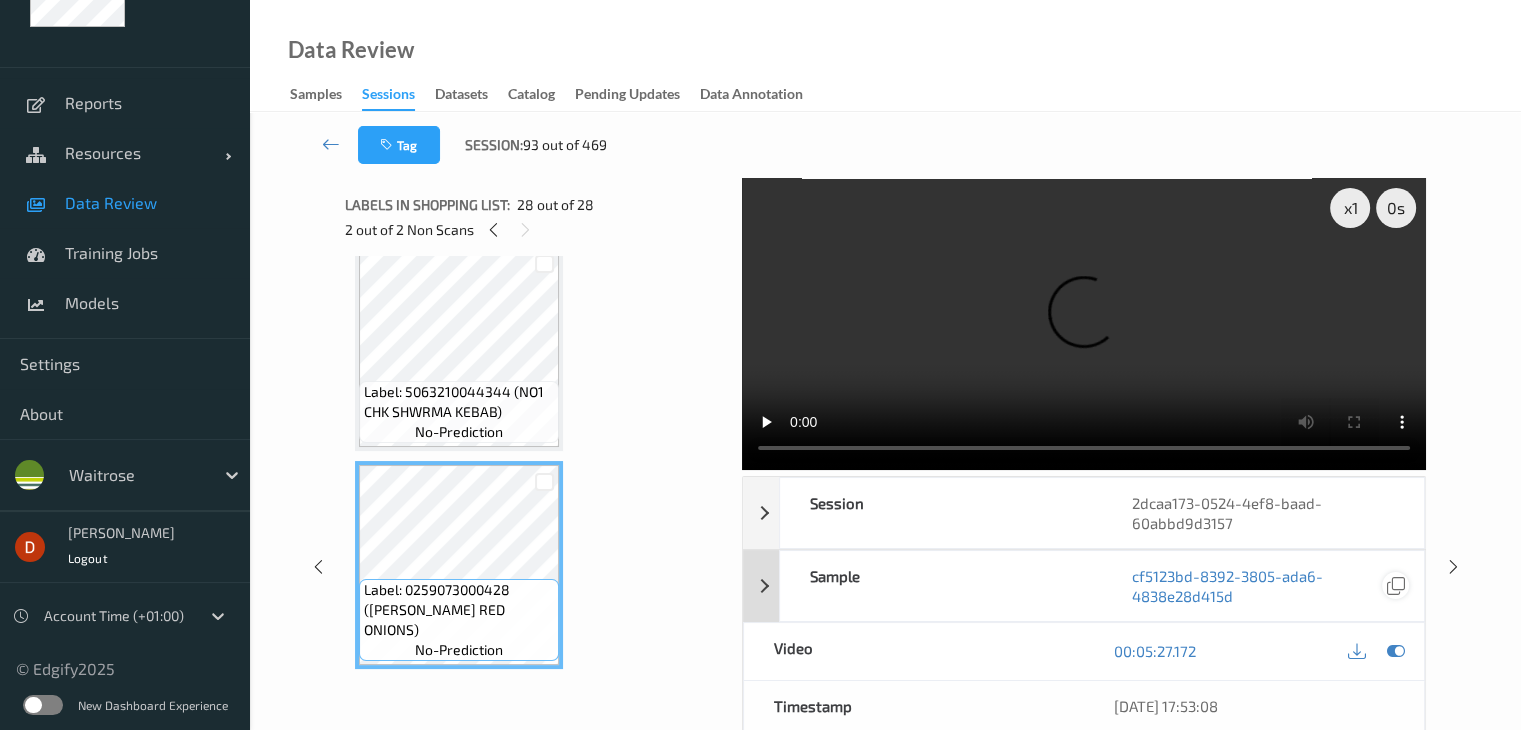 click at bounding box center [1395, 651] 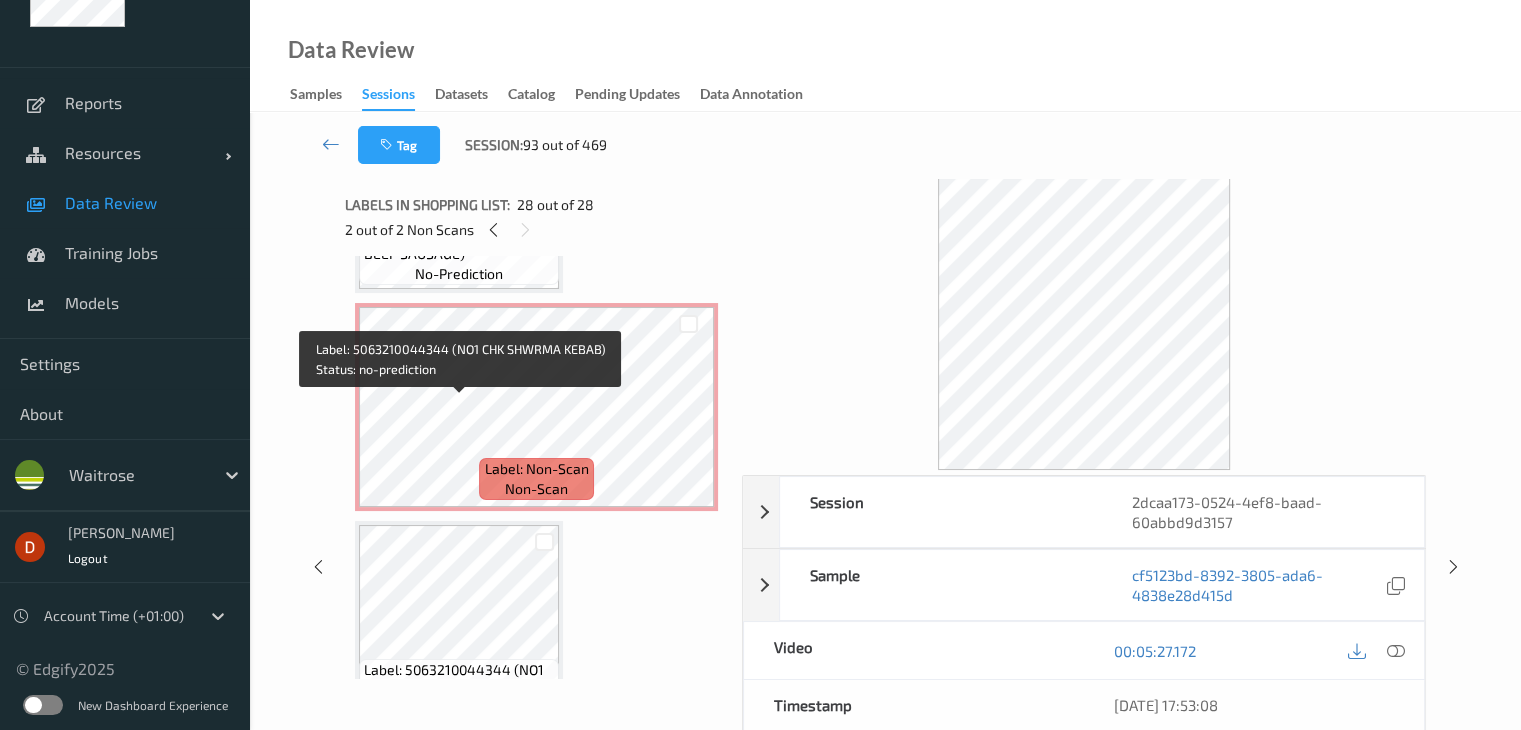 scroll, scrollTop: 5391, scrollLeft: 0, axis: vertical 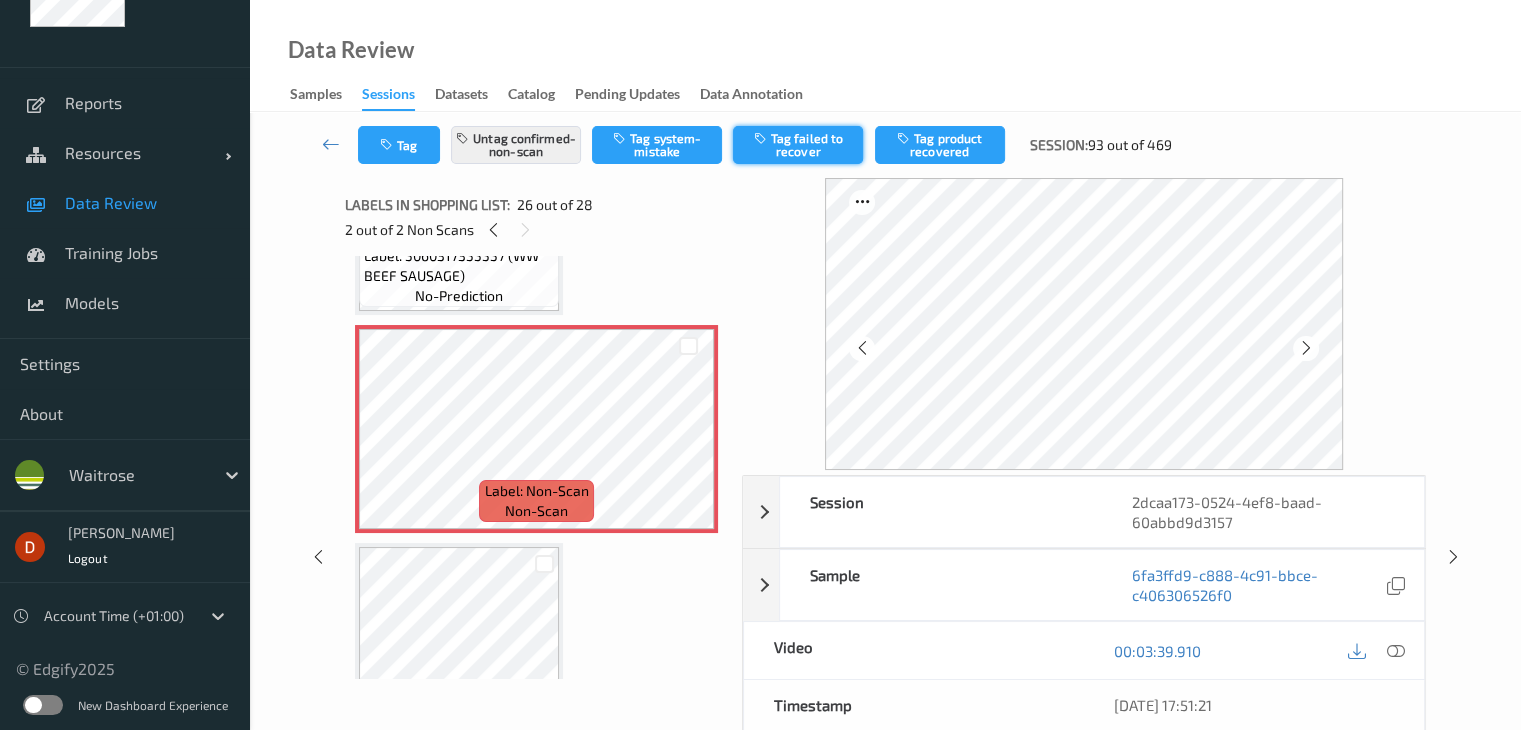 click on "Tag   failed to recover" at bounding box center (798, 145) 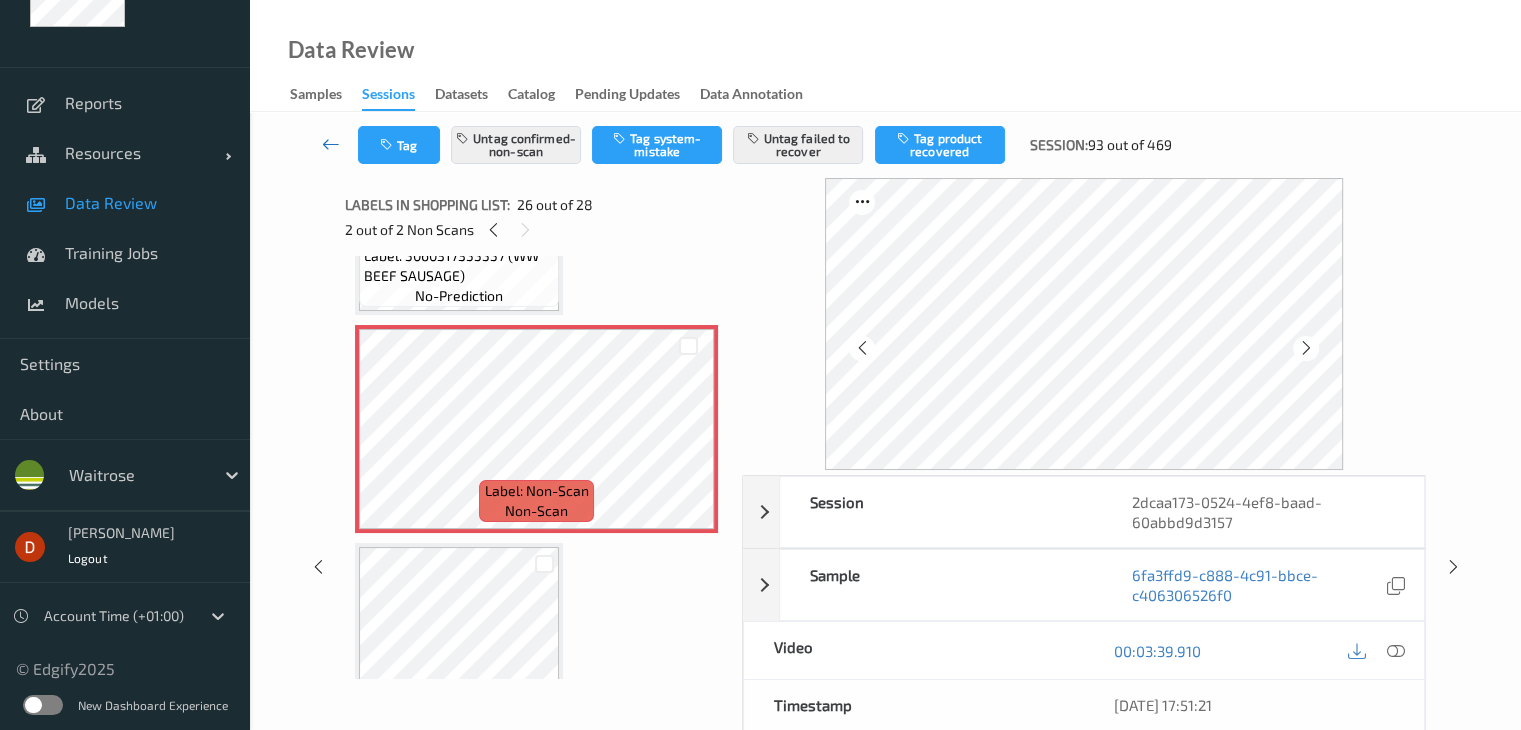 click at bounding box center (331, 145) 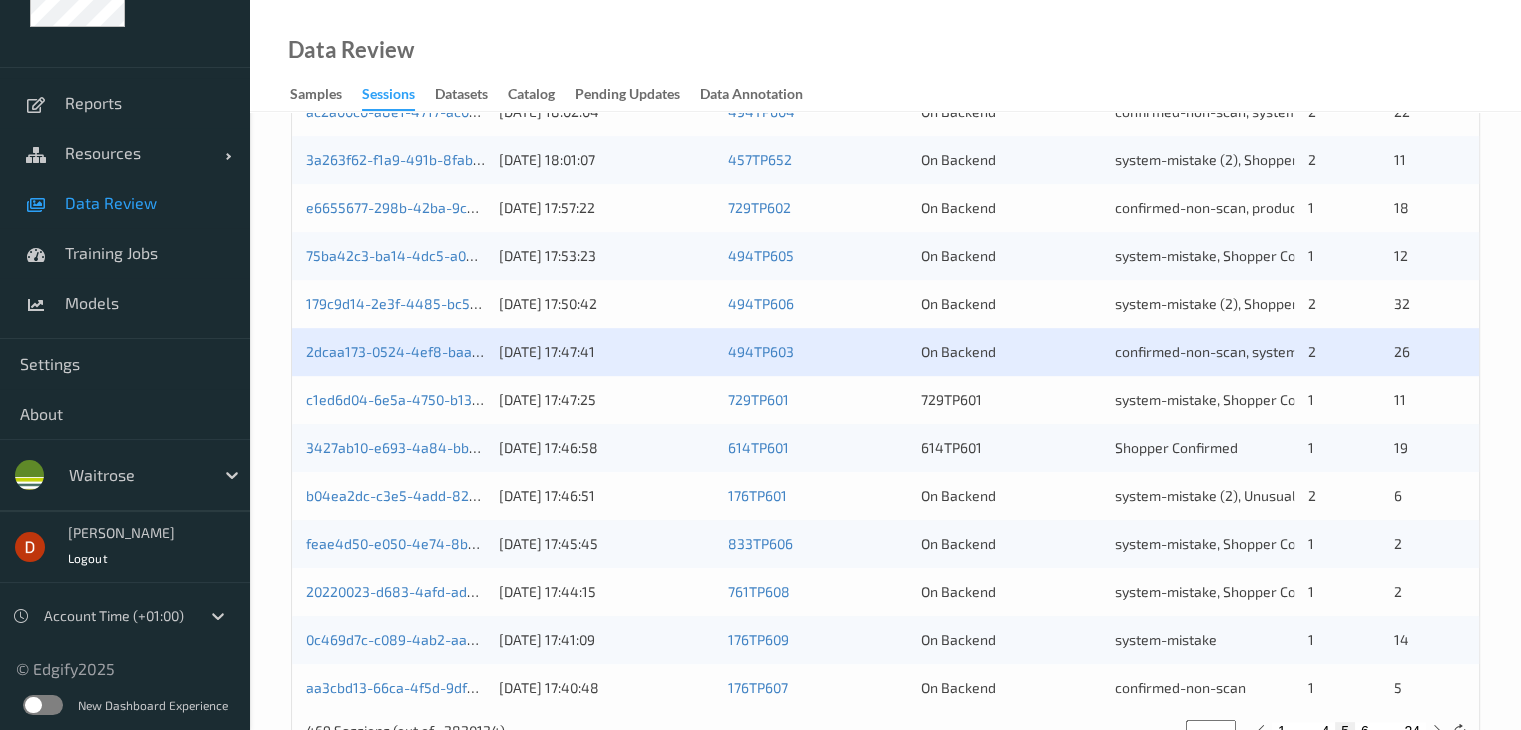 scroll, scrollTop: 900, scrollLeft: 0, axis: vertical 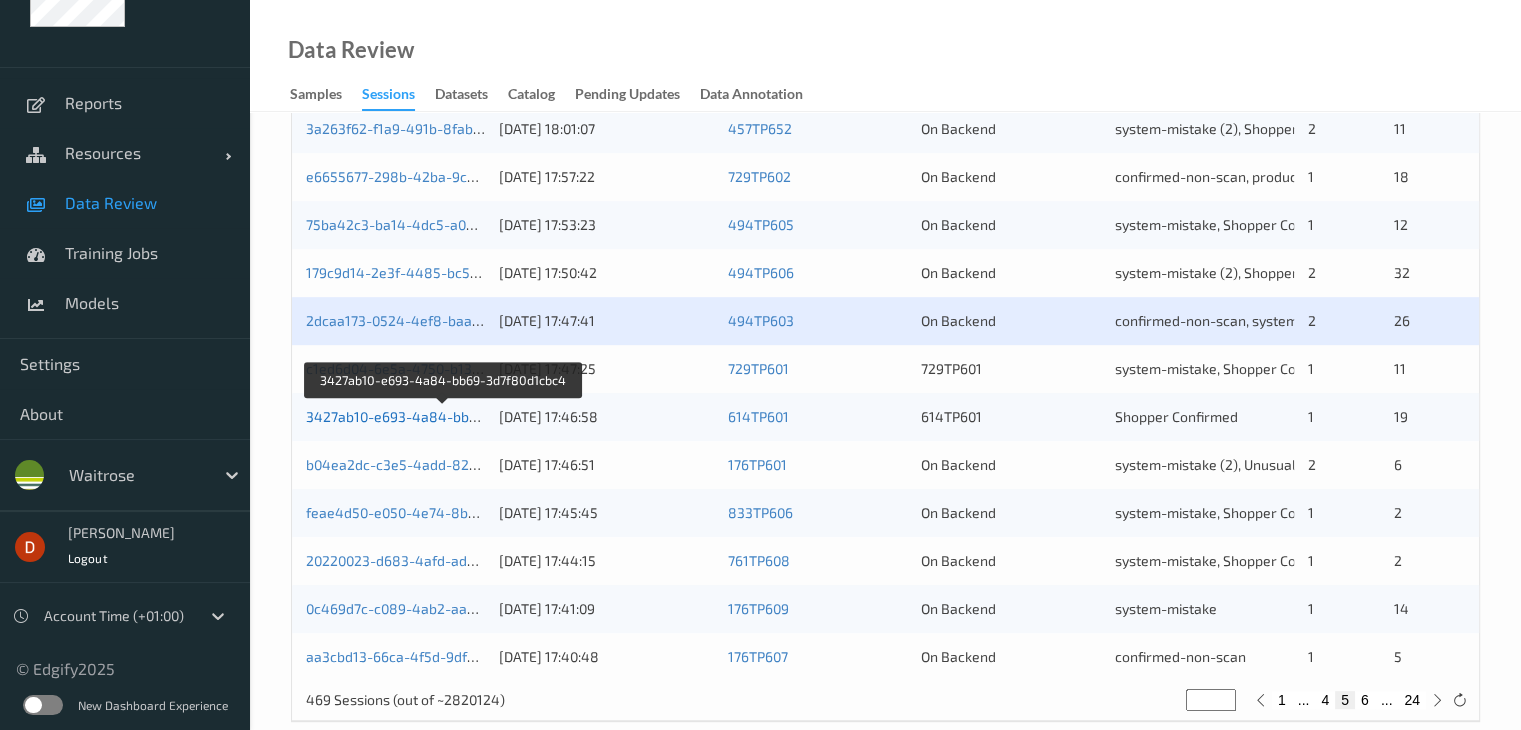 click on "3427ab10-e693-4a84-bb69-3d7f80d1cbc4" at bounding box center (443, 416) 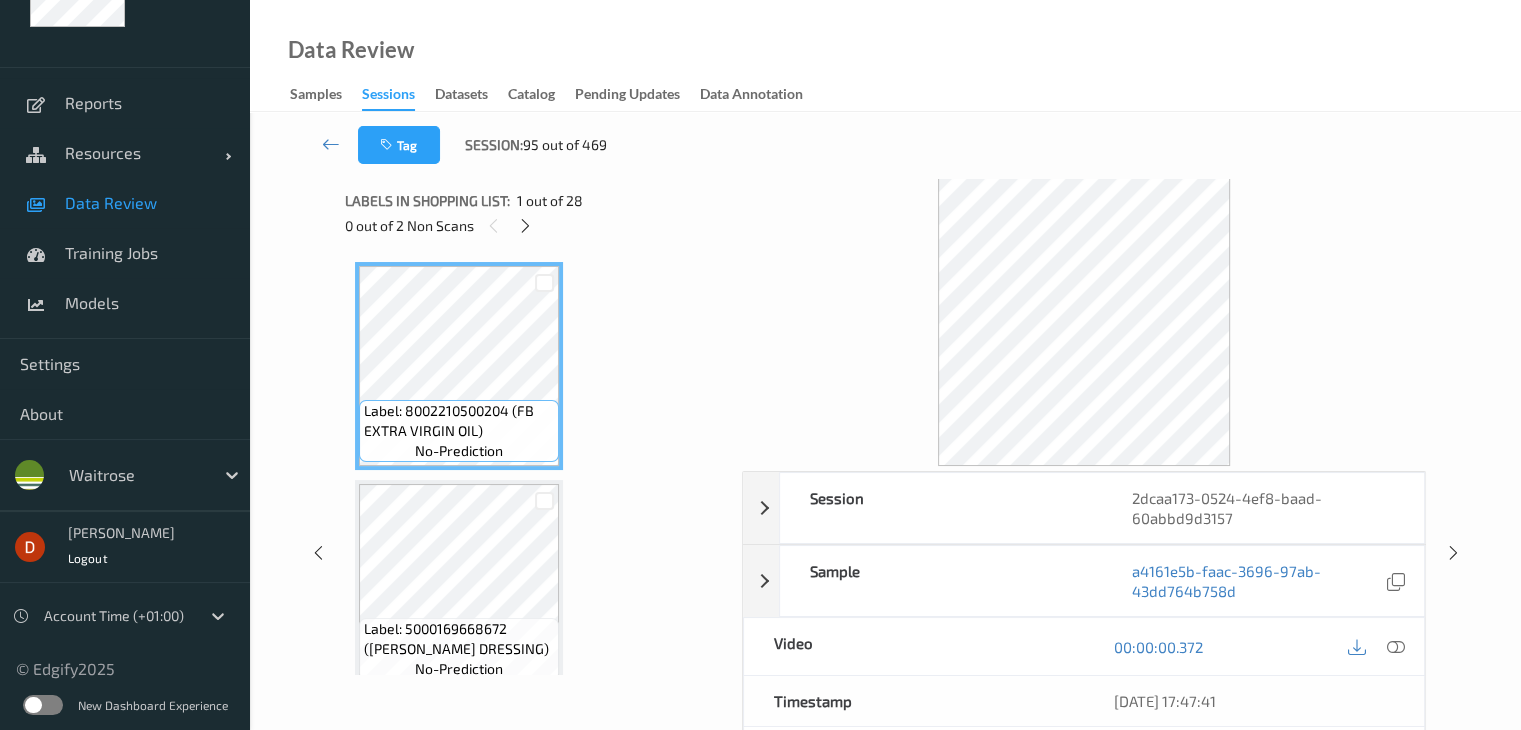scroll, scrollTop: 0, scrollLeft: 0, axis: both 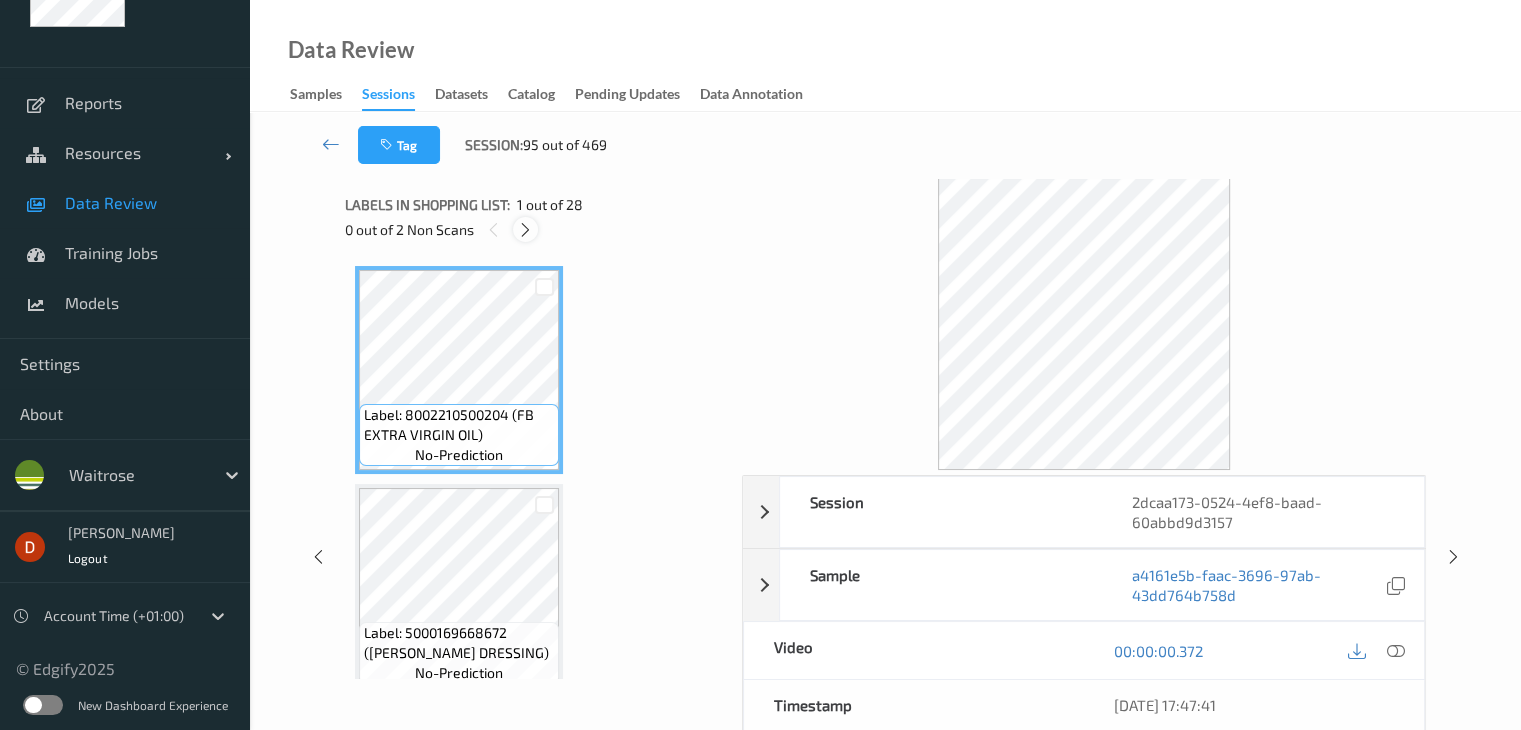 click at bounding box center (525, 230) 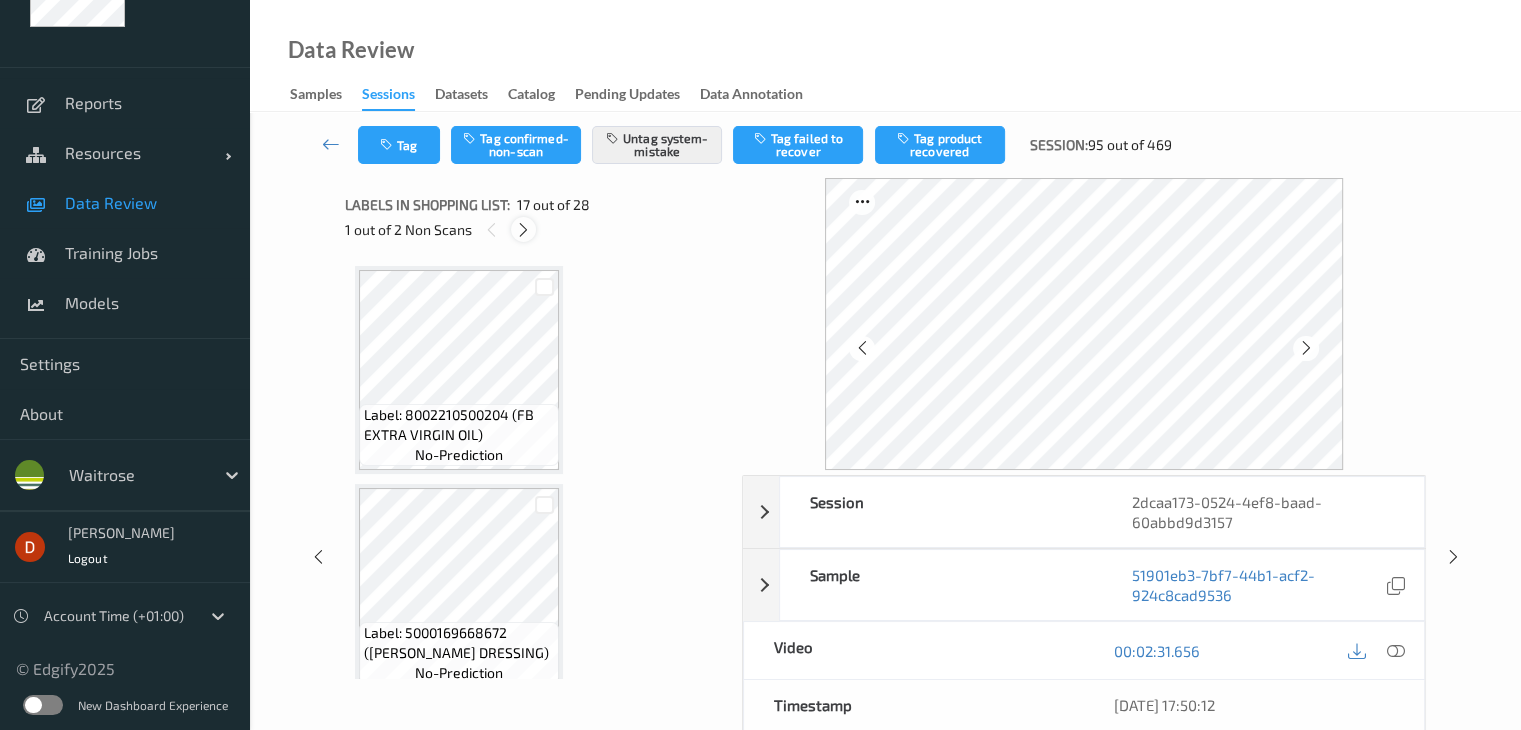 scroll, scrollTop: 3280, scrollLeft: 0, axis: vertical 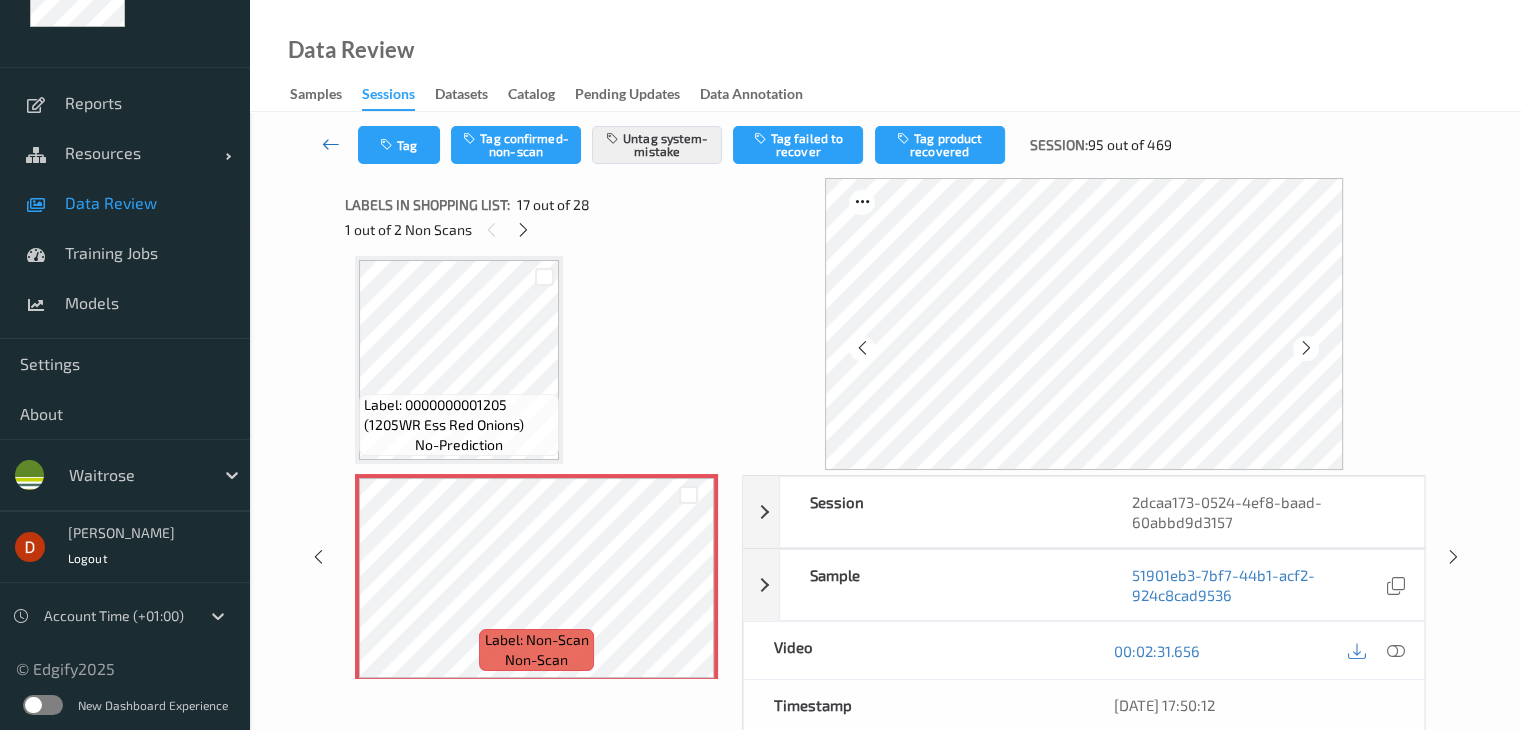 click at bounding box center [331, 145] 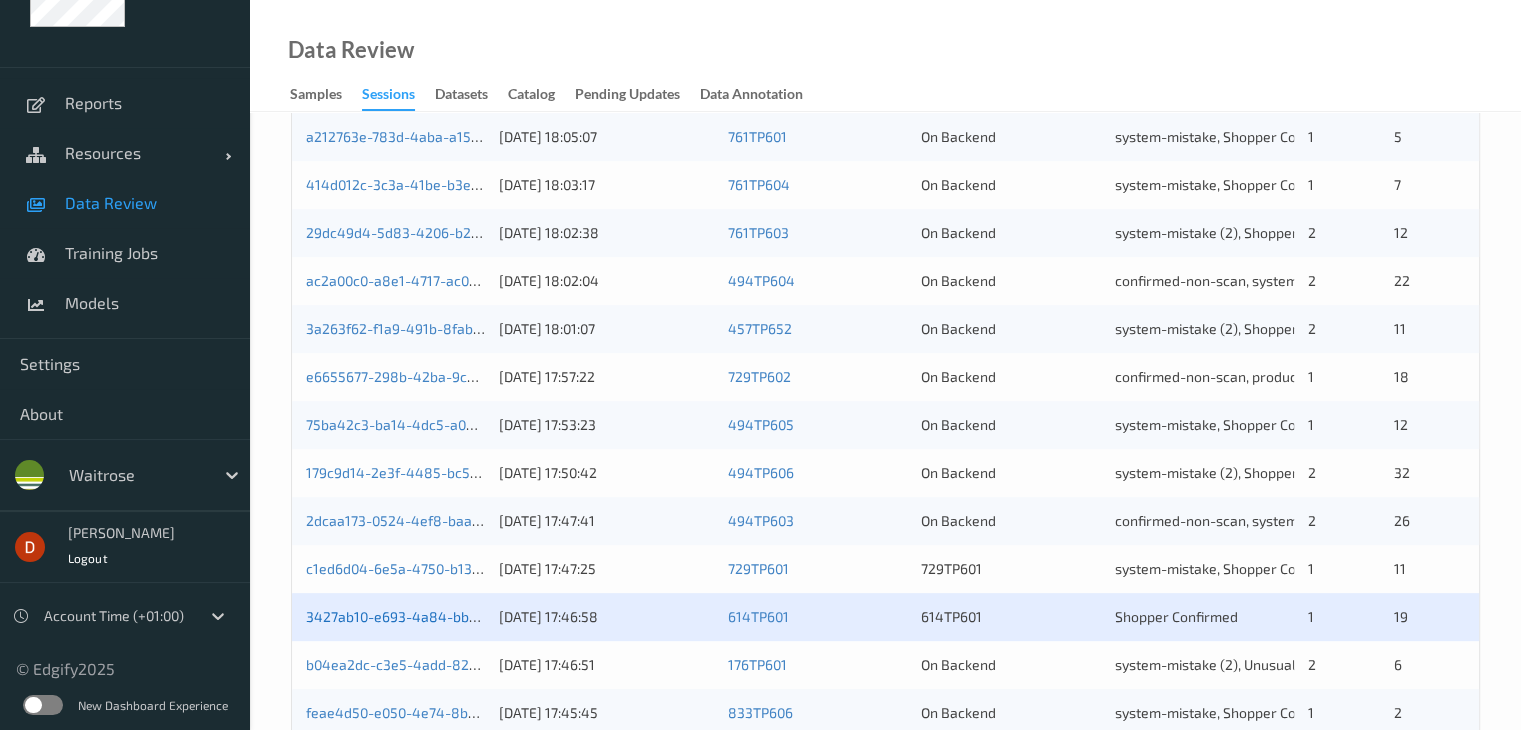 click on "3427ab10-e693-4a84-bb69-3d7f80d1cbc4" at bounding box center (443, 616) 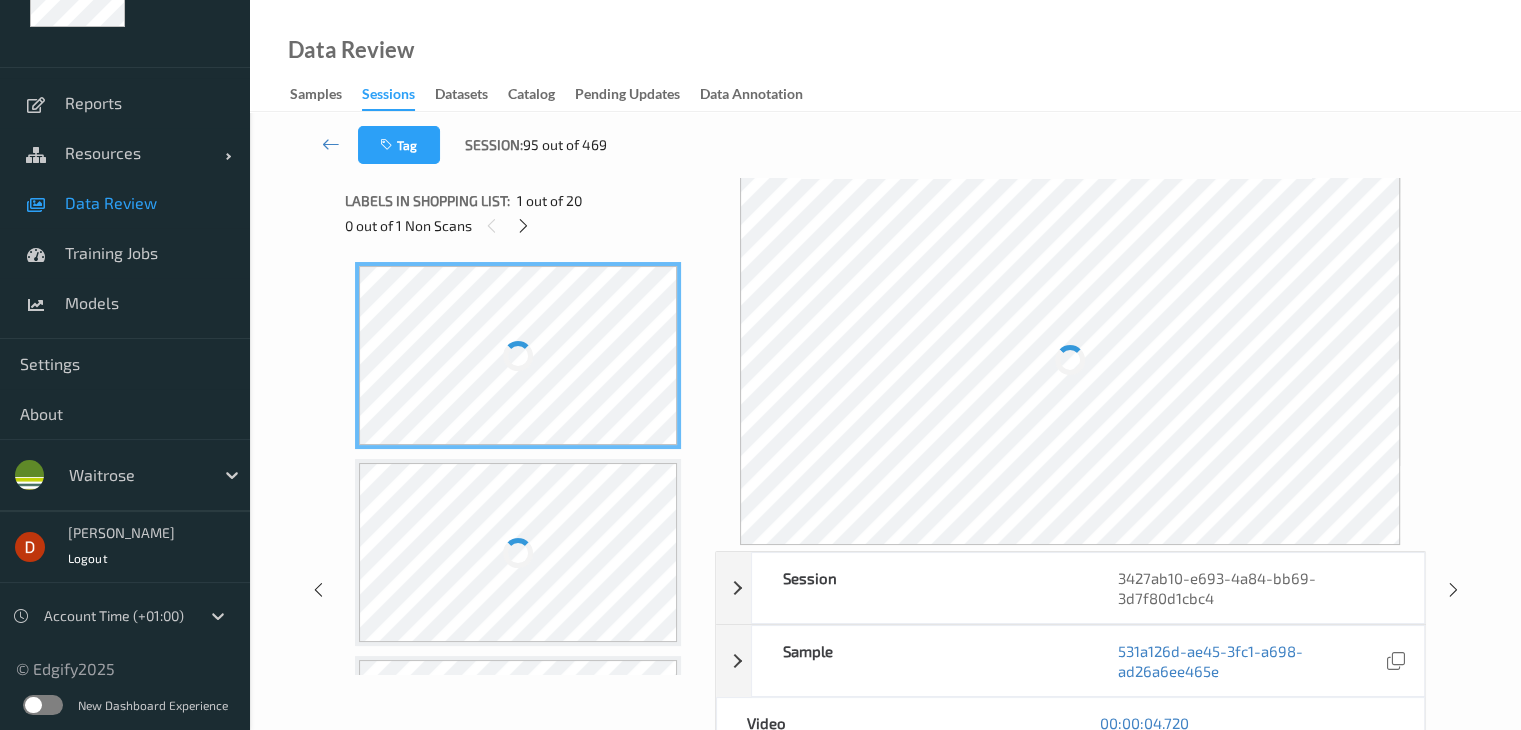 scroll, scrollTop: 0, scrollLeft: 0, axis: both 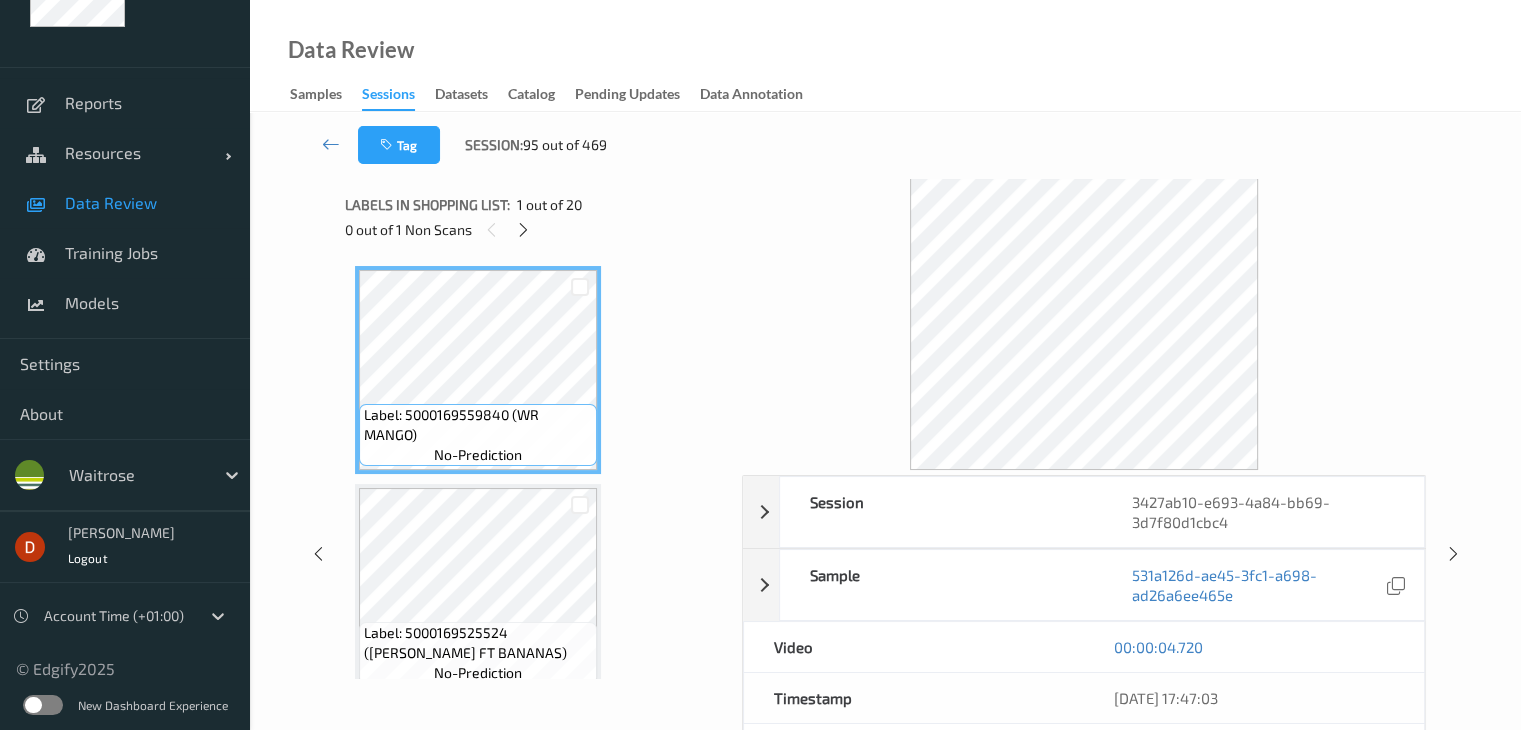 click at bounding box center (523, 229) 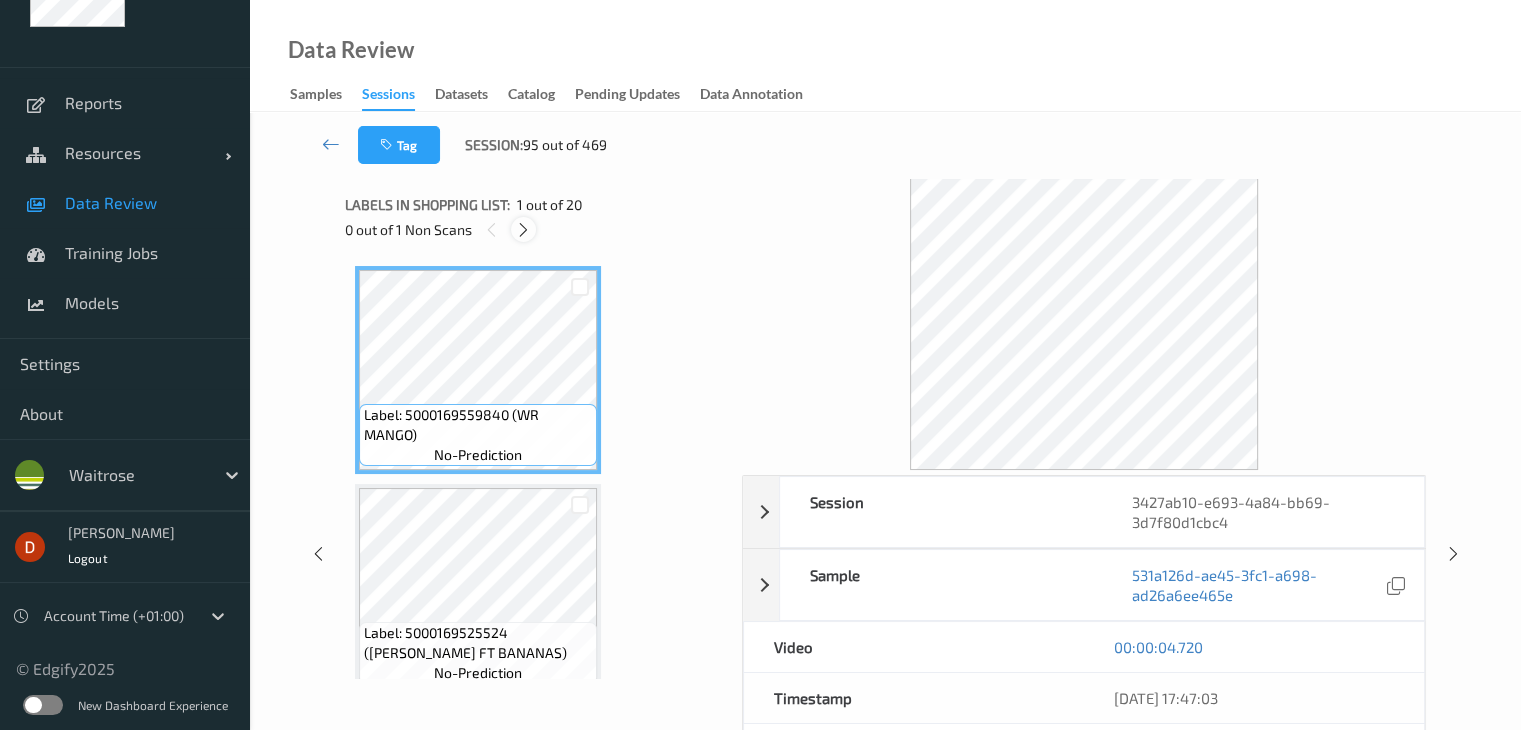scroll, scrollTop: 3498, scrollLeft: 0, axis: vertical 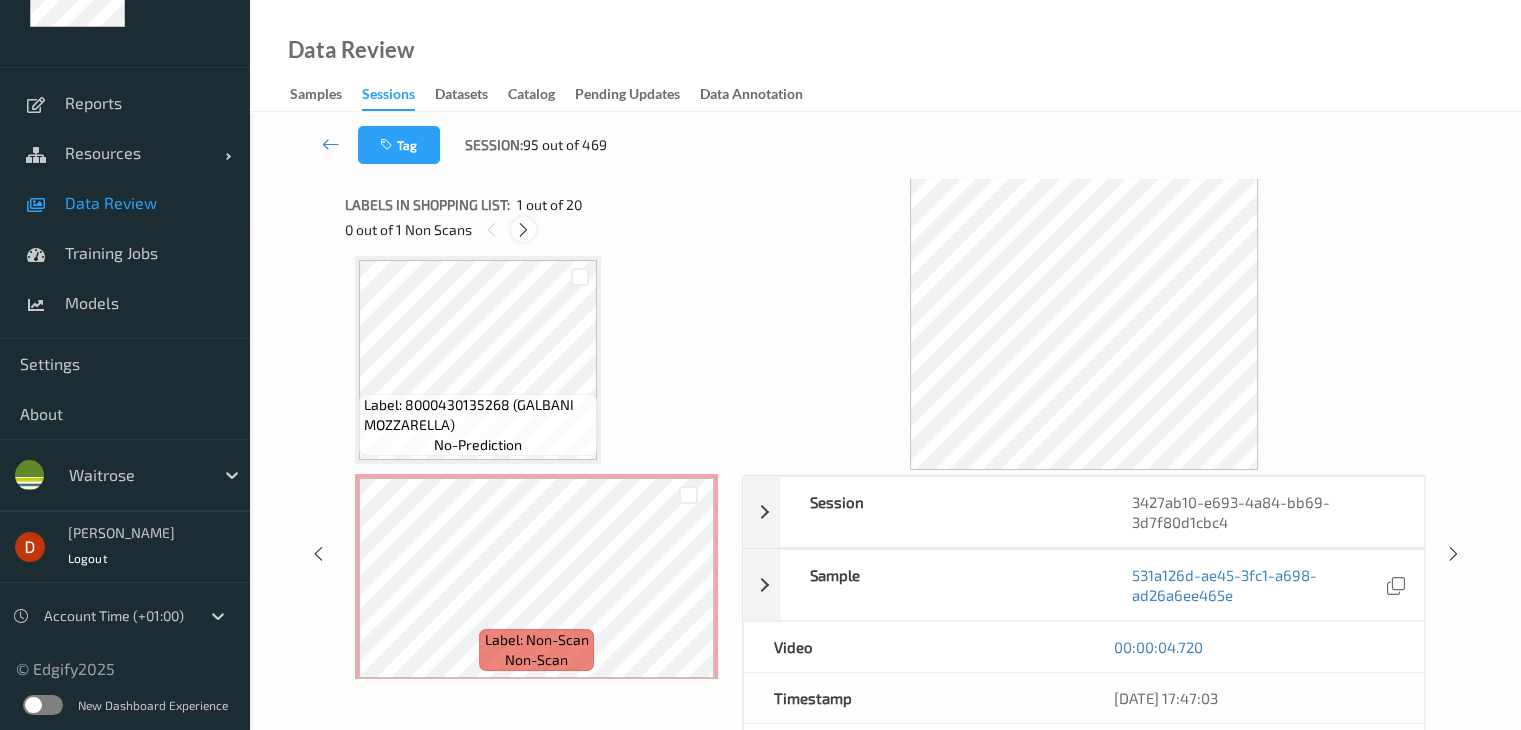 click at bounding box center (523, 230) 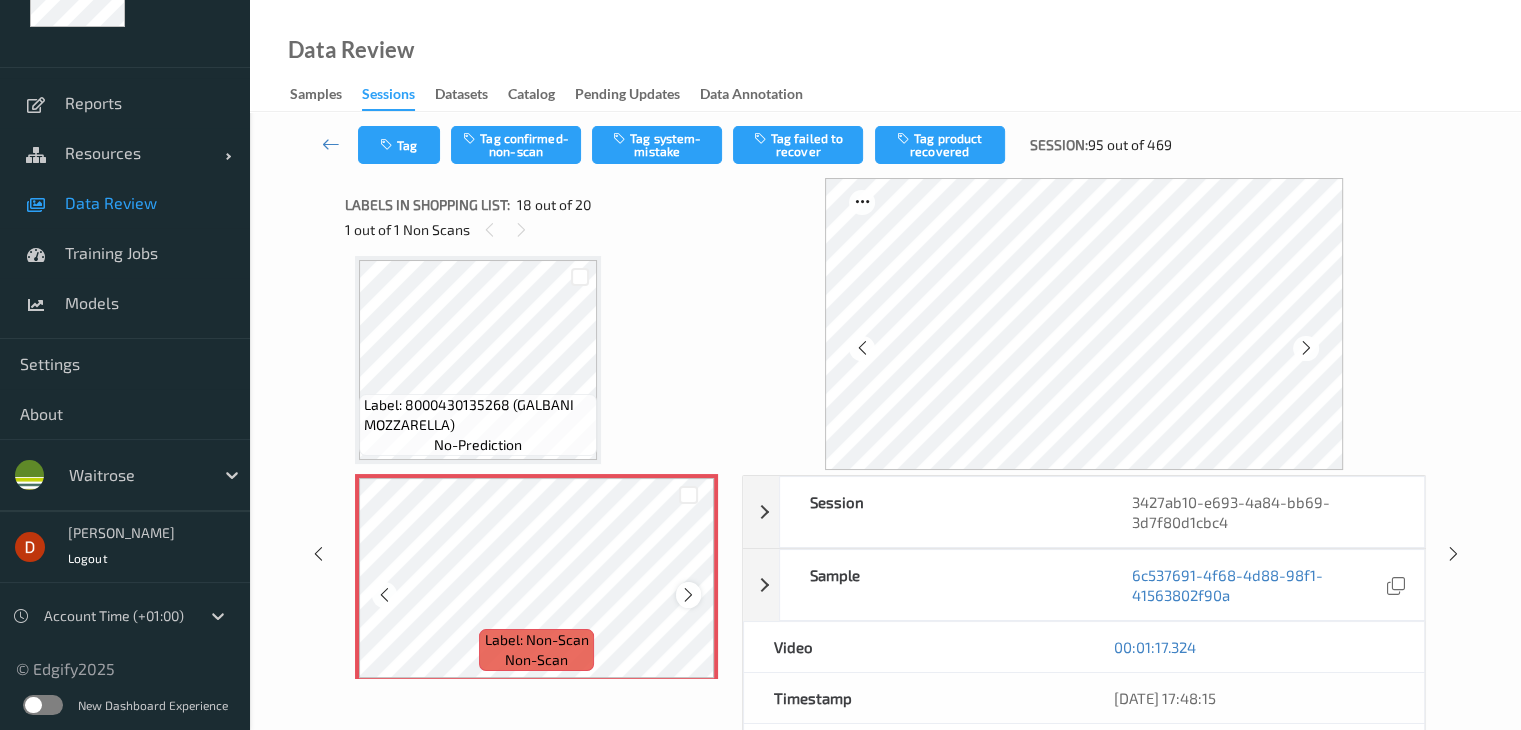 click at bounding box center [688, 595] 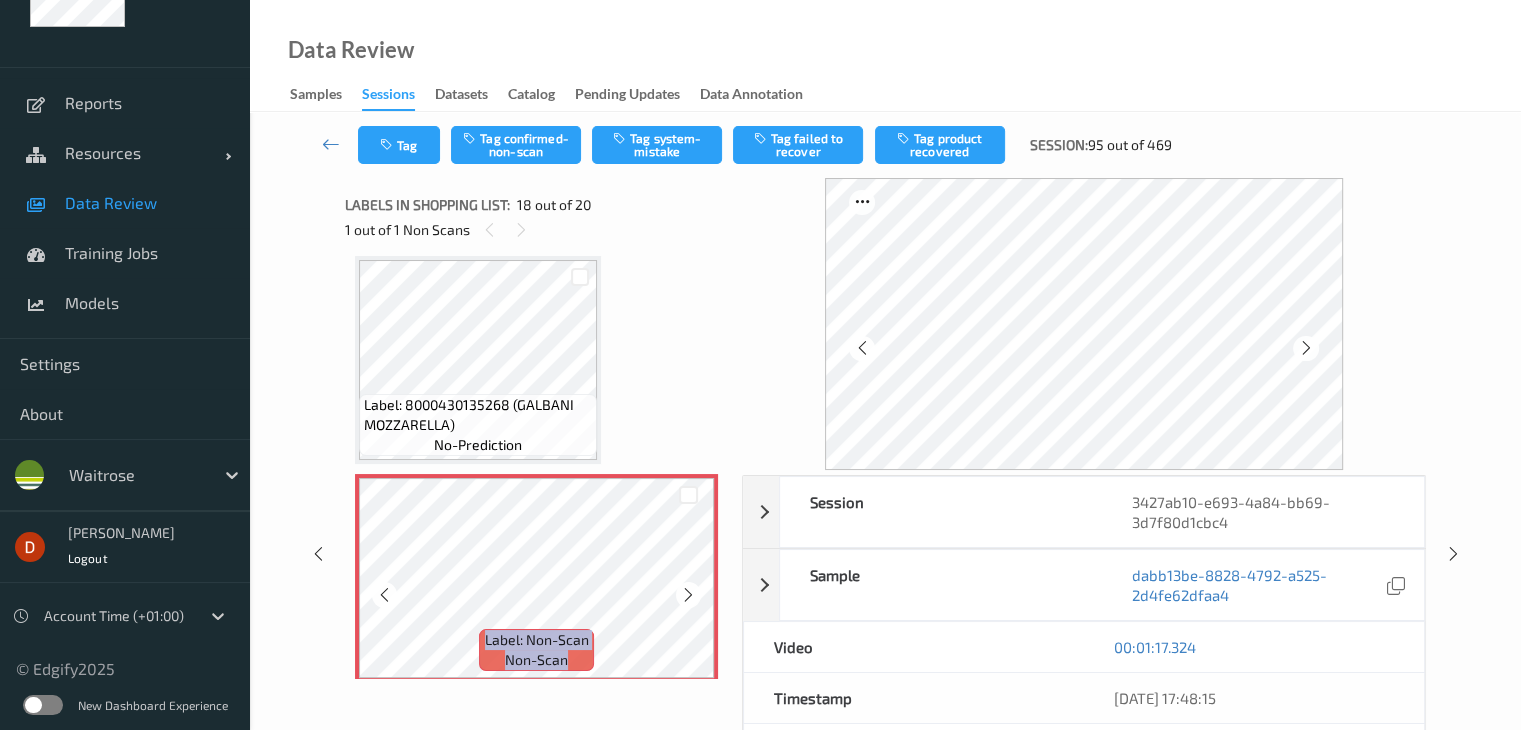 click at bounding box center (688, 595) 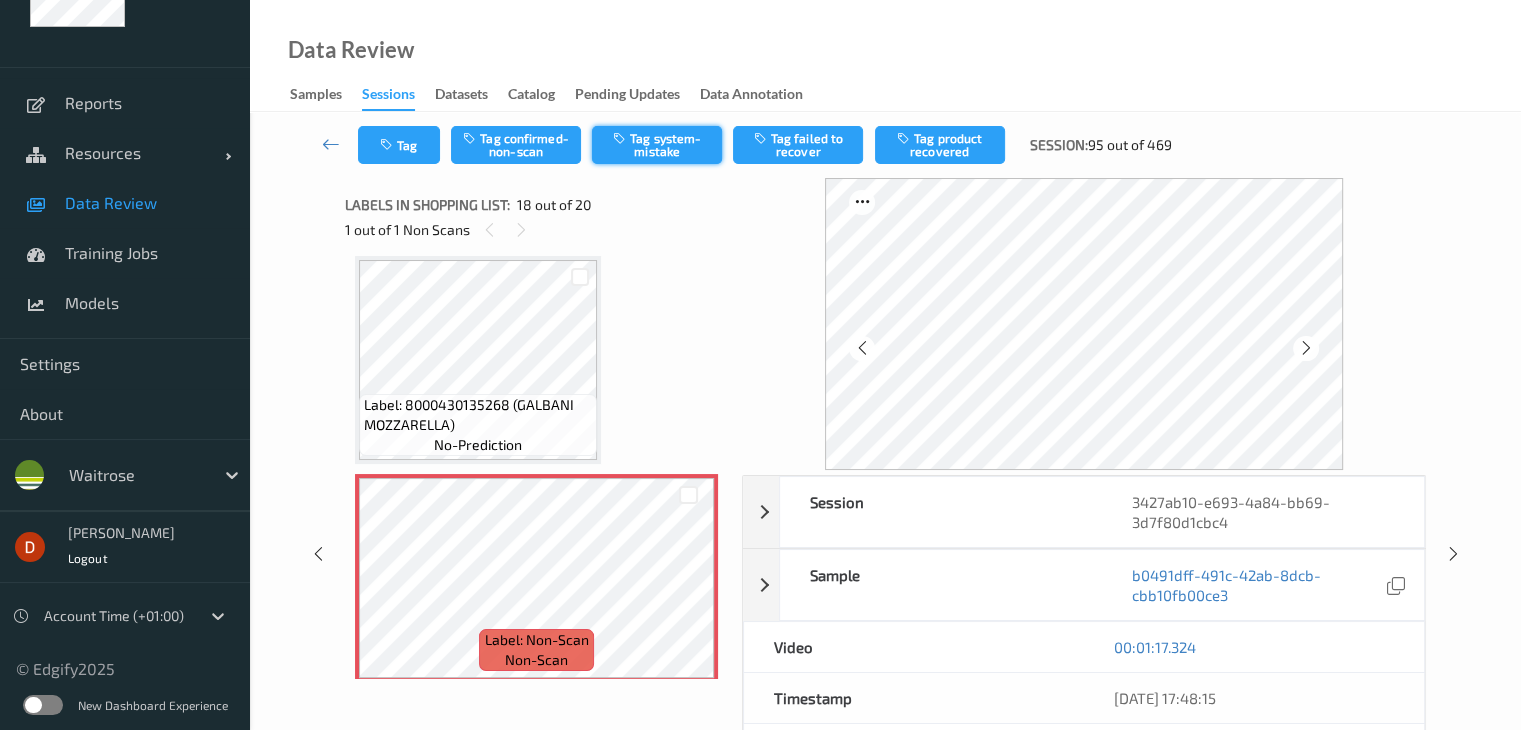 click on "Tag   system-mistake" at bounding box center [657, 145] 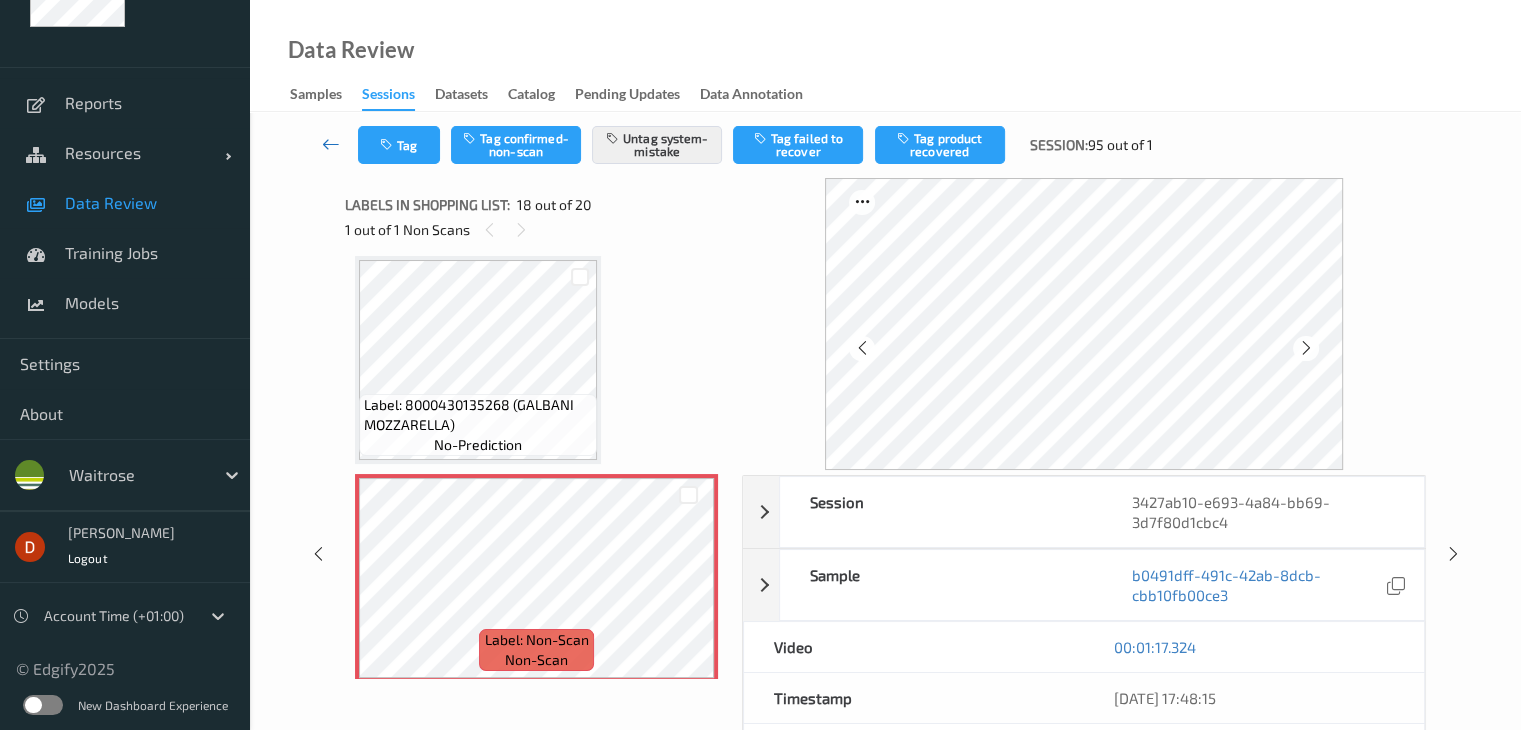 click at bounding box center [331, 145] 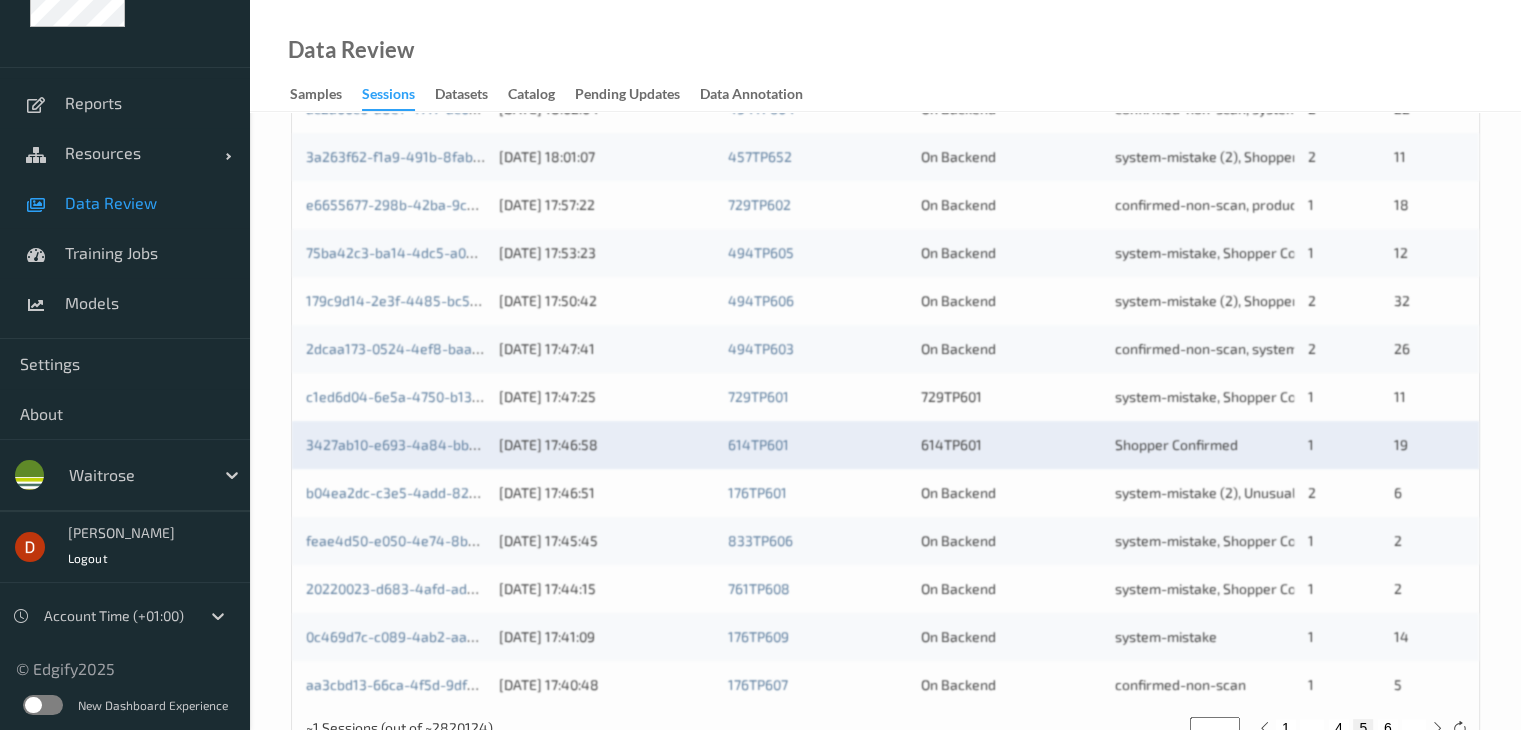 scroll, scrollTop: 900, scrollLeft: 0, axis: vertical 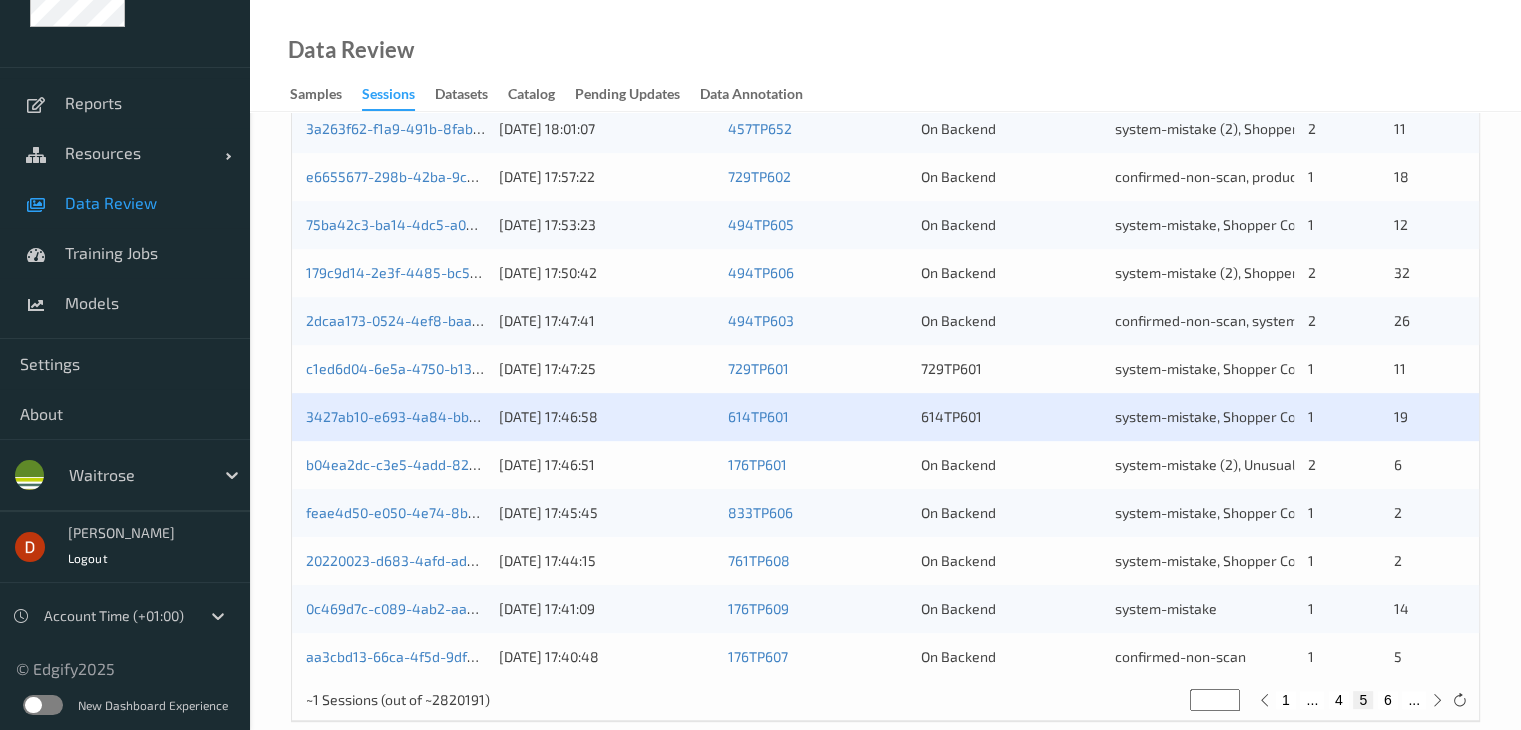 click on "6" at bounding box center (1388, 700) 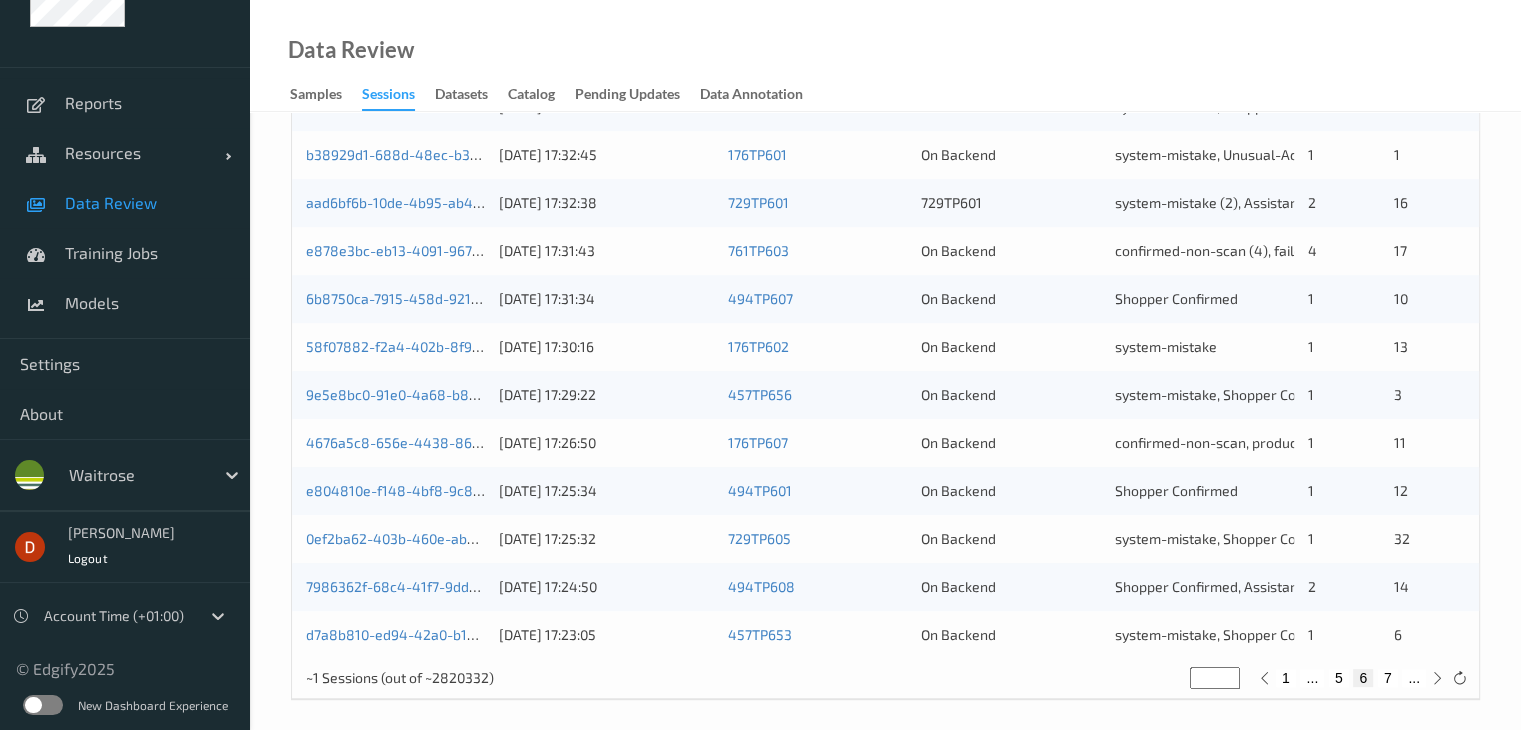 scroll, scrollTop: 932, scrollLeft: 0, axis: vertical 